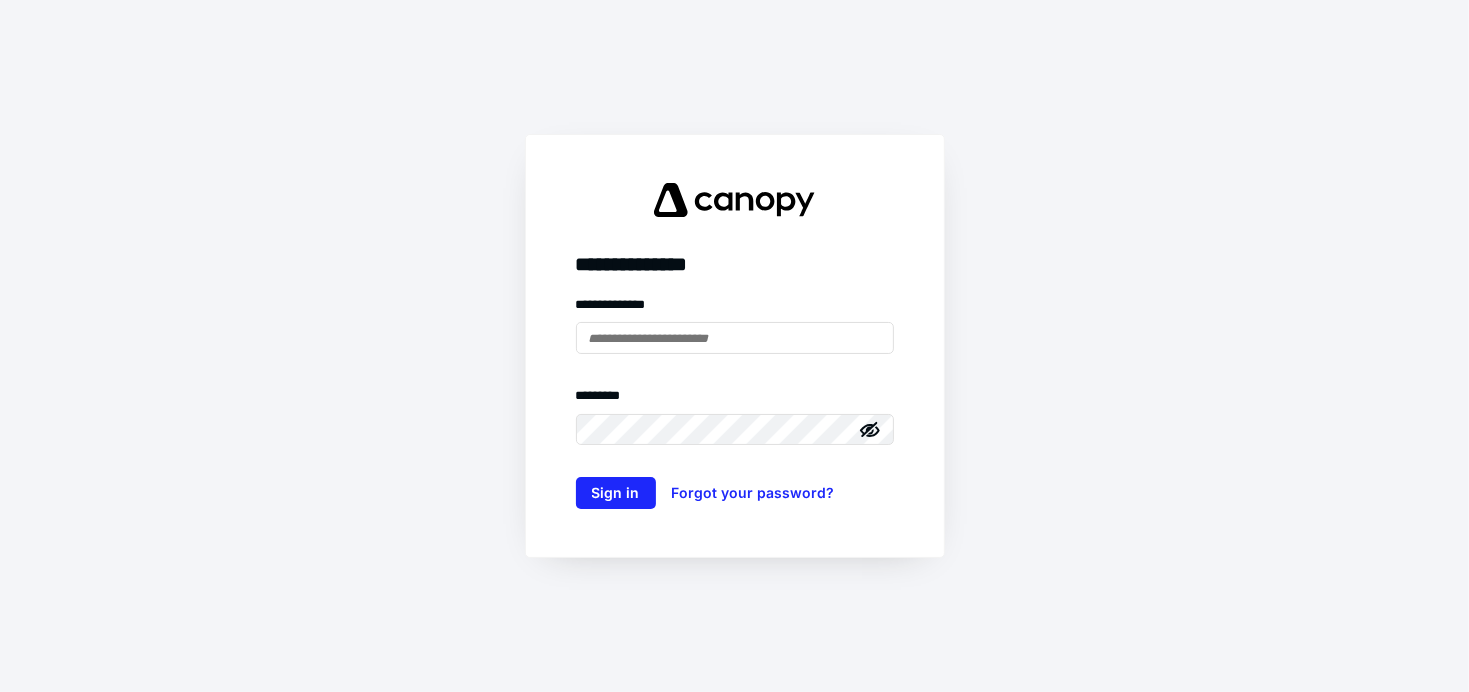 scroll, scrollTop: 0, scrollLeft: 0, axis: both 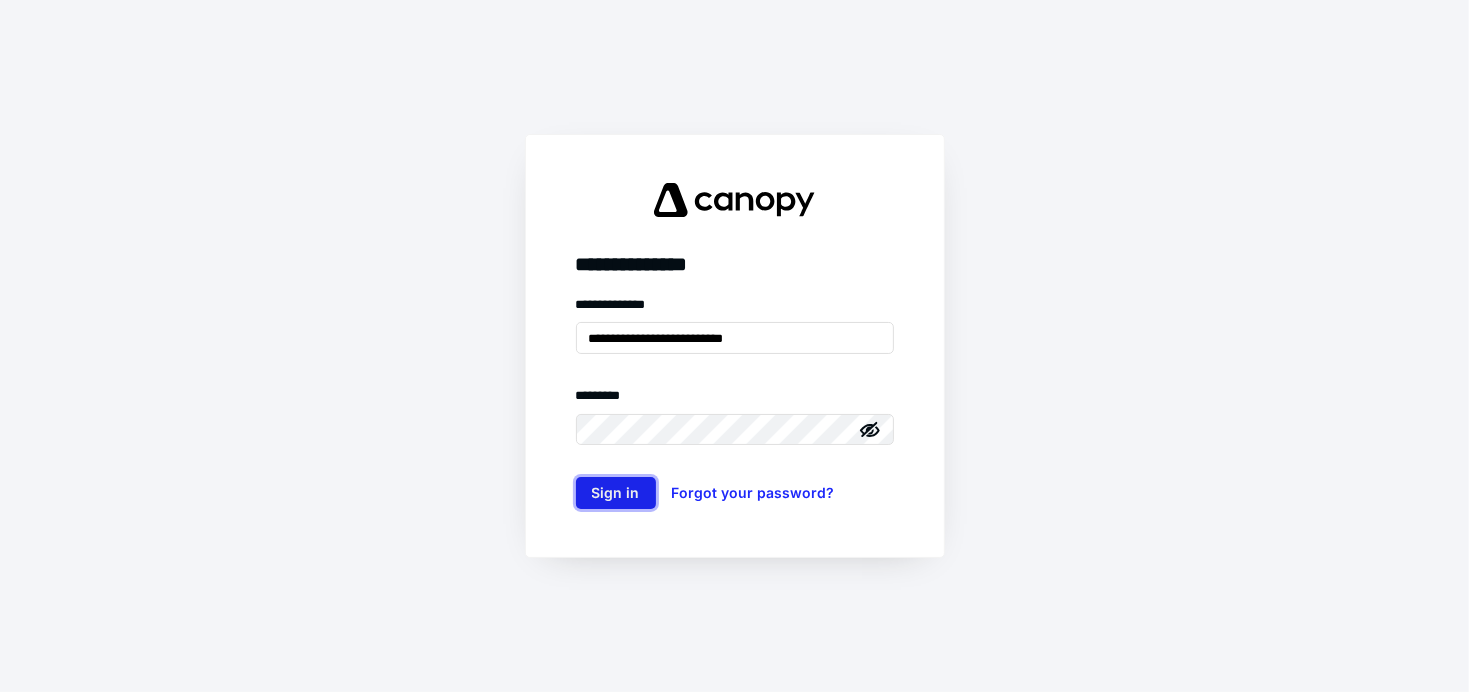 drag, startPoint x: 0, startPoint y: 0, endPoint x: 622, endPoint y: 492, distance: 793.06244 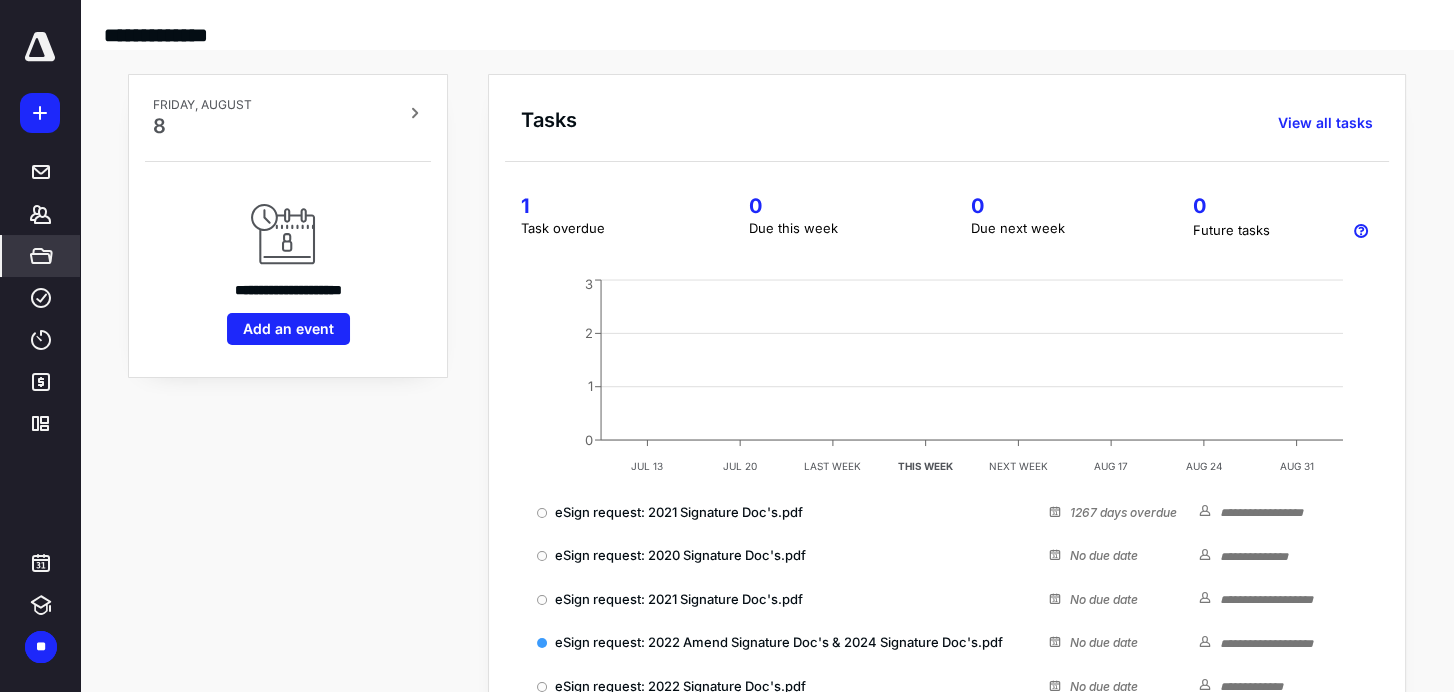 scroll, scrollTop: 0, scrollLeft: 0, axis: both 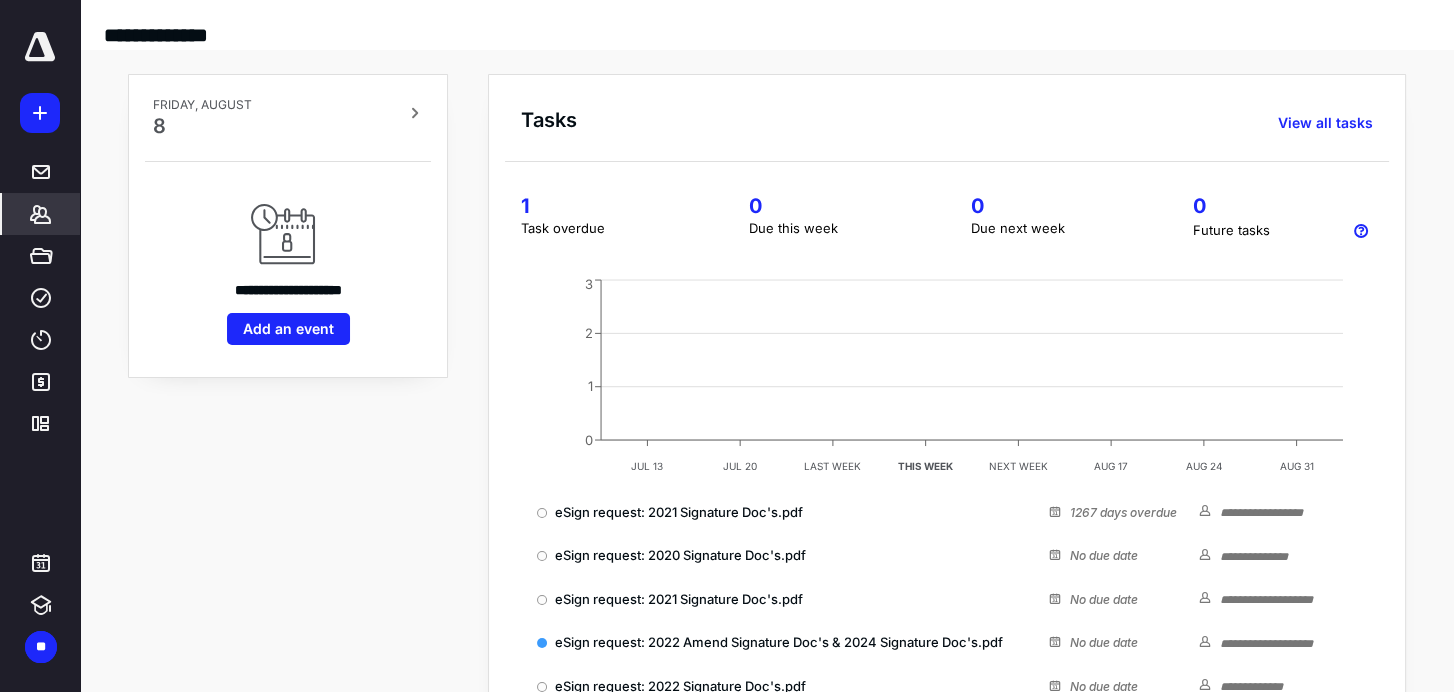 click 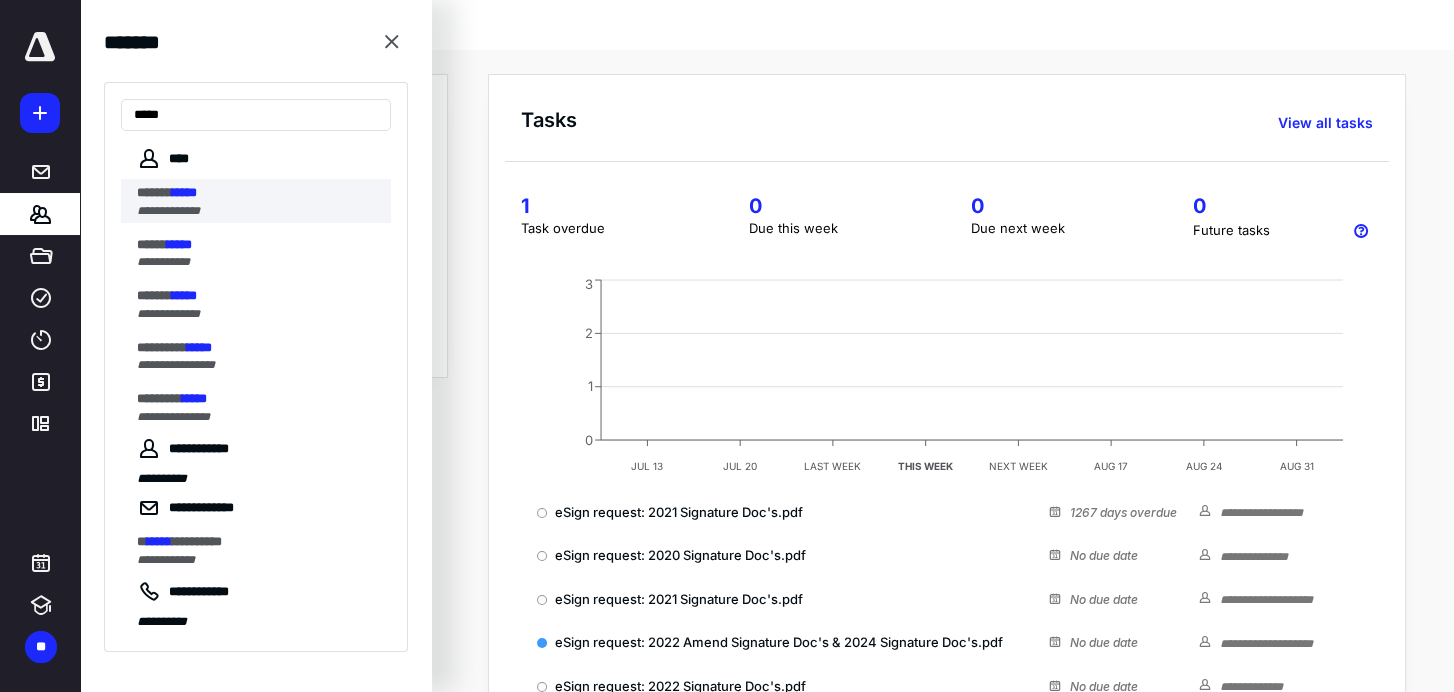 type on "*****" 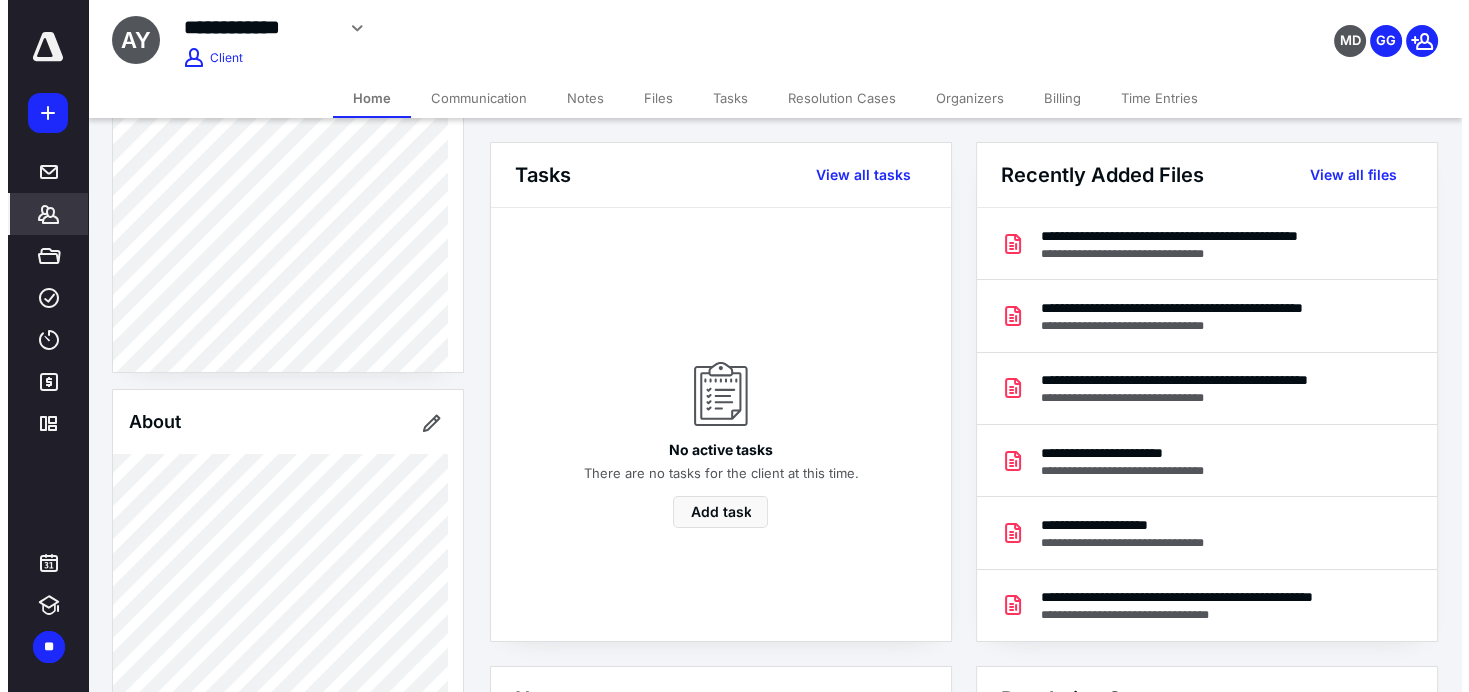 scroll, scrollTop: 0, scrollLeft: 0, axis: both 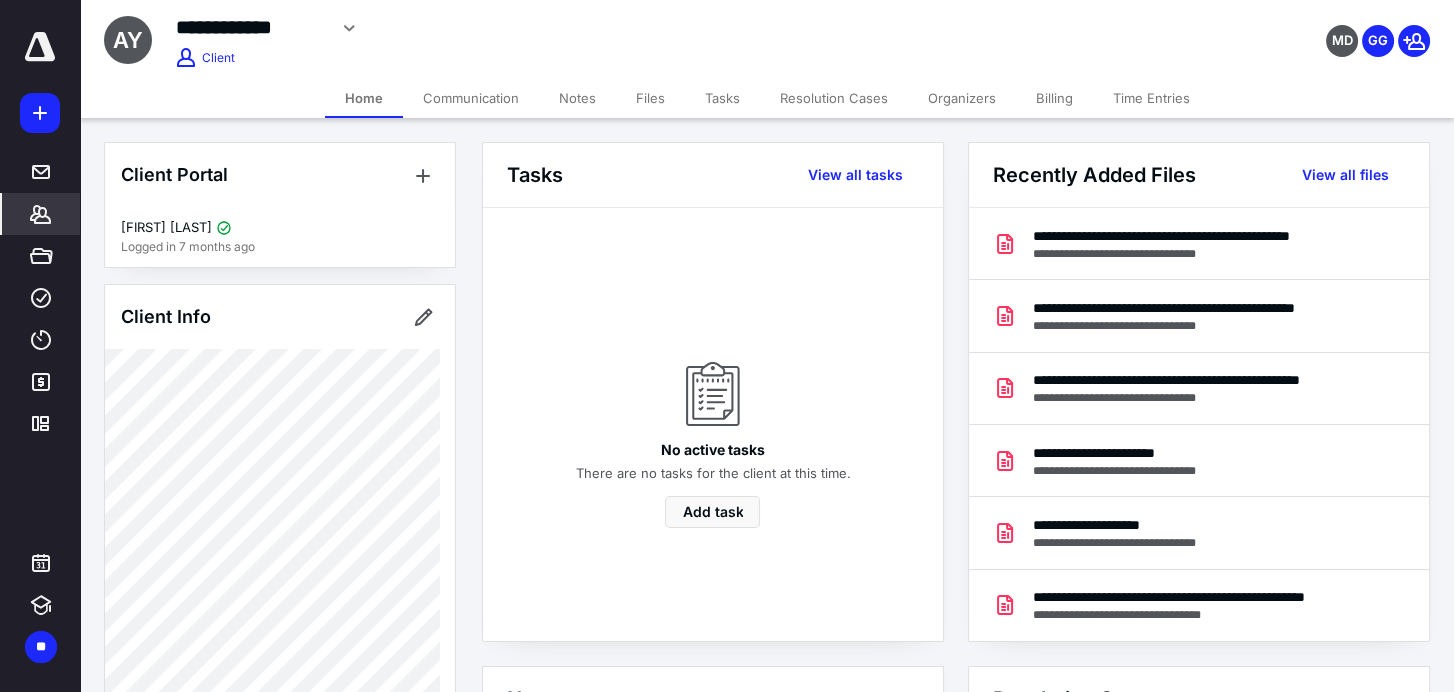 click on "Files" at bounding box center [650, 98] 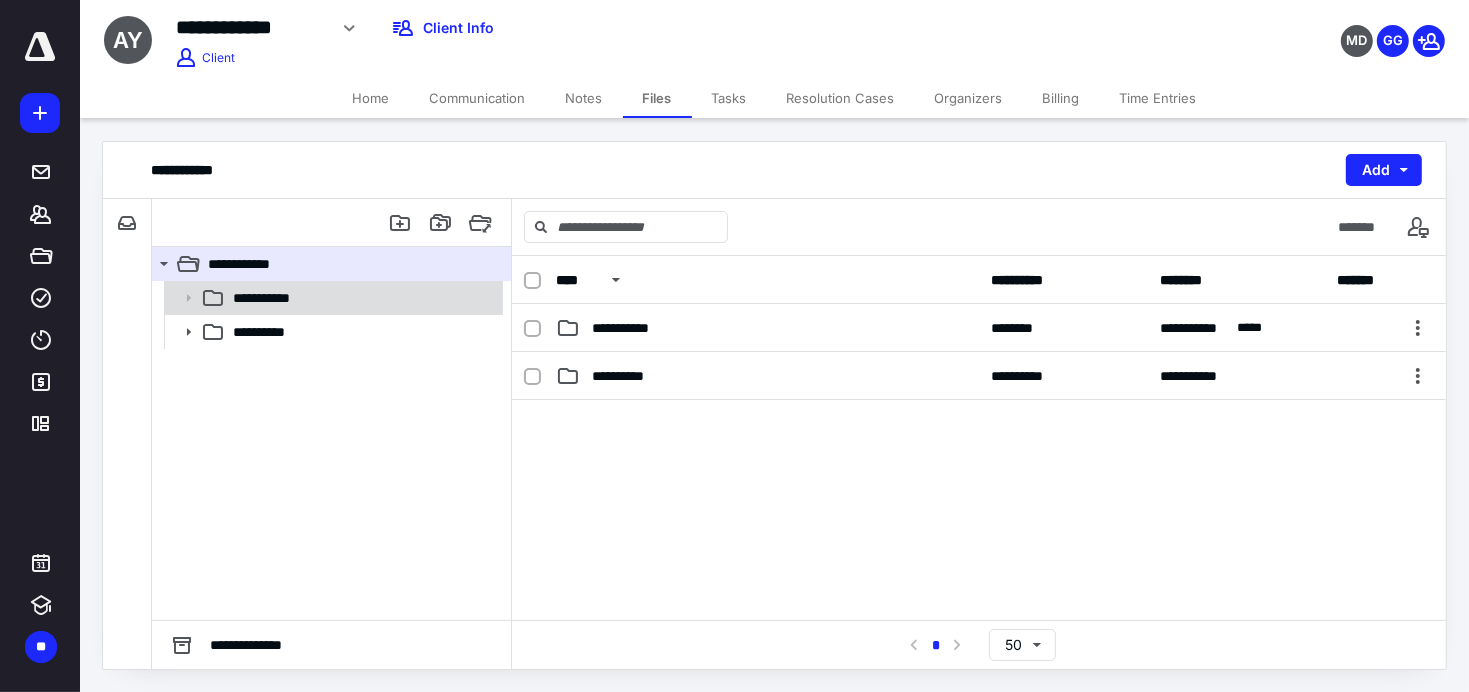 drag, startPoint x: 346, startPoint y: 296, endPoint x: 472, endPoint y: 310, distance: 126.77539 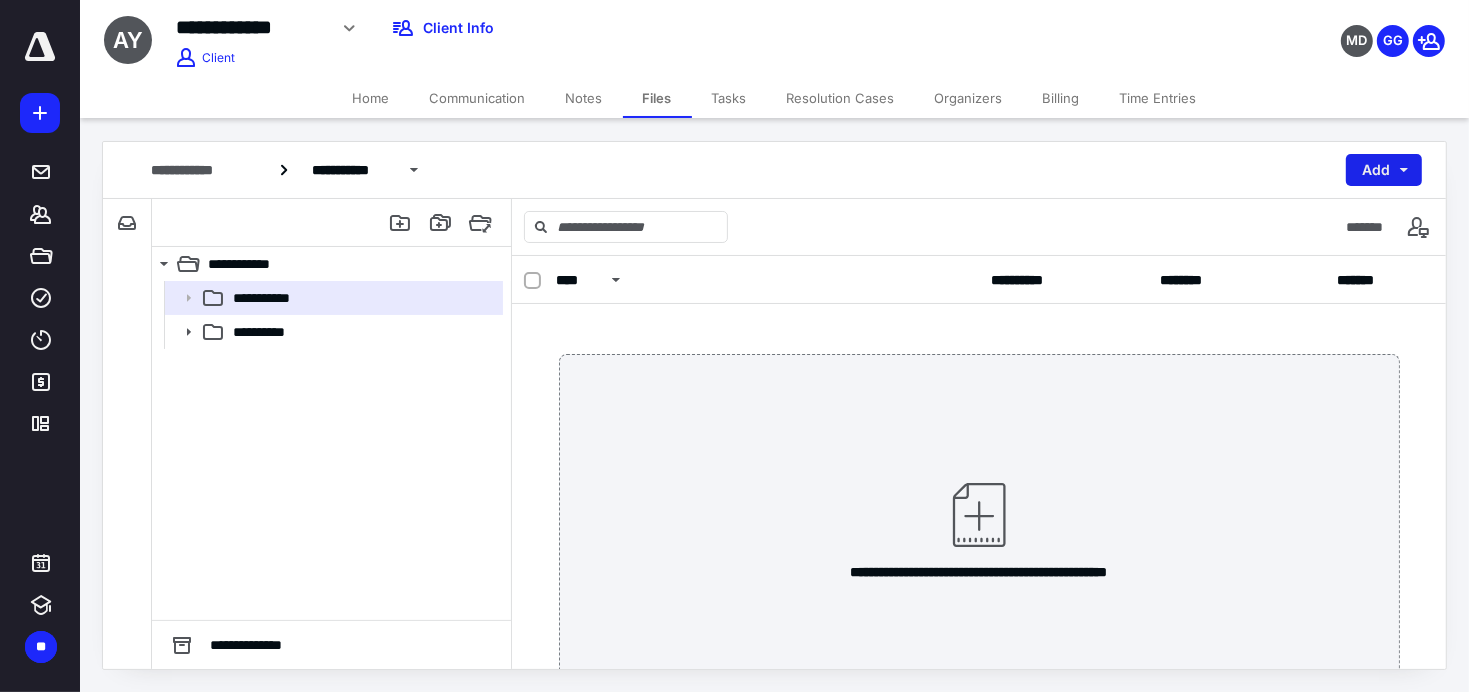 click on "Add" at bounding box center (1384, 170) 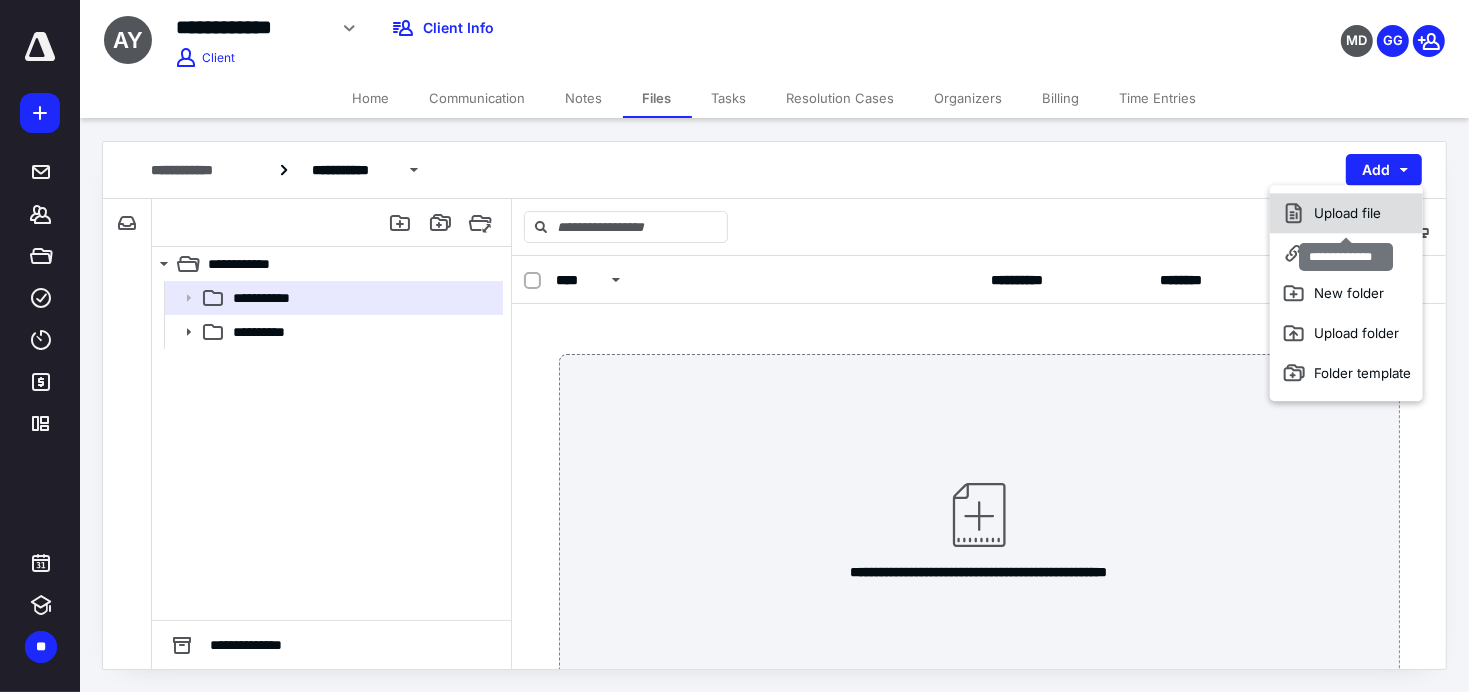 click on "Upload file" at bounding box center [1346, 213] 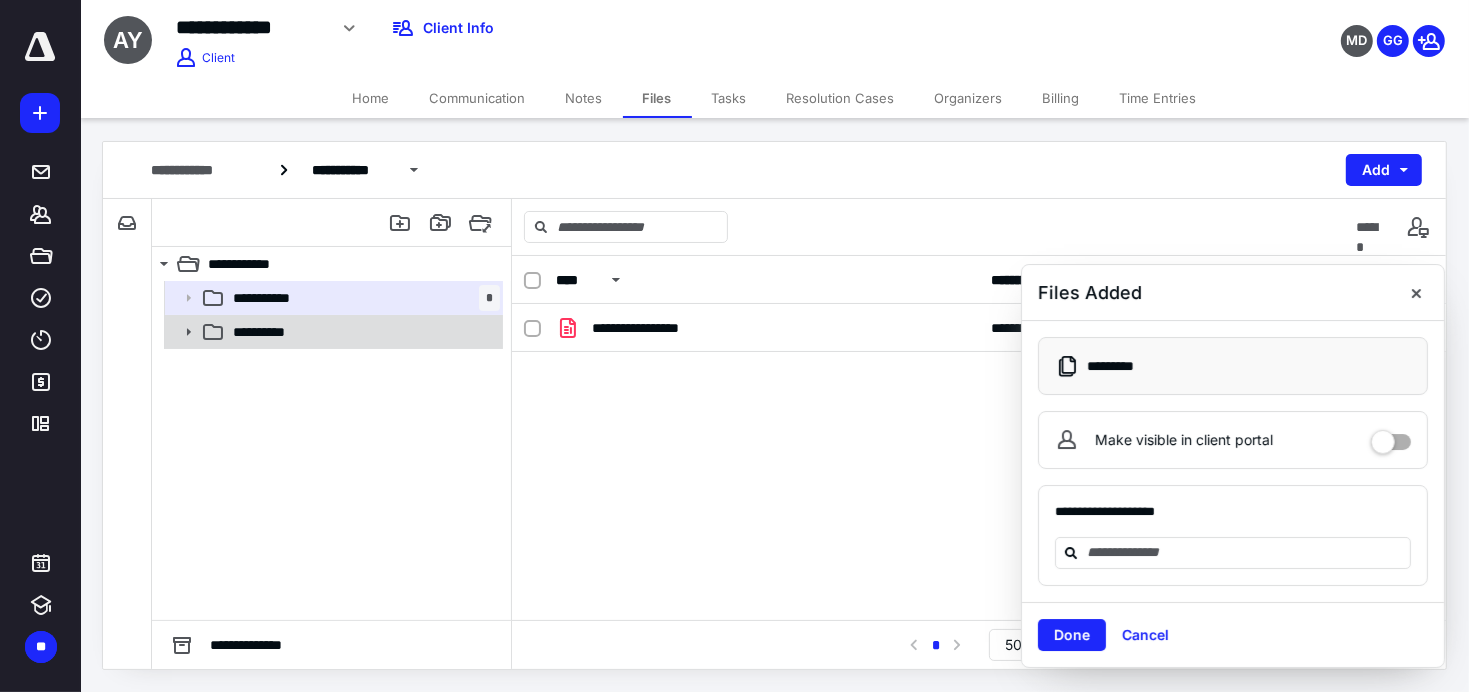 click 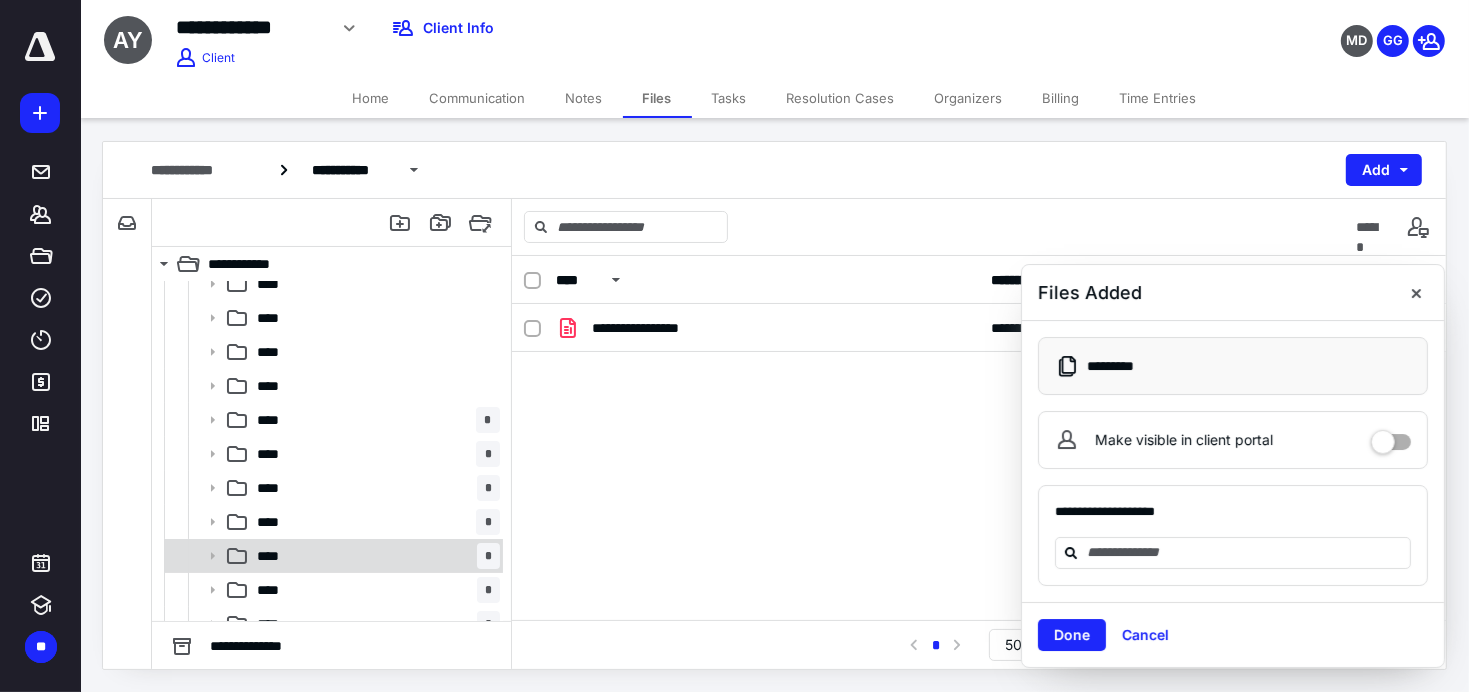 scroll, scrollTop: 169, scrollLeft: 0, axis: vertical 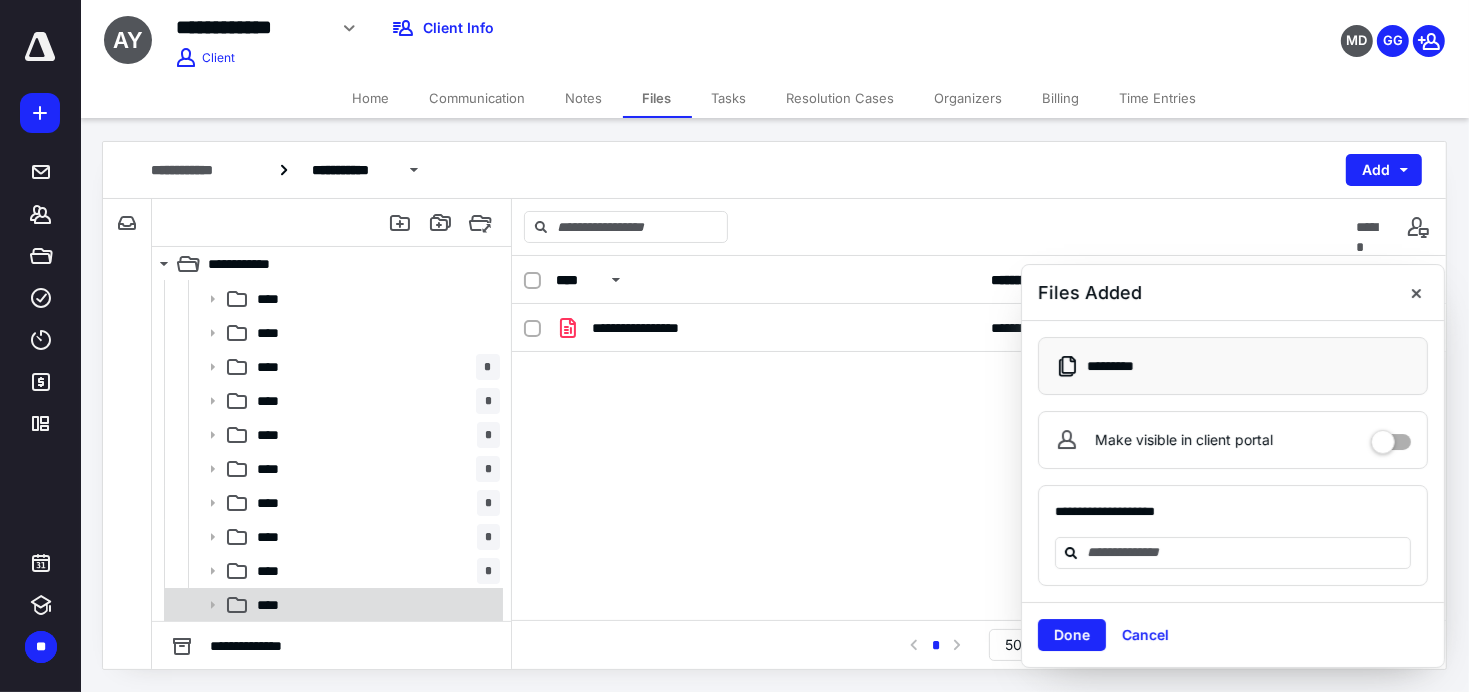 click on "****" at bounding box center [374, 605] 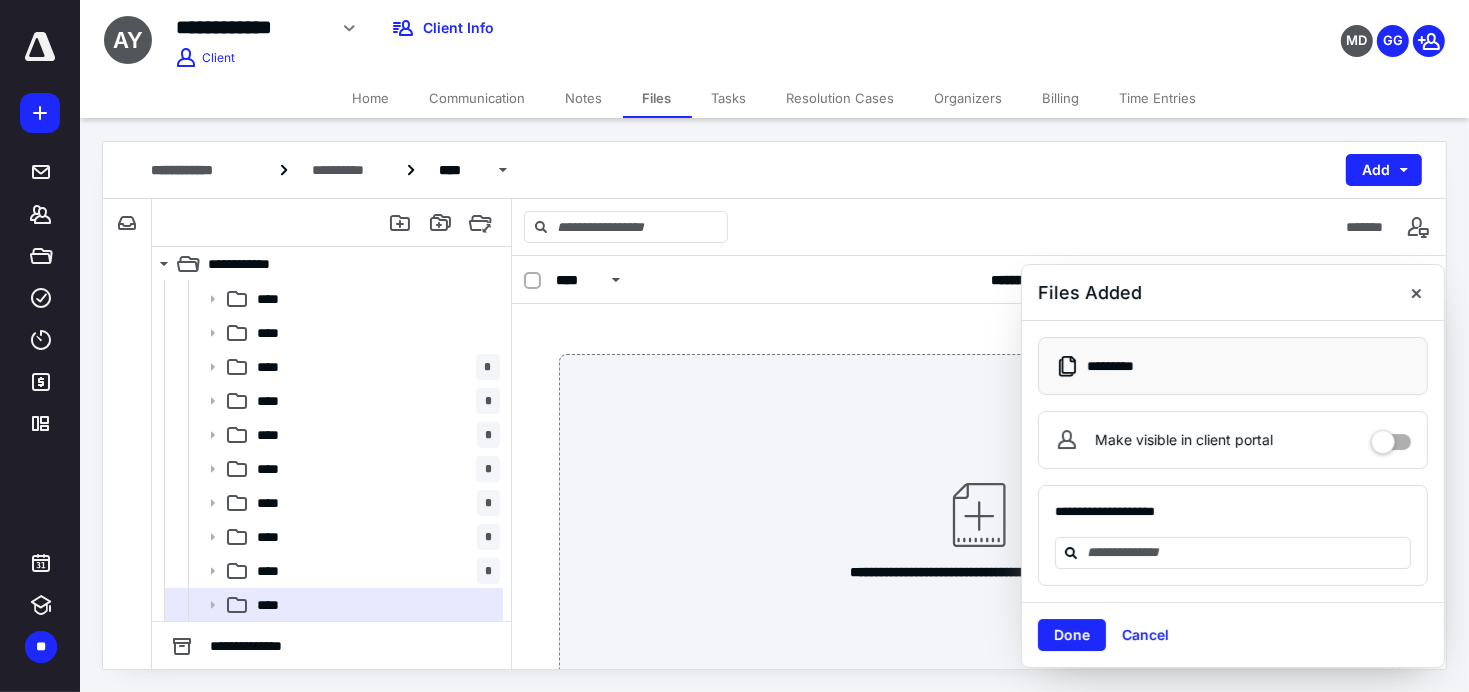 click at bounding box center (1416, 292) 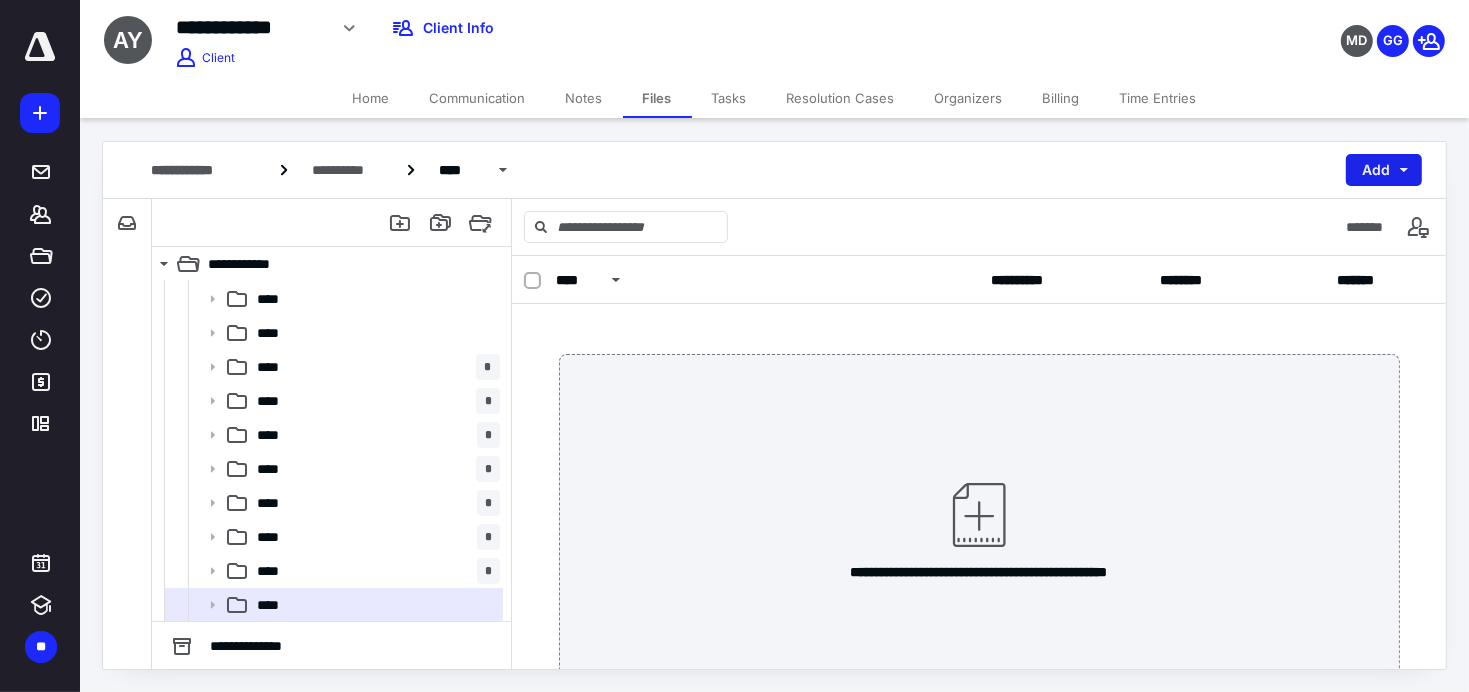 click on "Add" at bounding box center (1384, 170) 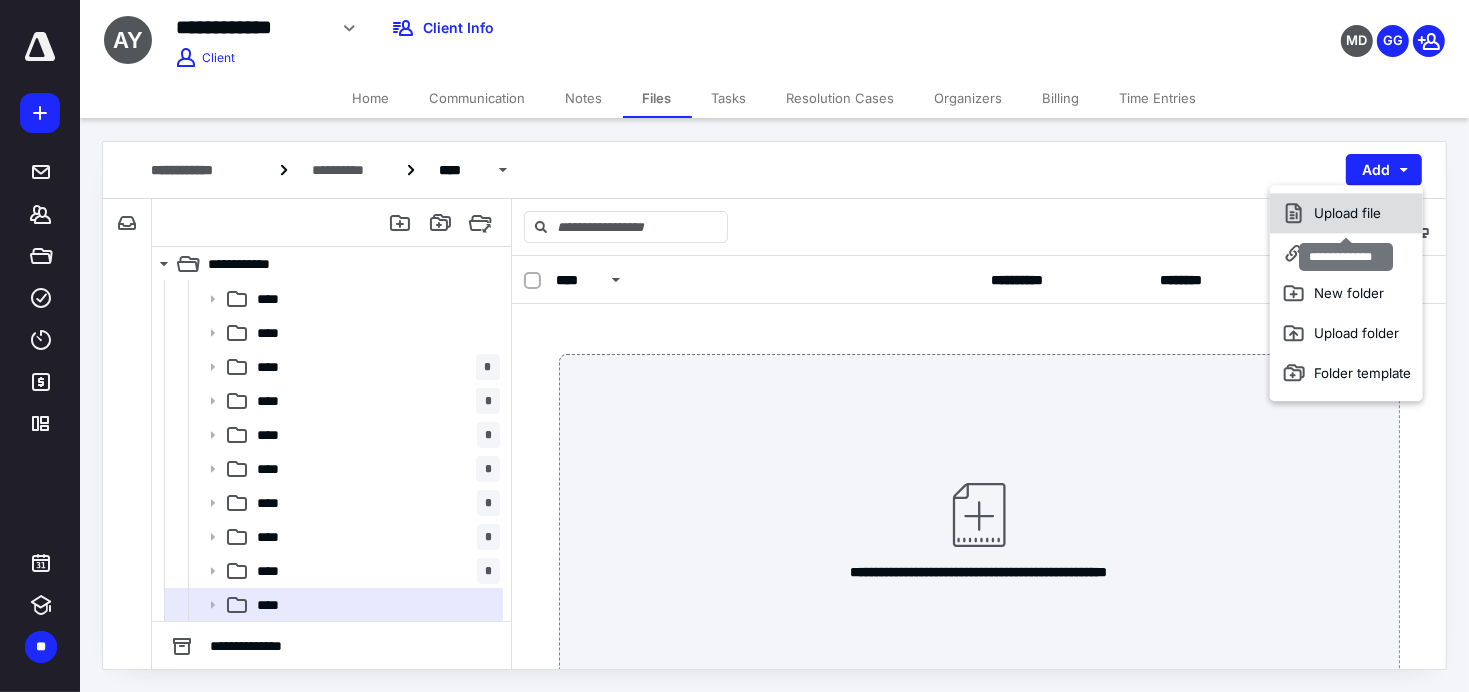 click on "Upload file" at bounding box center [1346, 213] 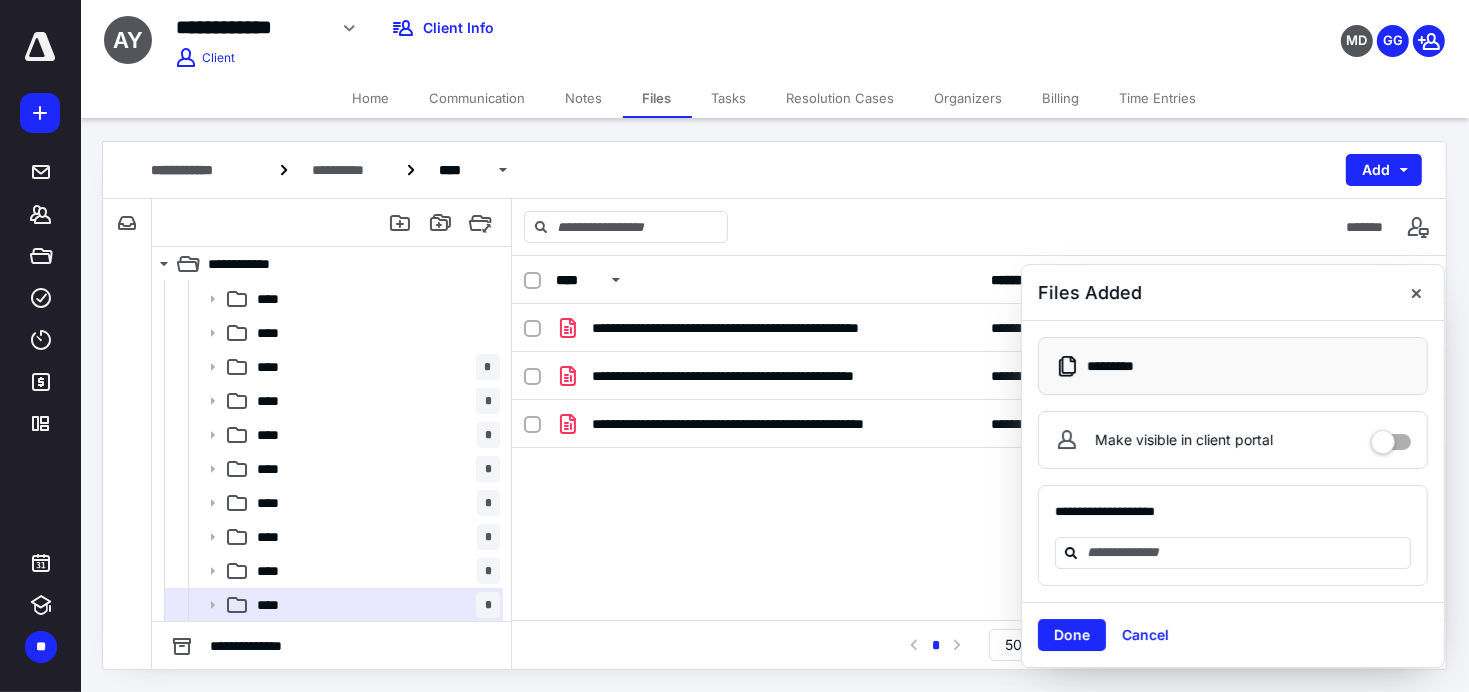 click at bounding box center (1416, 292) 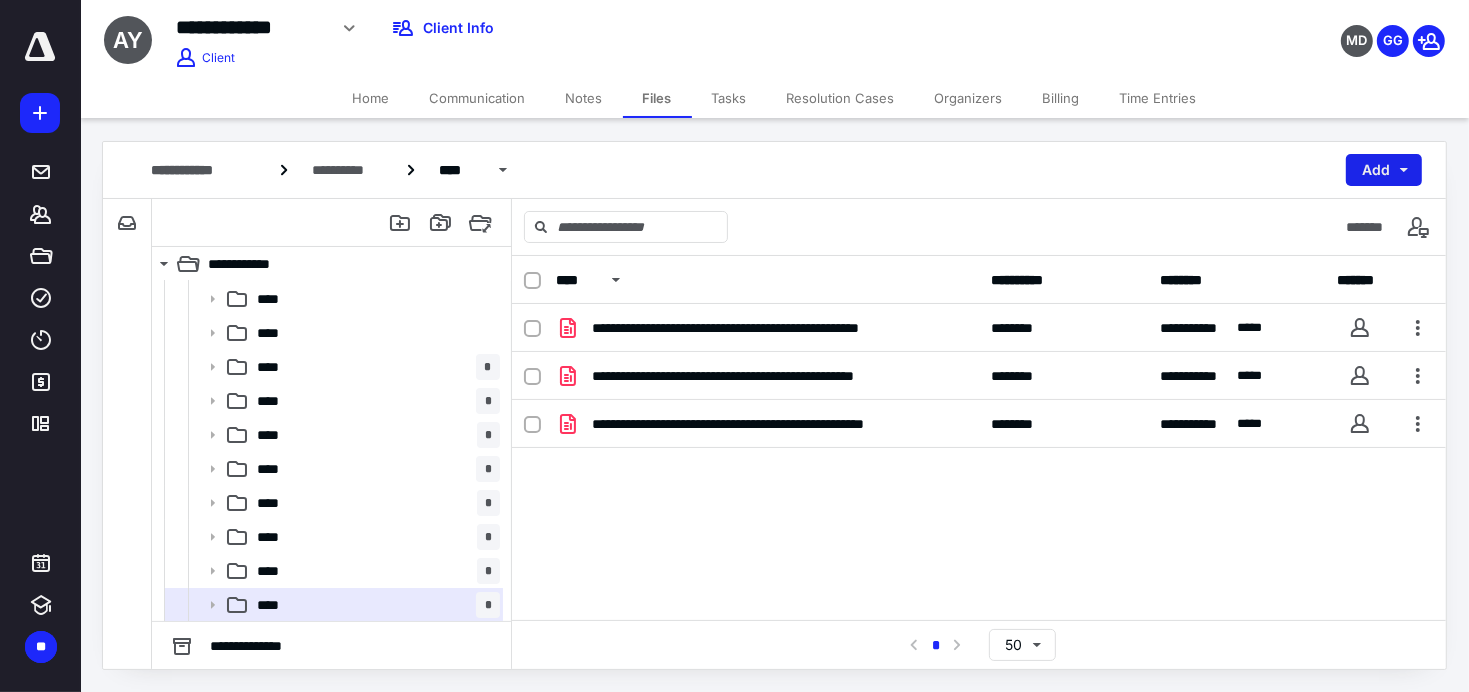 click on "Add" at bounding box center [1384, 170] 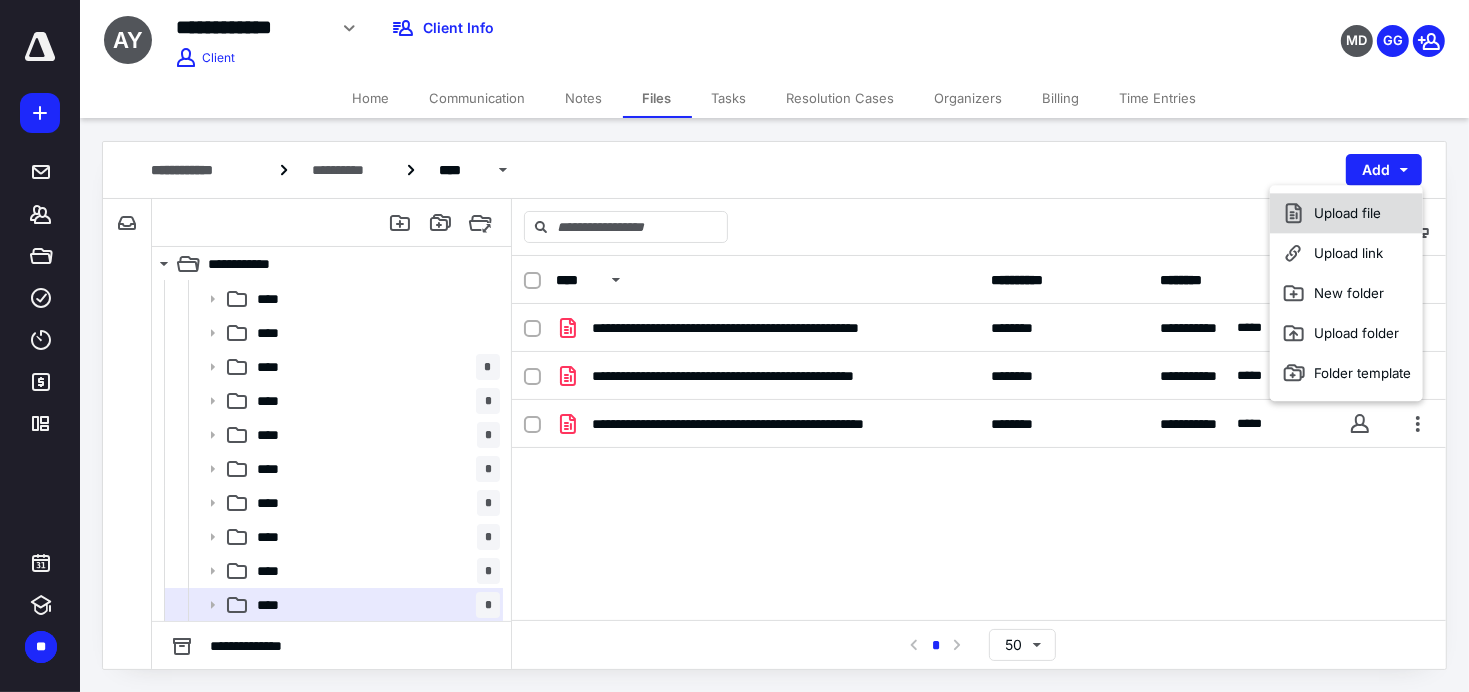click on "Upload file" at bounding box center [1346, 213] 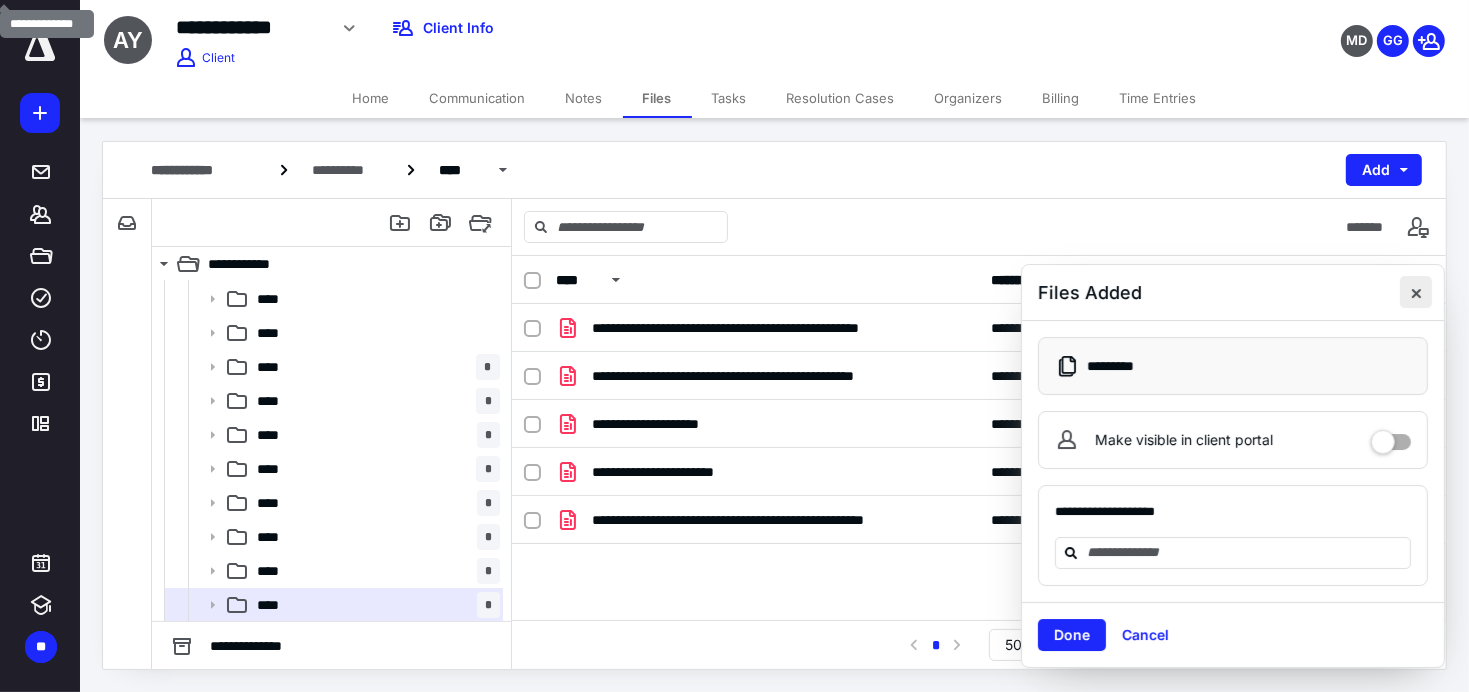 click at bounding box center [1416, 292] 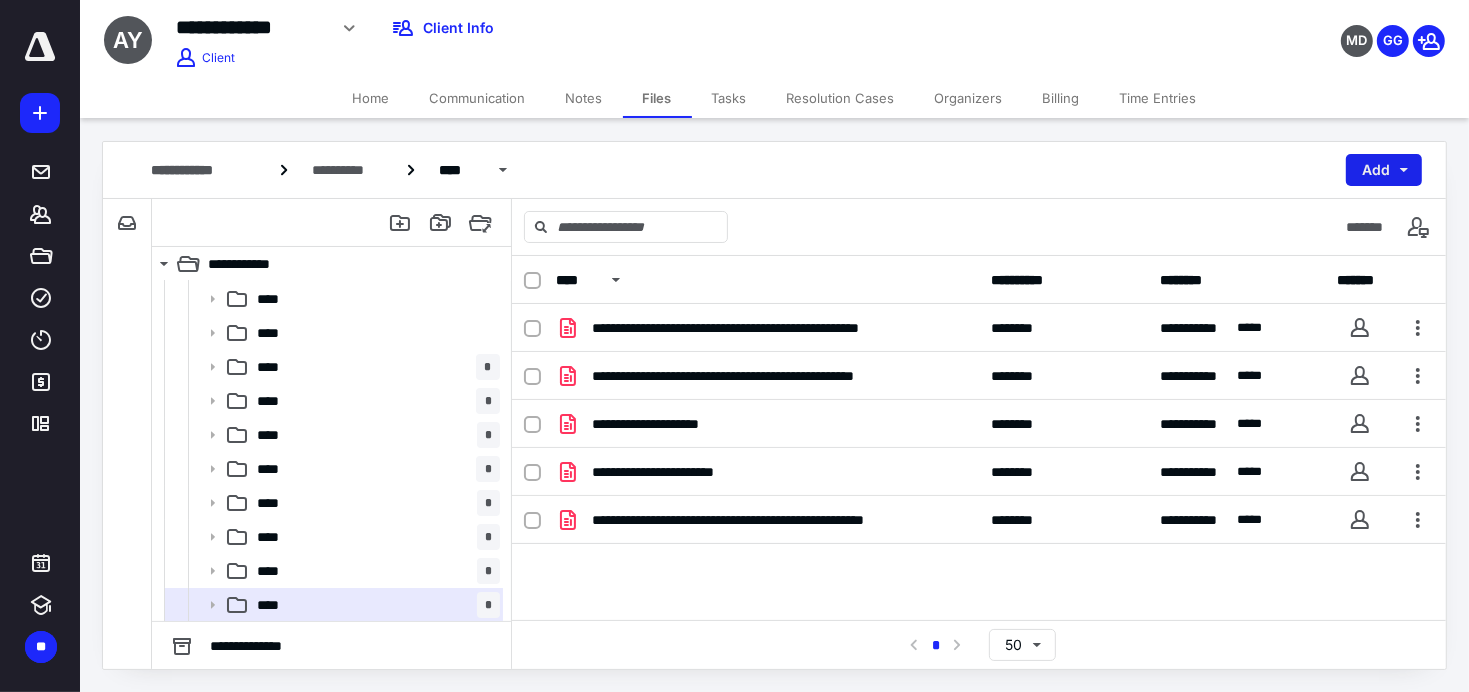 click on "Add" at bounding box center [1384, 170] 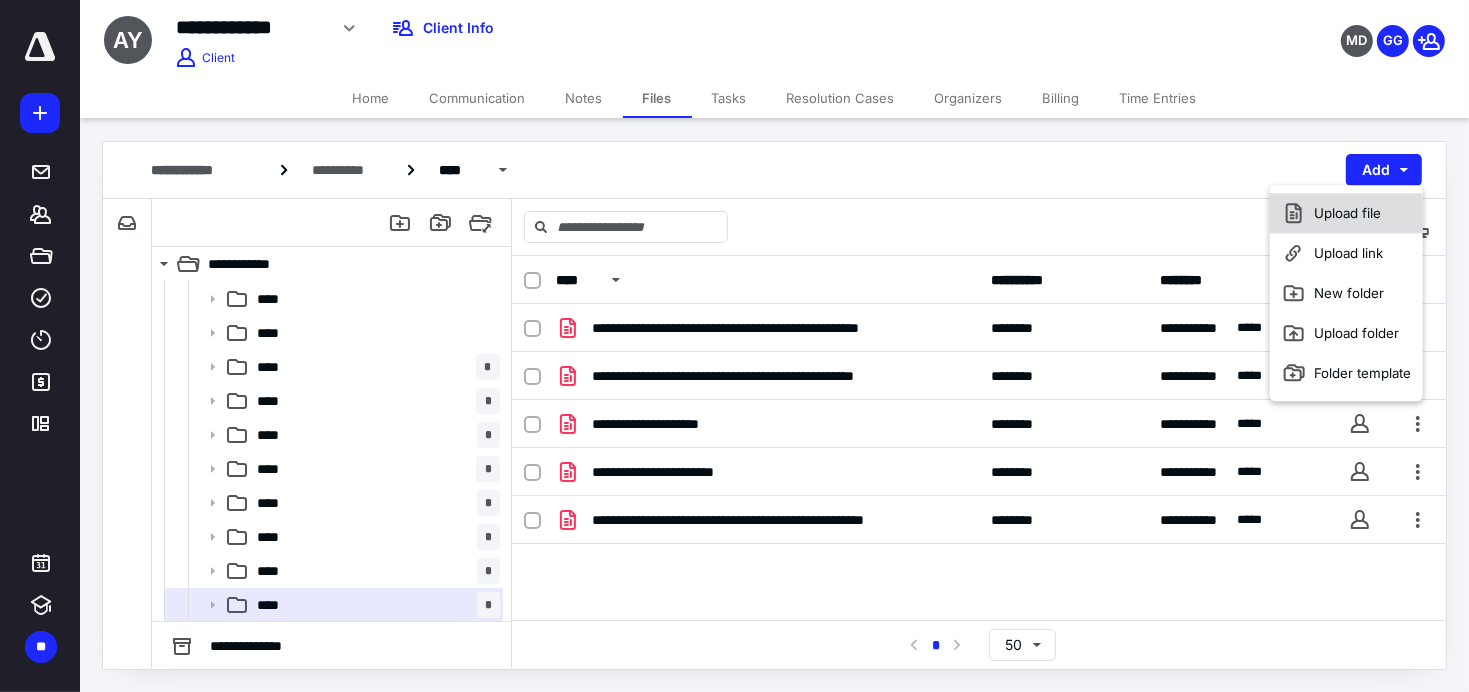 click on "Upload file" at bounding box center [1346, 213] 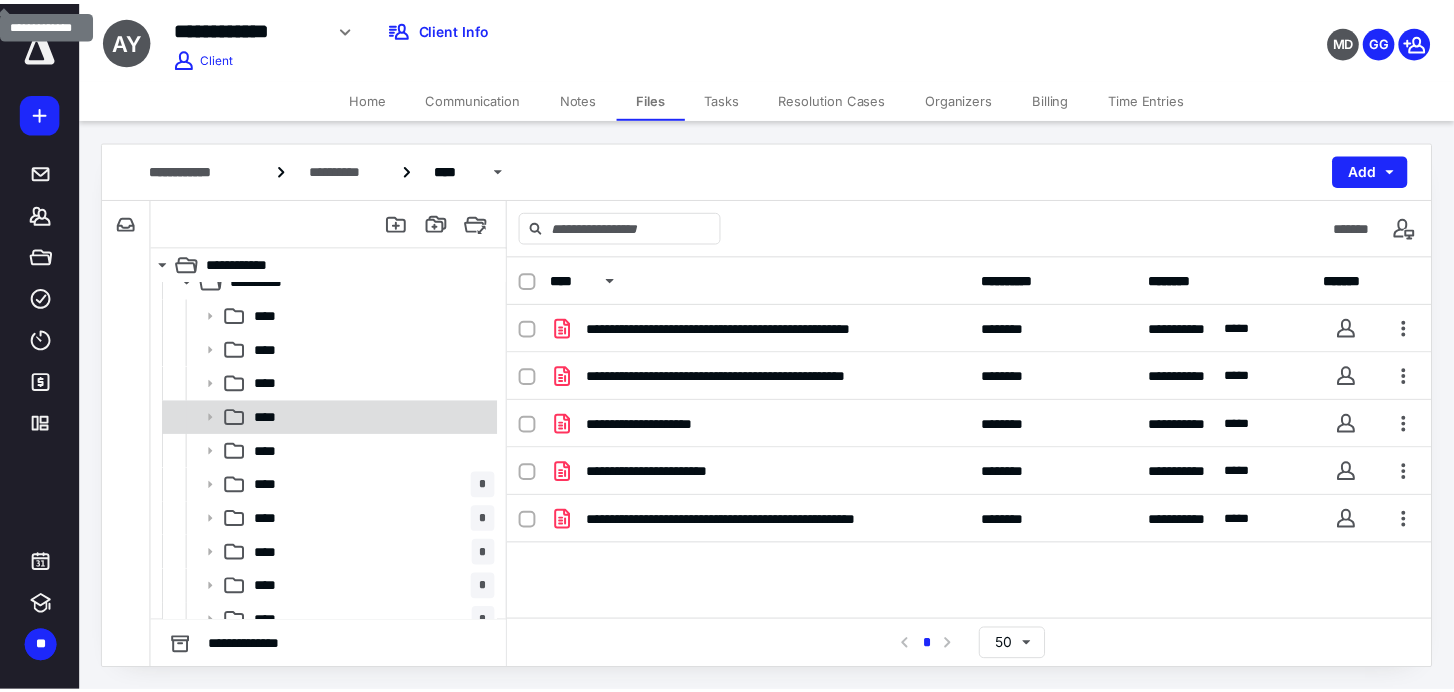 scroll, scrollTop: 0, scrollLeft: 0, axis: both 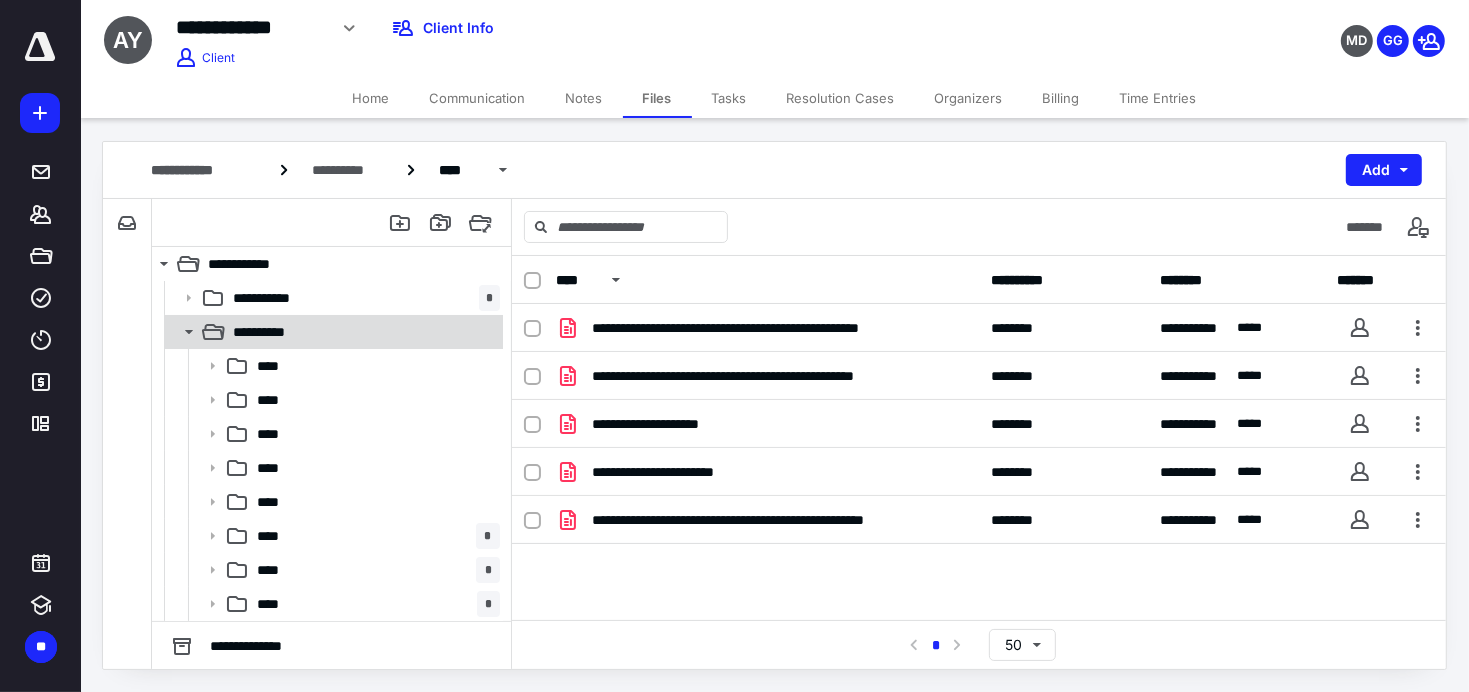 click 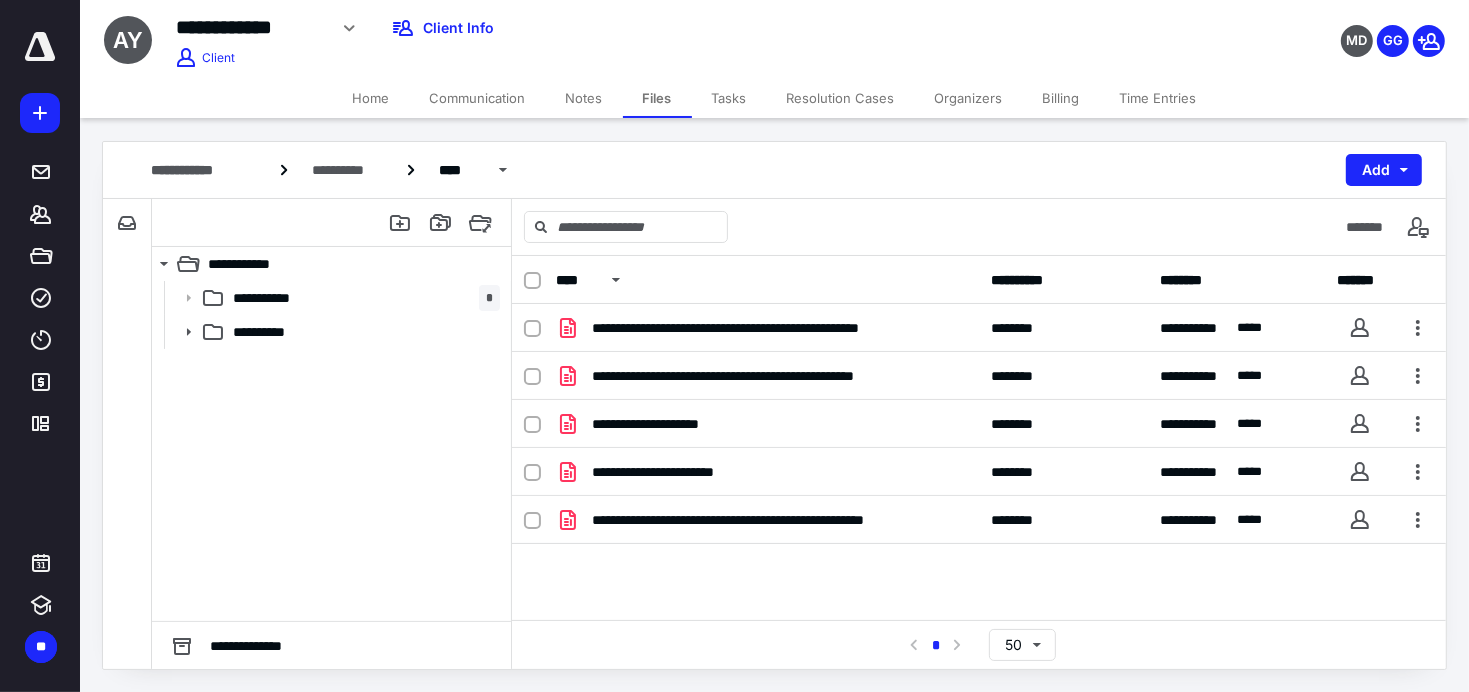 click on "Home" at bounding box center (371, 98) 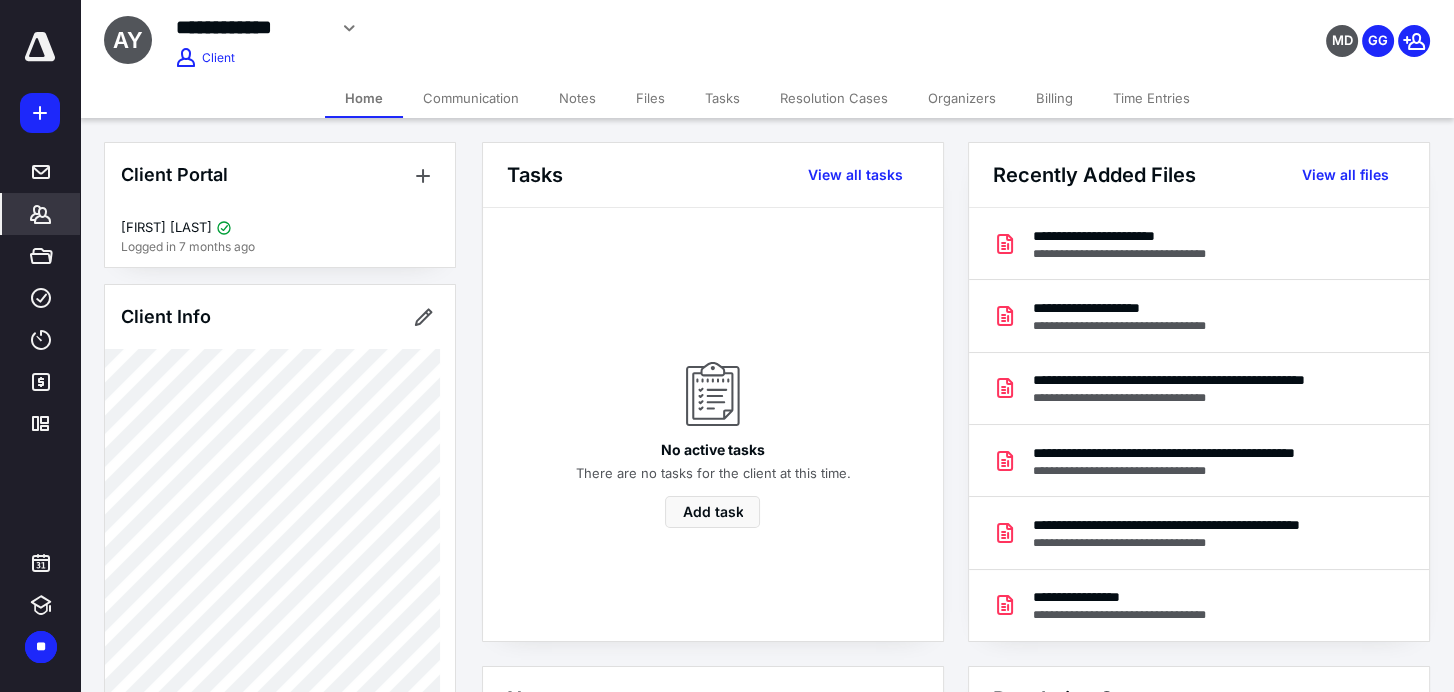 click on "Files" at bounding box center [650, 98] 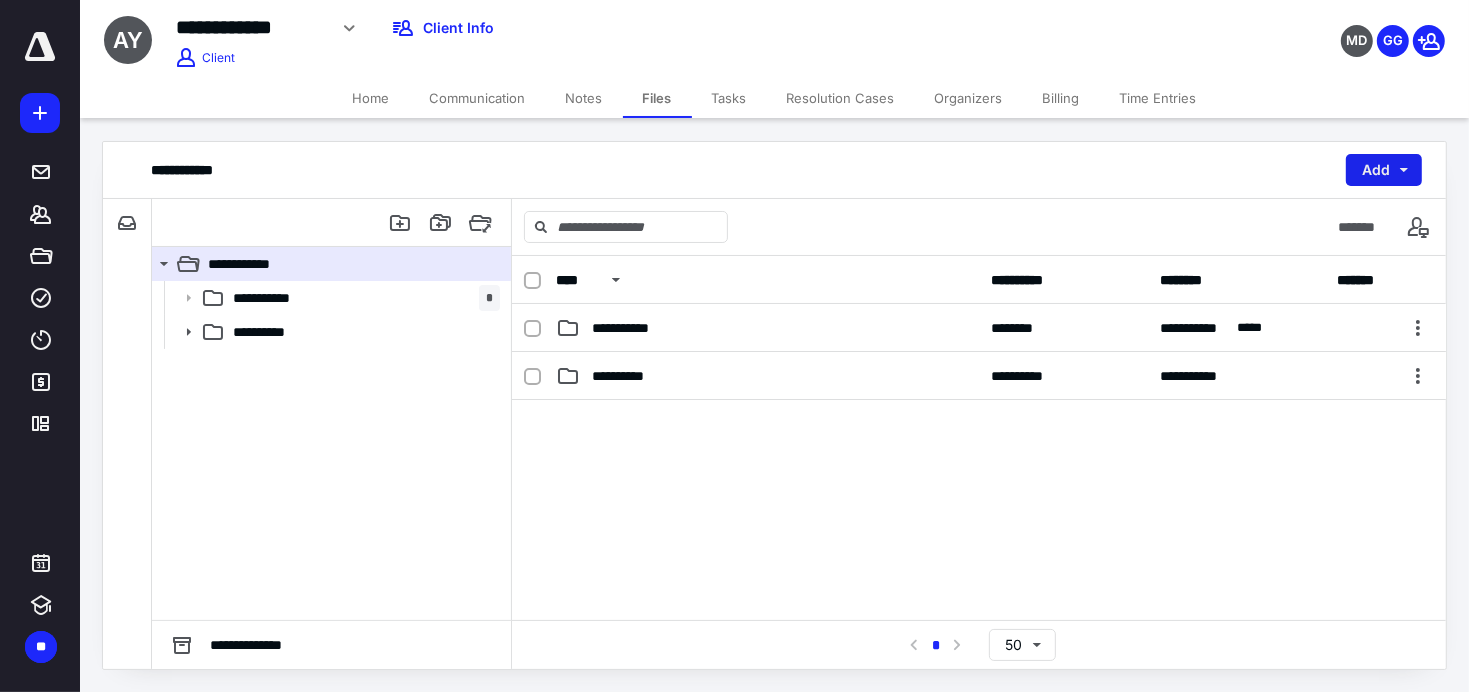 click on "Add" at bounding box center [1384, 170] 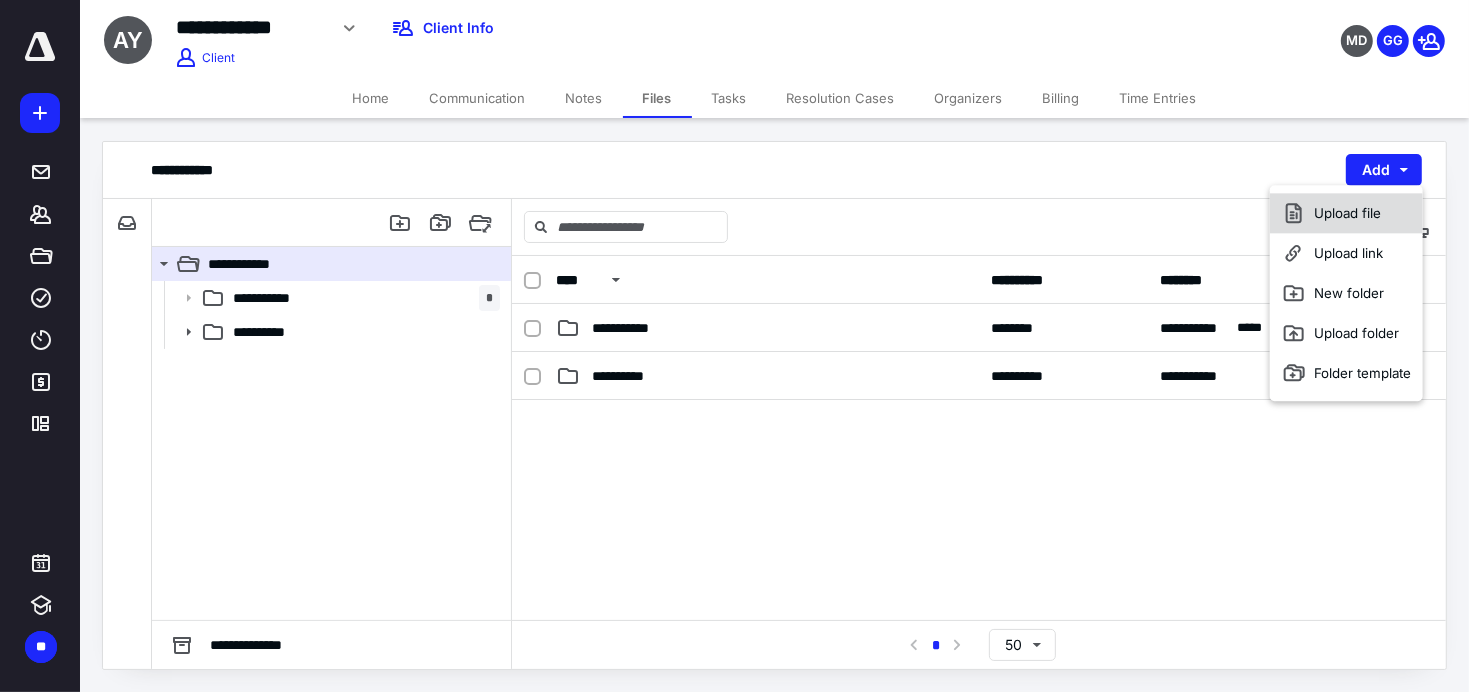click on "Upload file" at bounding box center [1346, 213] 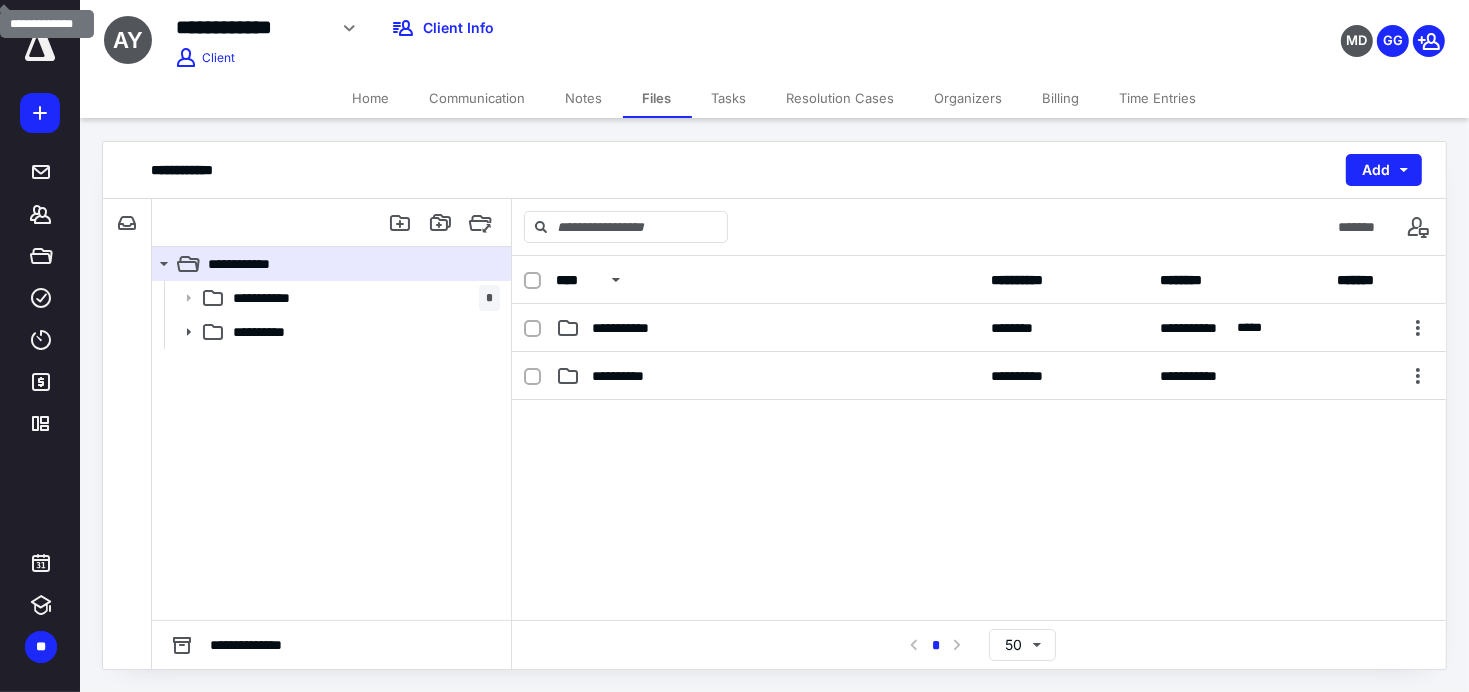 click on "Home" at bounding box center (371, 98) 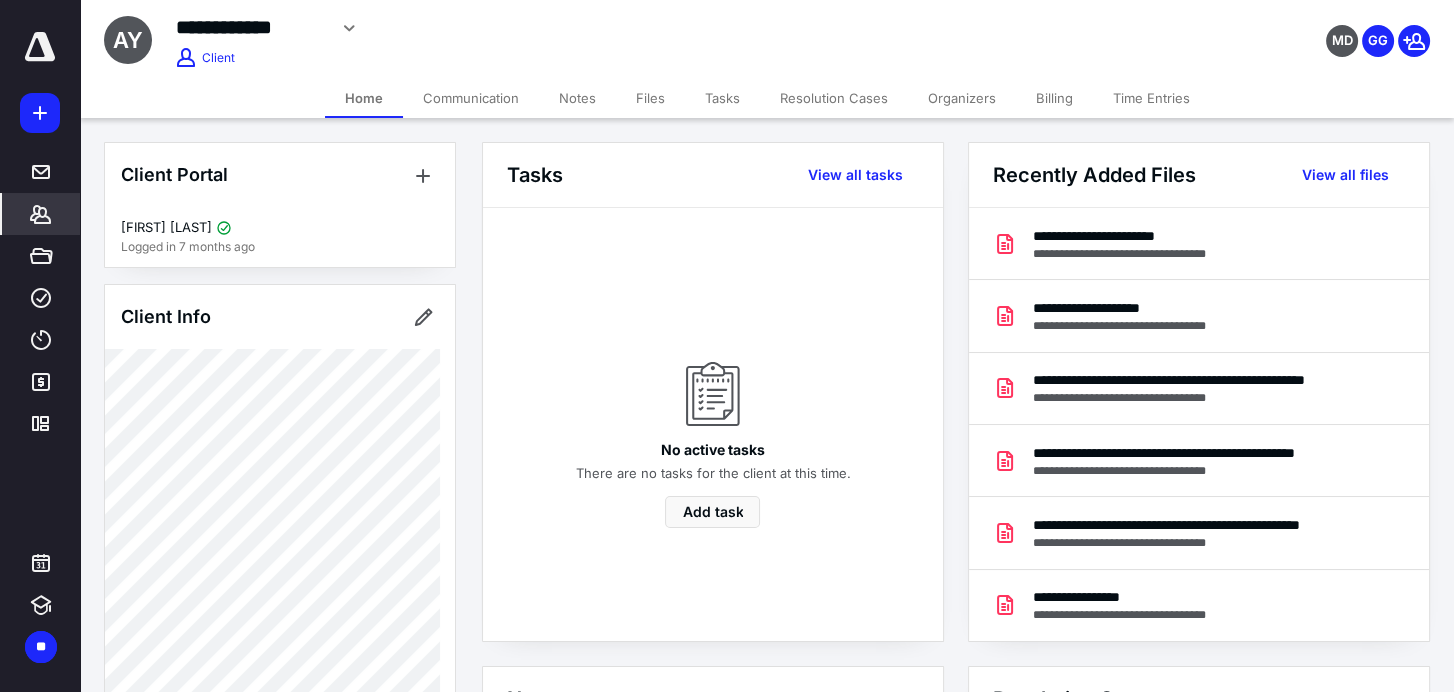 click 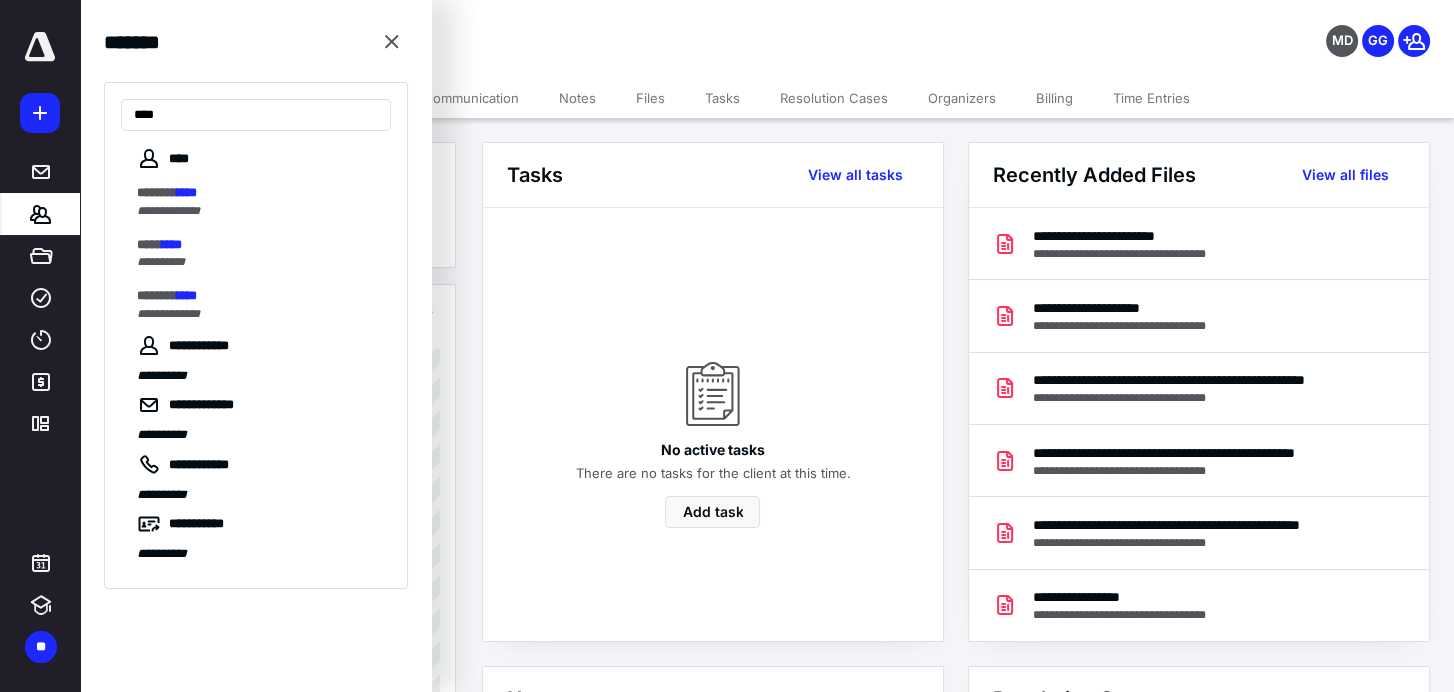 type on "****" 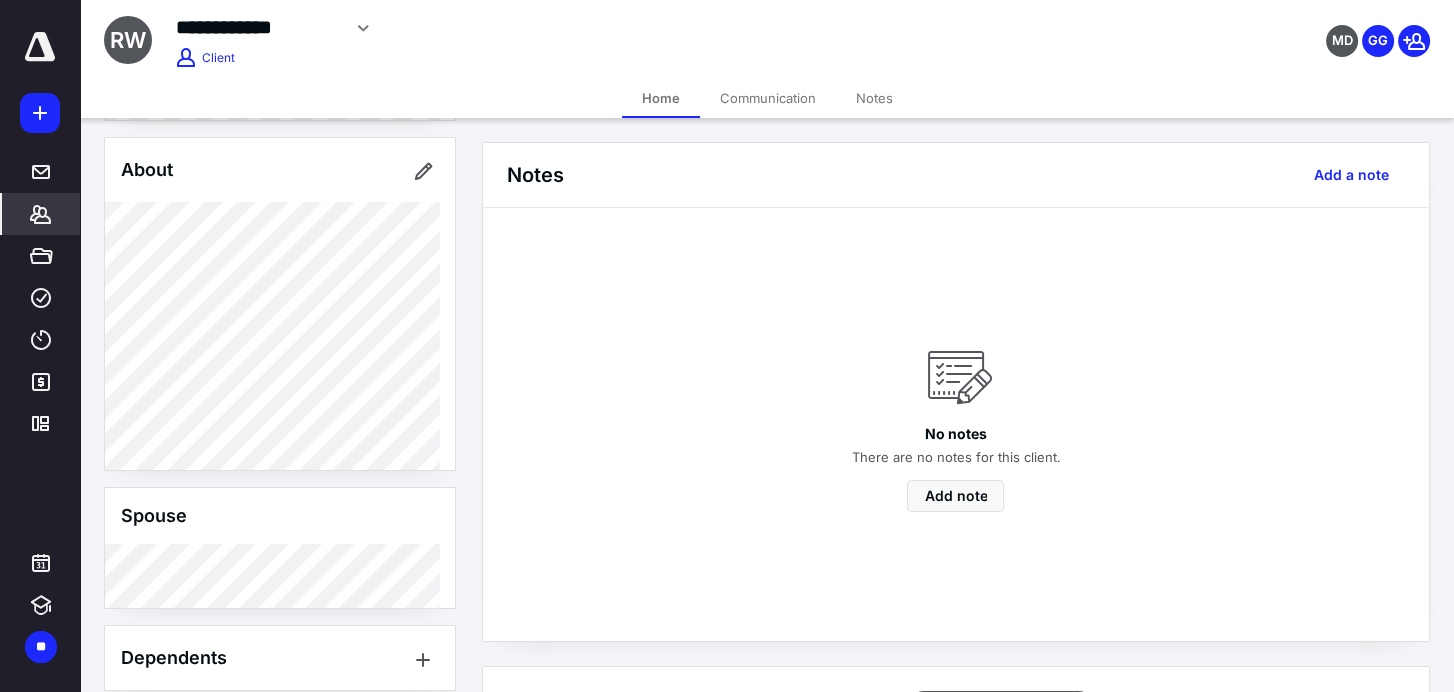 scroll, scrollTop: 413, scrollLeft: 0, axis: vertical 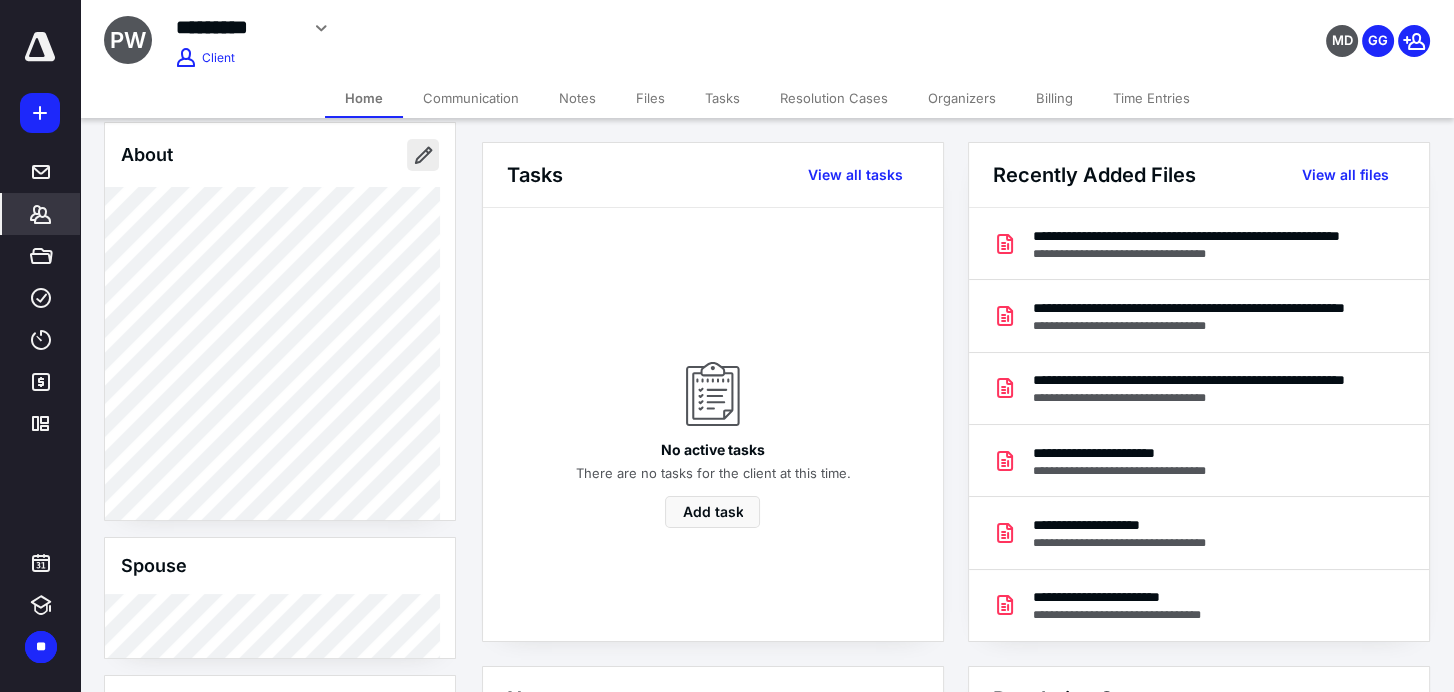 click at bounding box center [423, 155] 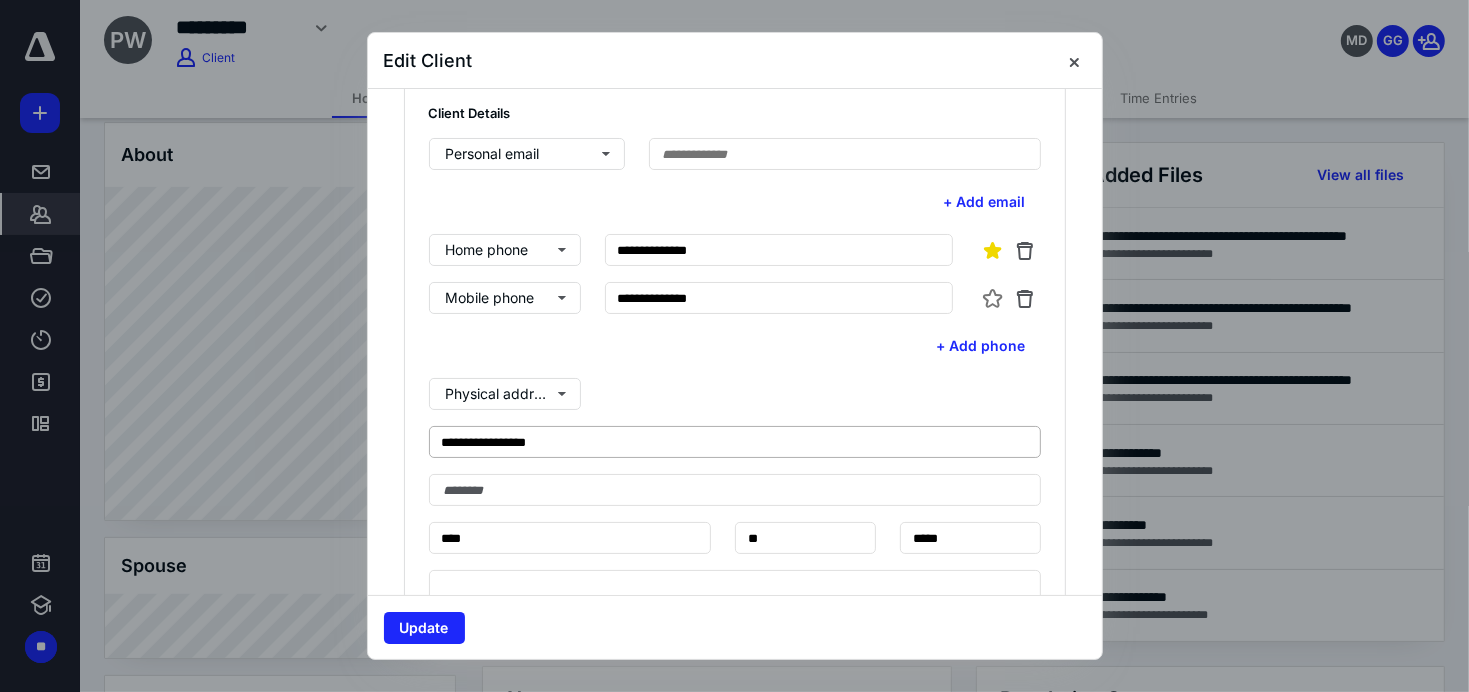 scroll, scrollTop: 333, scrollLeft: 0, axis: vertical 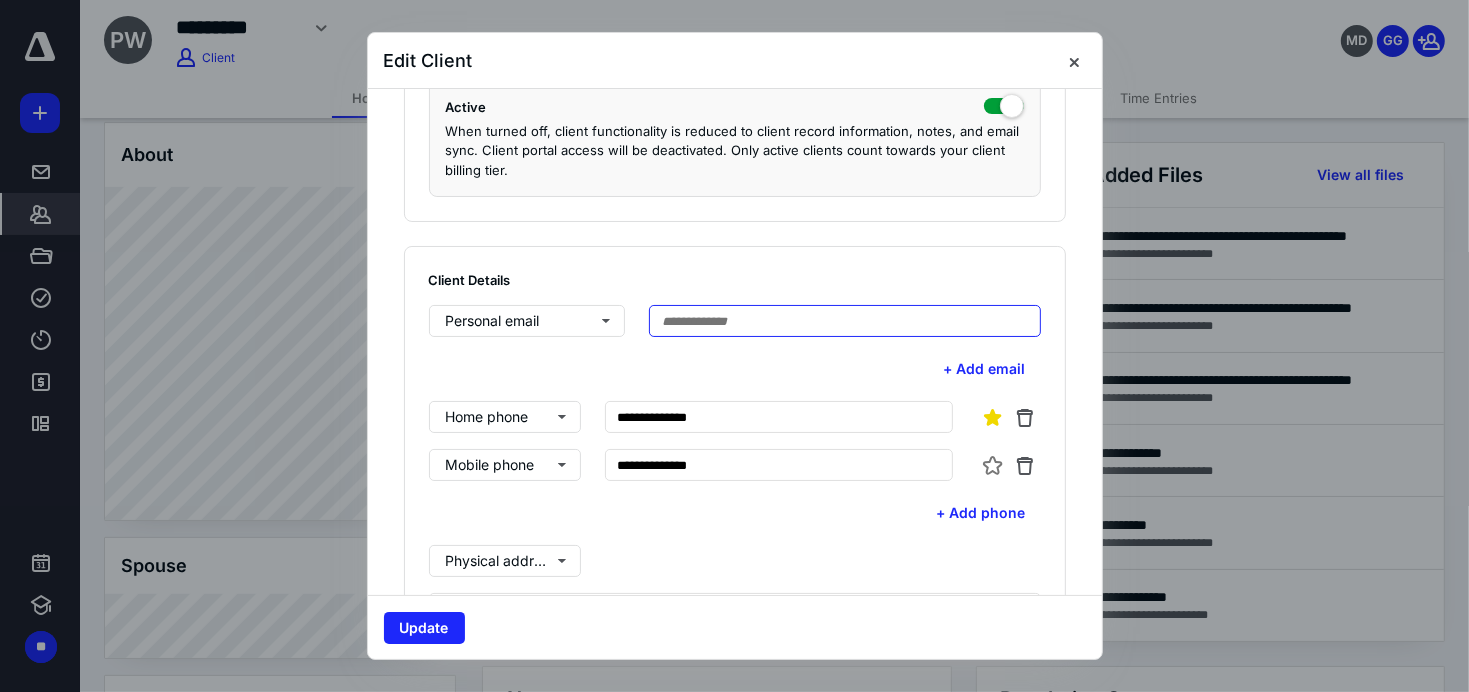 click at bounding box center (845, 321) 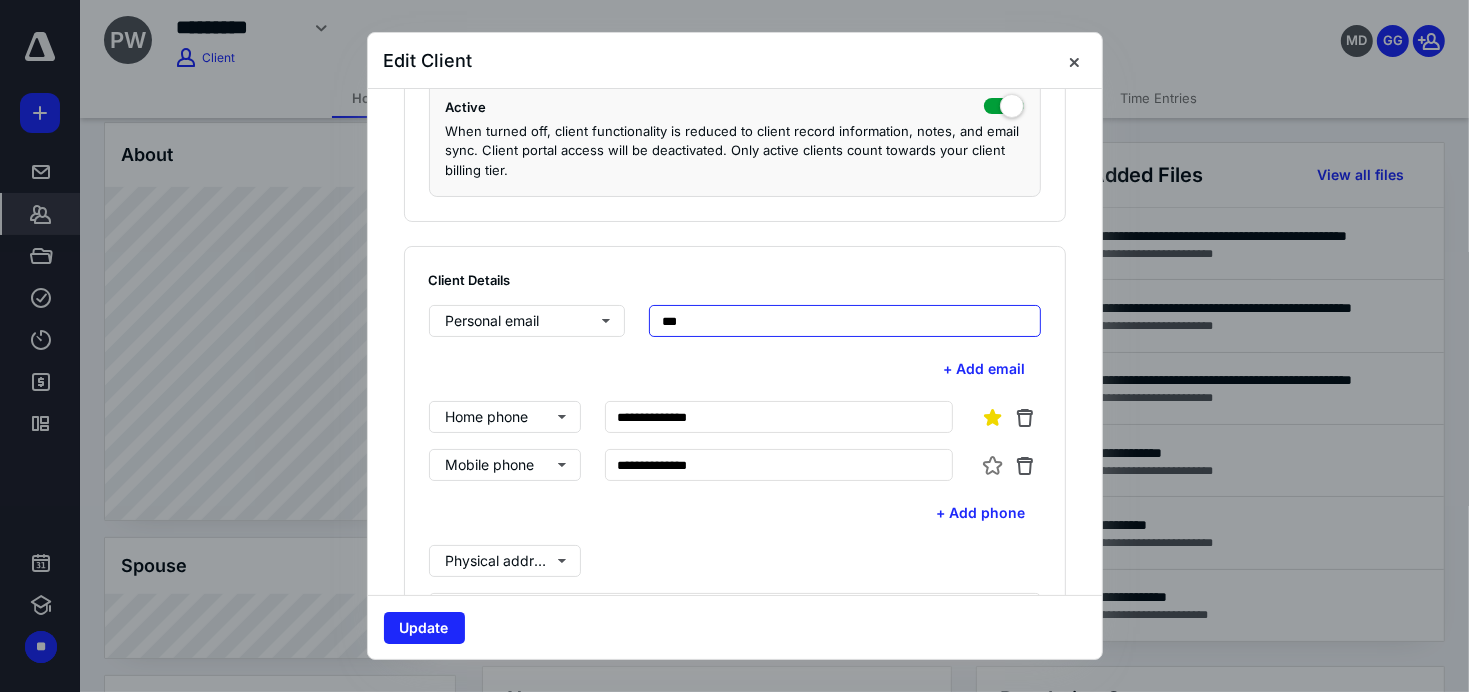 type on "****" 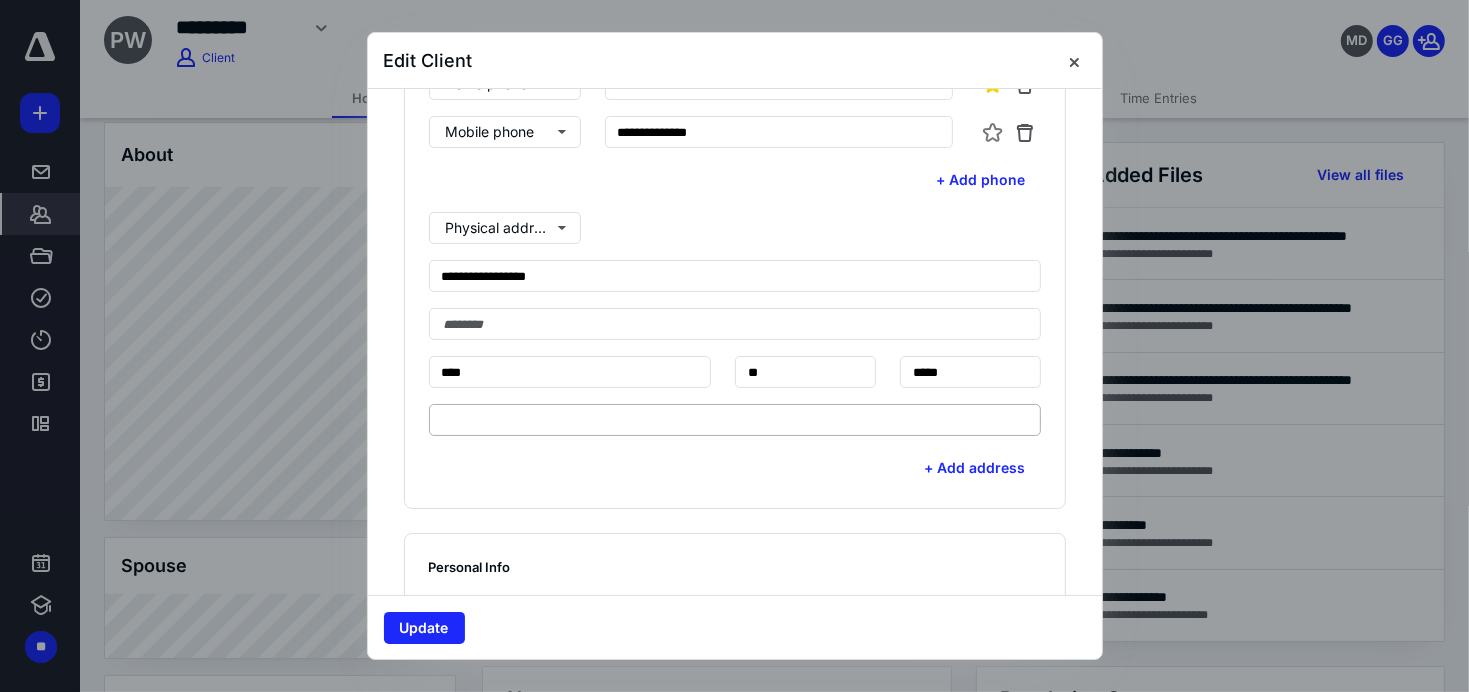 scroll, scrollTop: 333, scrollLeft: 0, axis: vertical 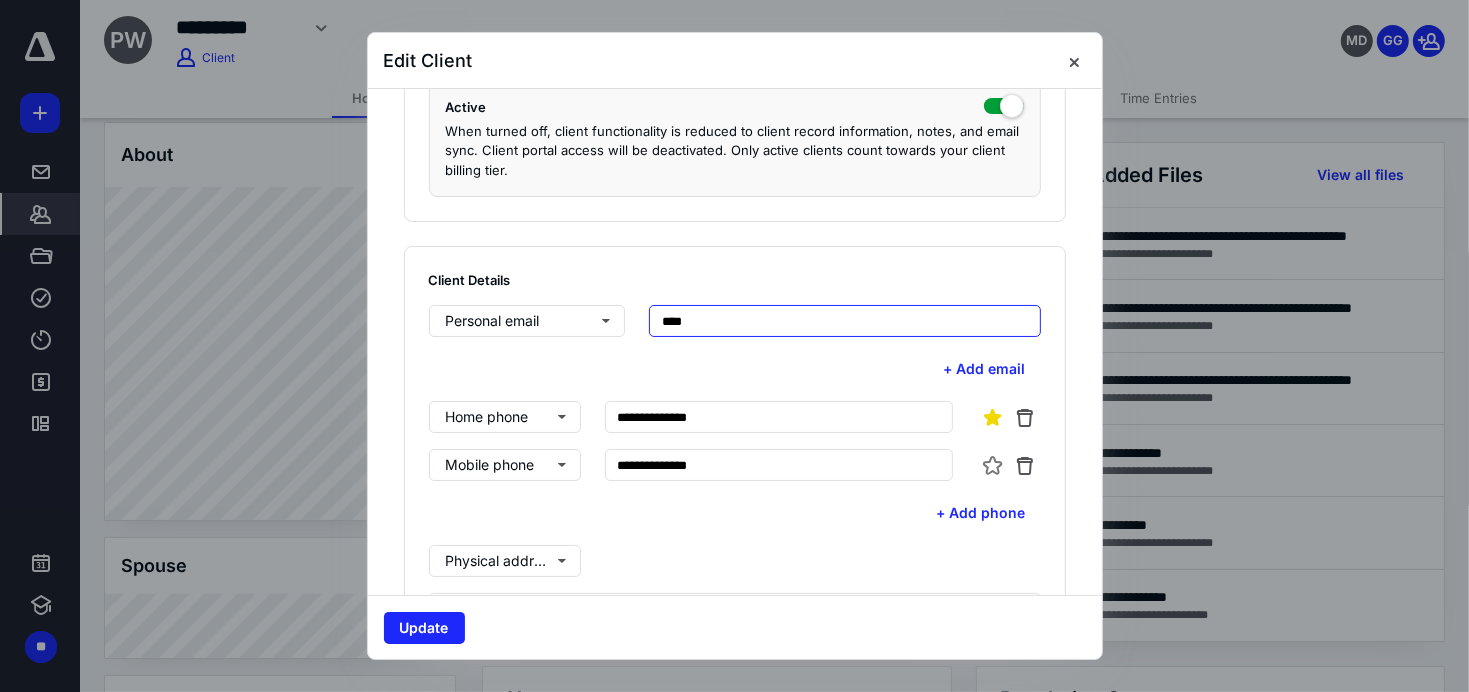 drag, startPoint x: 707, startPoint y: 317, endPoint x: 629, endPoint y: 327, distance: 78.63841 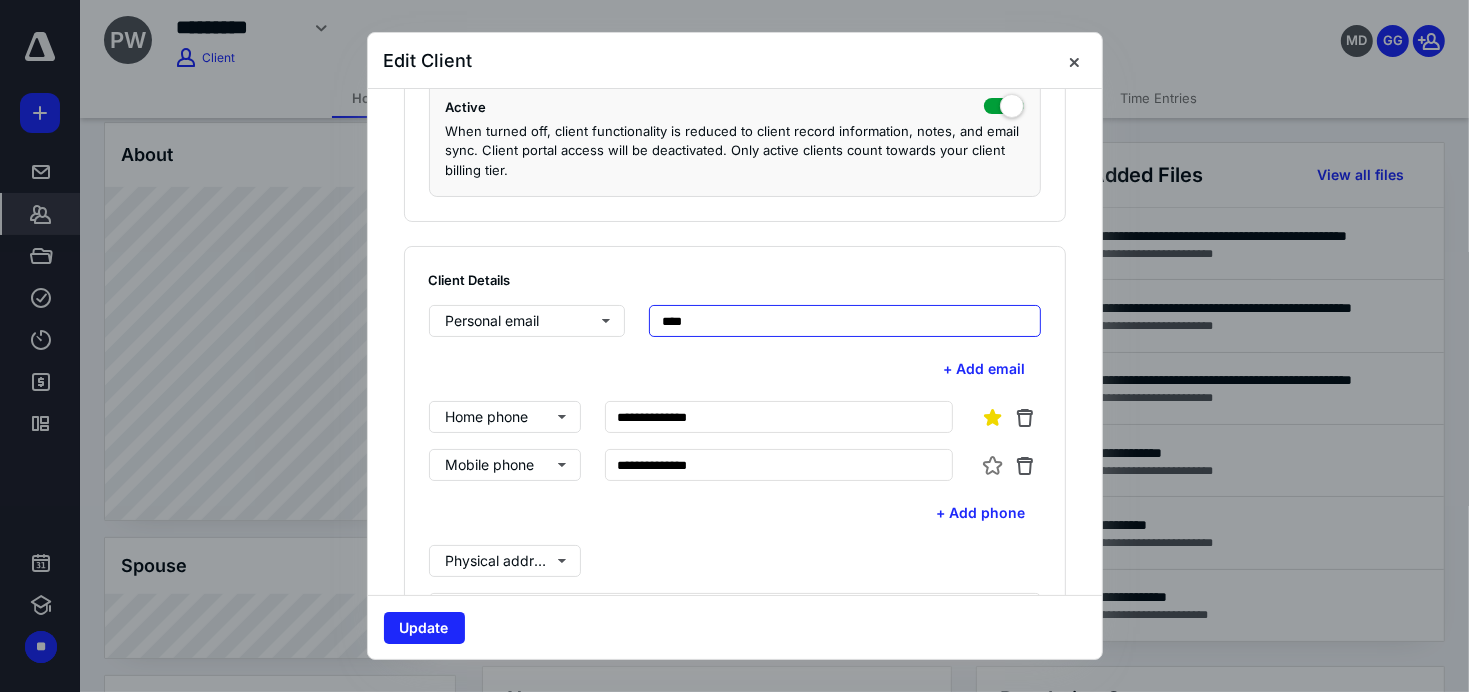 type 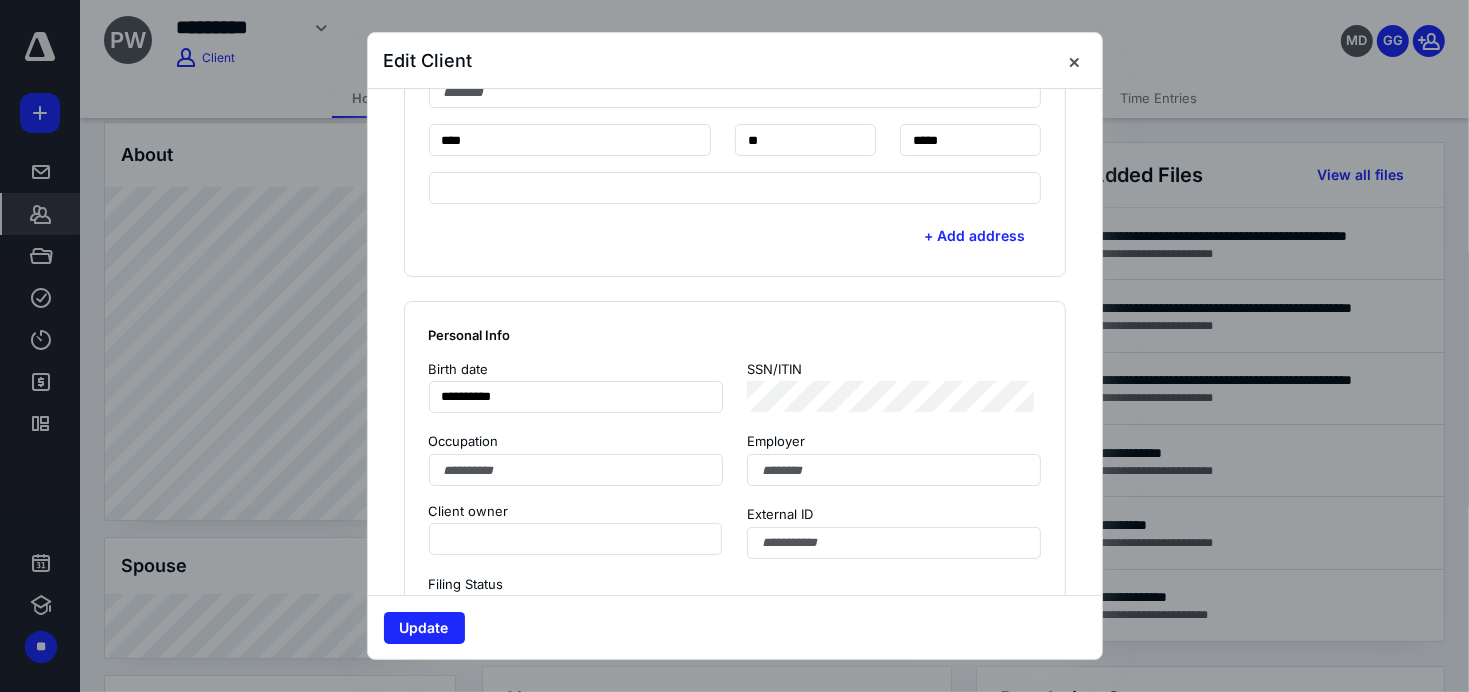 scroll, scrollTop: 1000, scrollLeft: 0, axis: vertical 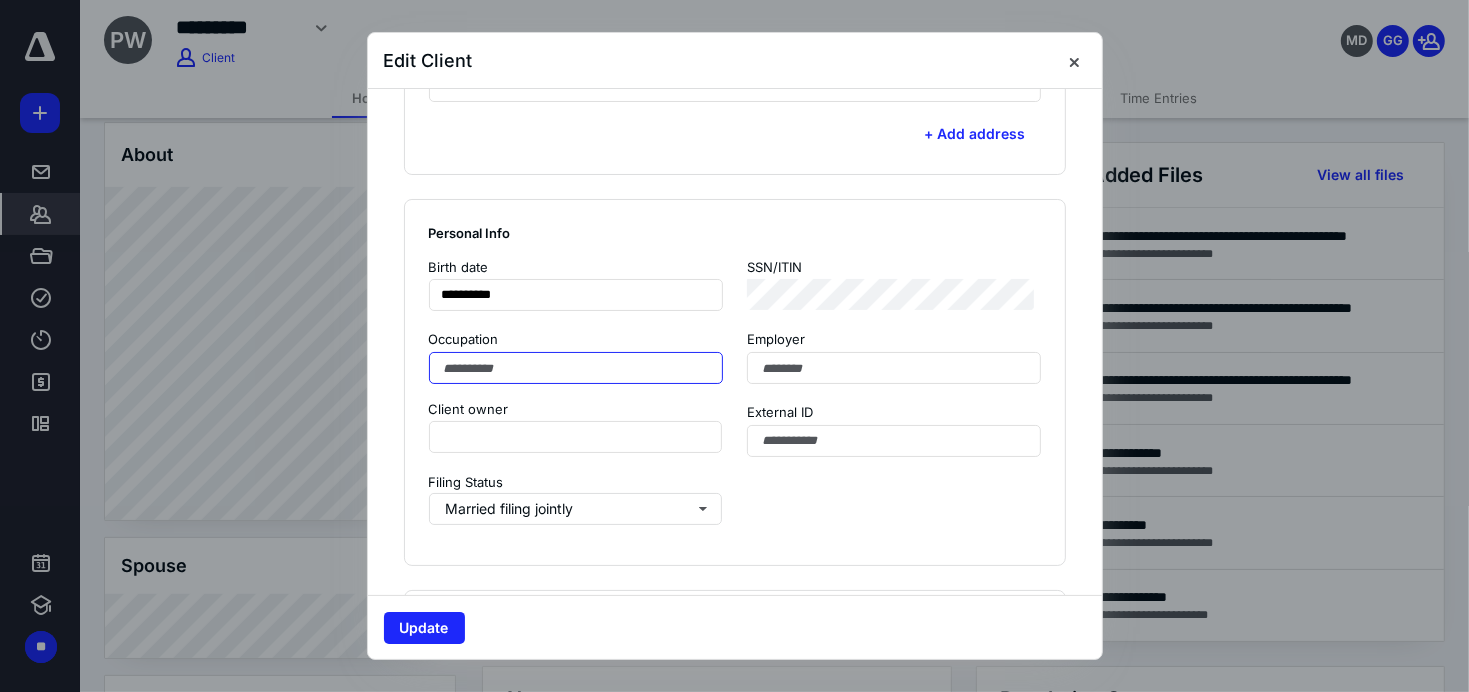 click at bounding box center [576, 368] 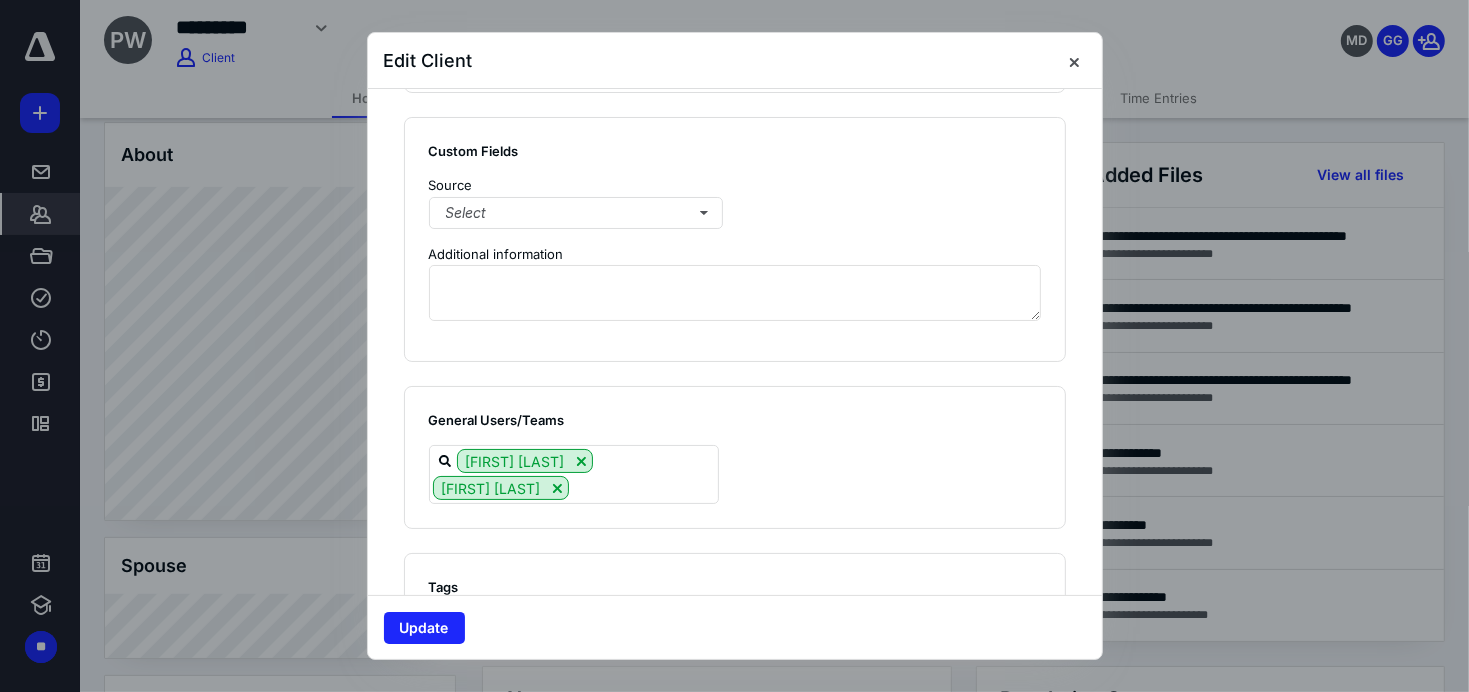 scroll, scrollTop: 1573, scrollLeft: 0, axis: vertical 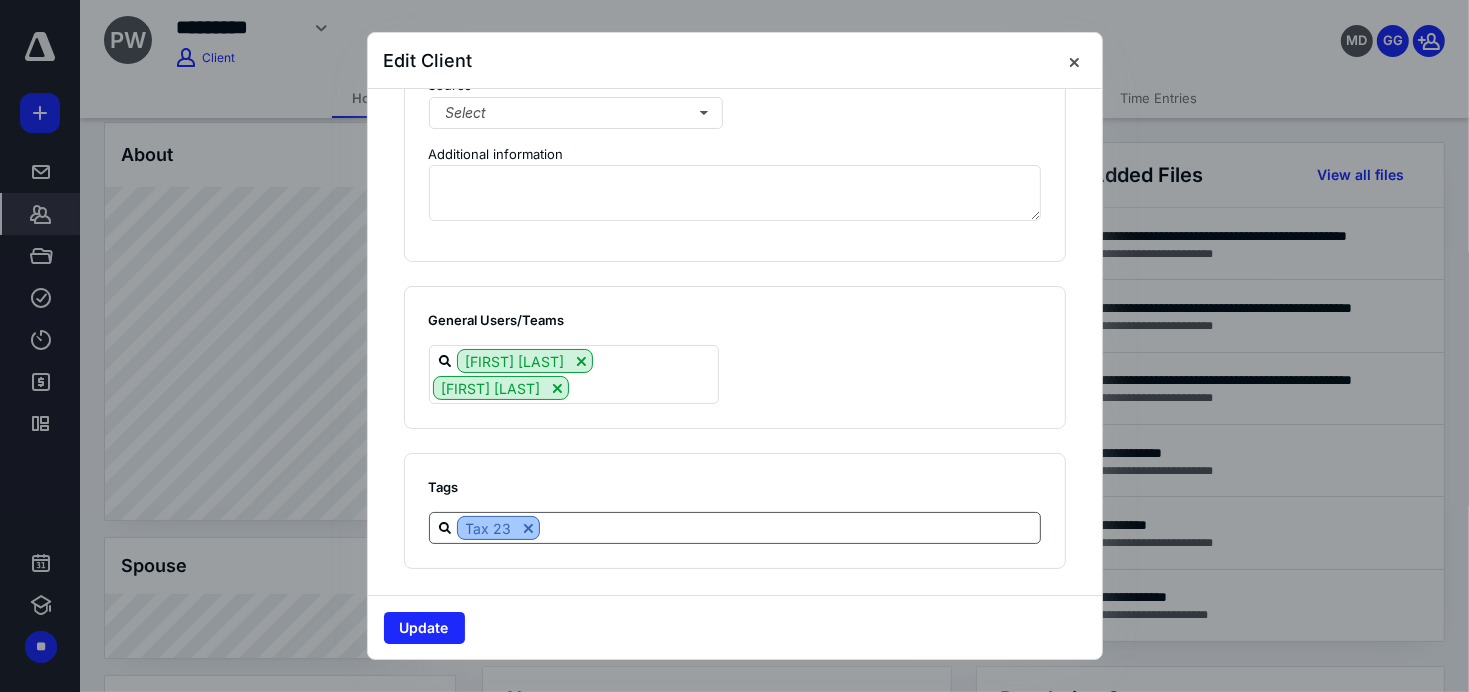 type on "****" 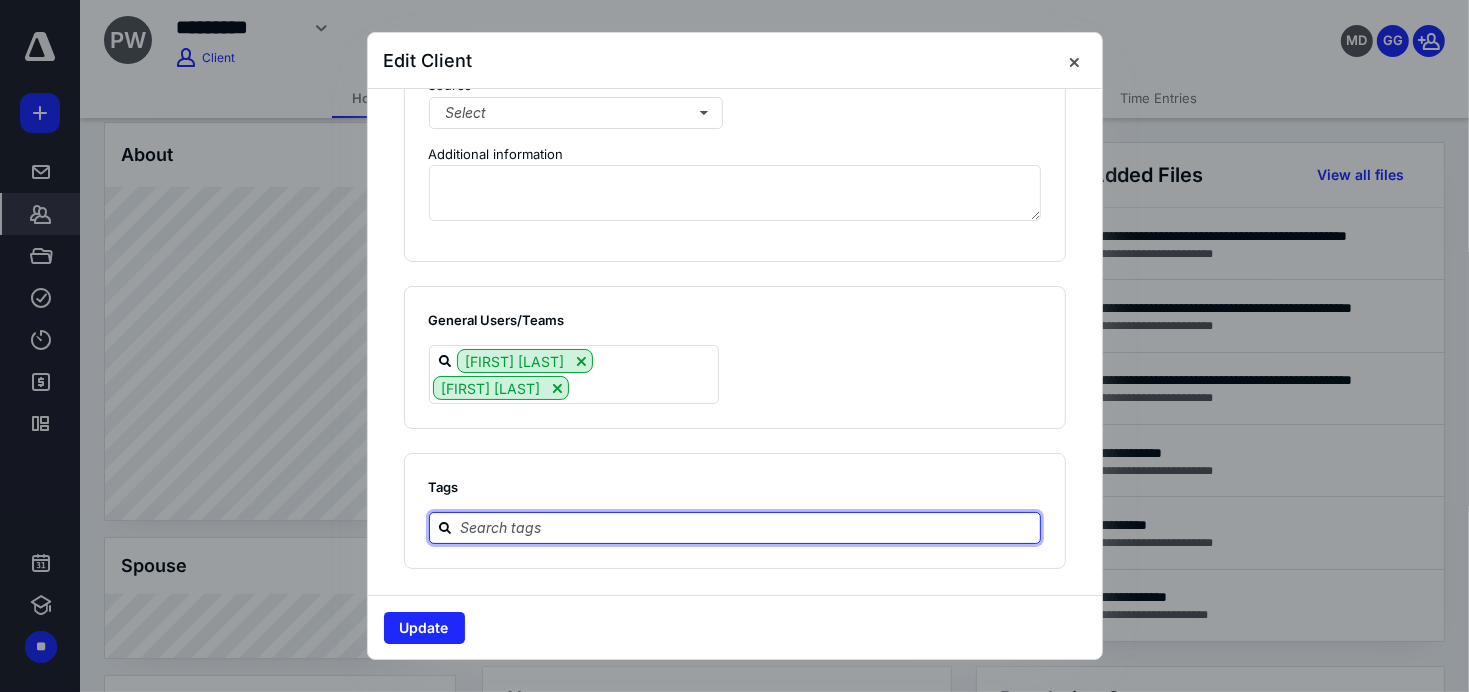 click at bounding box center [747, 527] 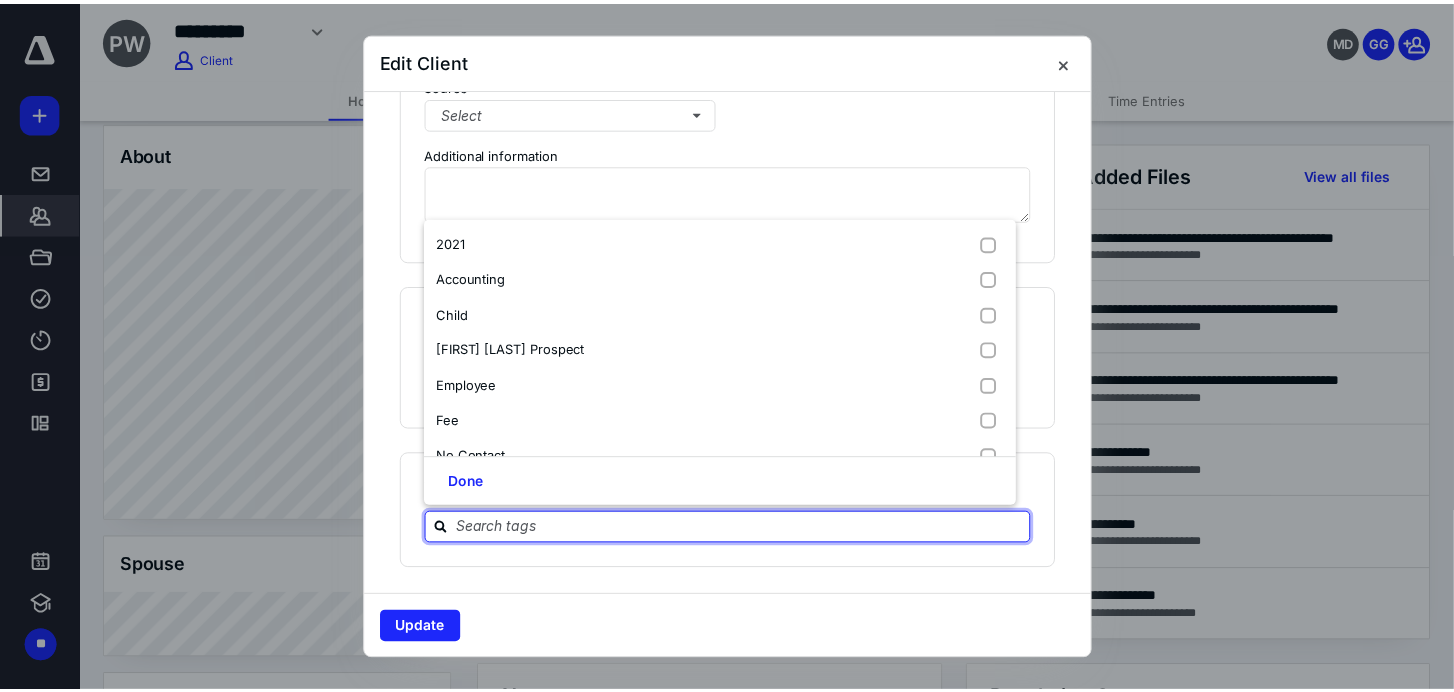 scroll, scrollTop: 628, scrollLeft: 0, axis: vertical 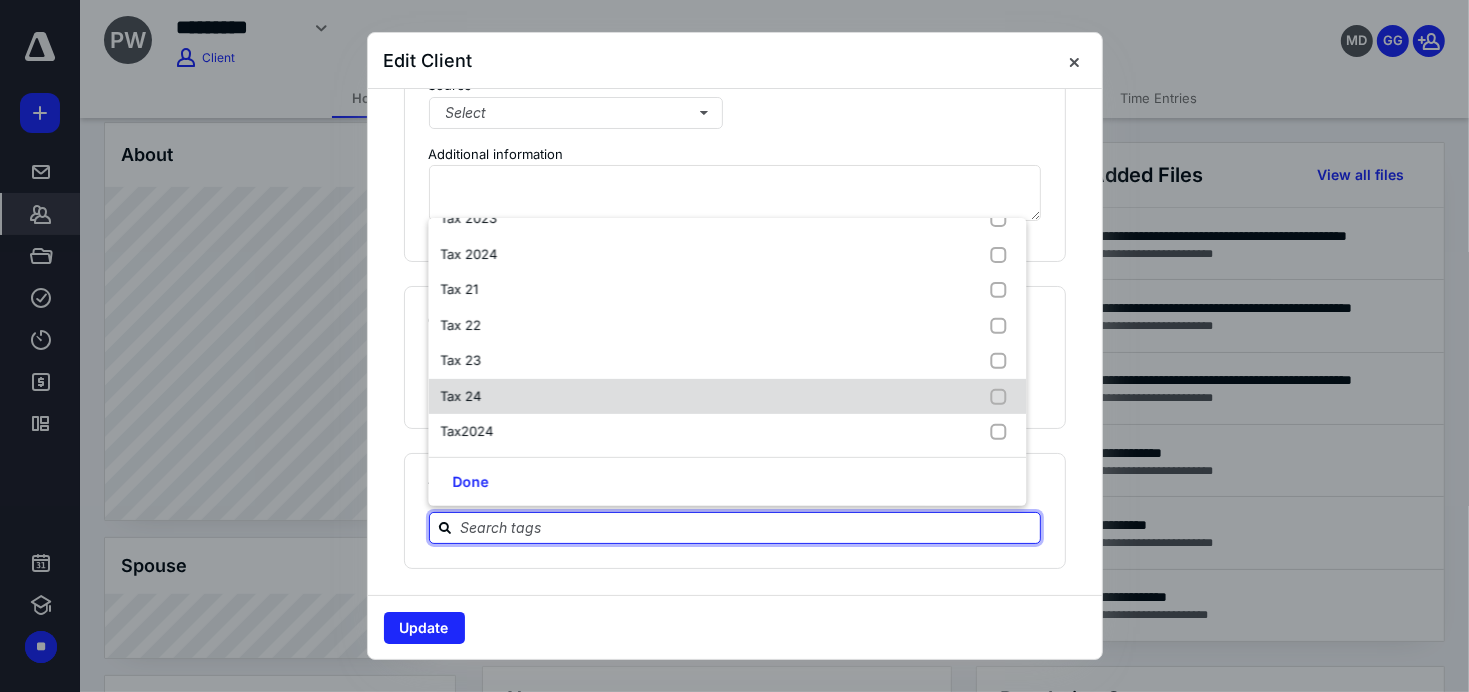click on "Tax 24" at bounding box center [460, 395] 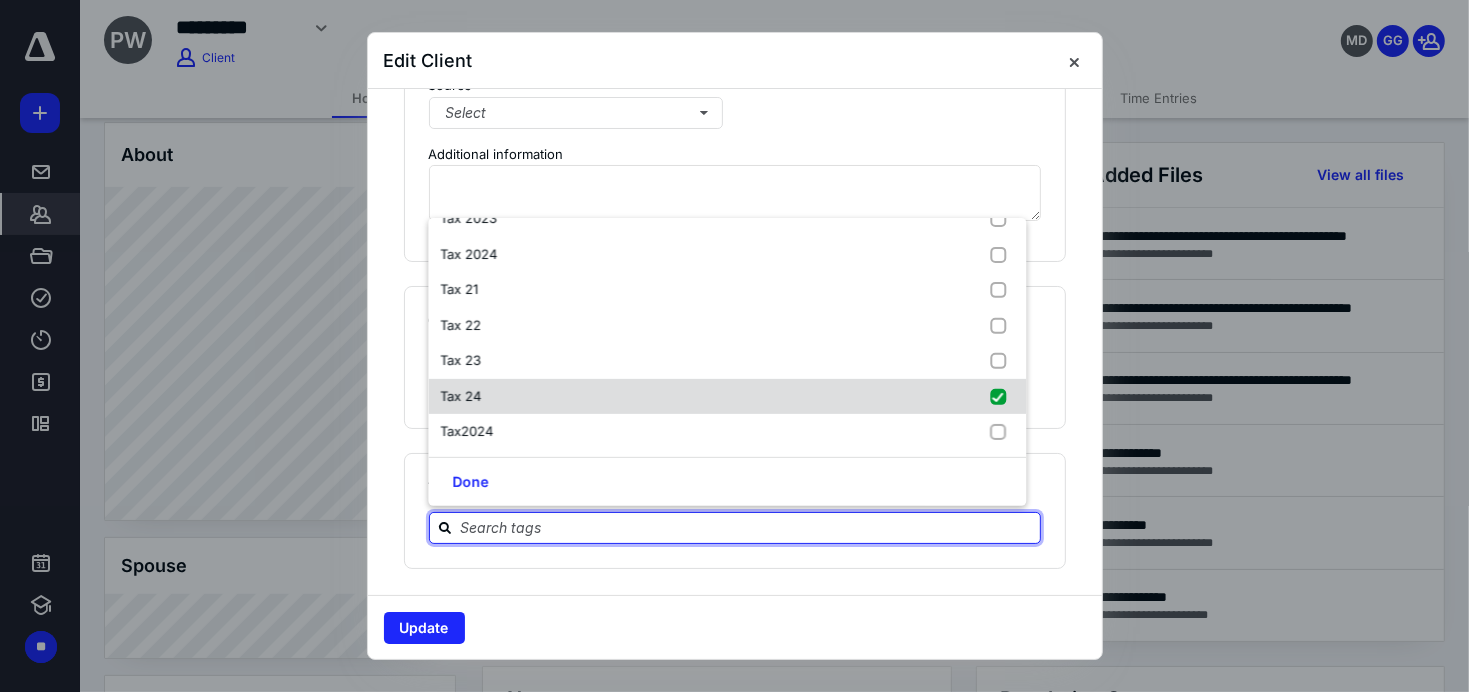 checkbox on "true" 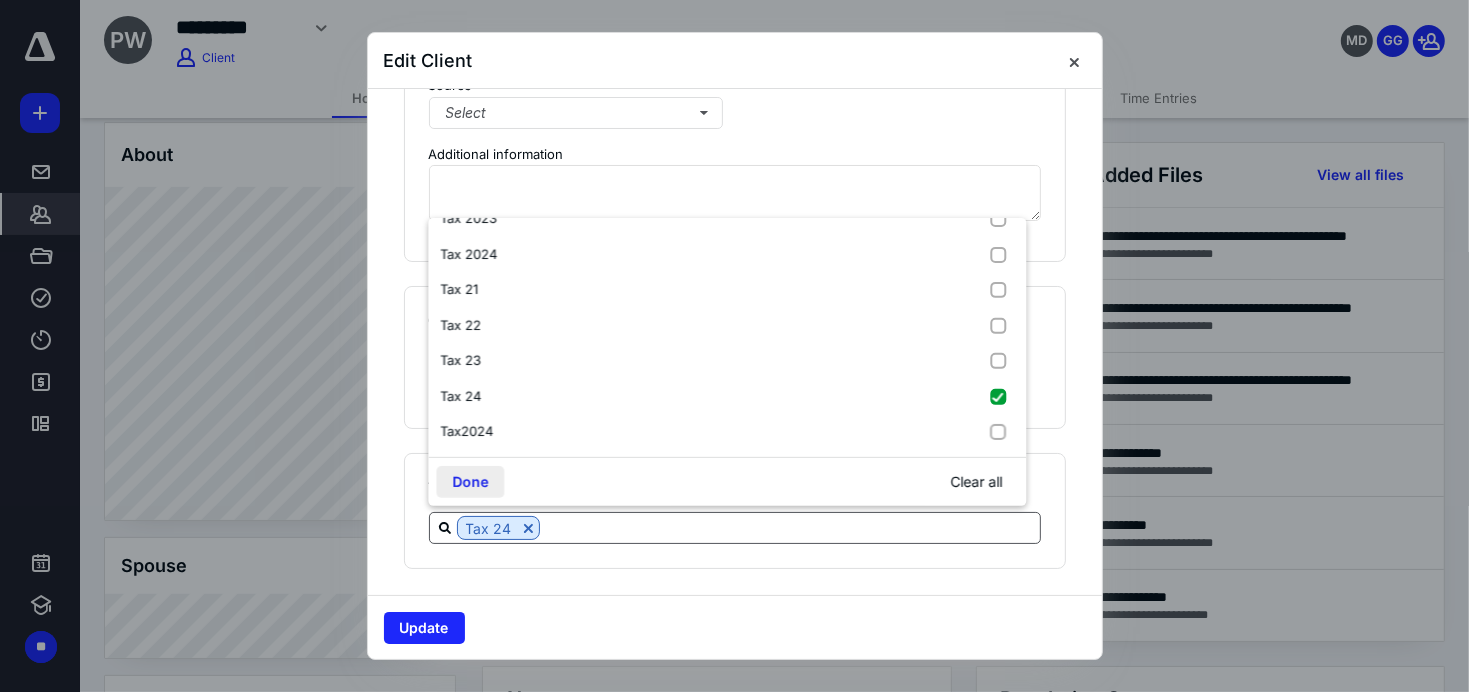 click on "Done" at bounding box center (470, 482) 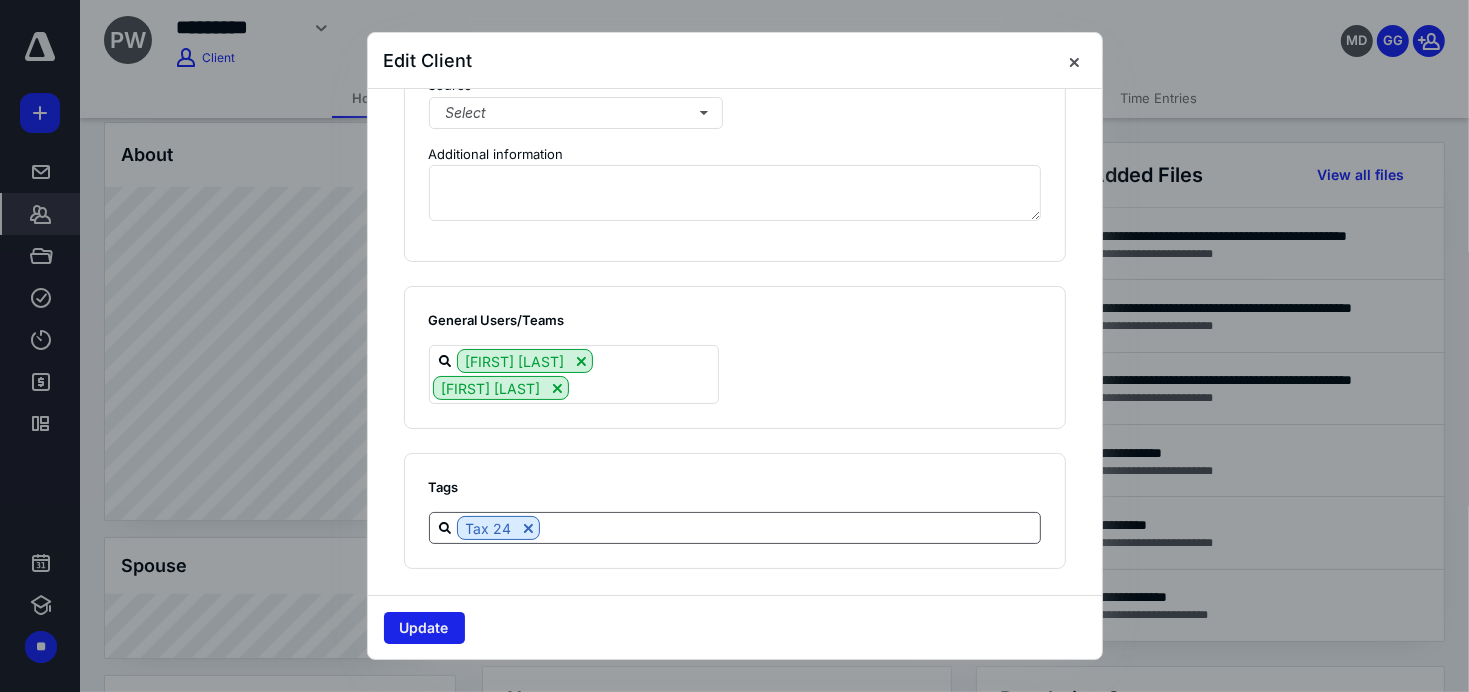 click on "Update" at bounding box center (424, 628) 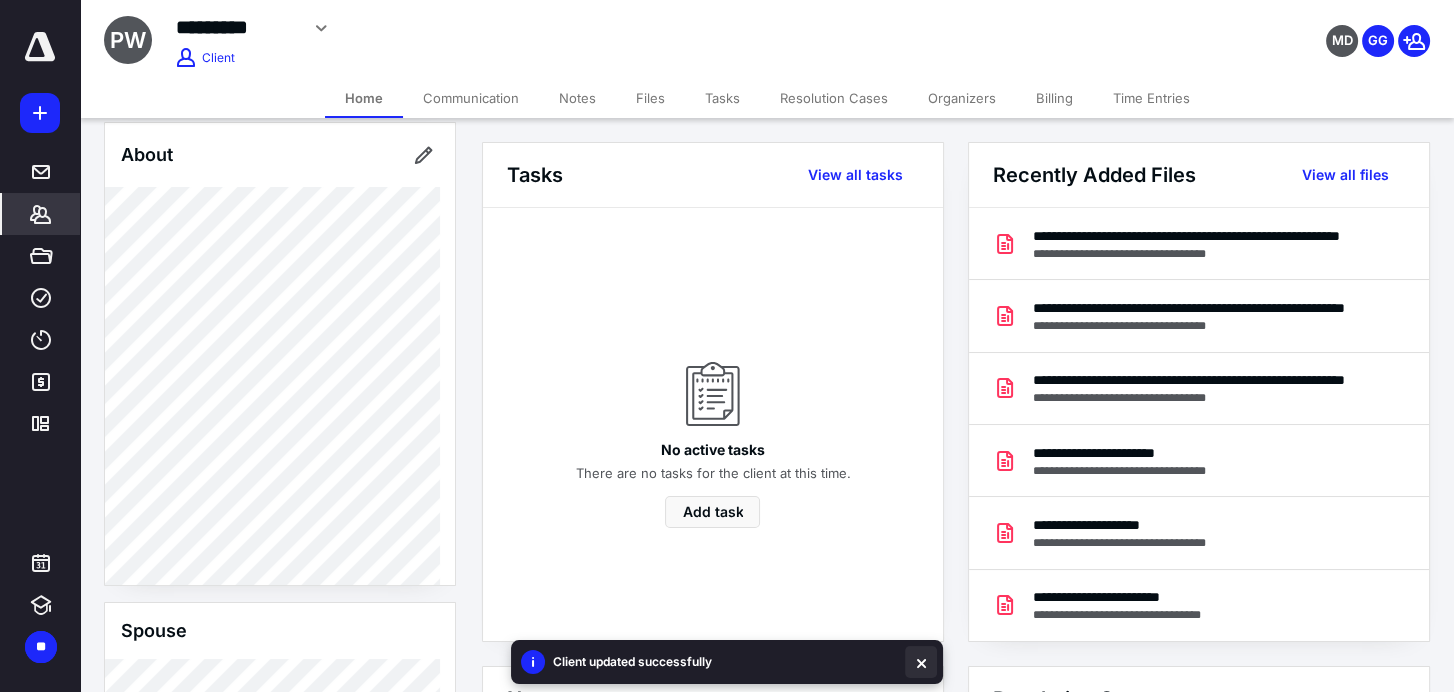 click at bounding box center [921, 662] 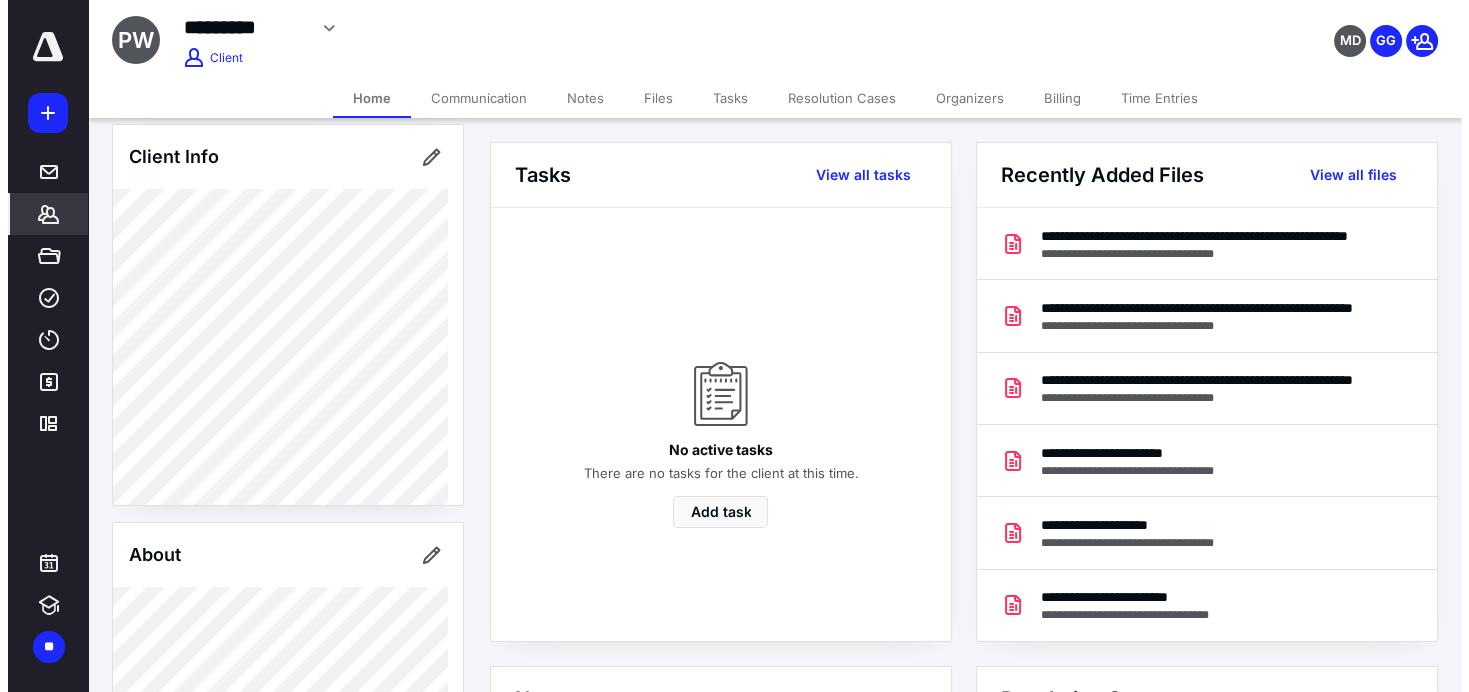 scroll, scrollTop: 0, scrollLeft: 0, axis: both 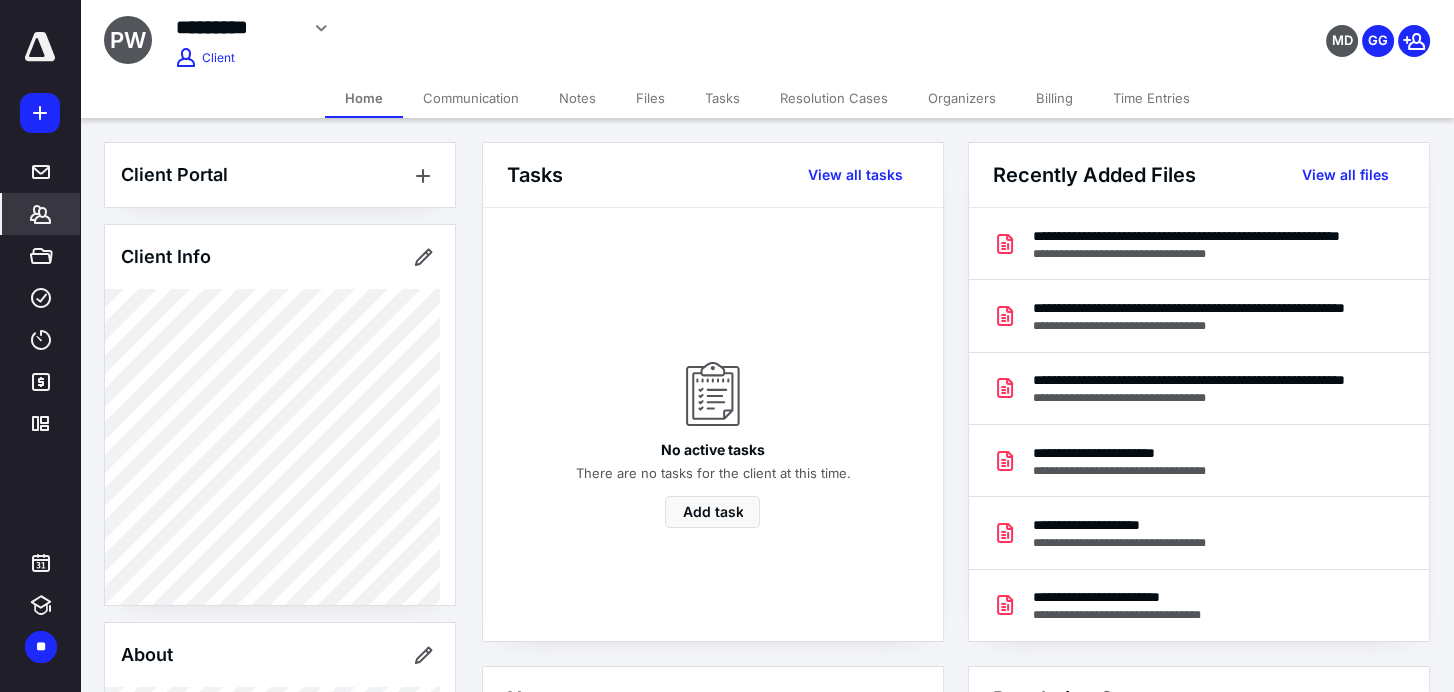 click on "Files" at bounding box center [650, 98] 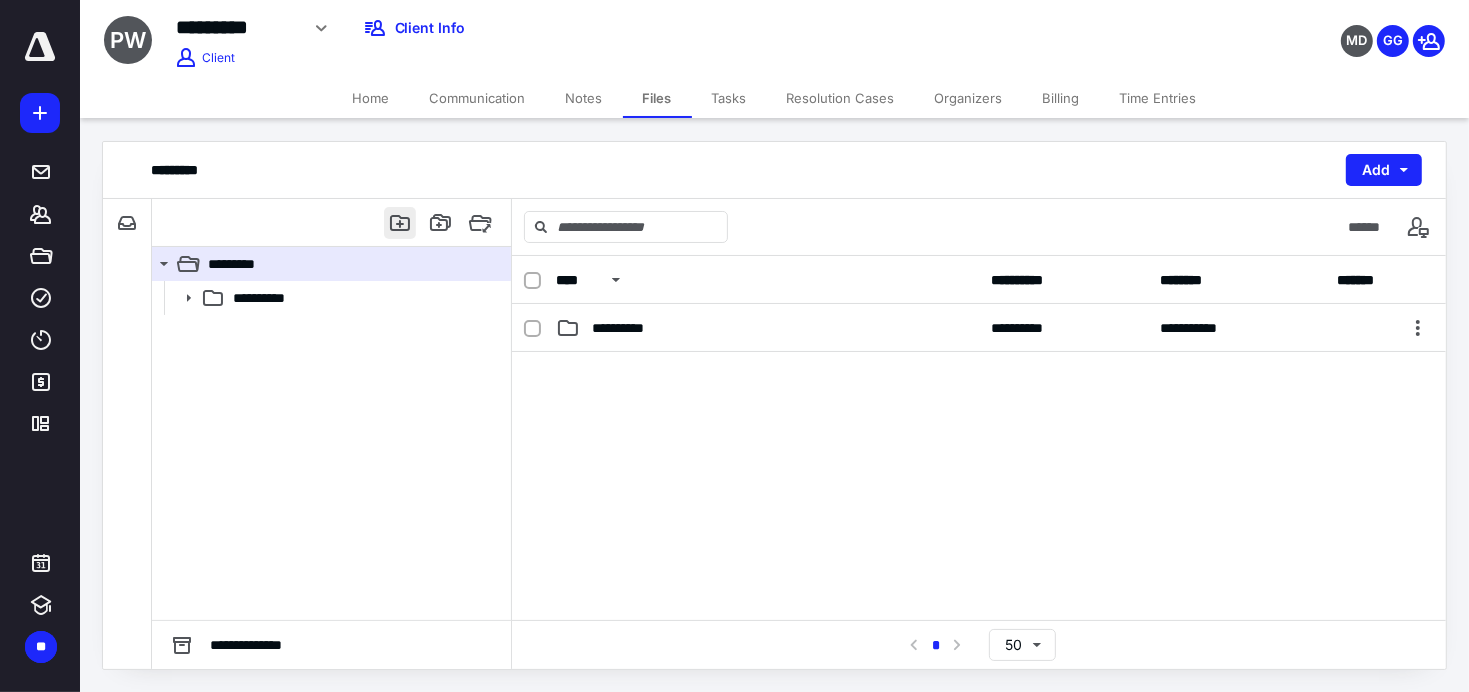 click at bounding box center (400, 223) 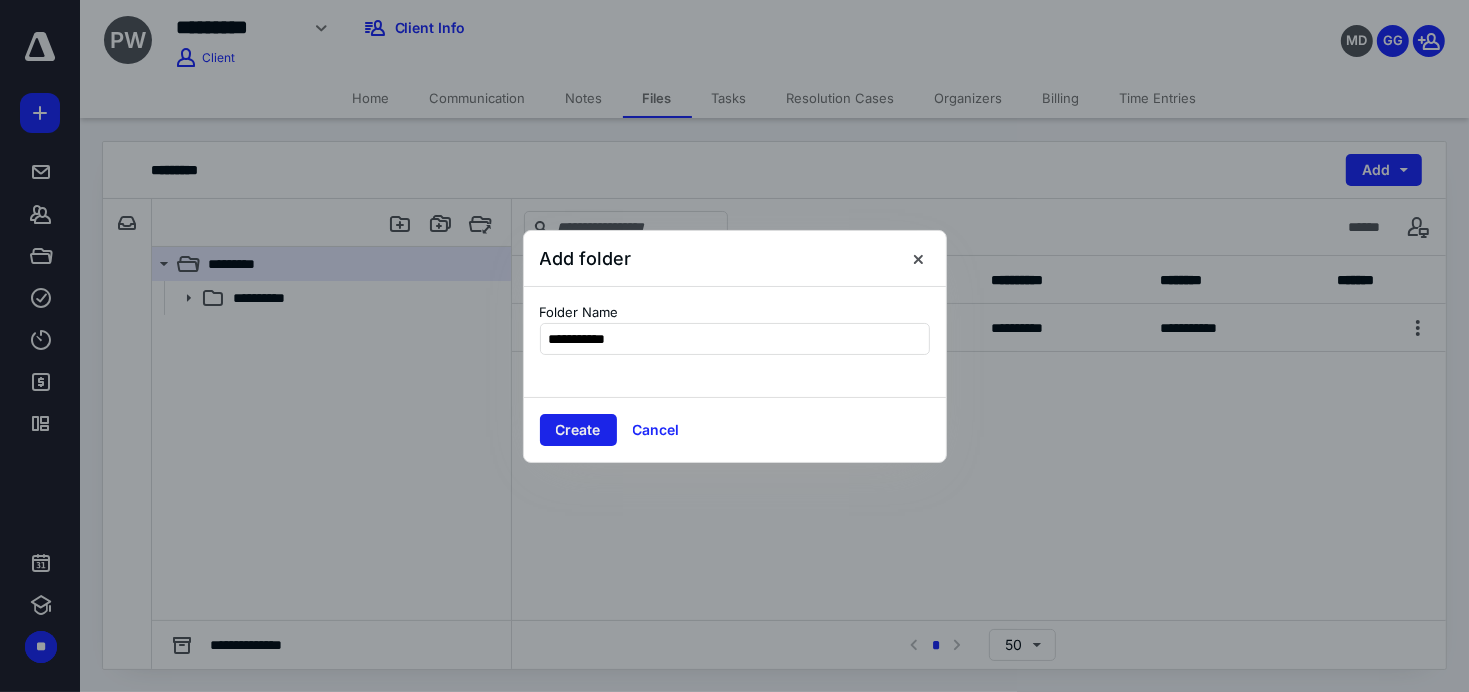 type on "**********" 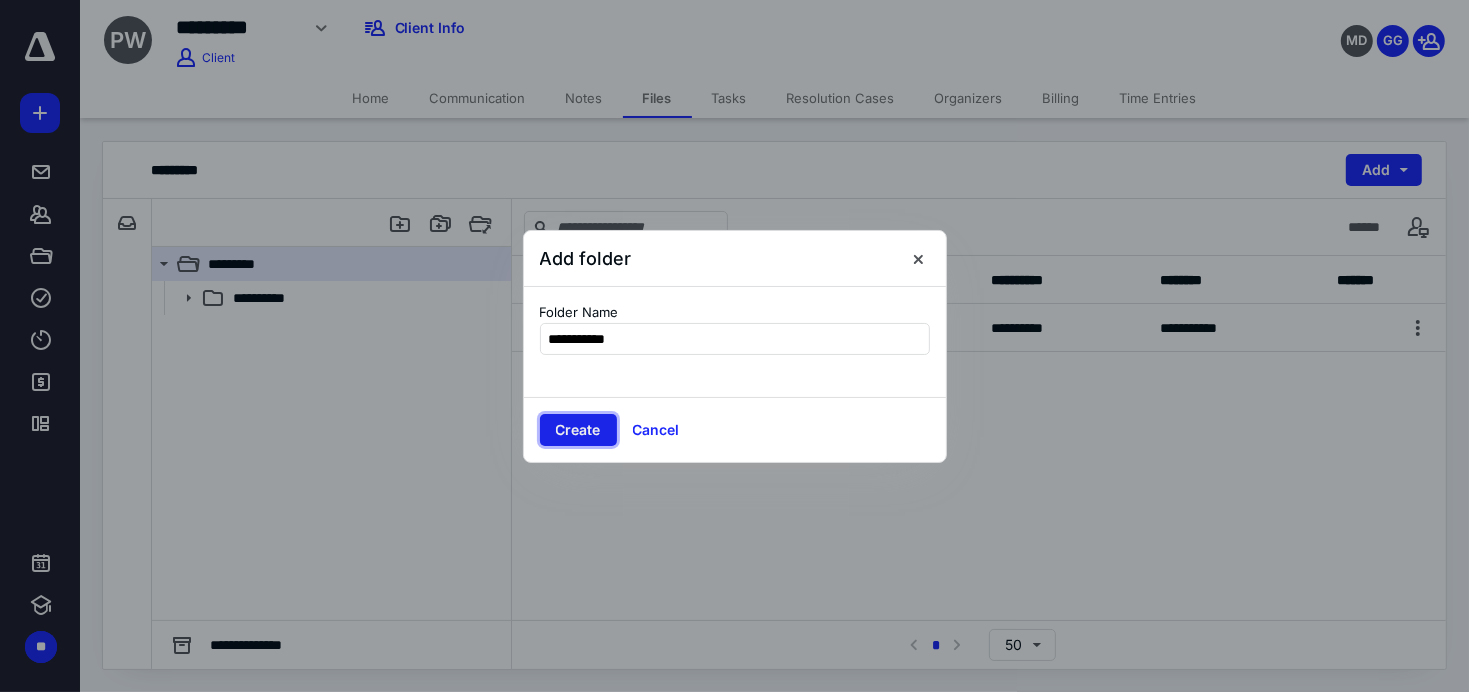 click on "Create" at bounding box center (578, 430) 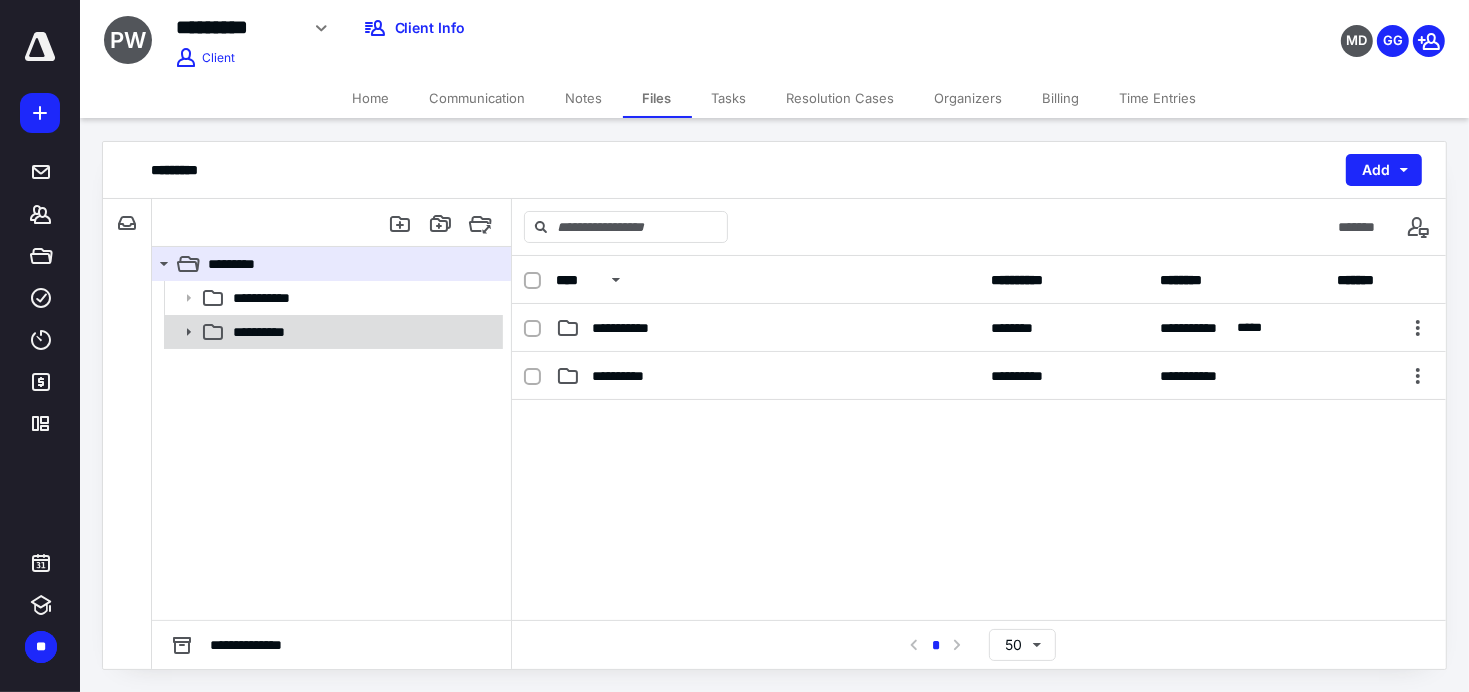 click on "**********" at bounding box center [268, 332] 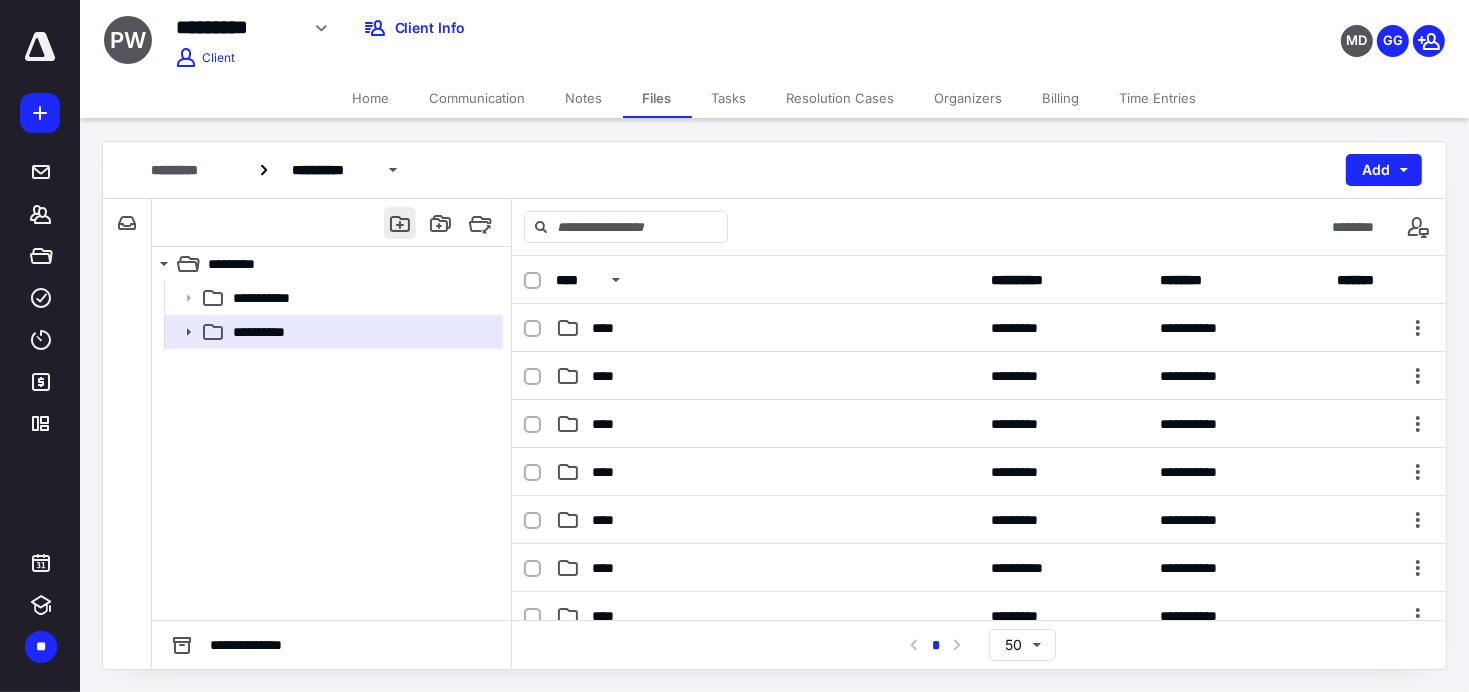 click at bounding box center (400, 223) 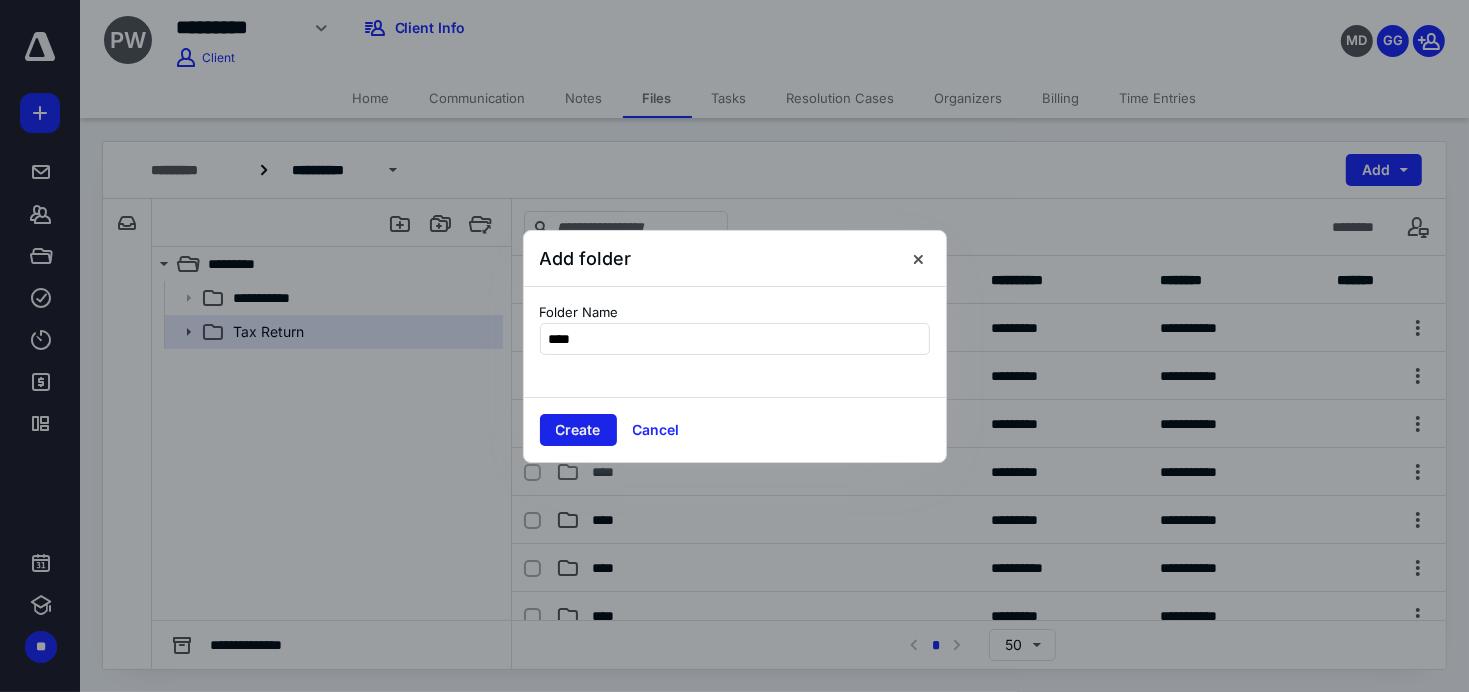 type on "****" 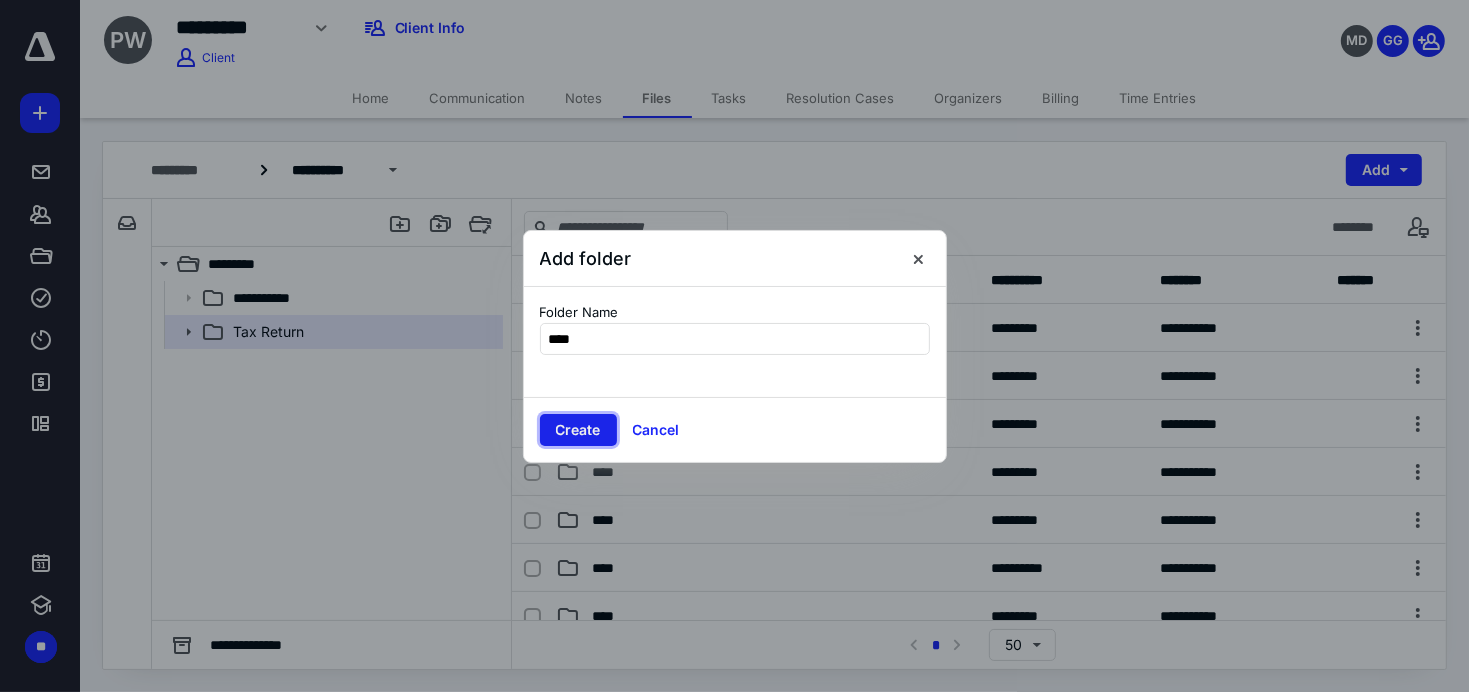 click on "Create" at bounding box center [578, 430] 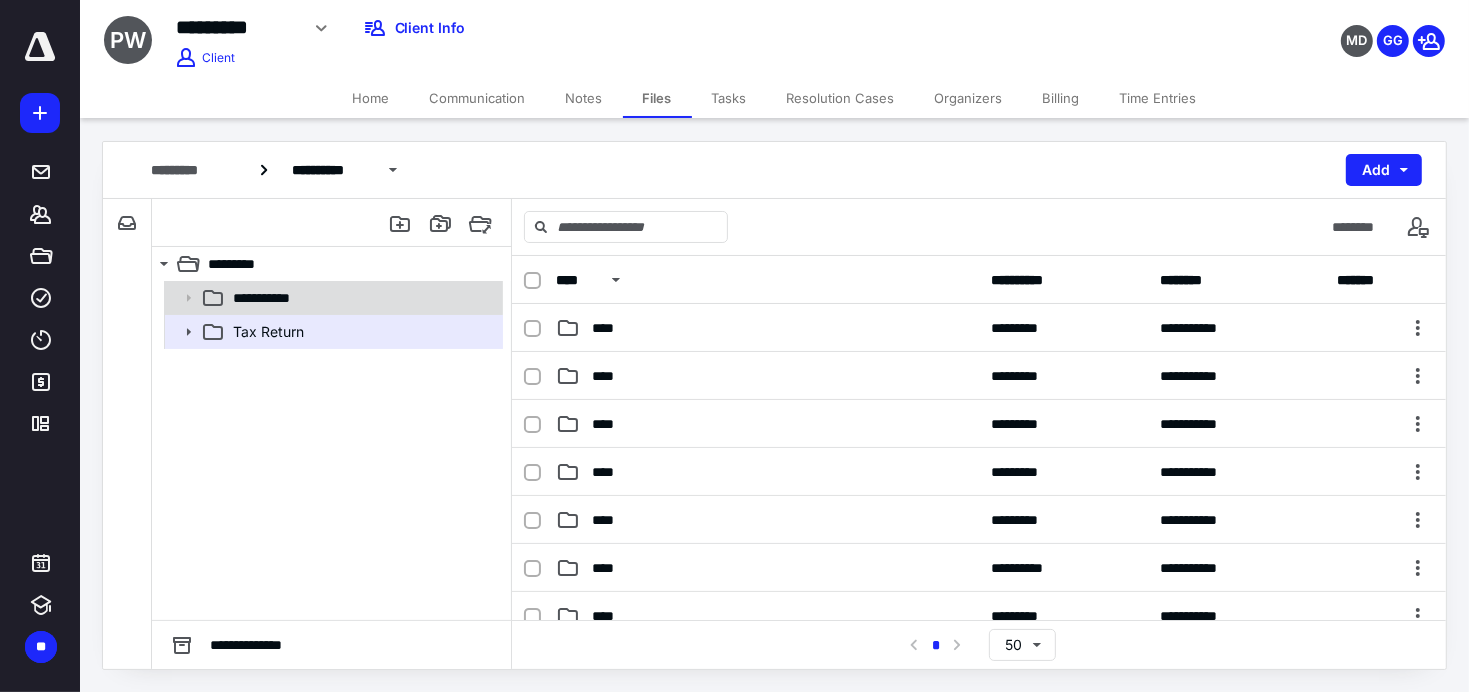 click on "**********" at bounding box center [269, 298] 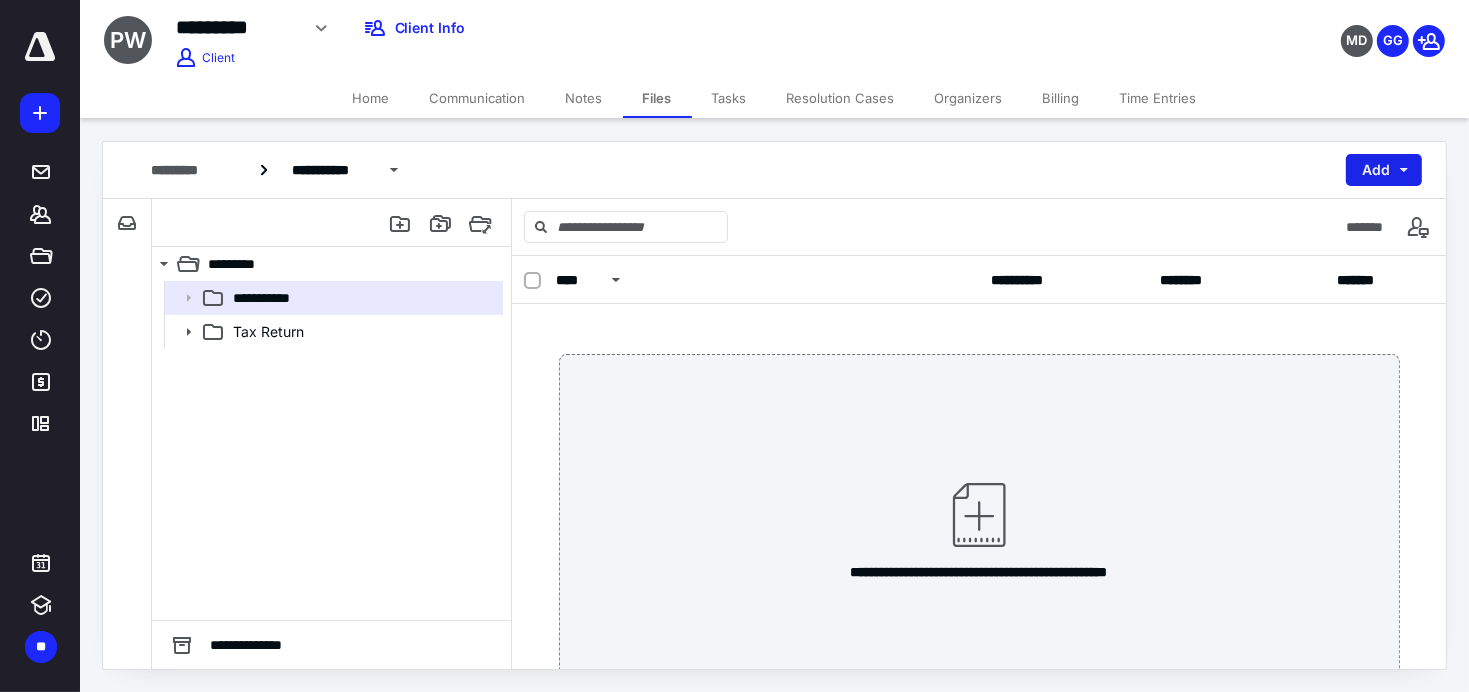 click on "Add" at bounding box center [1384, 170] 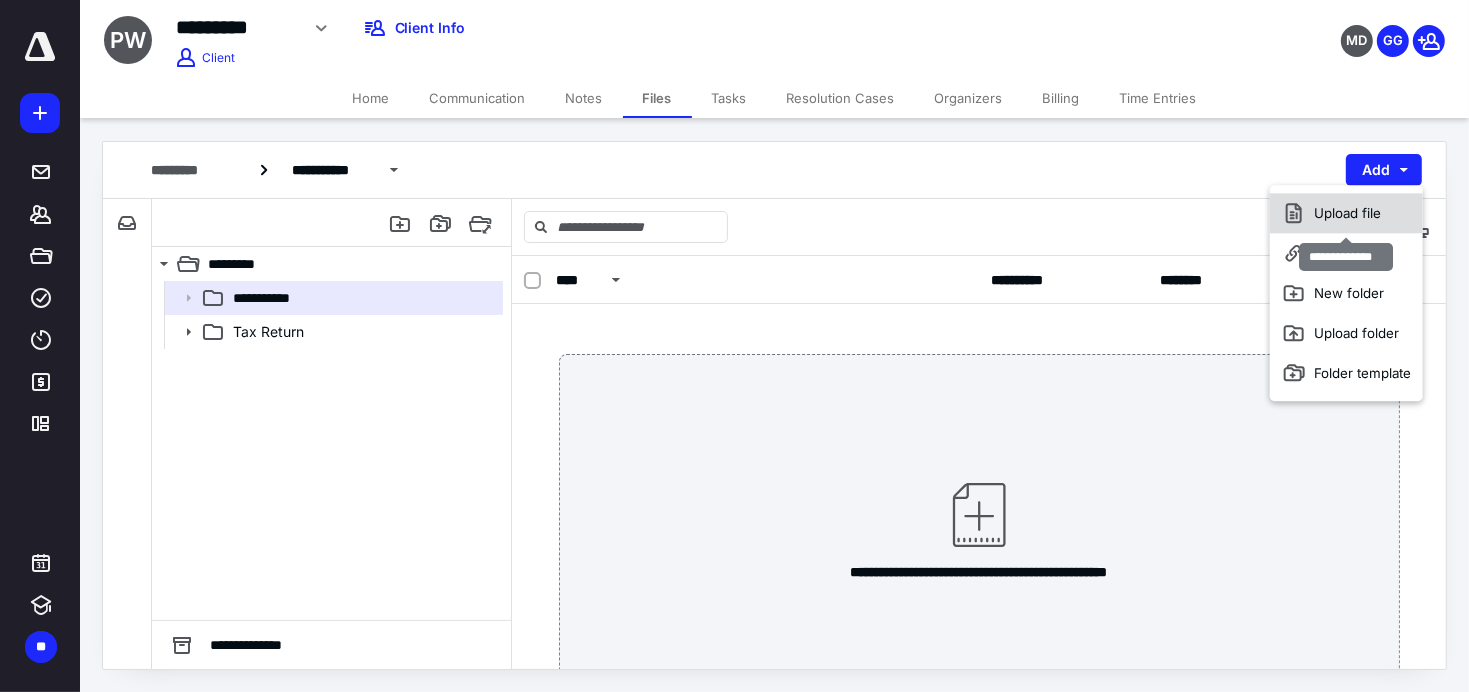 click on "Upload file" at bounding box center (1346, 213) 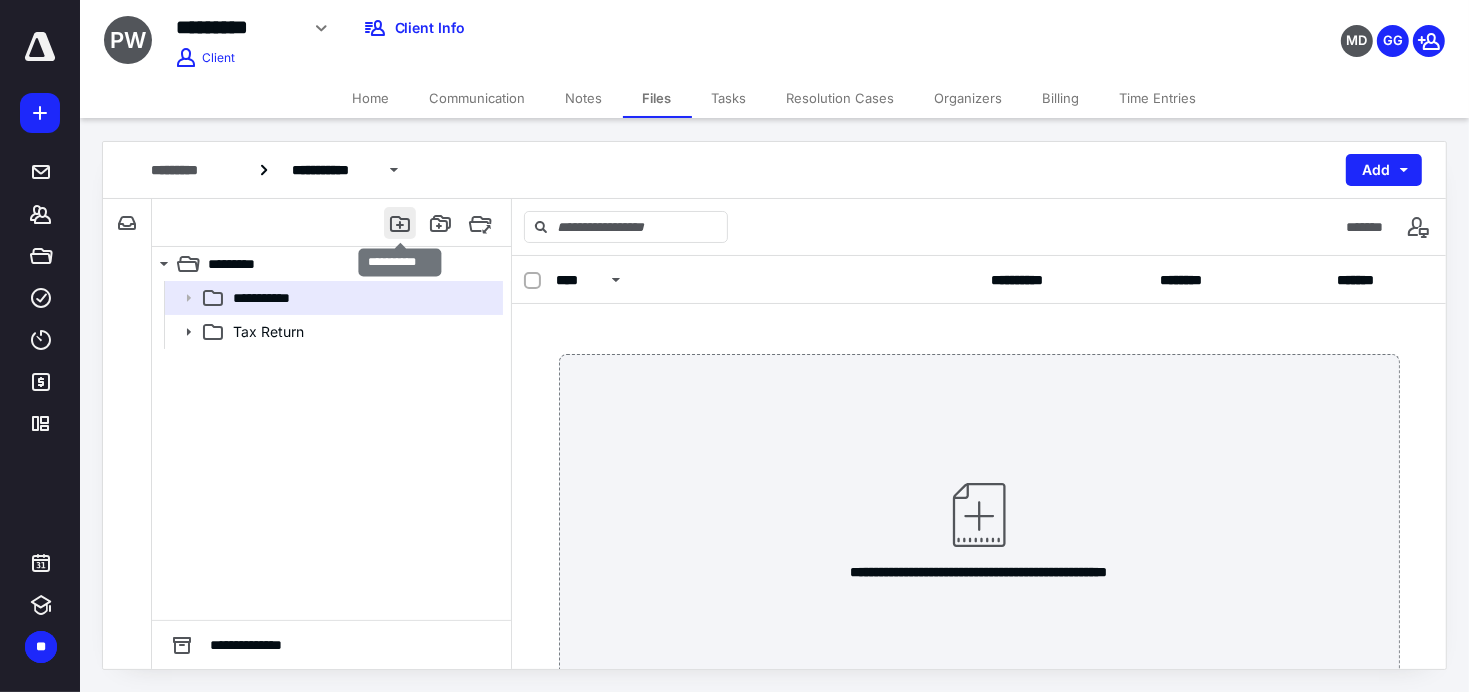 click at bounding box center (400, 223) 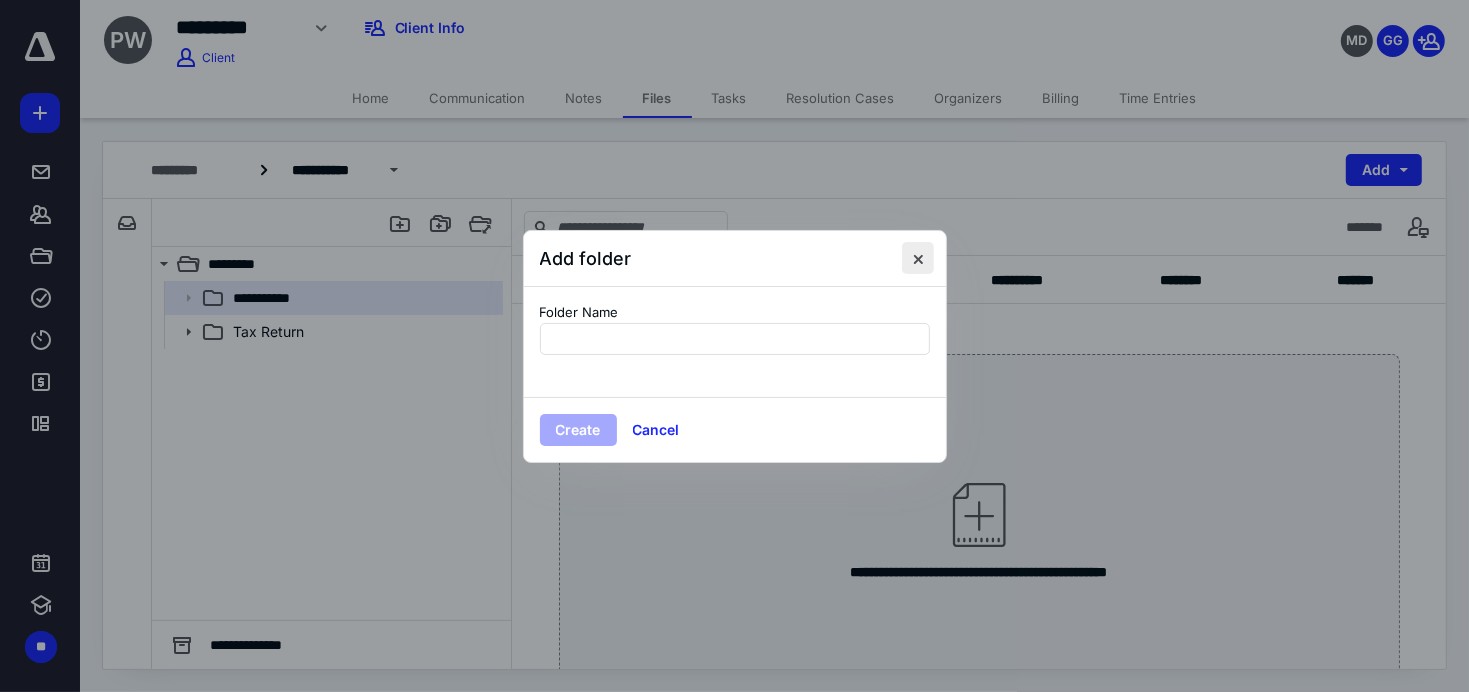 click at bounding box center (918, 258) 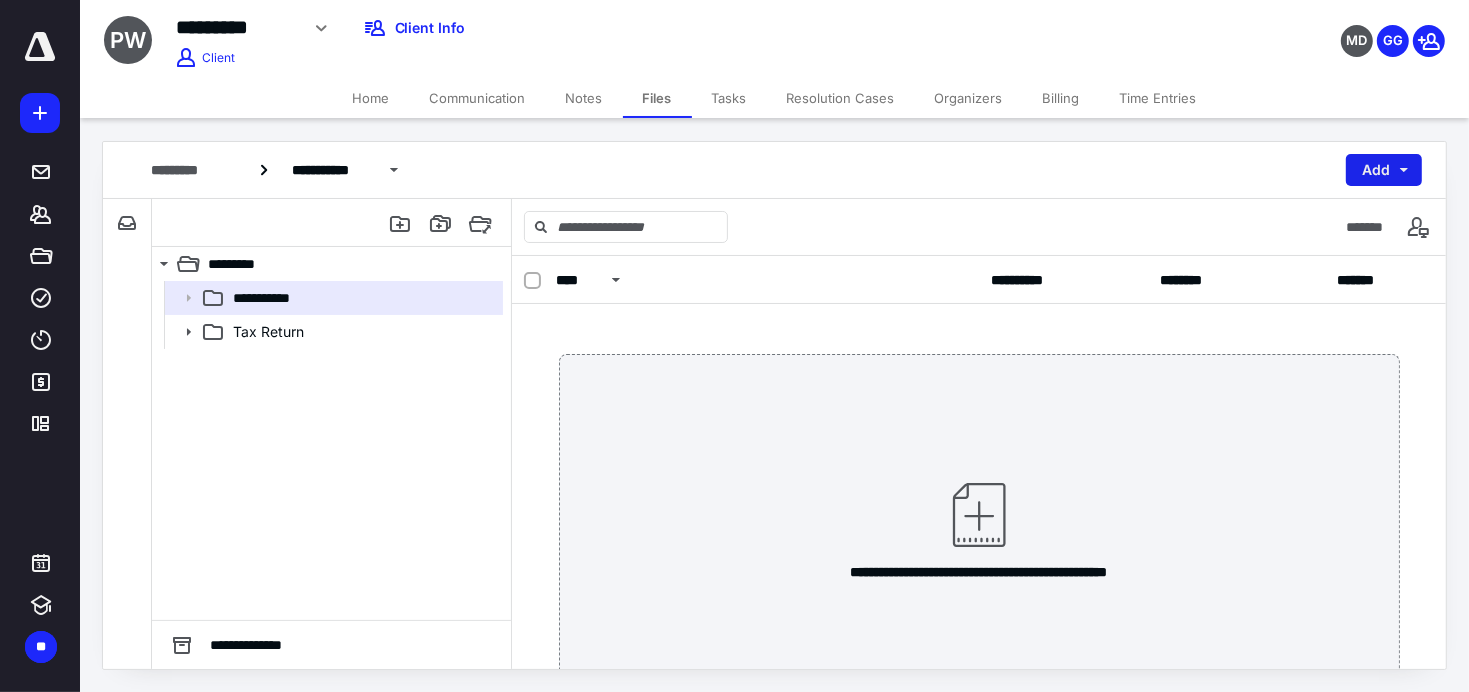 click on "Add" at bounding box center [1384, 170] 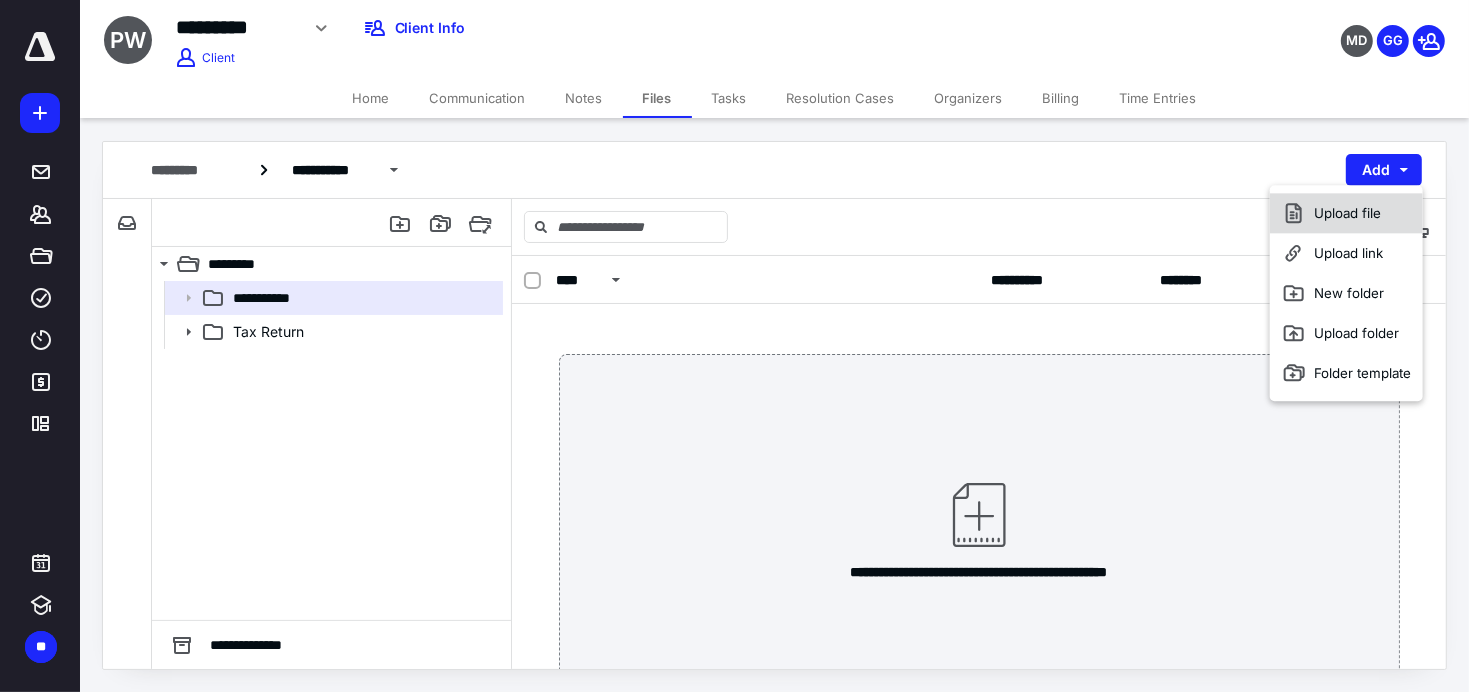 click on "Upload file" at bounding box center (1346, 213) 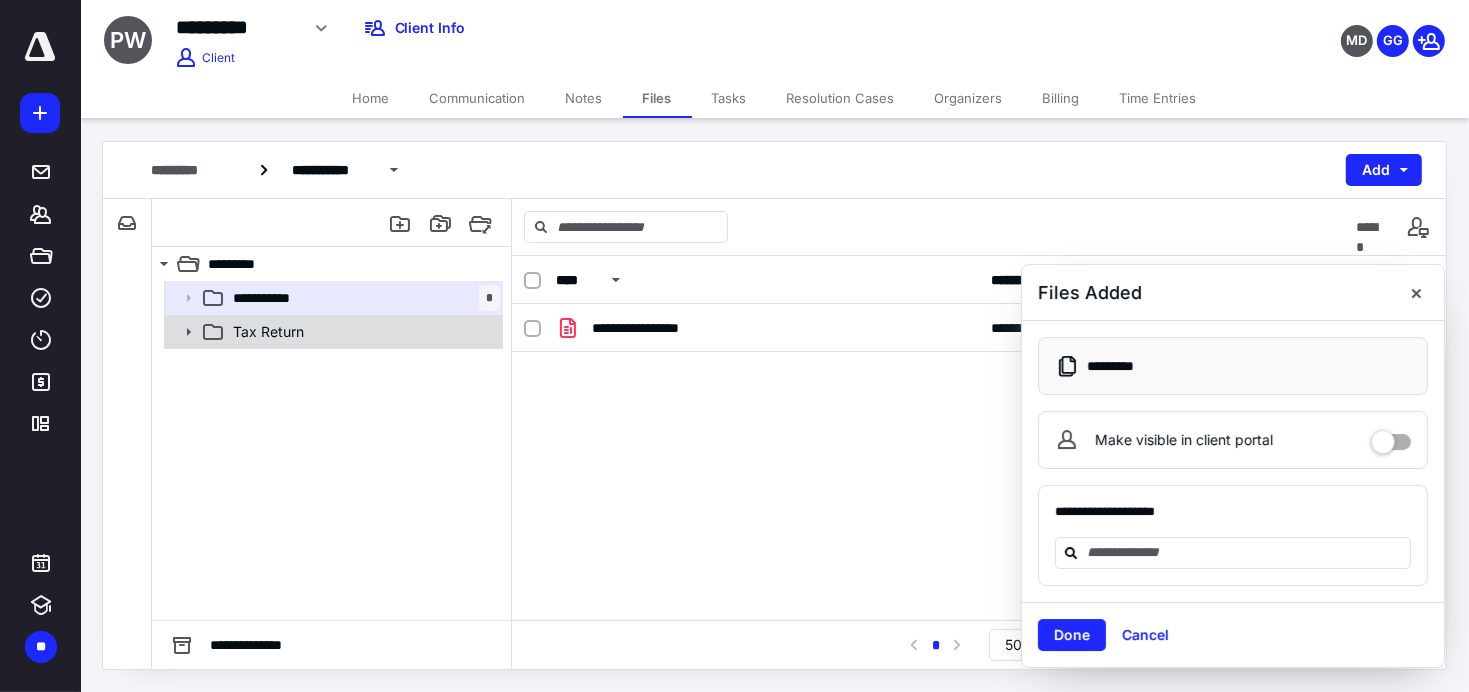 click 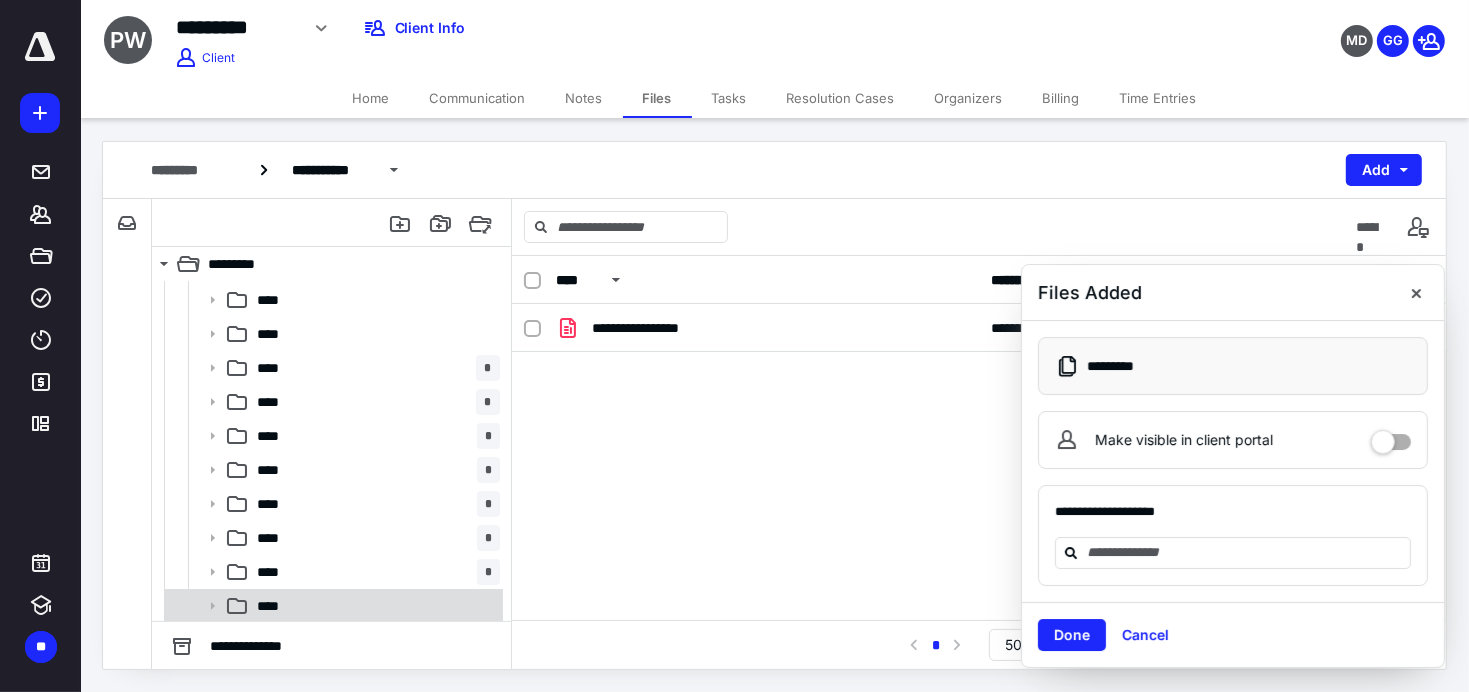 scroll, scrollTop: 169, scrollLeft: 0, axis: vertical 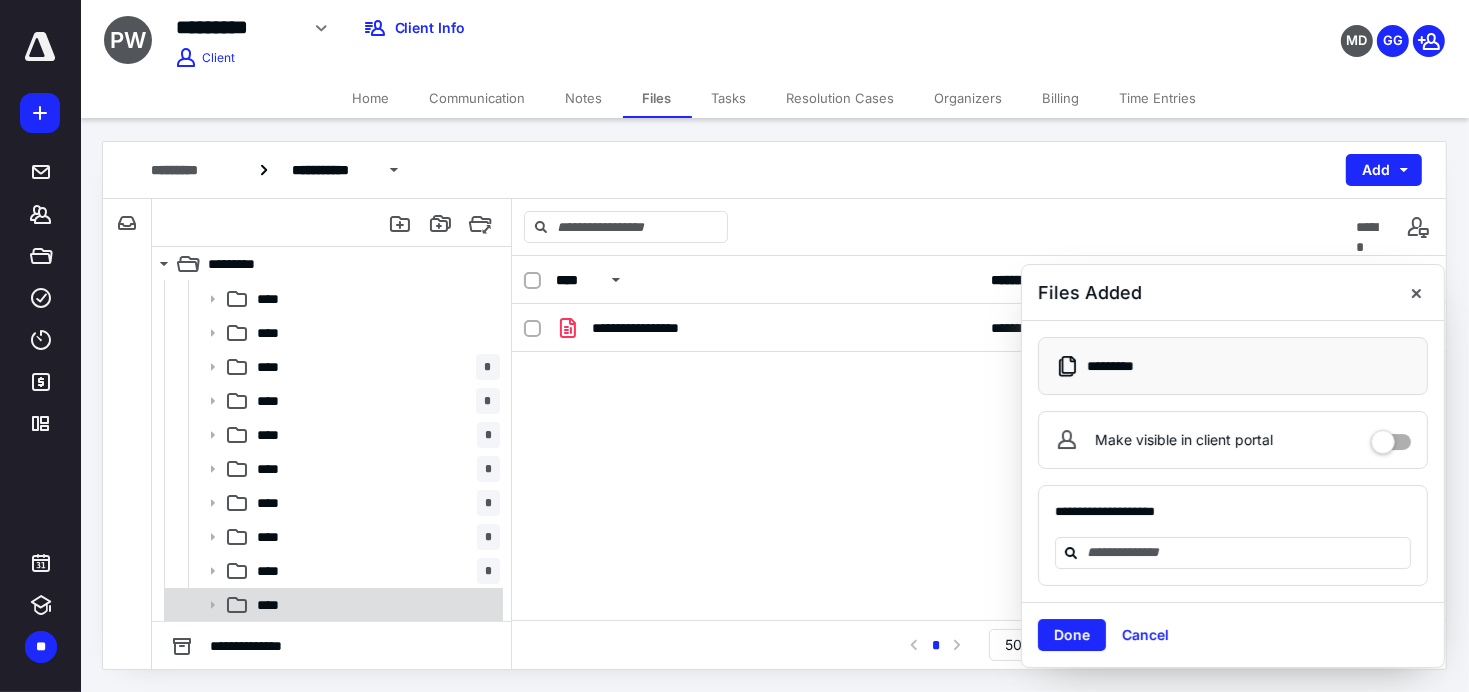 click on "****" at bounding box center (374, 605) 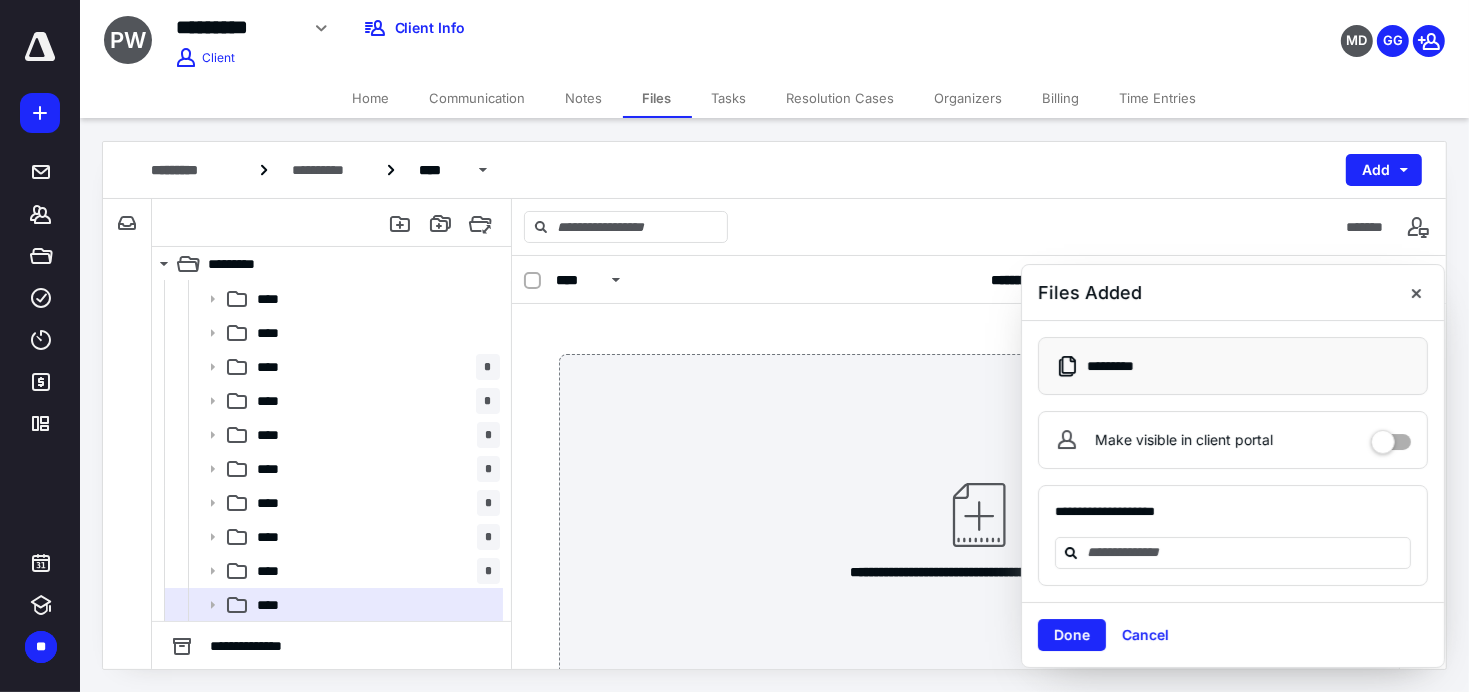 drag, startPoint x: 1412, startPoint y: 295, endPoint x: 1406, endPoint y: 192, distance: 103.17461 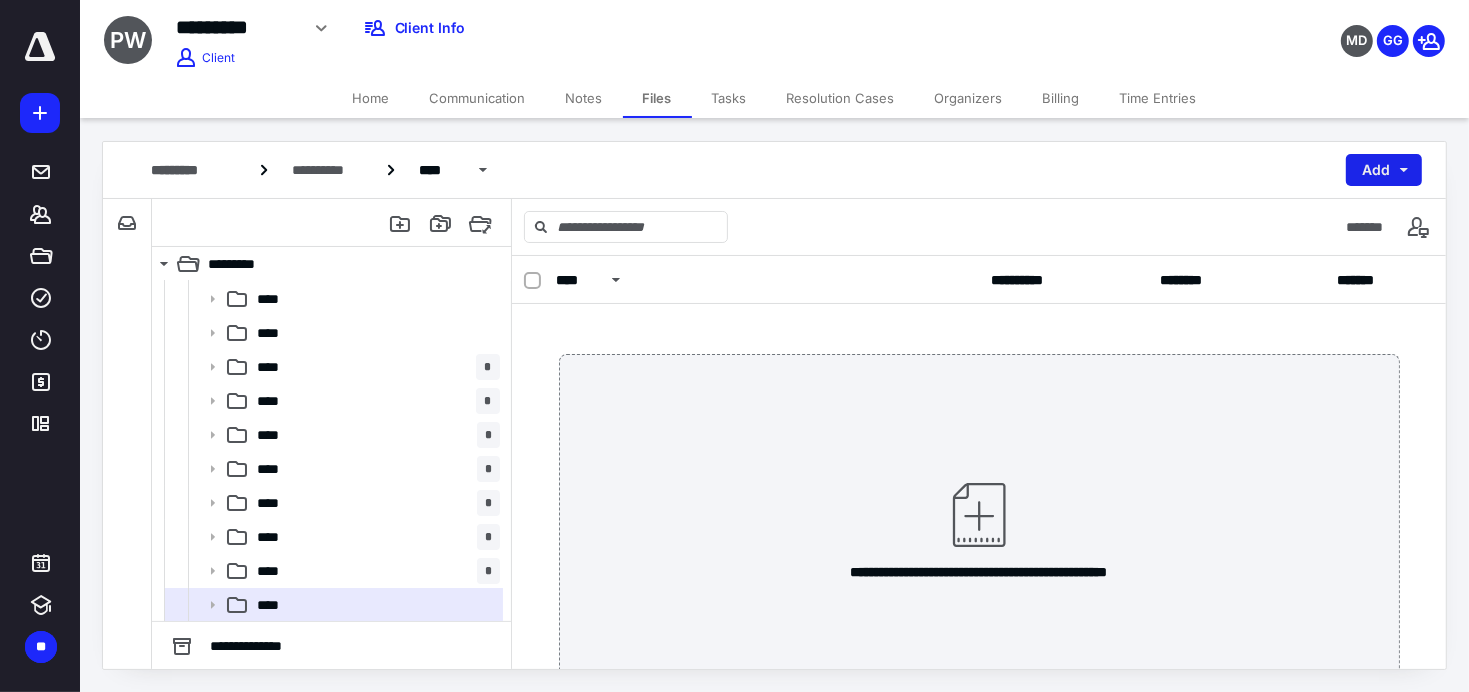 click on "Add" at bounding box center [1384, 170] 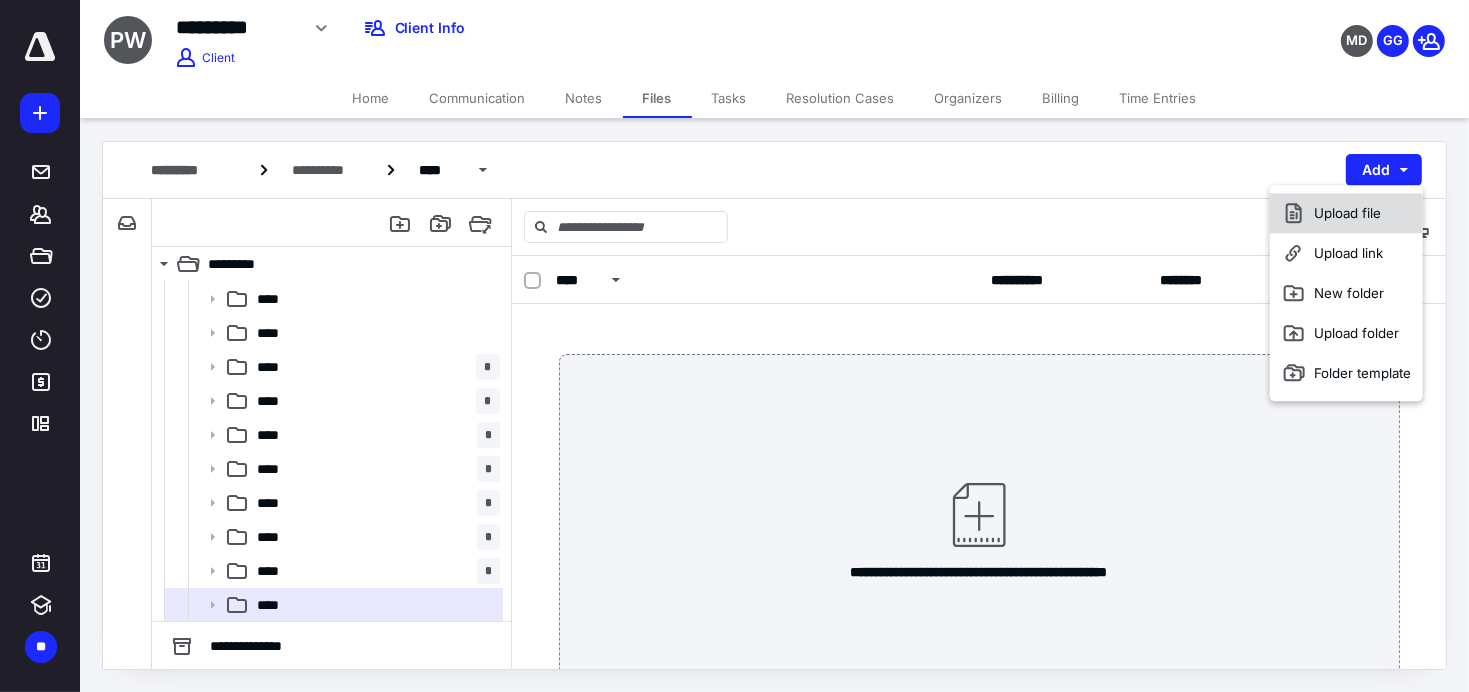 click on "Upload file" at bounding box center [1346, 213] 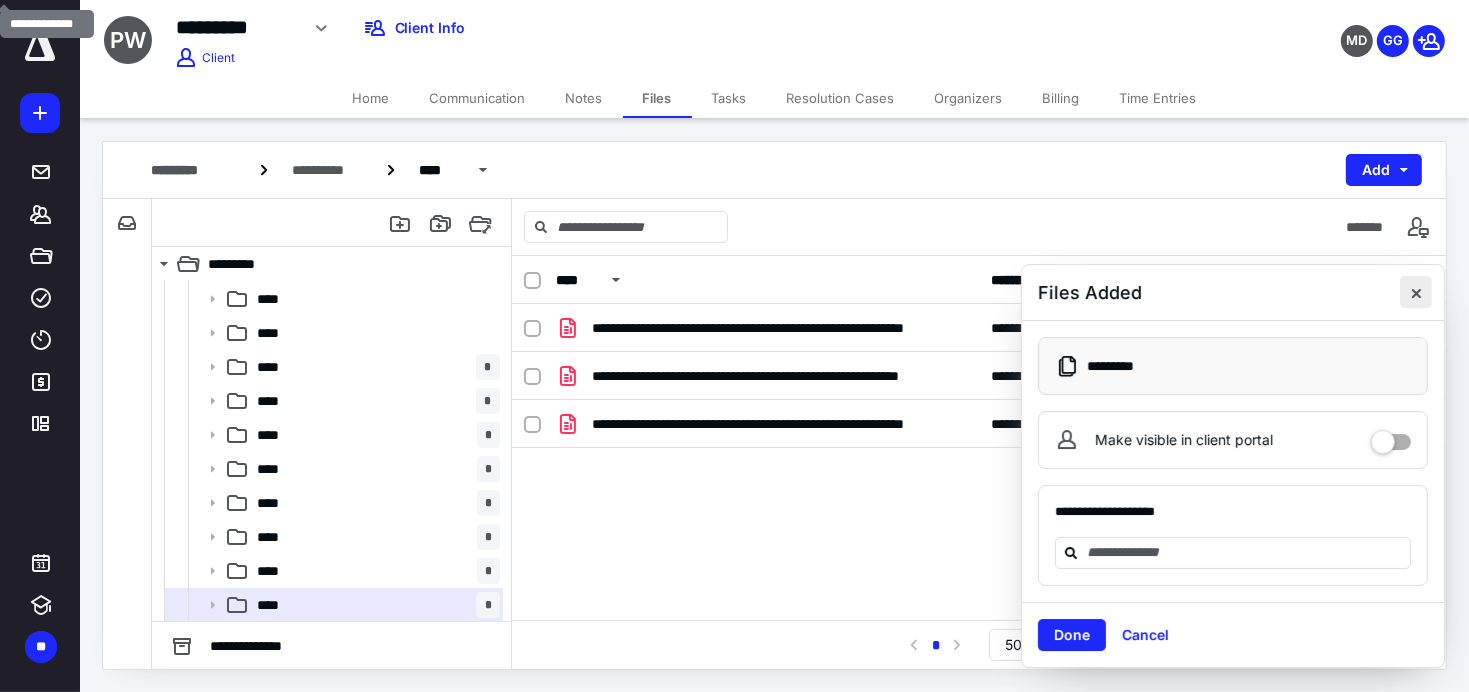 click at bounding box center (1416, 292) 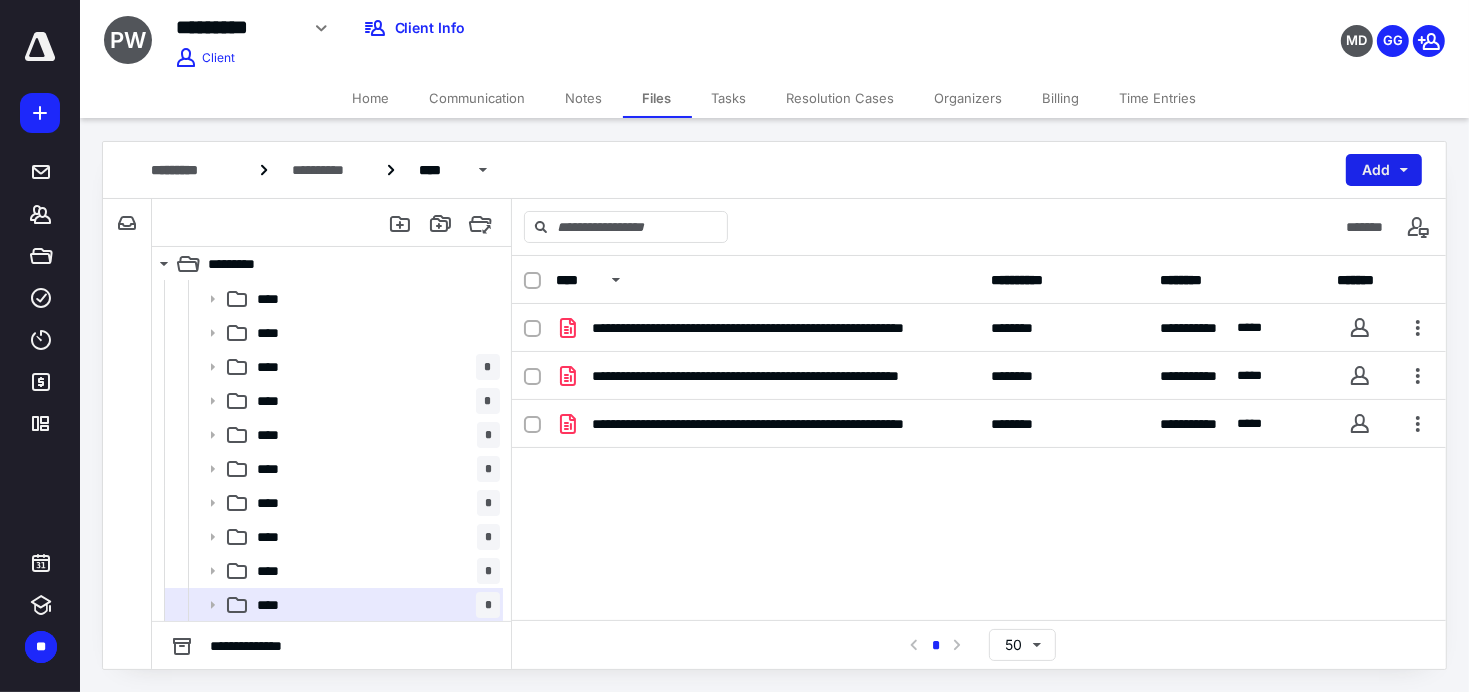 click on "Add" at bounding box center (1384, 170) 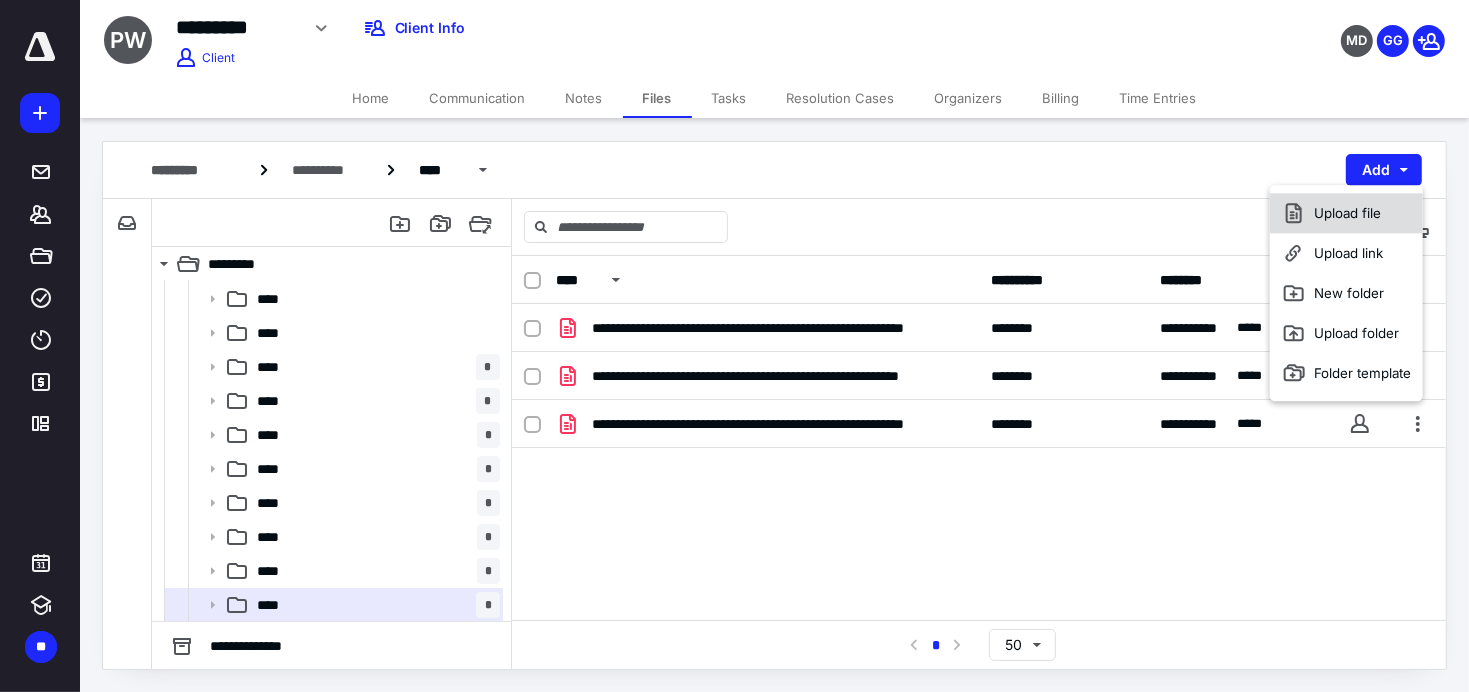 click on "Upload file" at bounding box center (1346, 213) 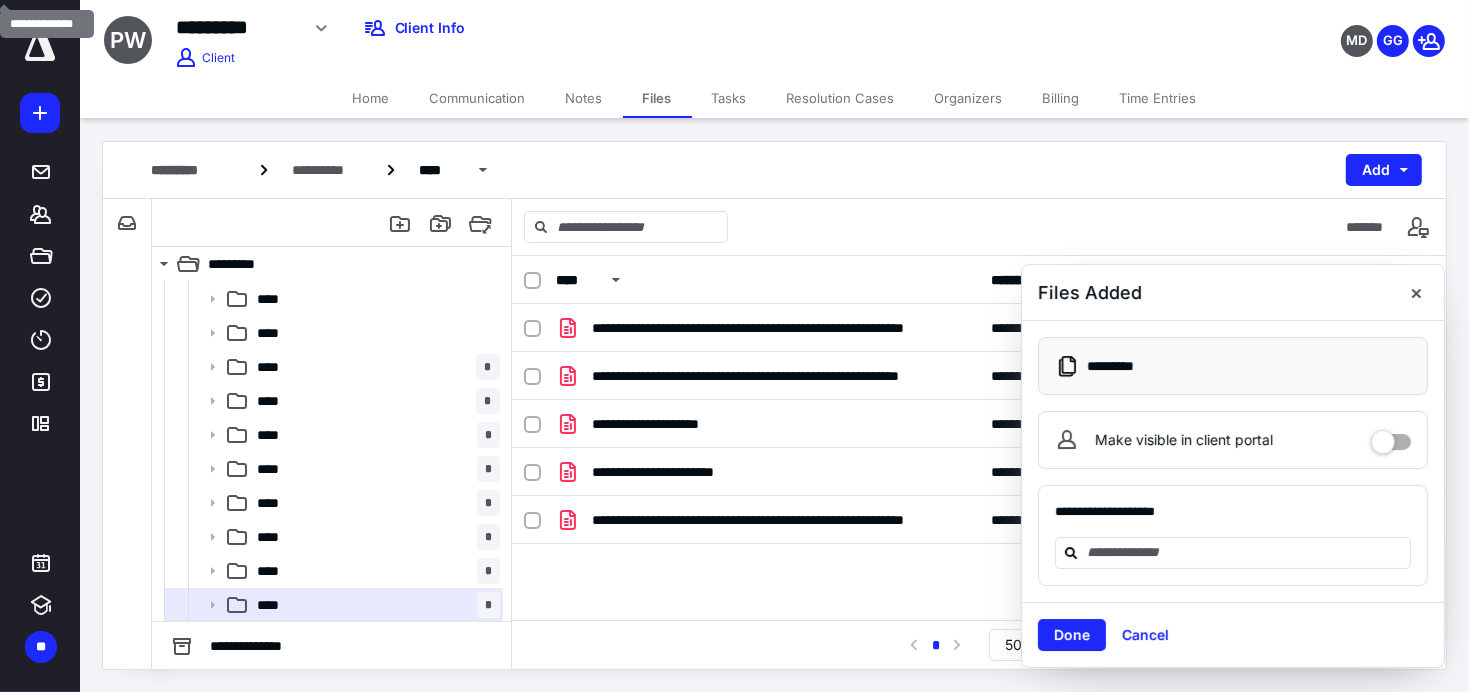 click at bounding box center (1416, 292) 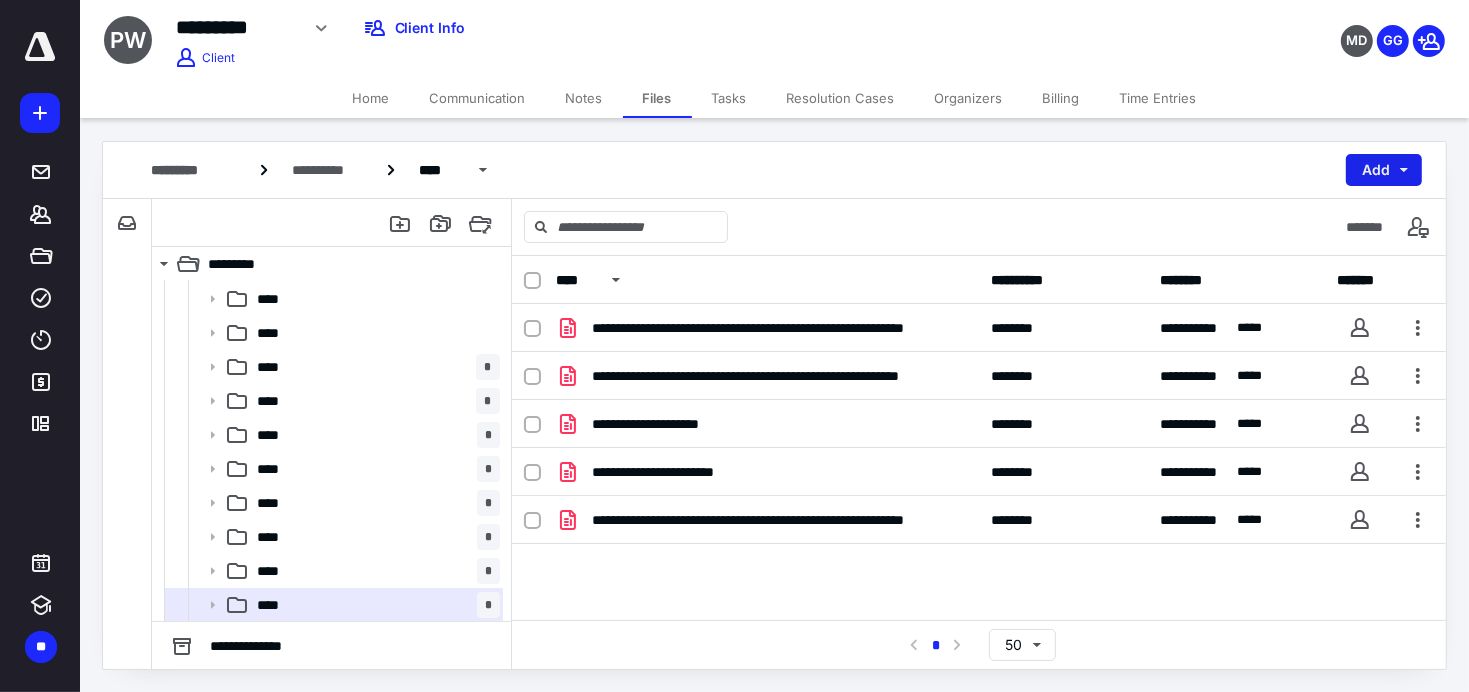 click on "Add" at bounding box center (1384, 170) 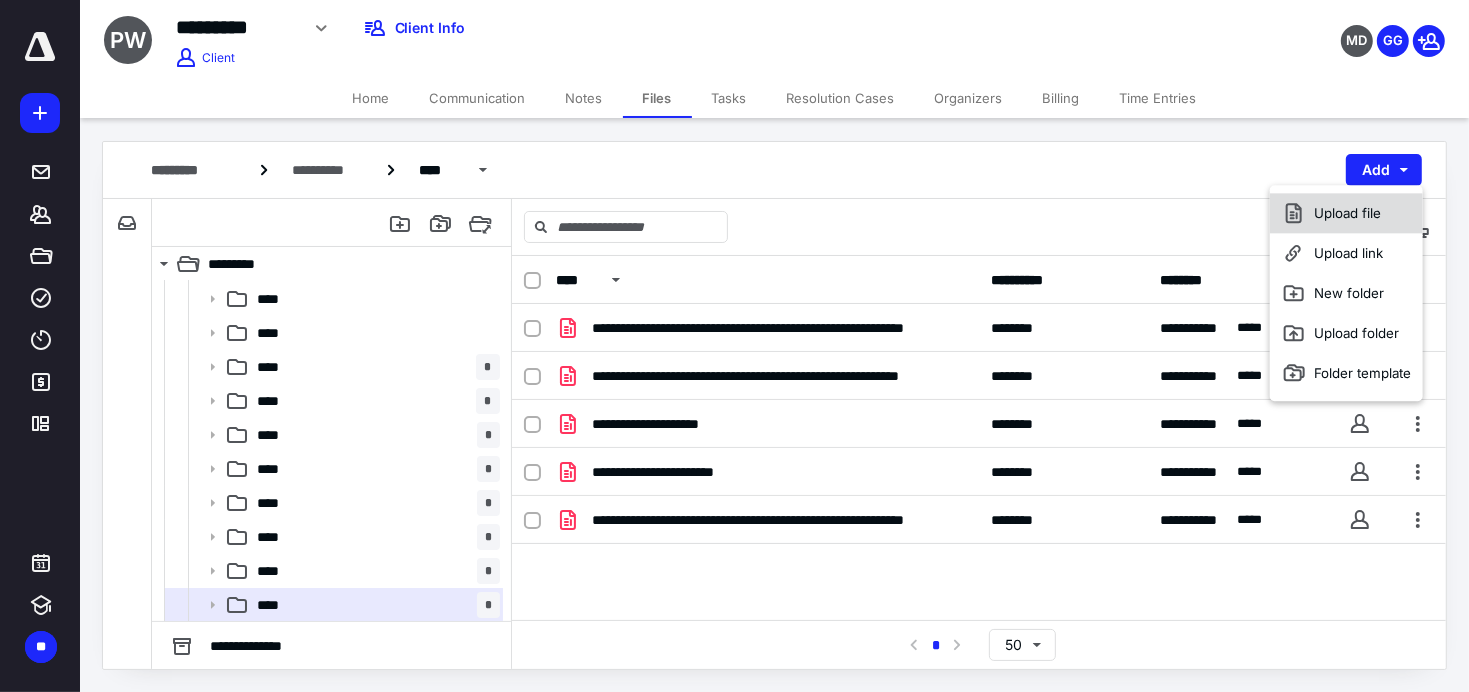 click on "Upload file" at bounding box center [1346, 213] 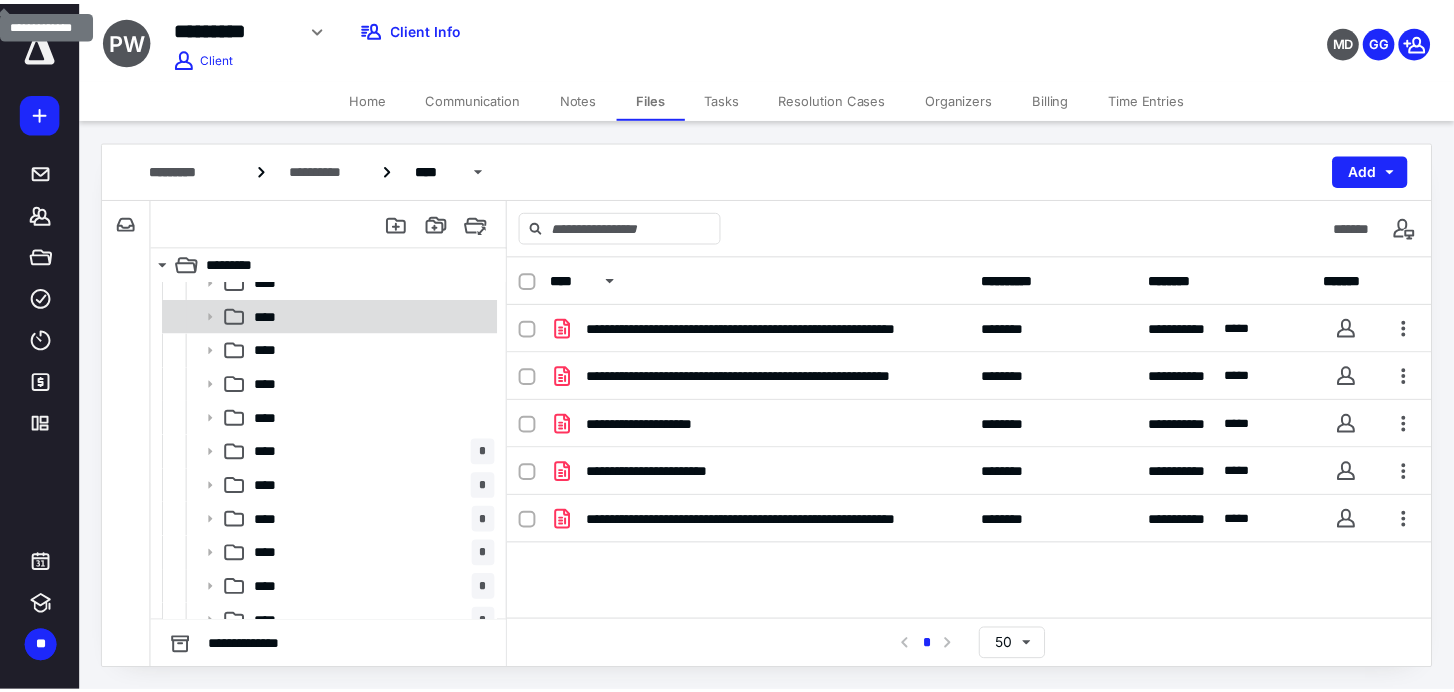 scroll, scrollTop: 0, scrollLeft: 0, axis: both 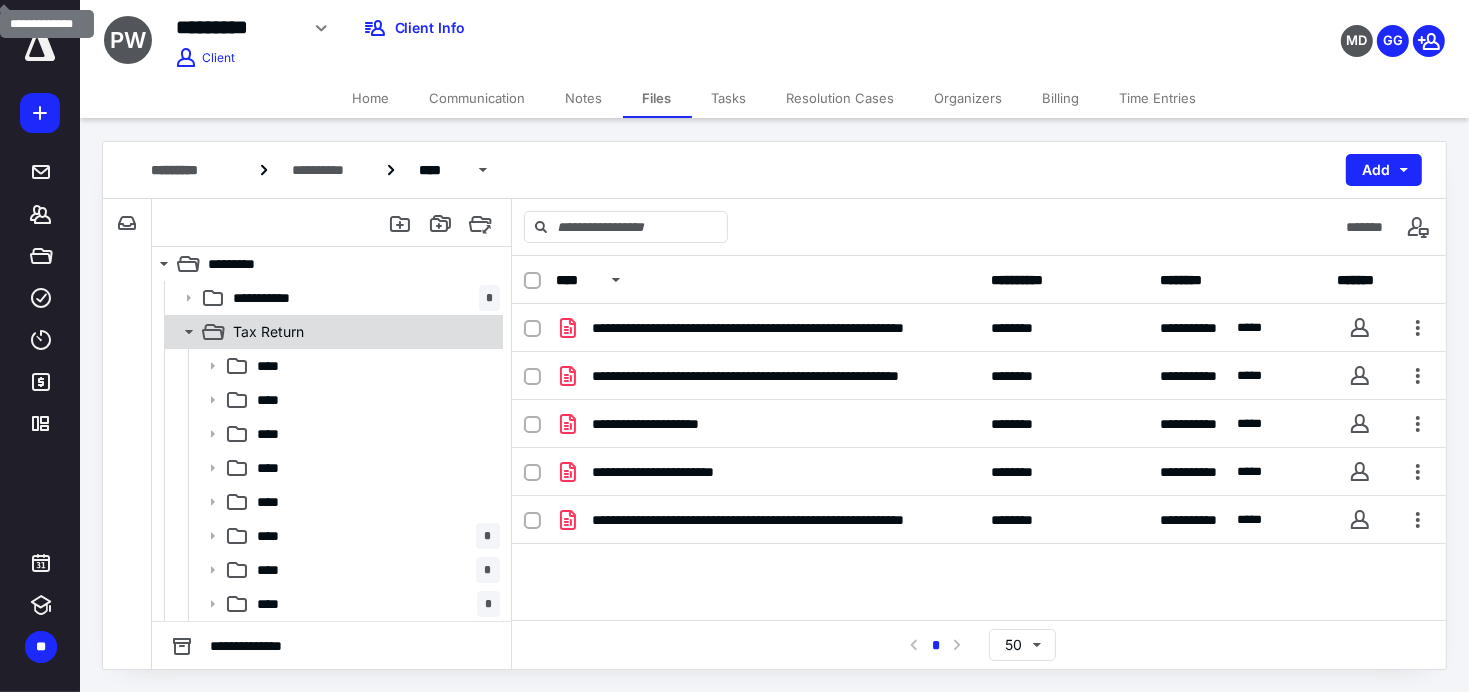 click 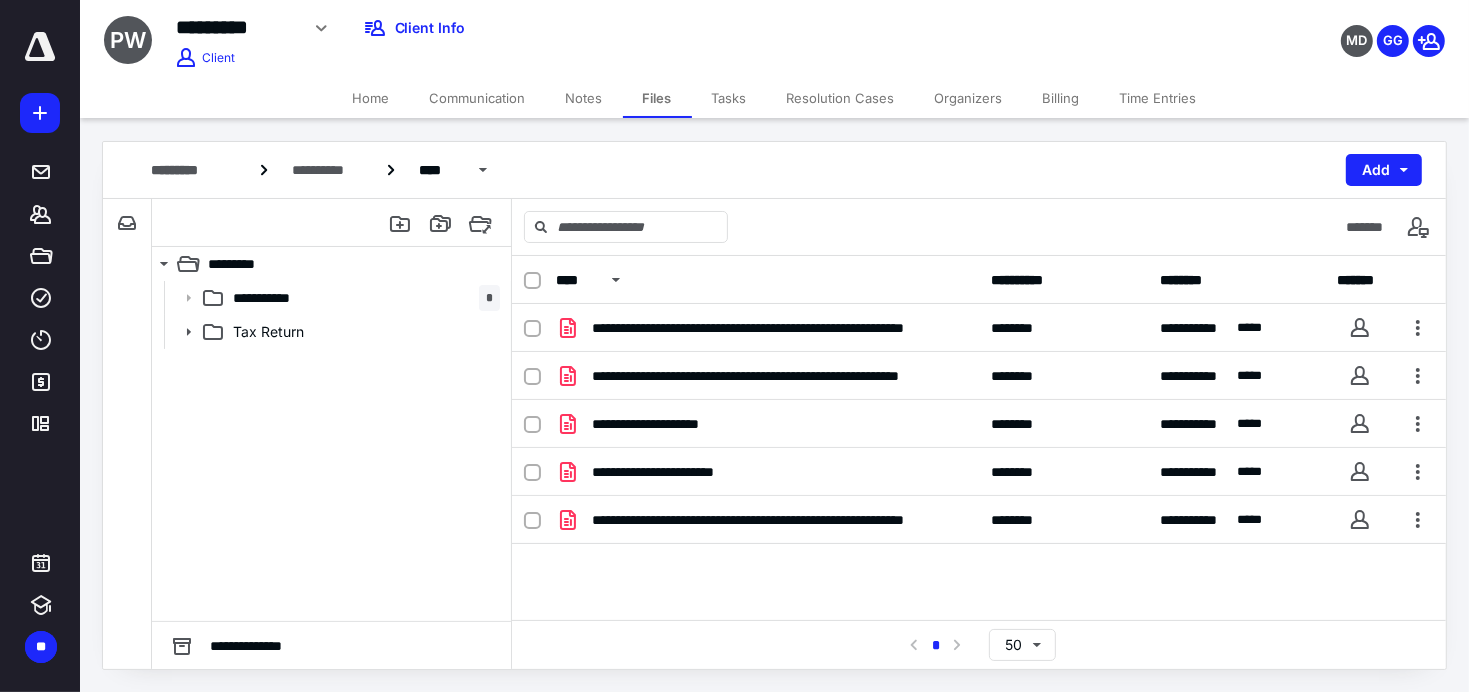 click on "Home" at bounding box center (371, 98) 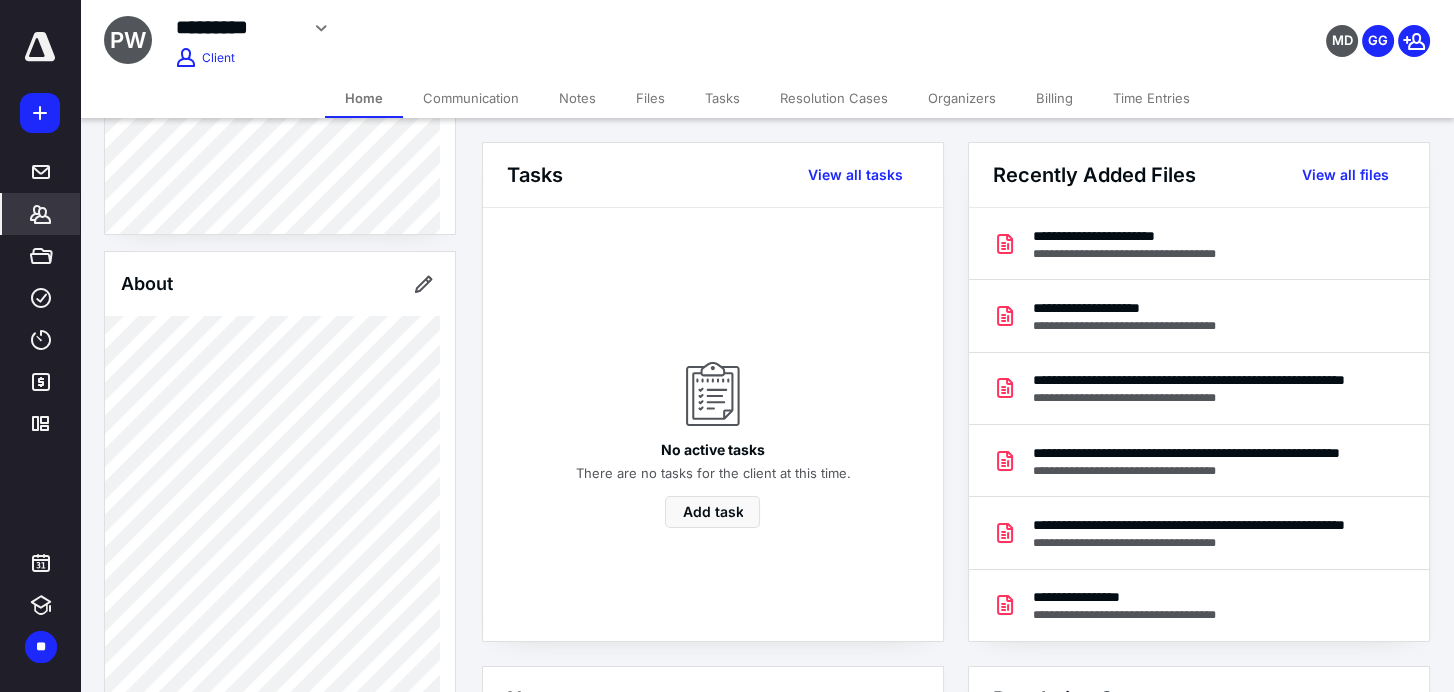 scroll, scrollTop: 0, scrollLeft: 0, axis: both 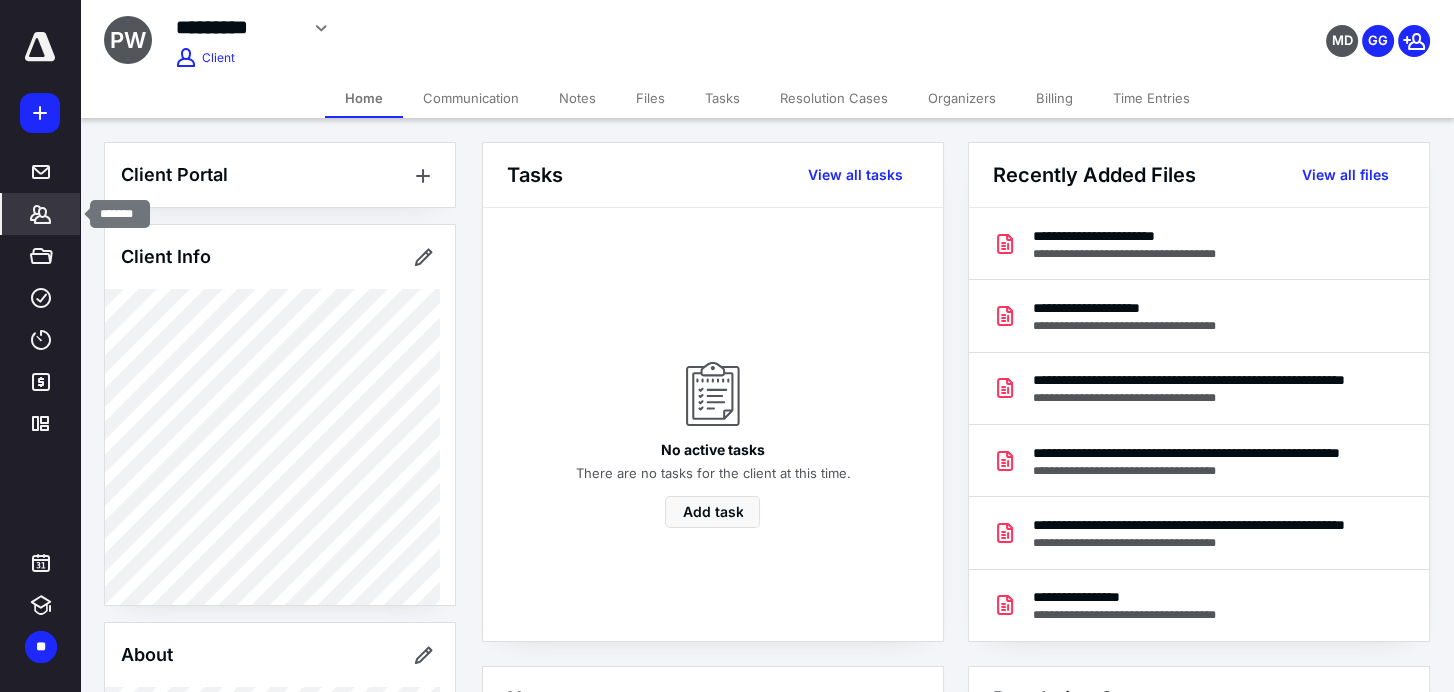 click 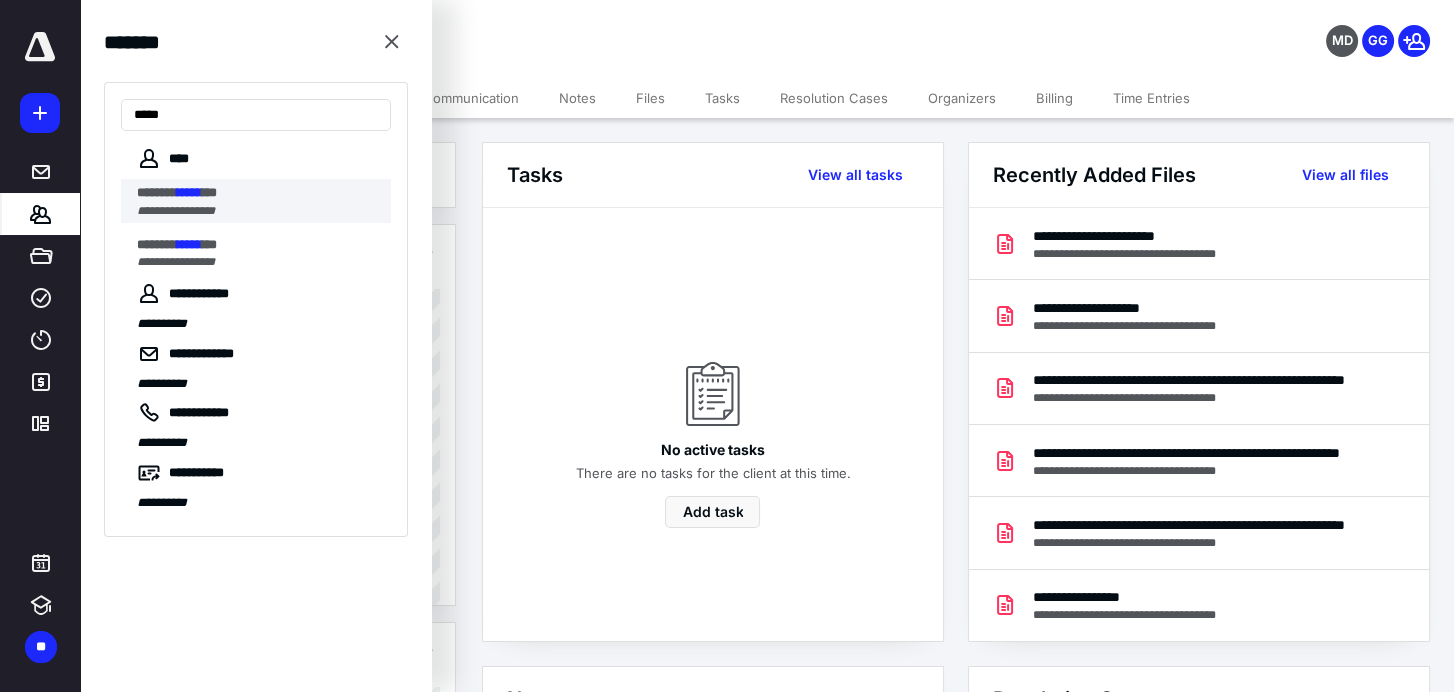 type on "*****" 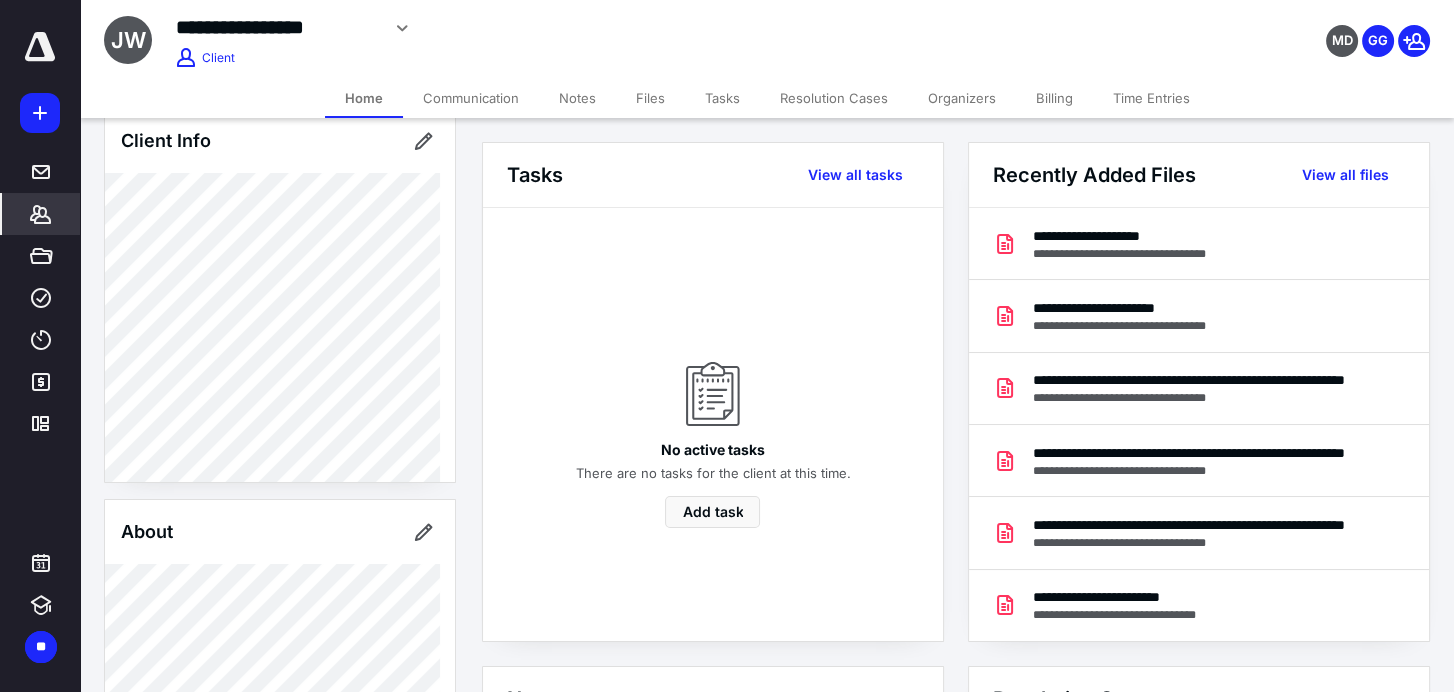 scroll, scrollTop: 166, scrollLeft: 0, axis: vertical 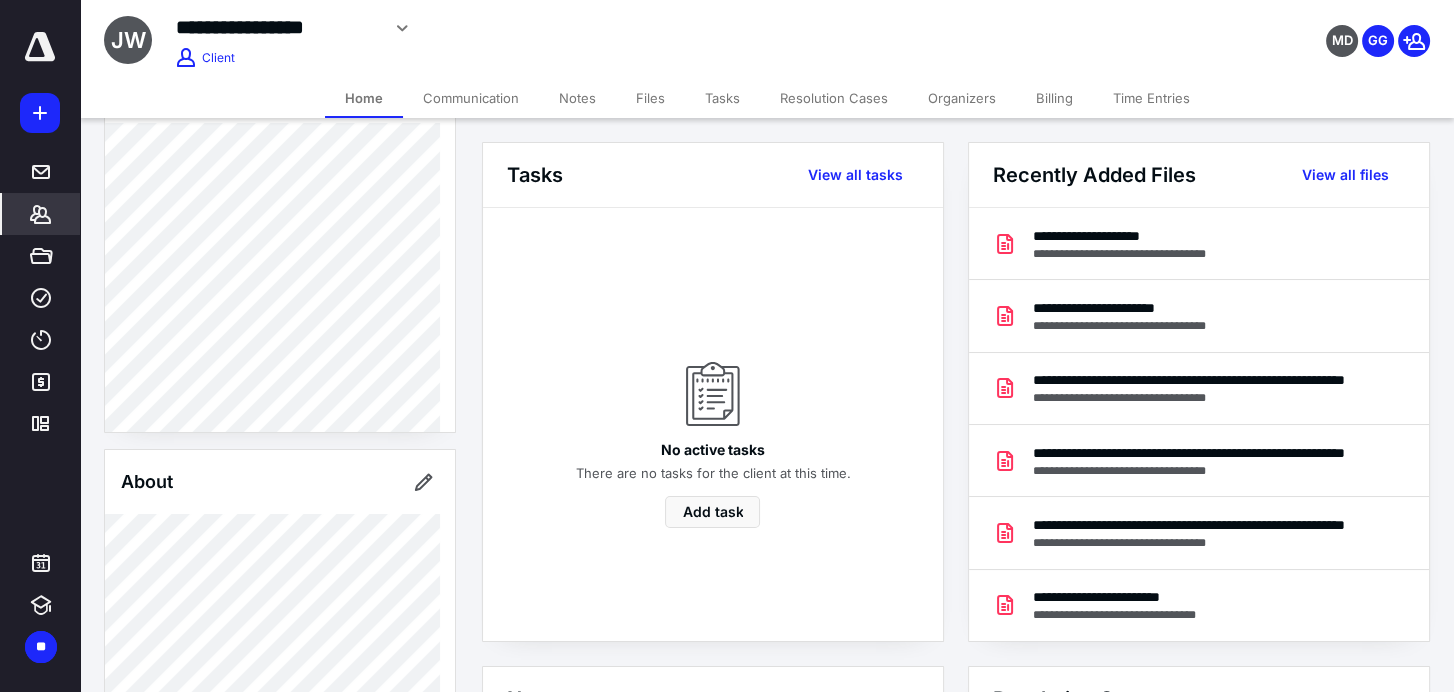 click on "Client Portal Client Info About Spouse Dependents Important clients Tags Manage all tags" at bounding box center (280, 667) 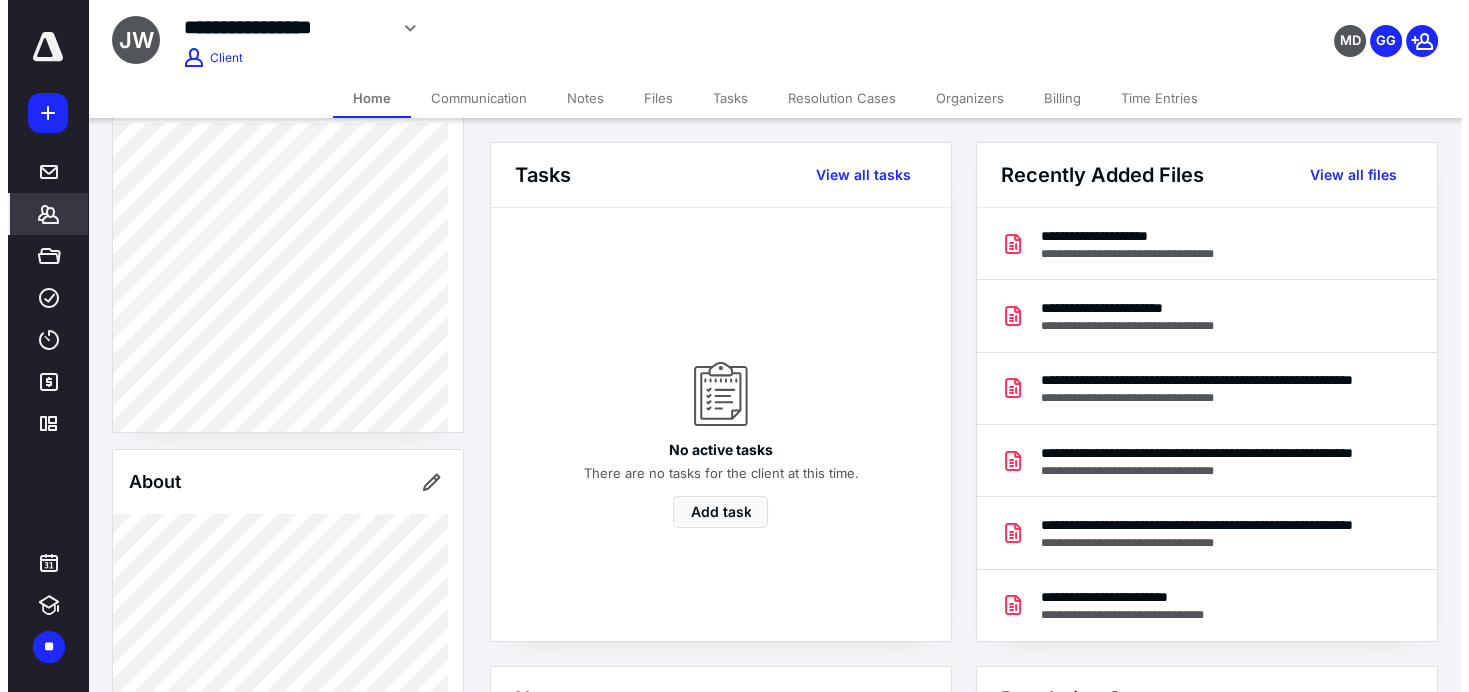 scroll, scrollTop: 0, scrollLeft: 0, axis: both 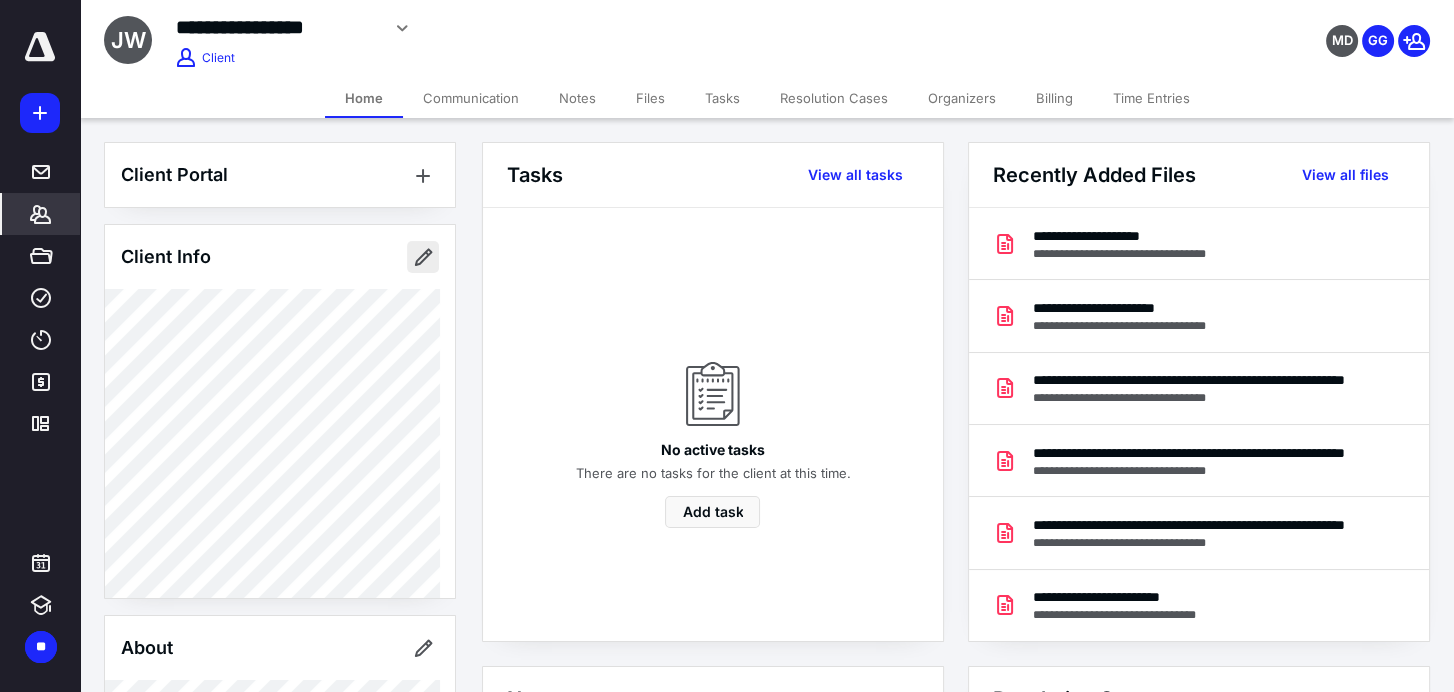 click at bounding box center (423, 257) 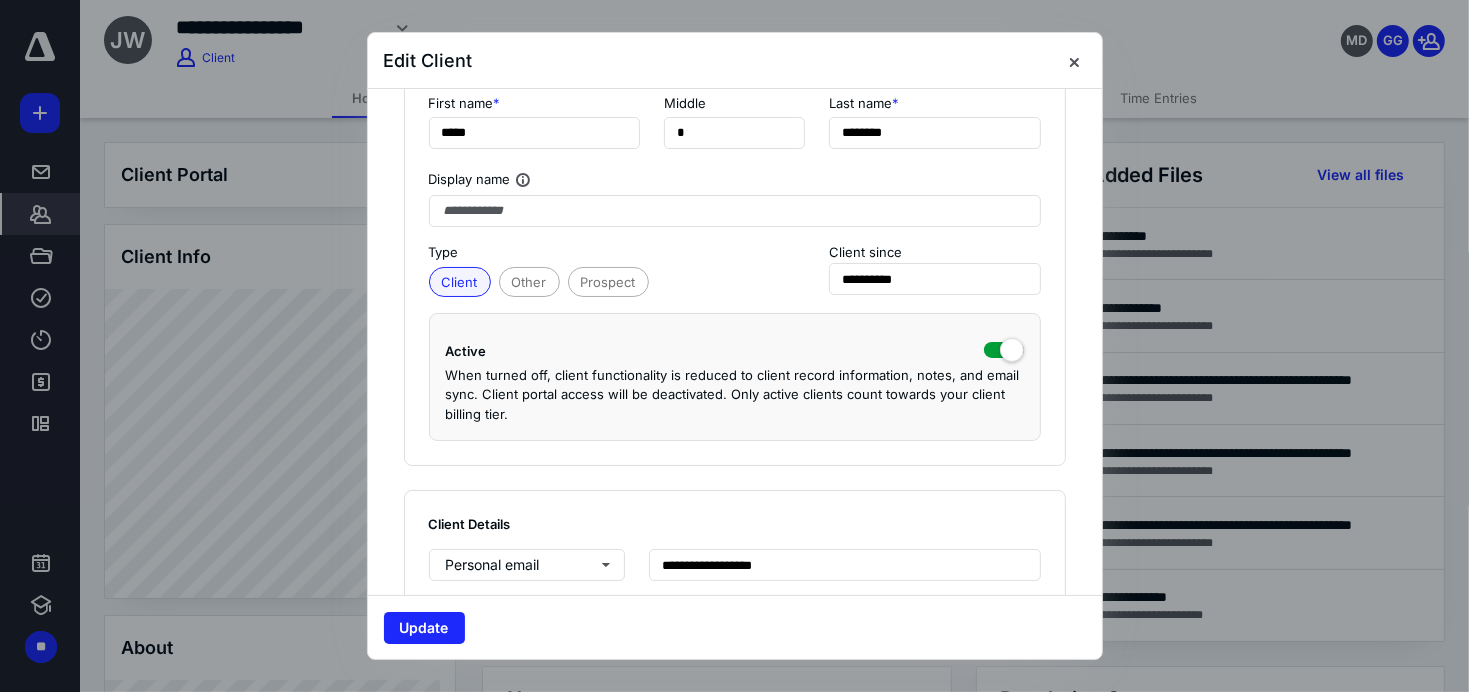 scroll, scrollTop: 166, scrollLeft: 0, axis: vertical 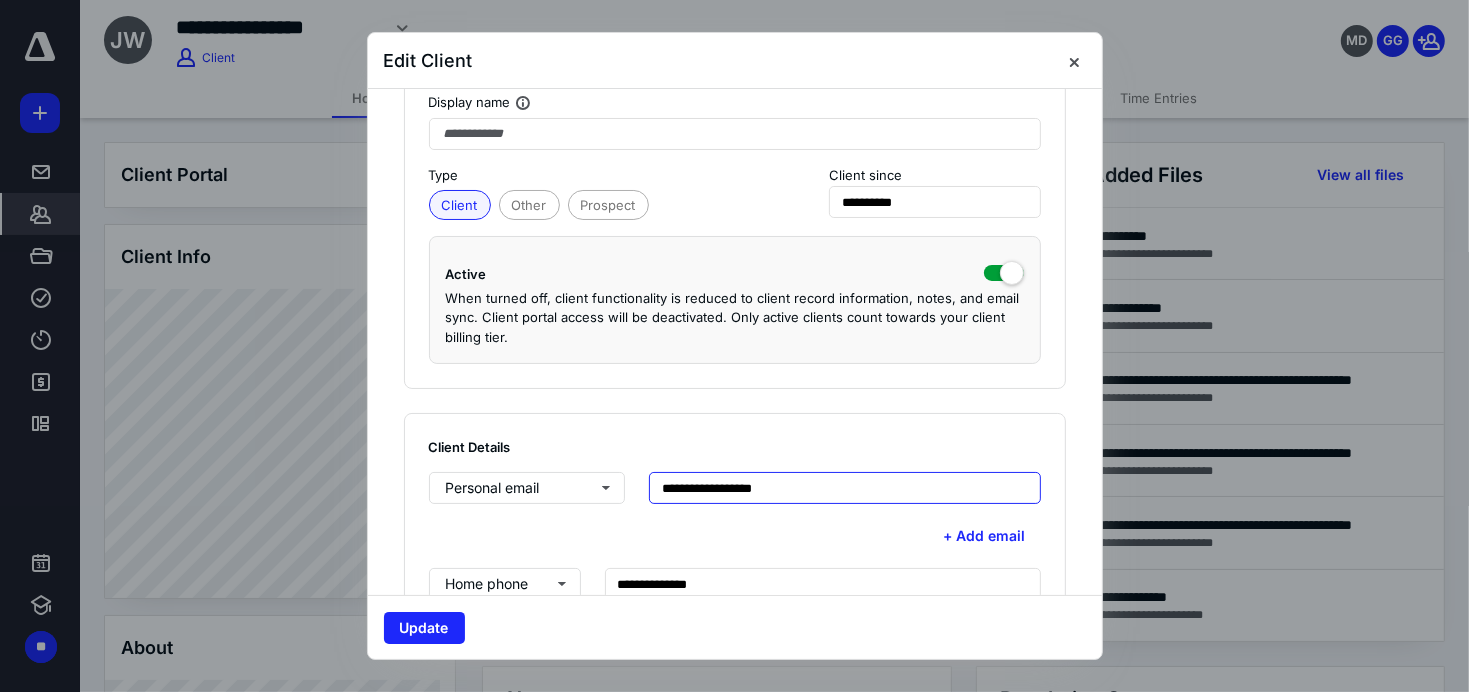 click on "**********" at bounding box center [845, 488] 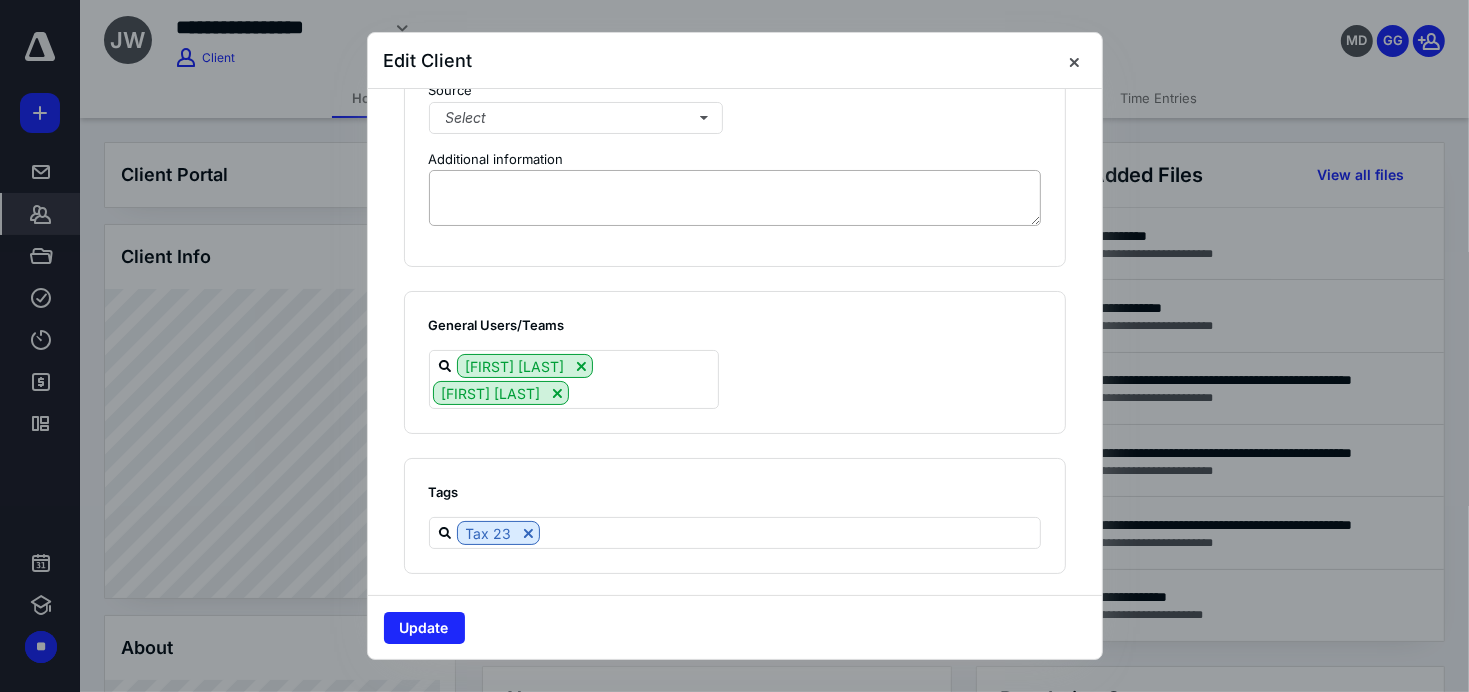 scroll, scrollTop: 1525, scrollLeft: 0, axis: vertical 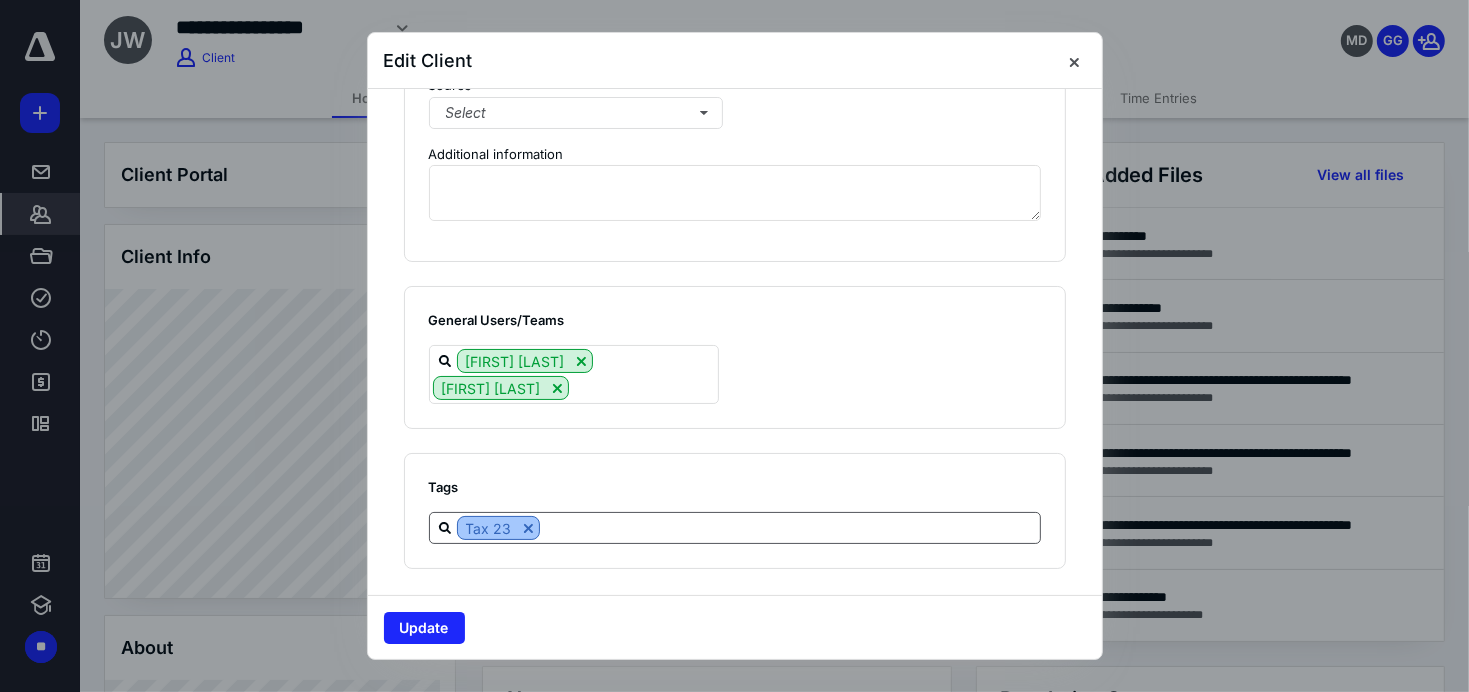 type on "**********" 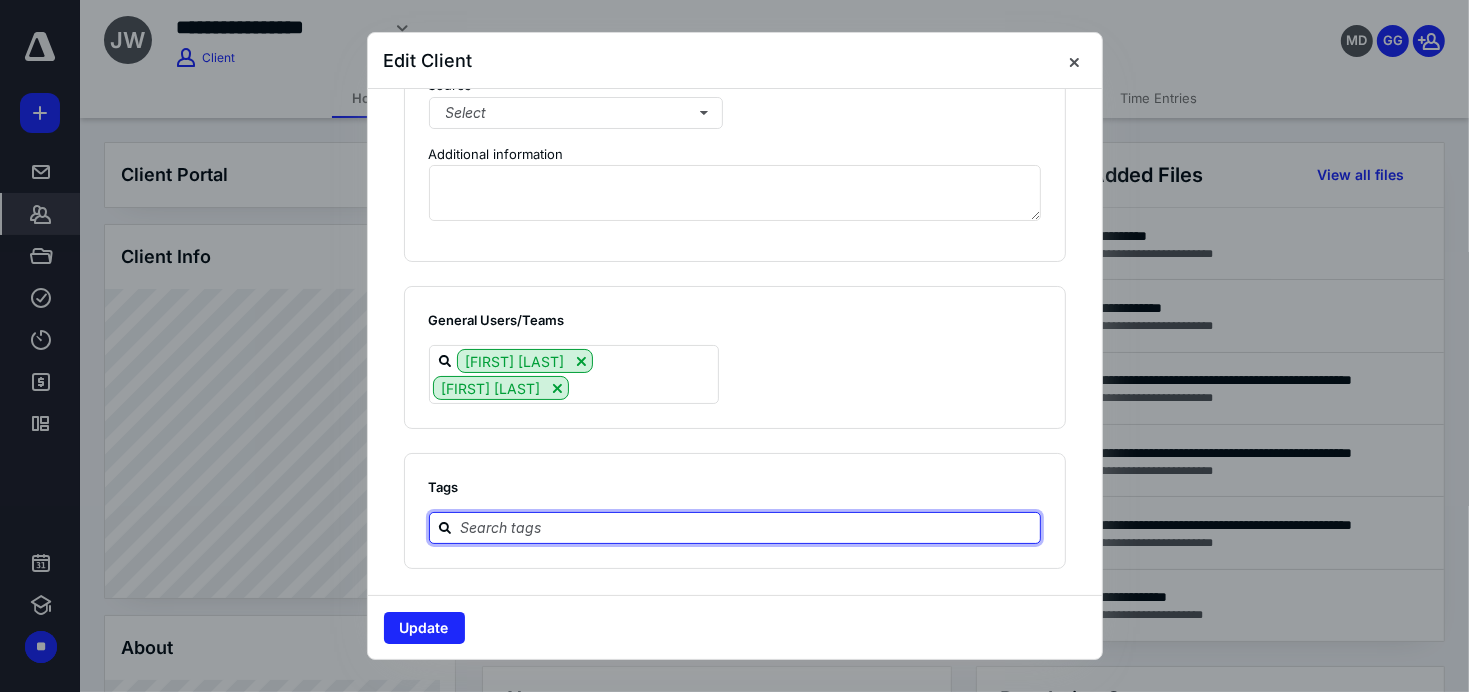 click at bounding box center [747, 527] 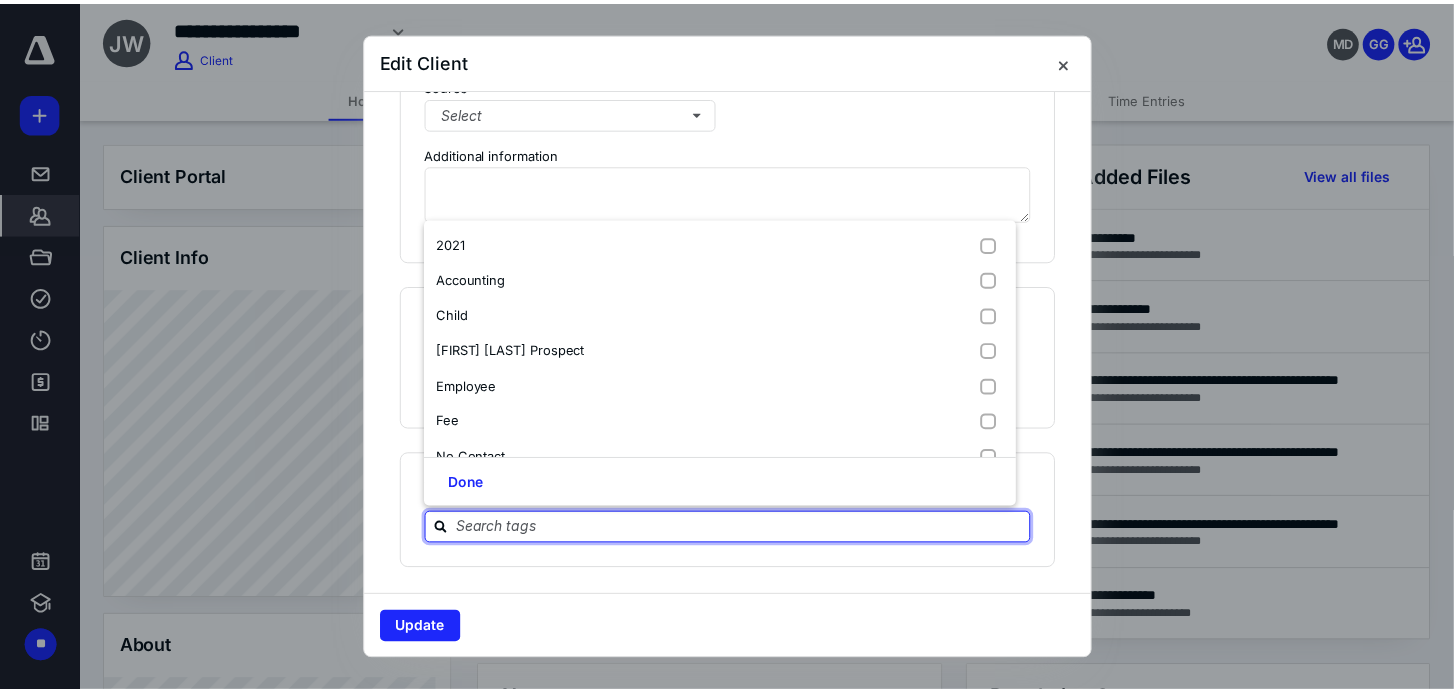 scroll, scrollTop: 628, scrollLeft: 0, axis: vertical 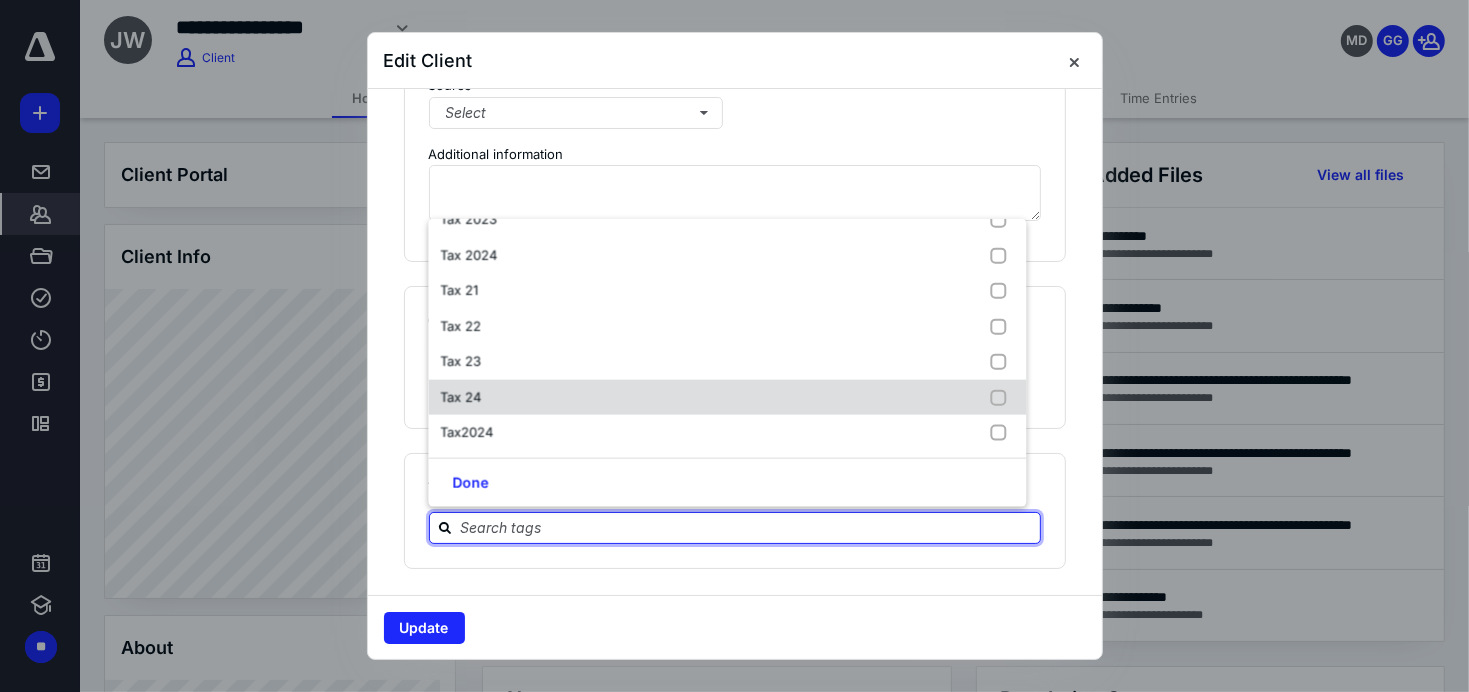 click on "Tax 24" at bounding box center (460, 396) 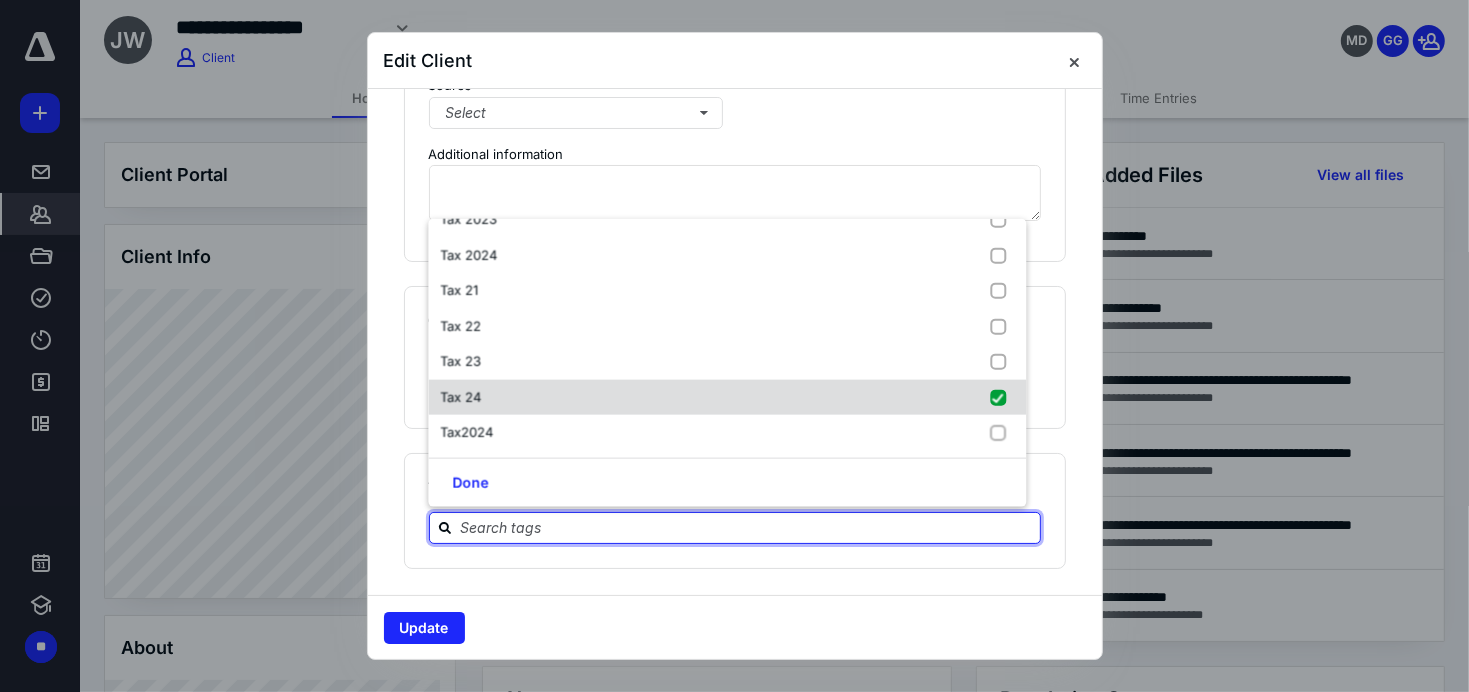 checkbox on "true" 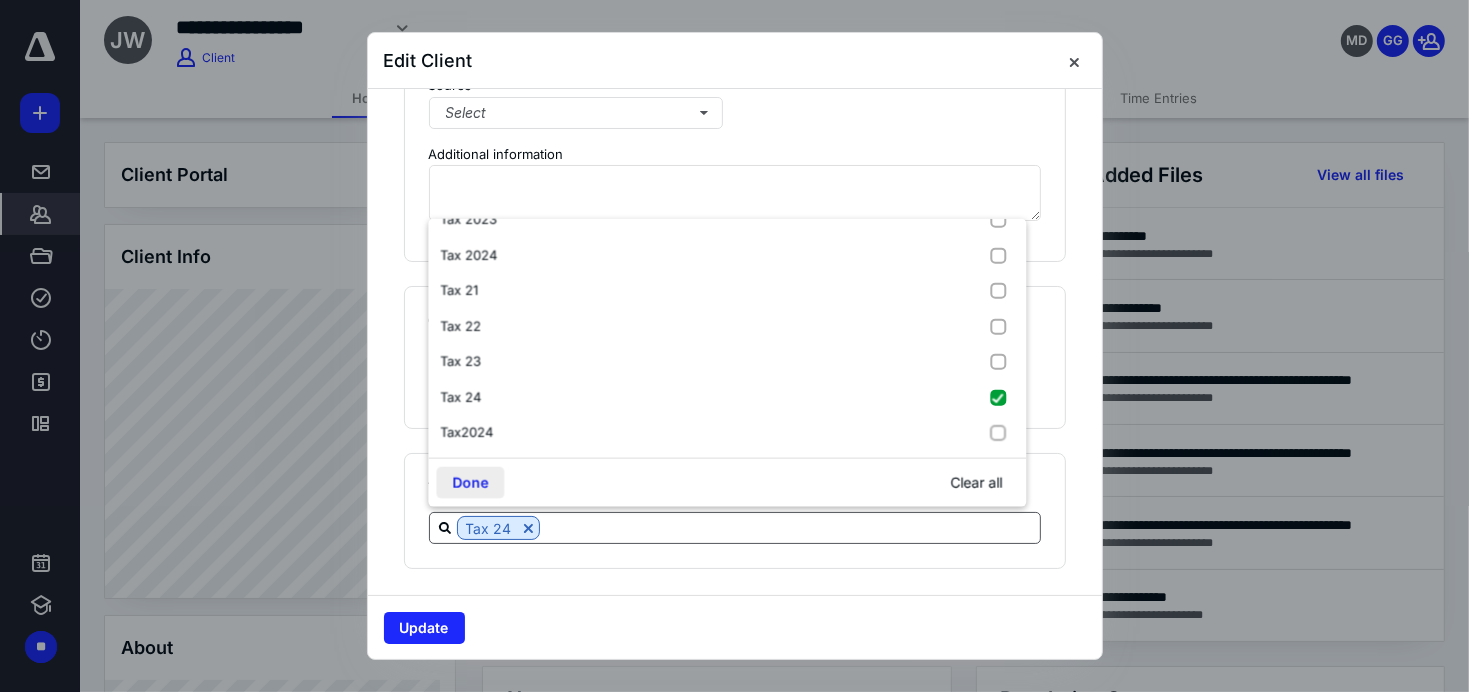 click on "Done" at bounding box center (470, 482) 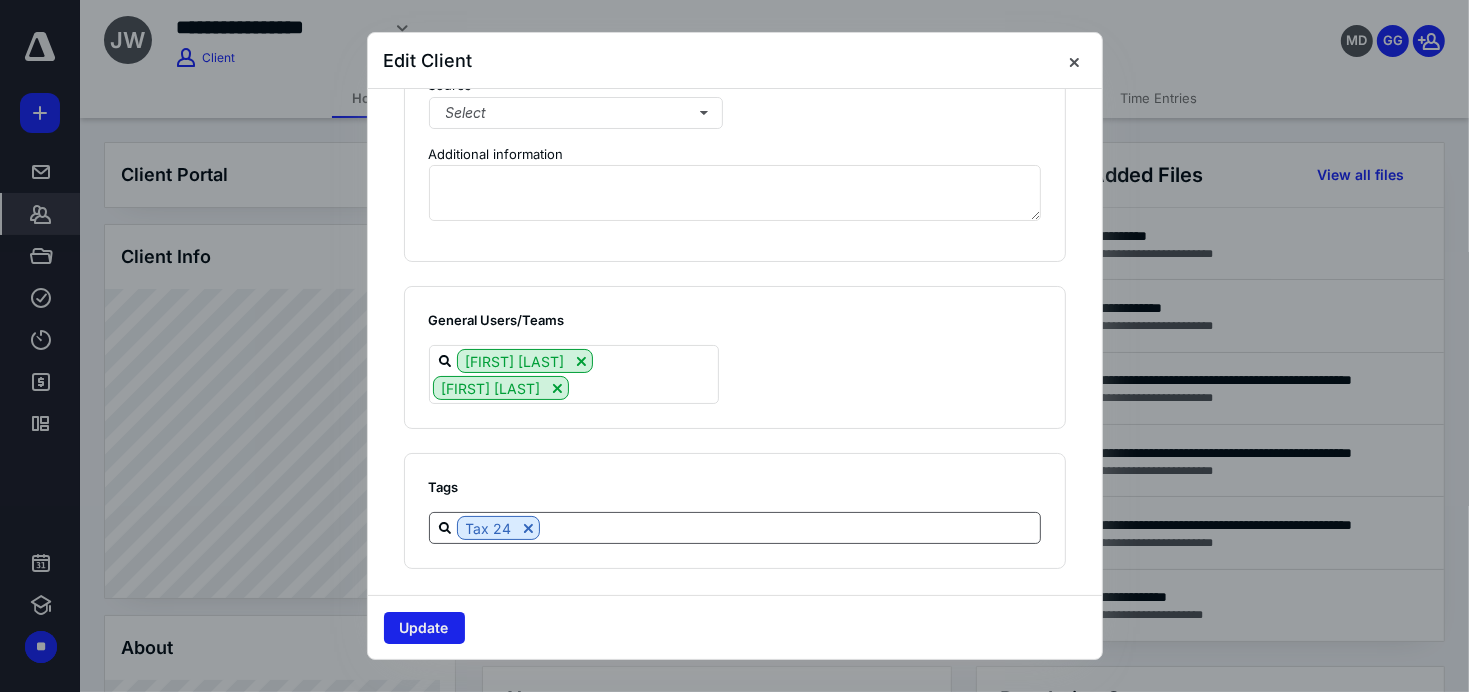 click on "Update" at bounding box center [424, 628] 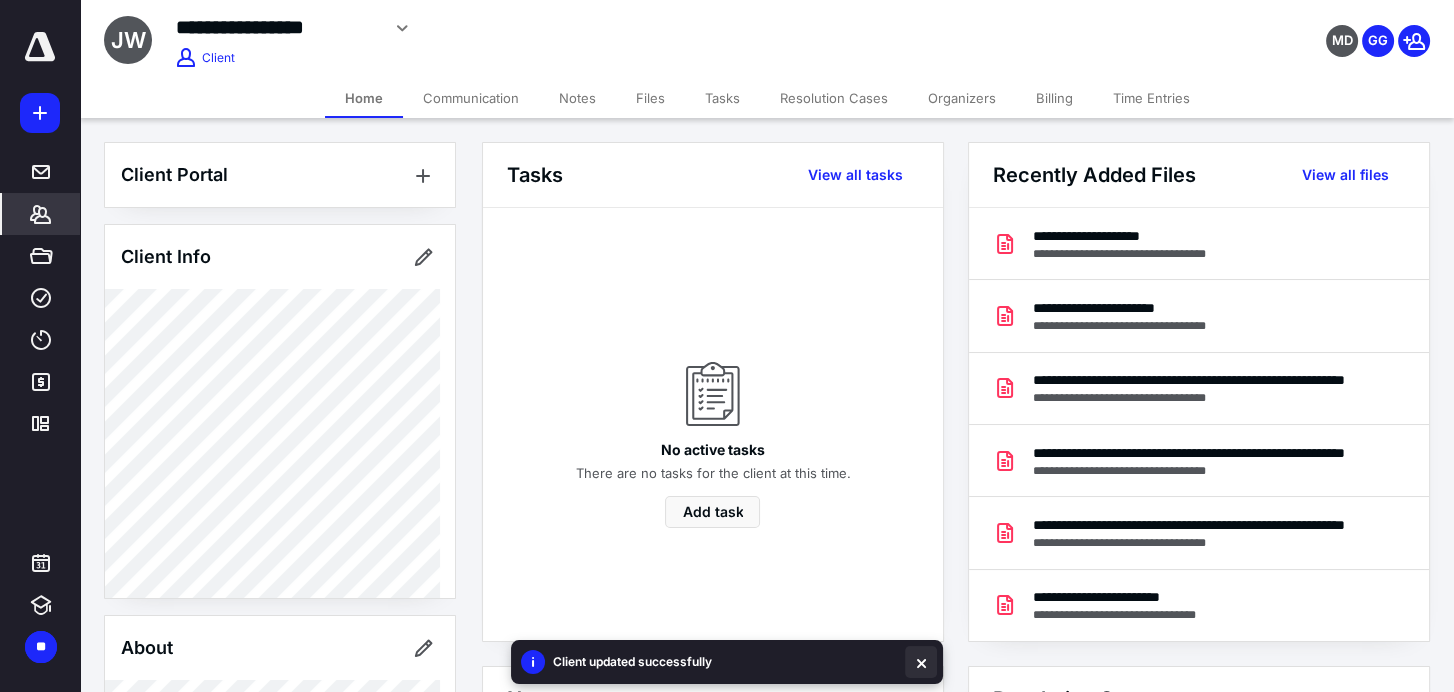 click at bounding box center (921, 662) 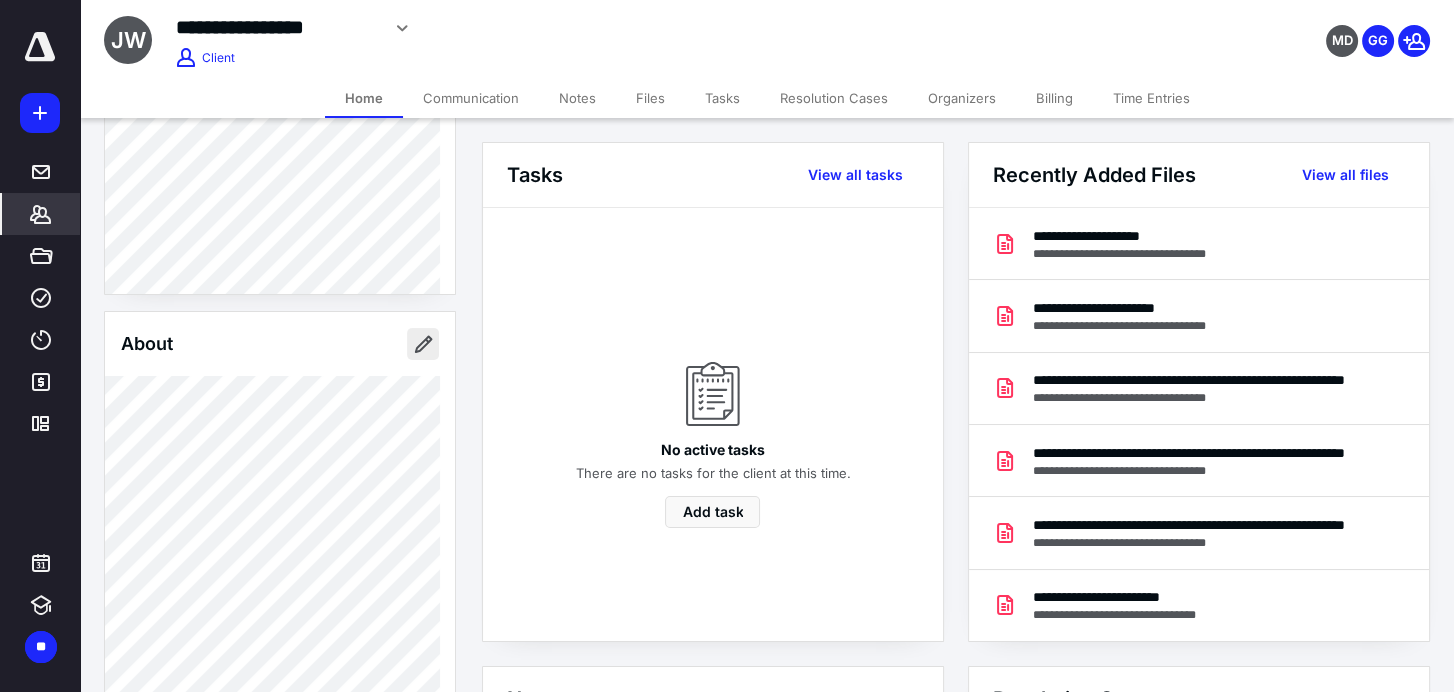 scroll, scrollTop: 333, scrollLeft: 0, axis: vertical 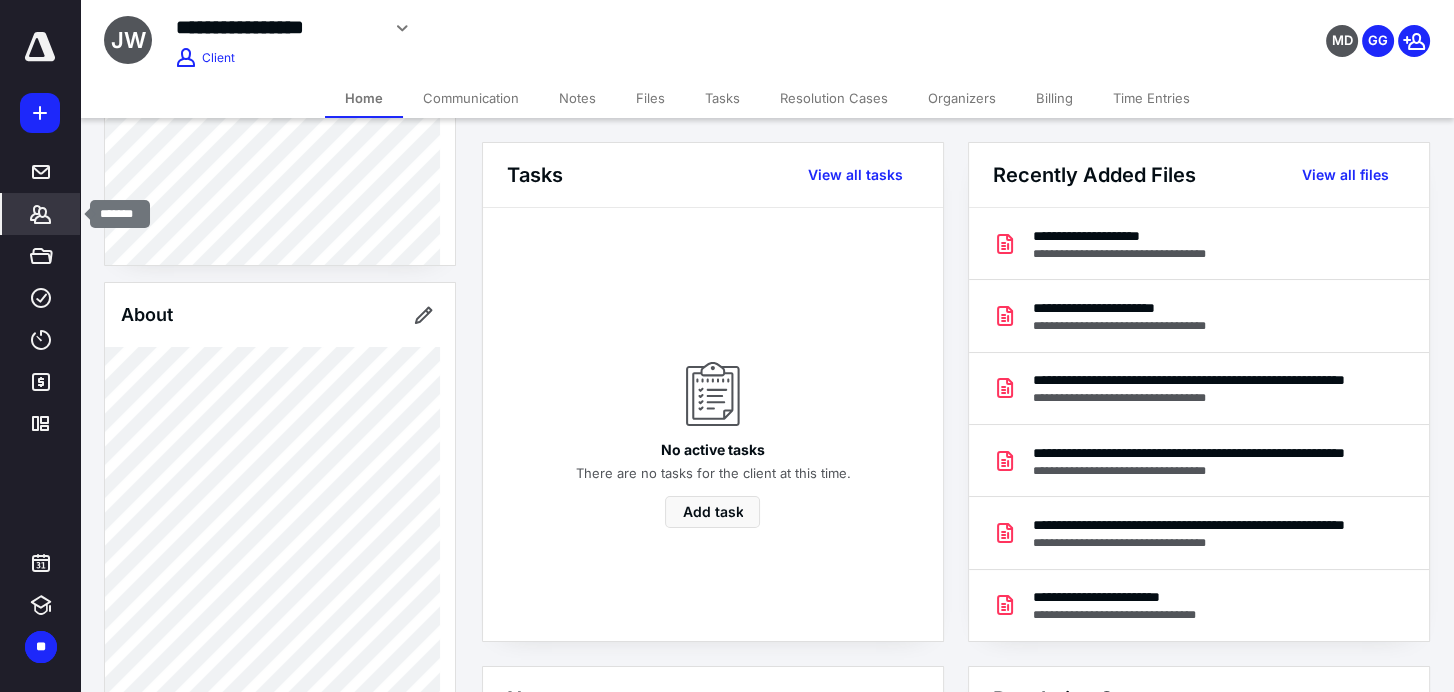 click 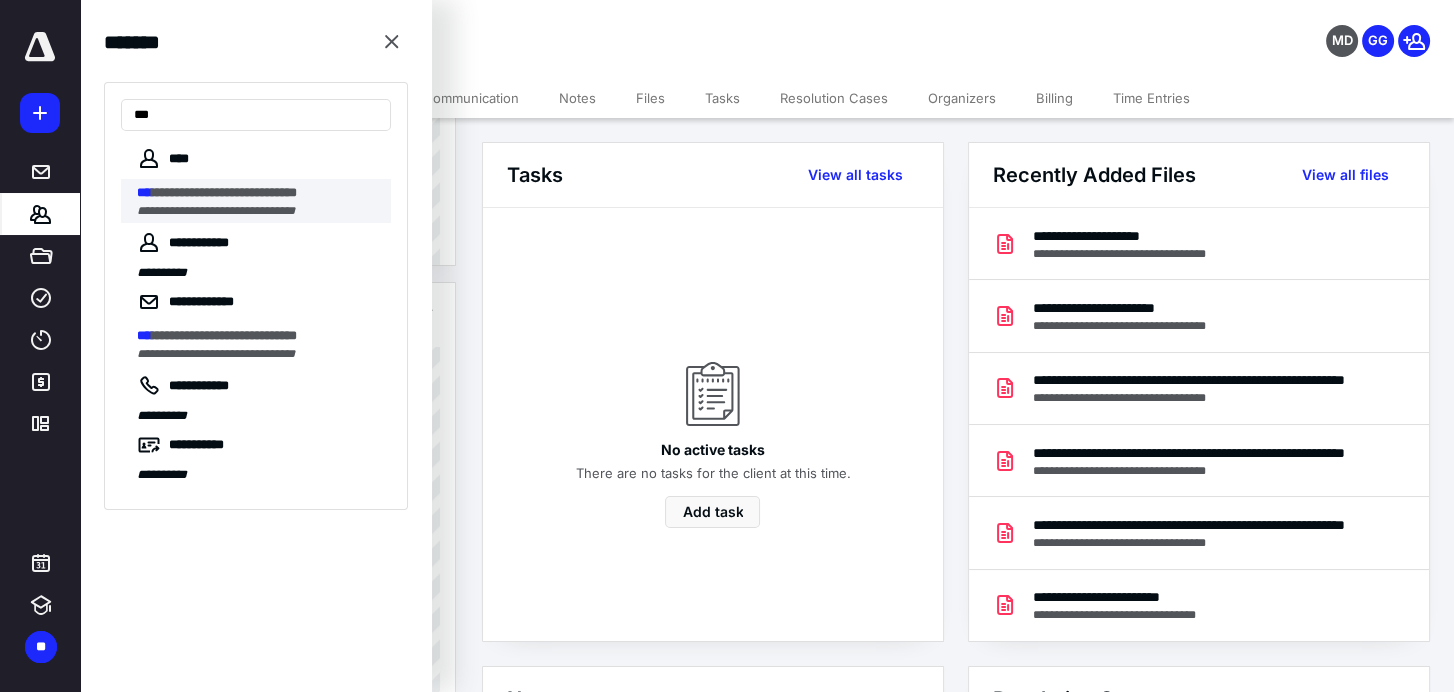 type on "***" 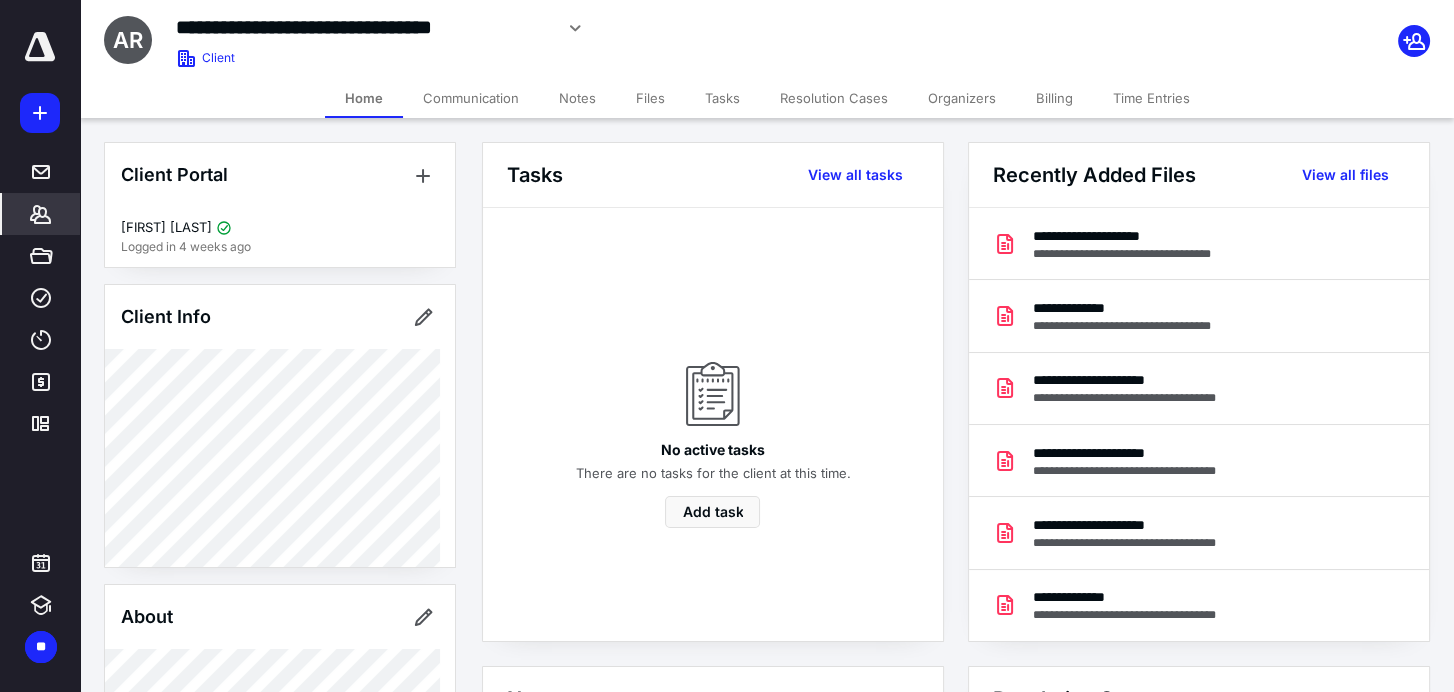 click on "Files" at bounding box center (650, 98) 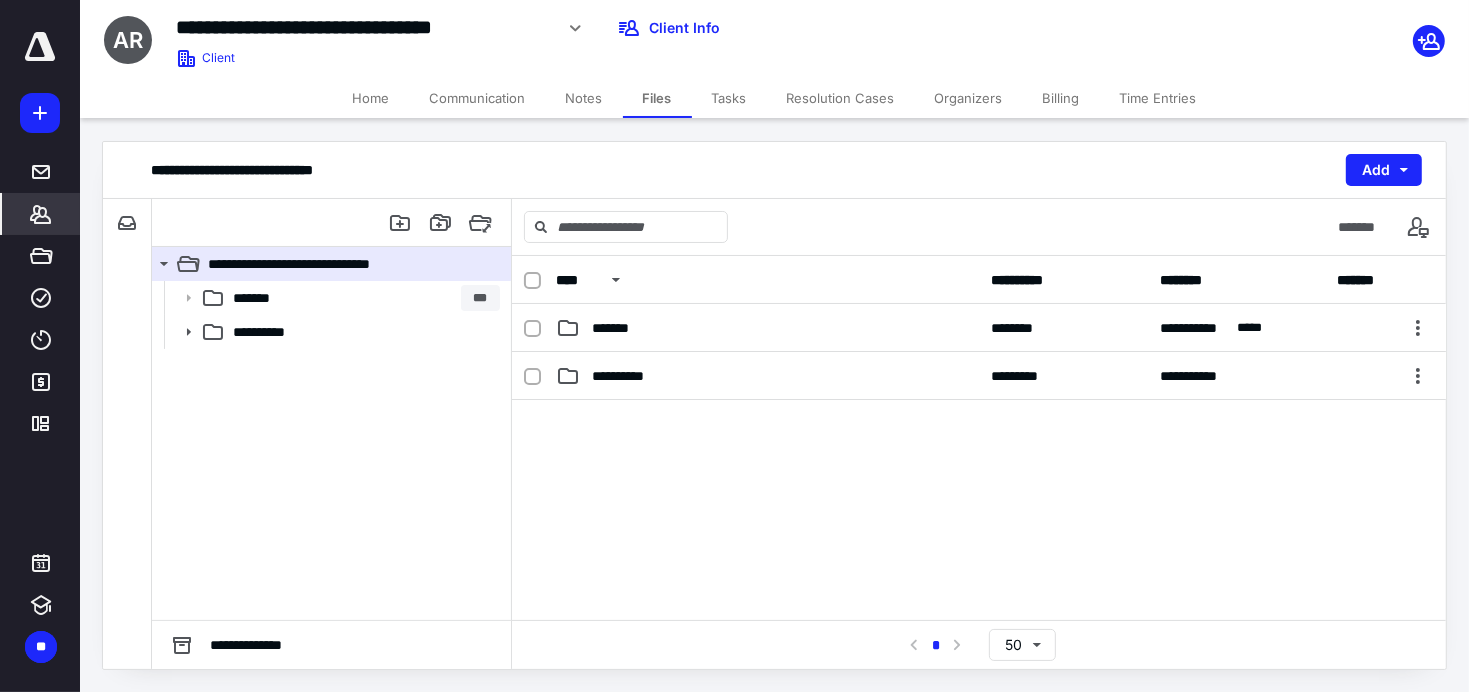 click 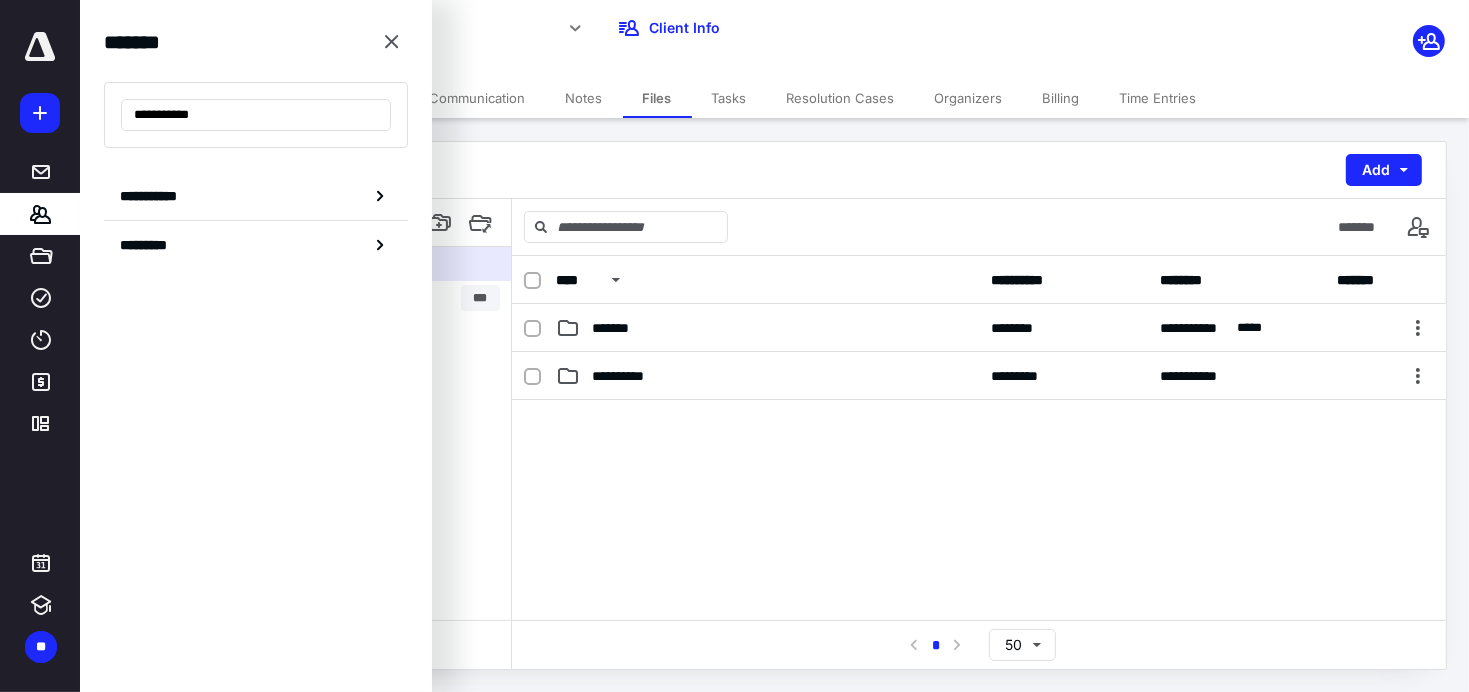 drag, startPoint x: 227, startPoint y: 113, endPoint x: 117, endPoint y: 112, distance: 110.00455 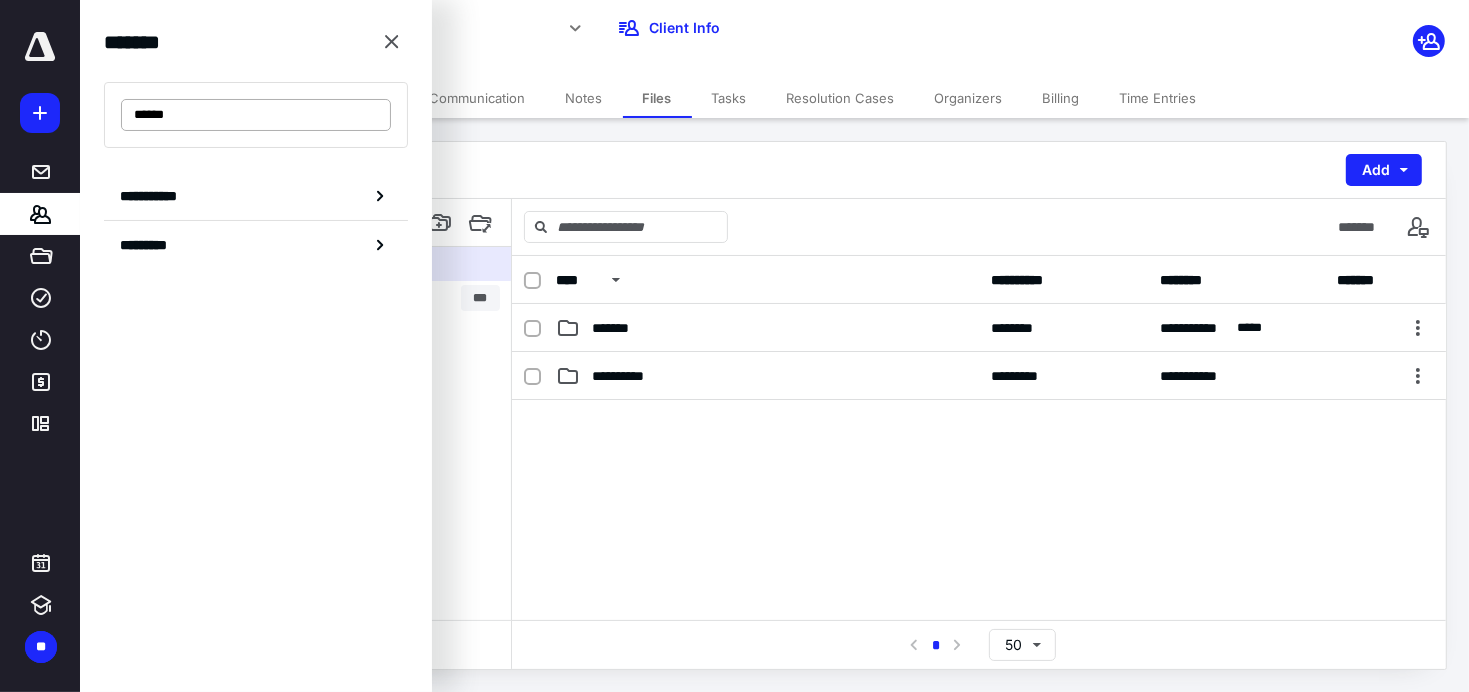 click on "*****" at bounding box center [256, 115] 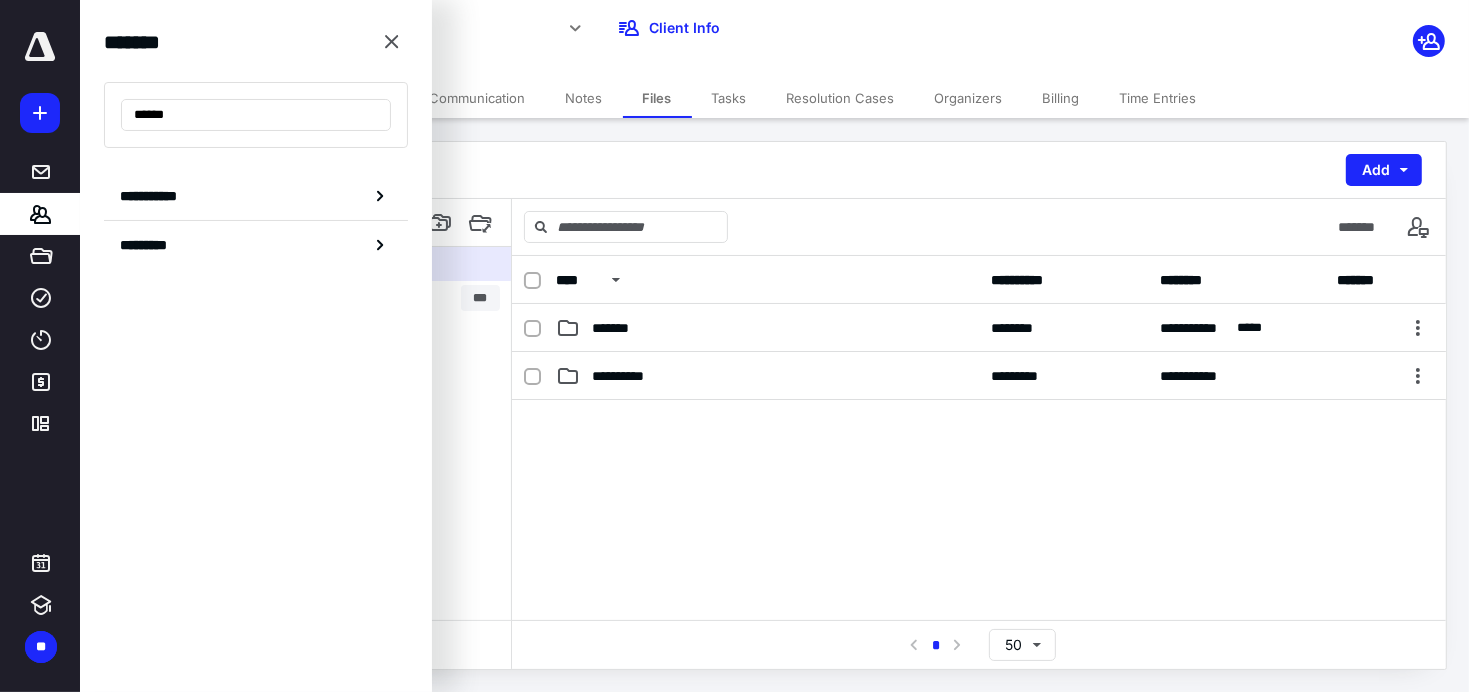 drag, startPoint x: 179, startPoint y: 117, endPoint x: 115, endPoint y: 113, distance: 64.12488 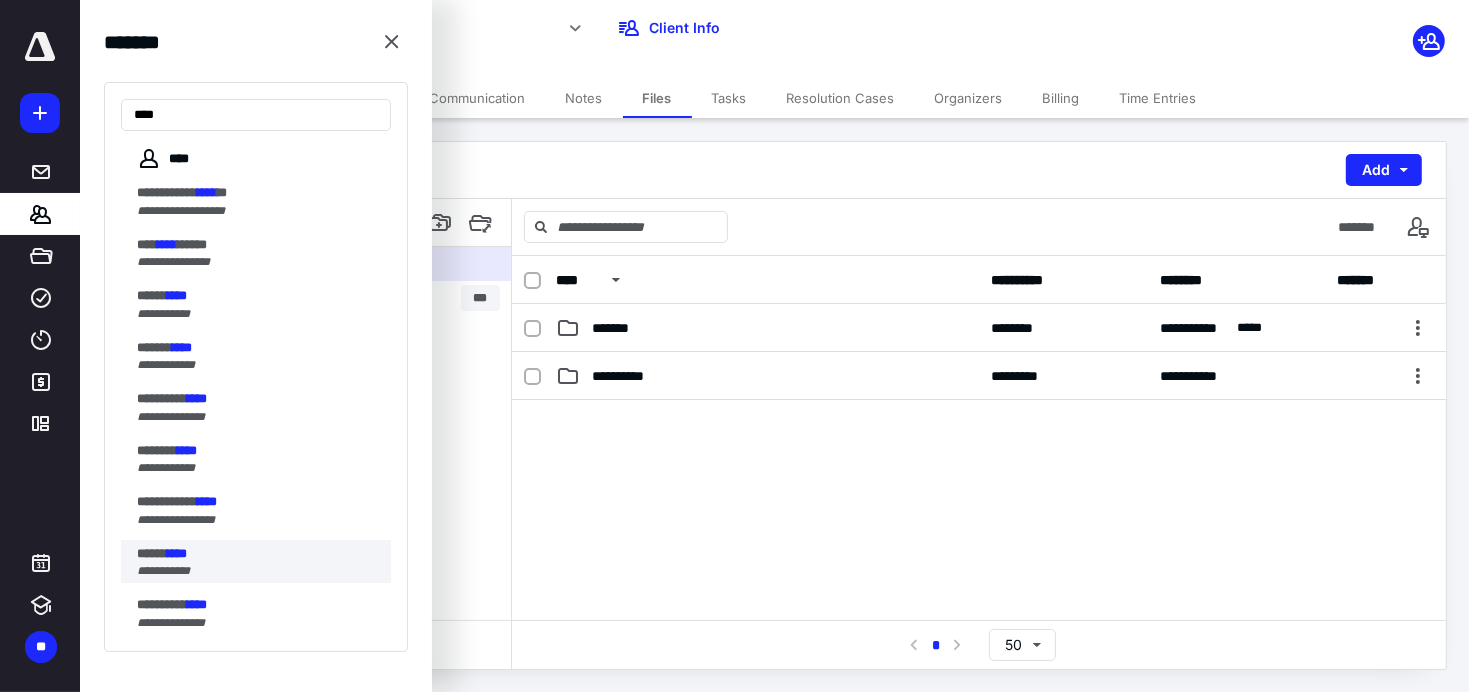type on "****" 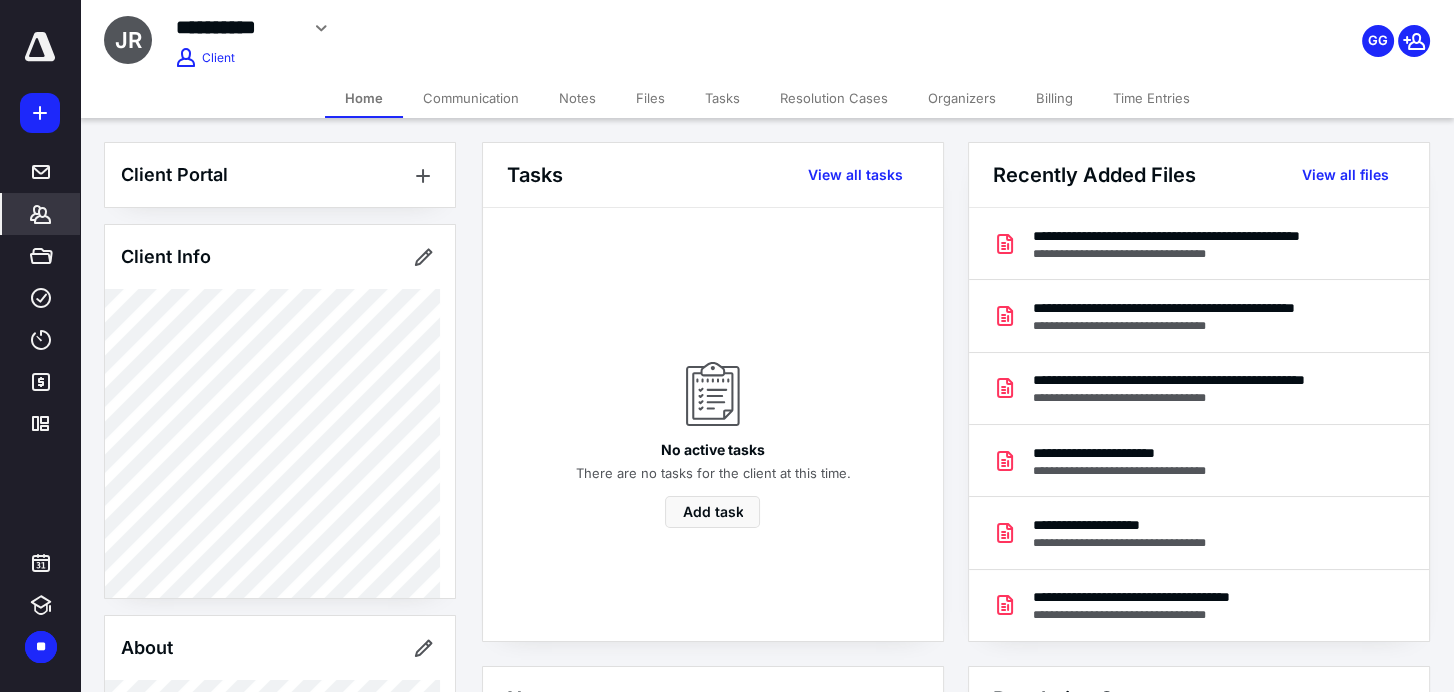 click on "Files" at bounding box center (650, 98) 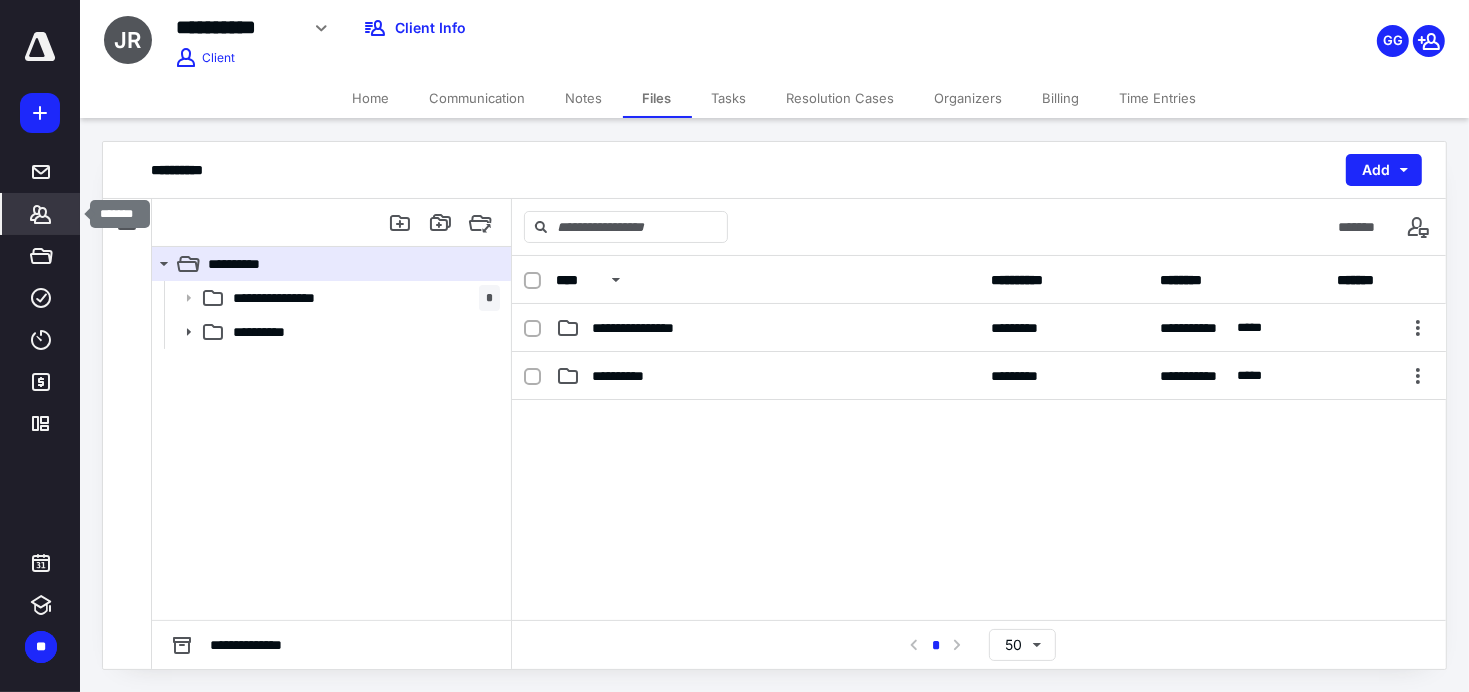 click 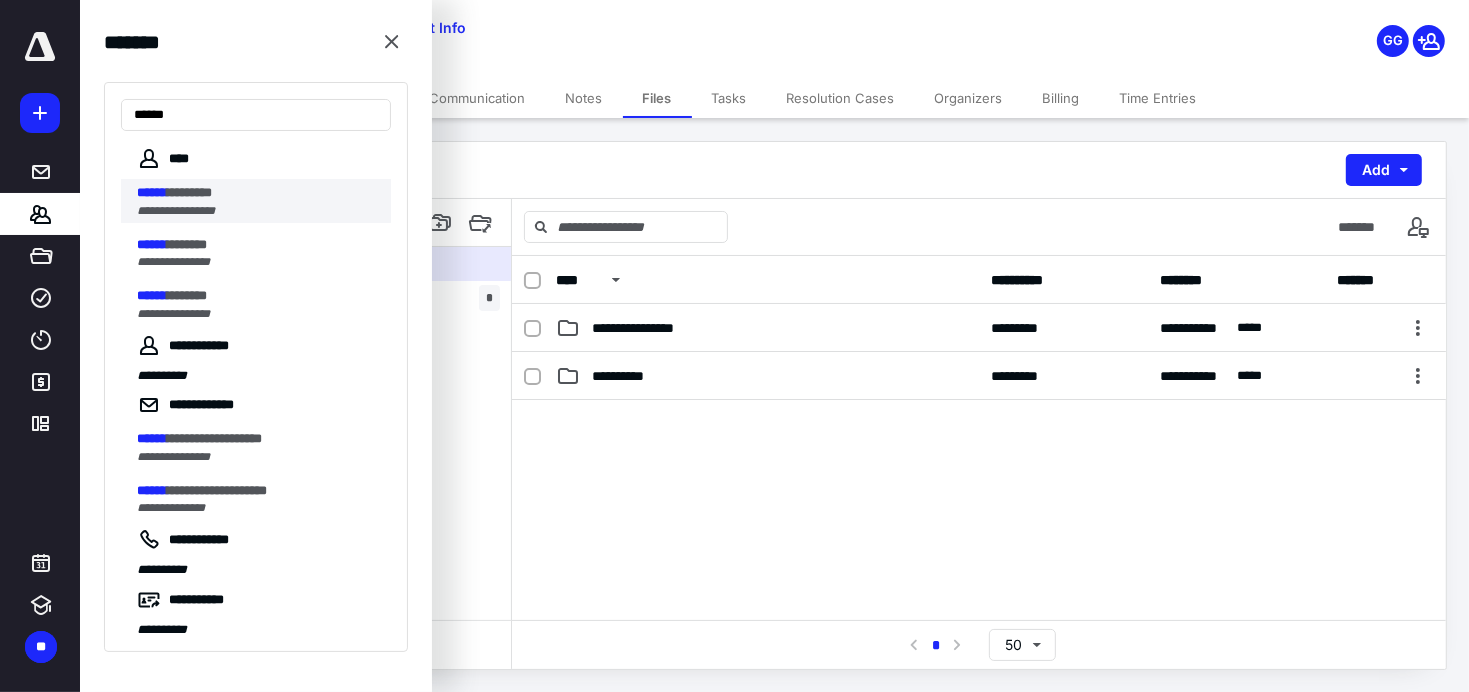 type on "******" 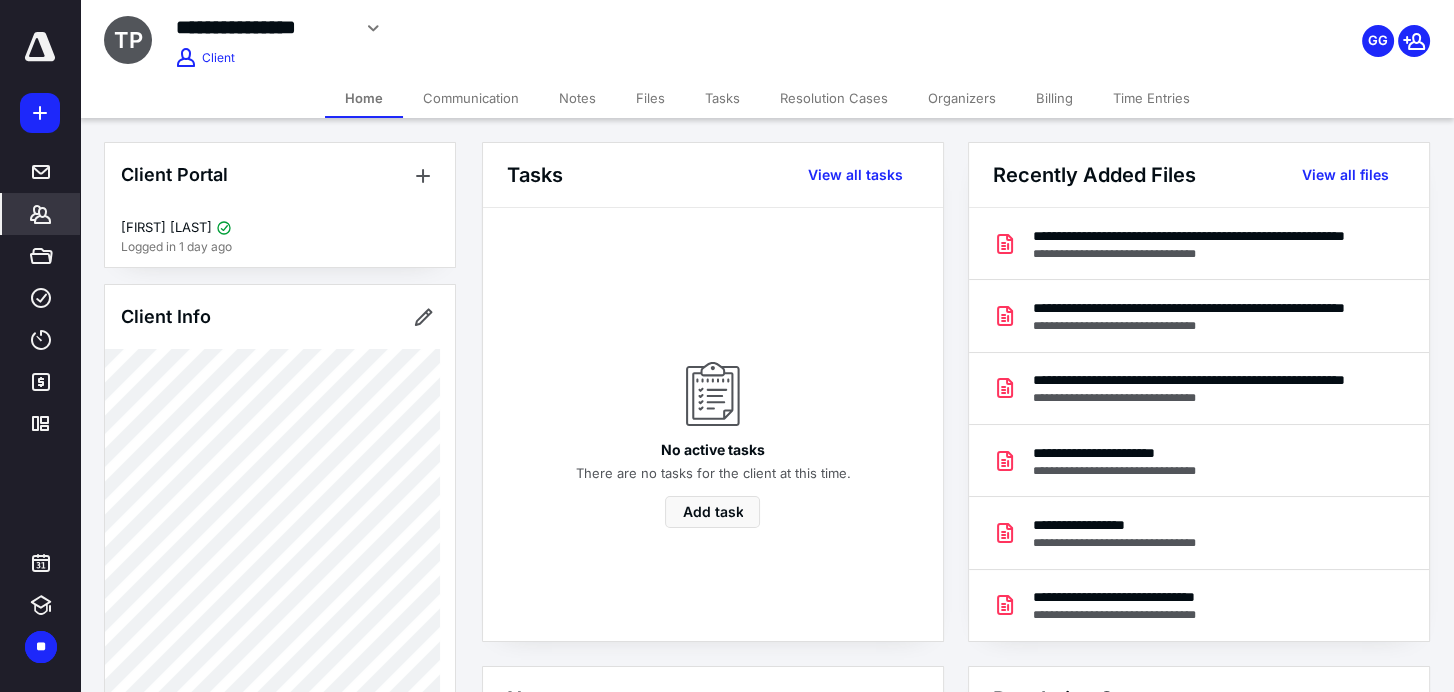 click on "Files" at bounding box center (650, 98) 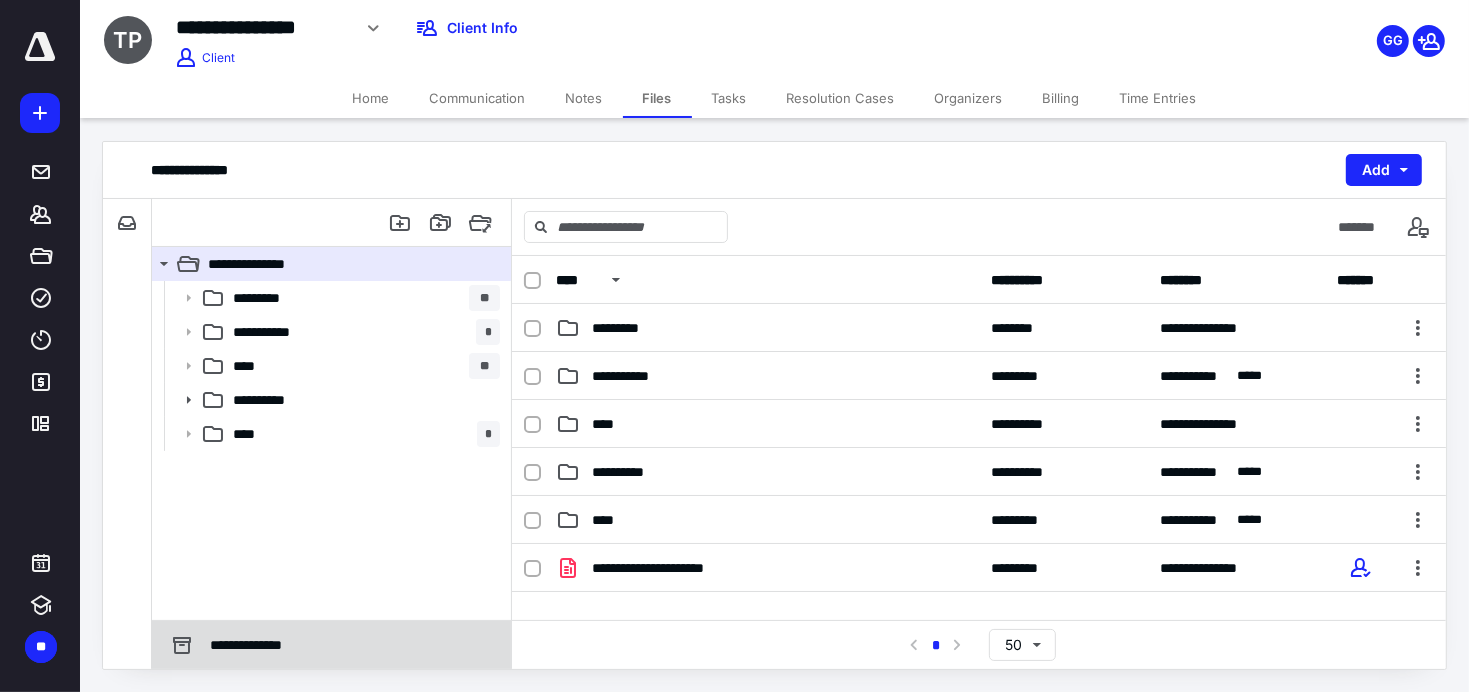 click on "**********" at bounding box center [331, 645] 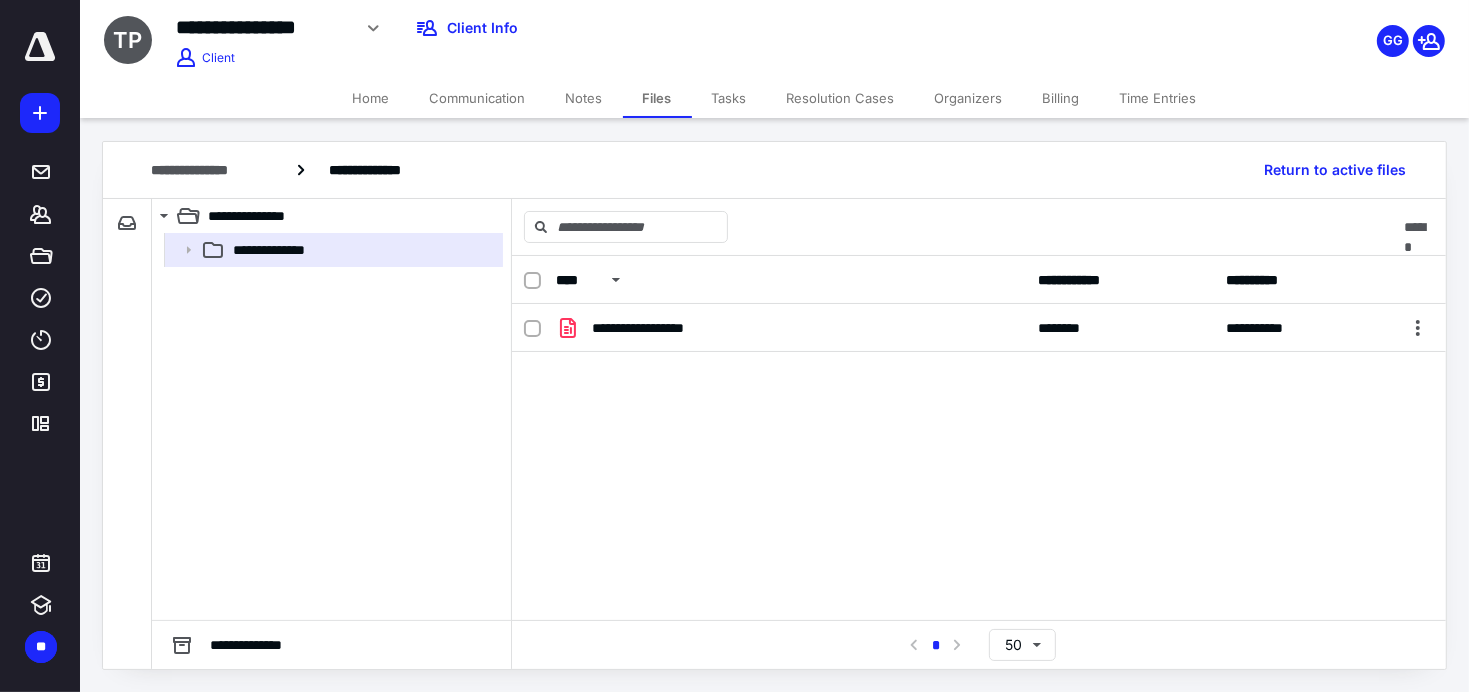 click on "**********" at bounding box center [331, 426] 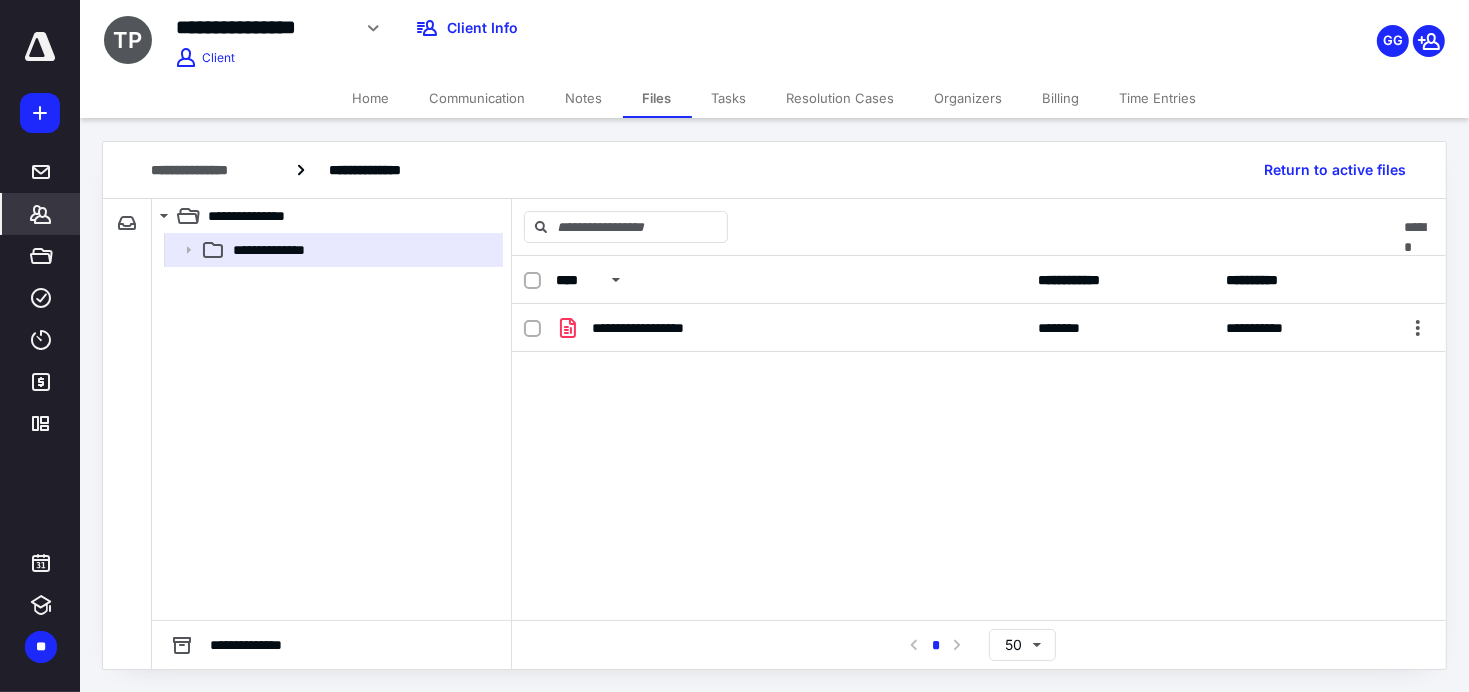 click 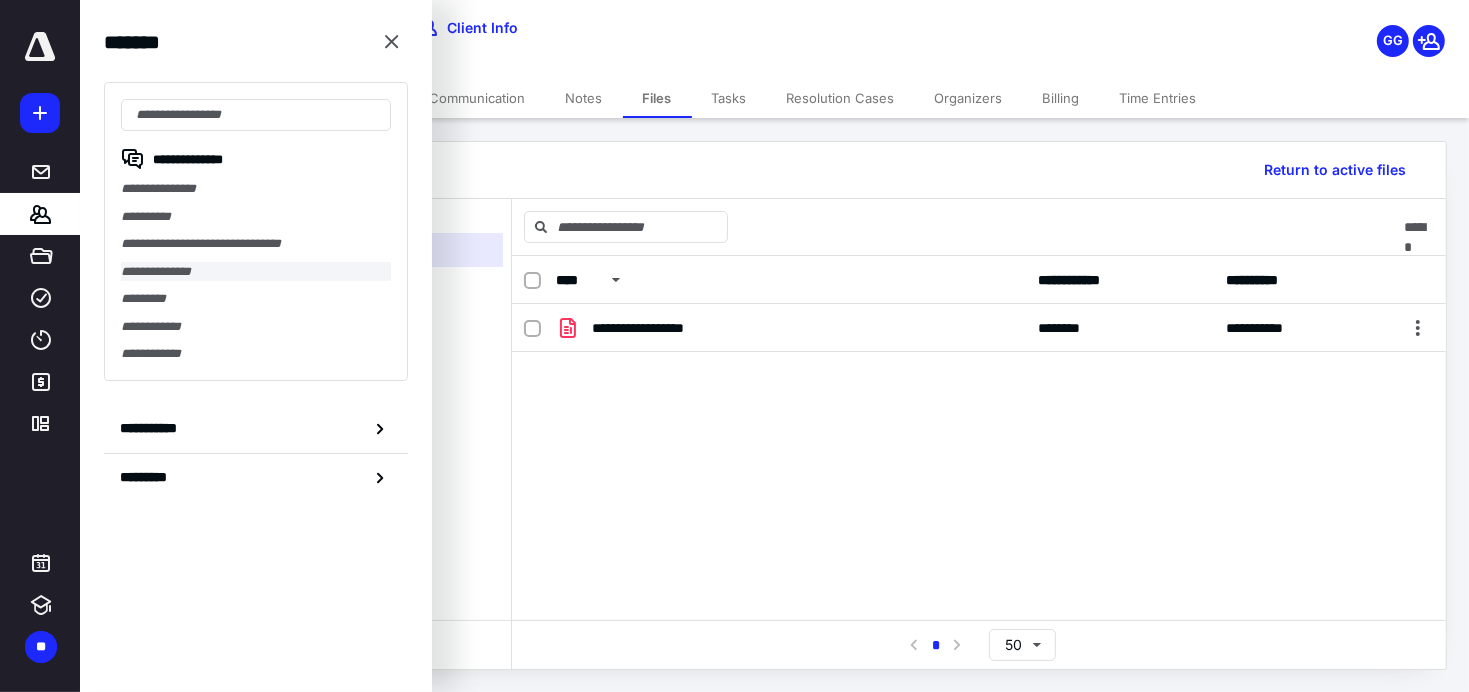 click on "**********" at bounding box center (256, 272) 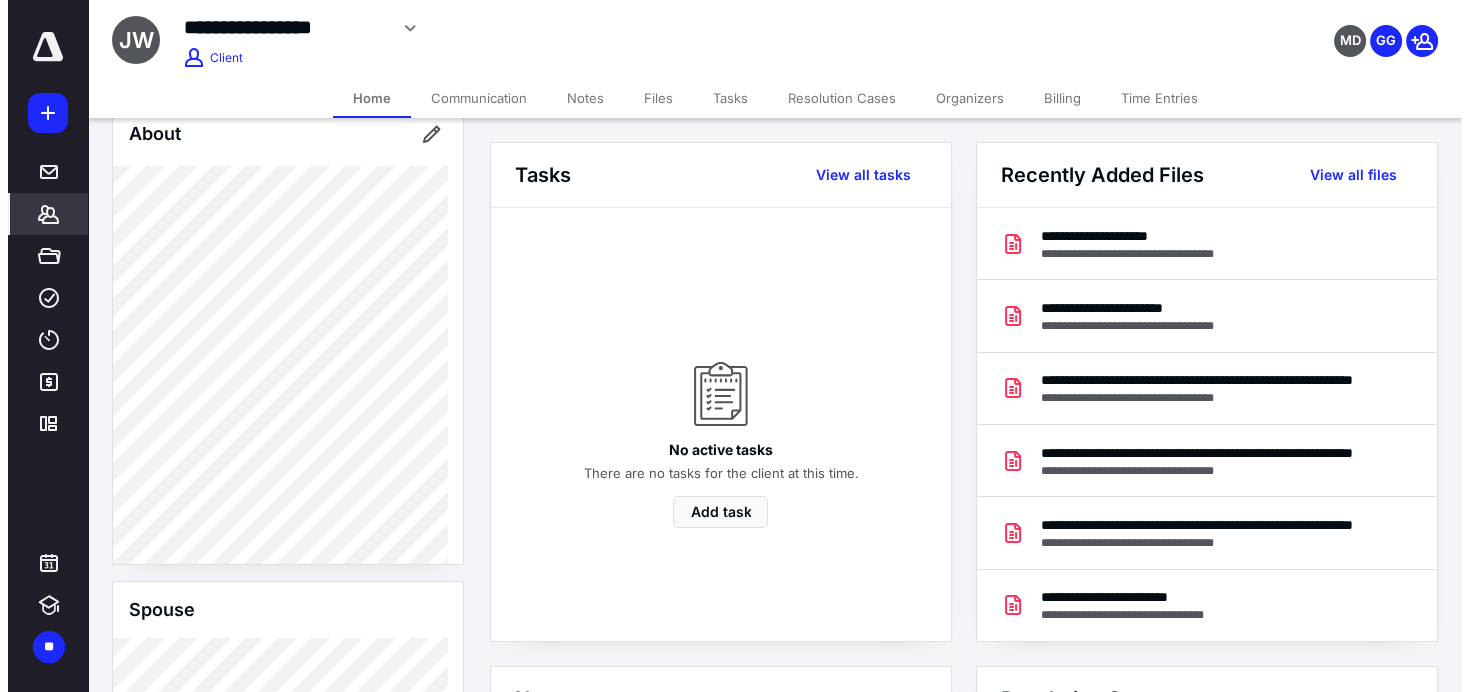scroll, scrollTop: 0, scrollLeft: 0, axis: both 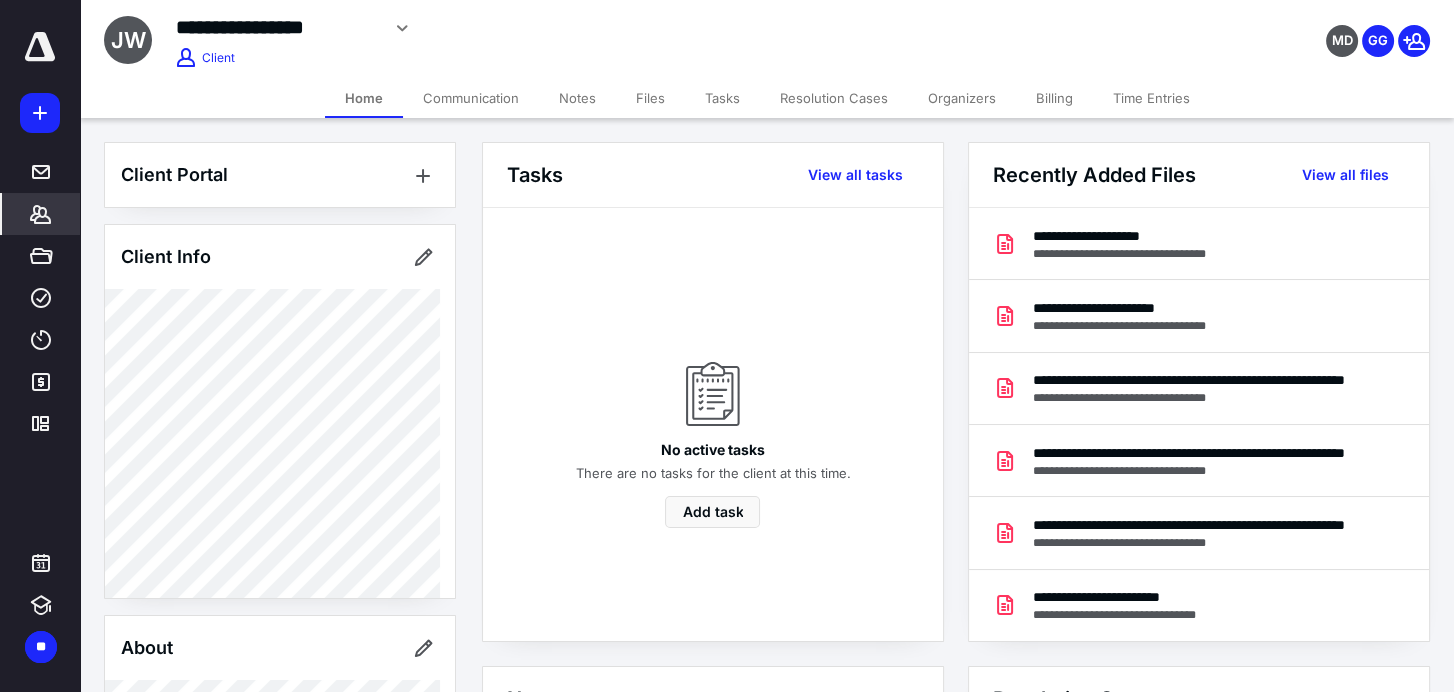 click on "Files" at bounding box center (650, 98) 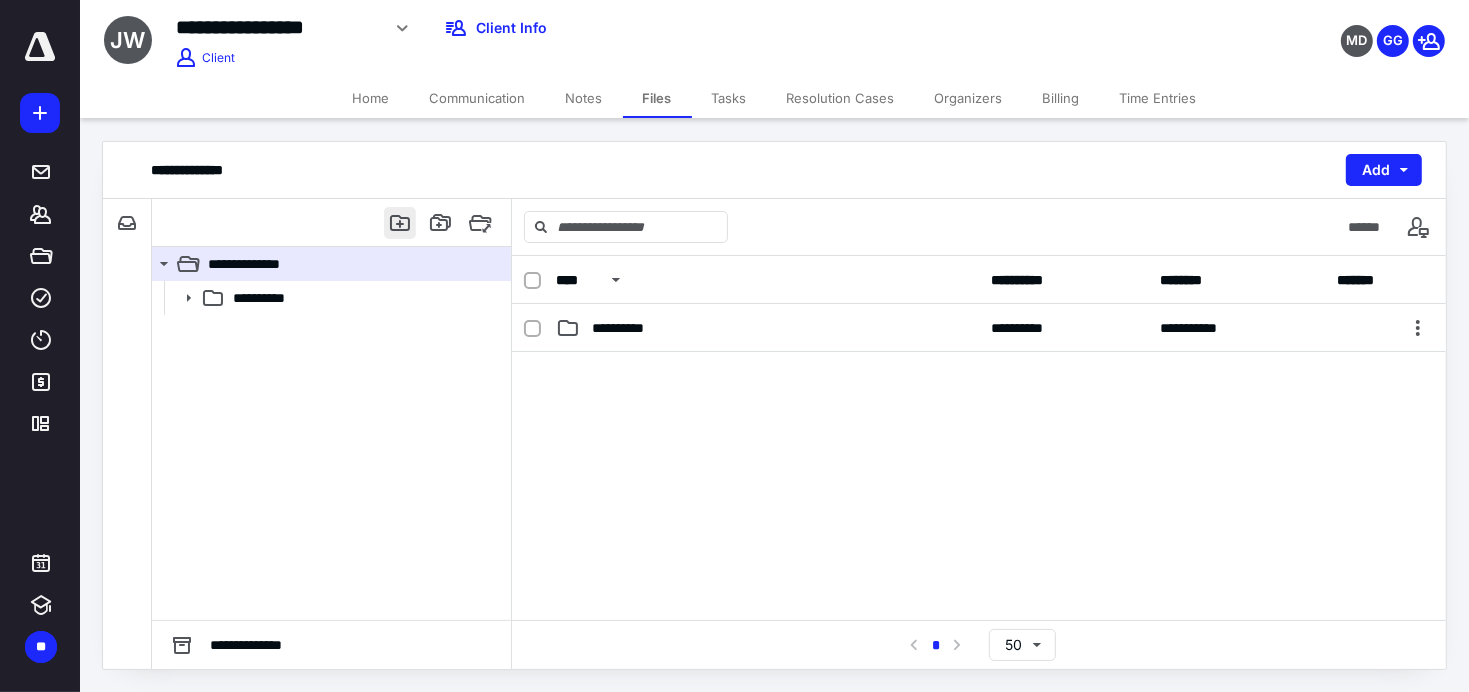 click at bounding box center [400, 223] 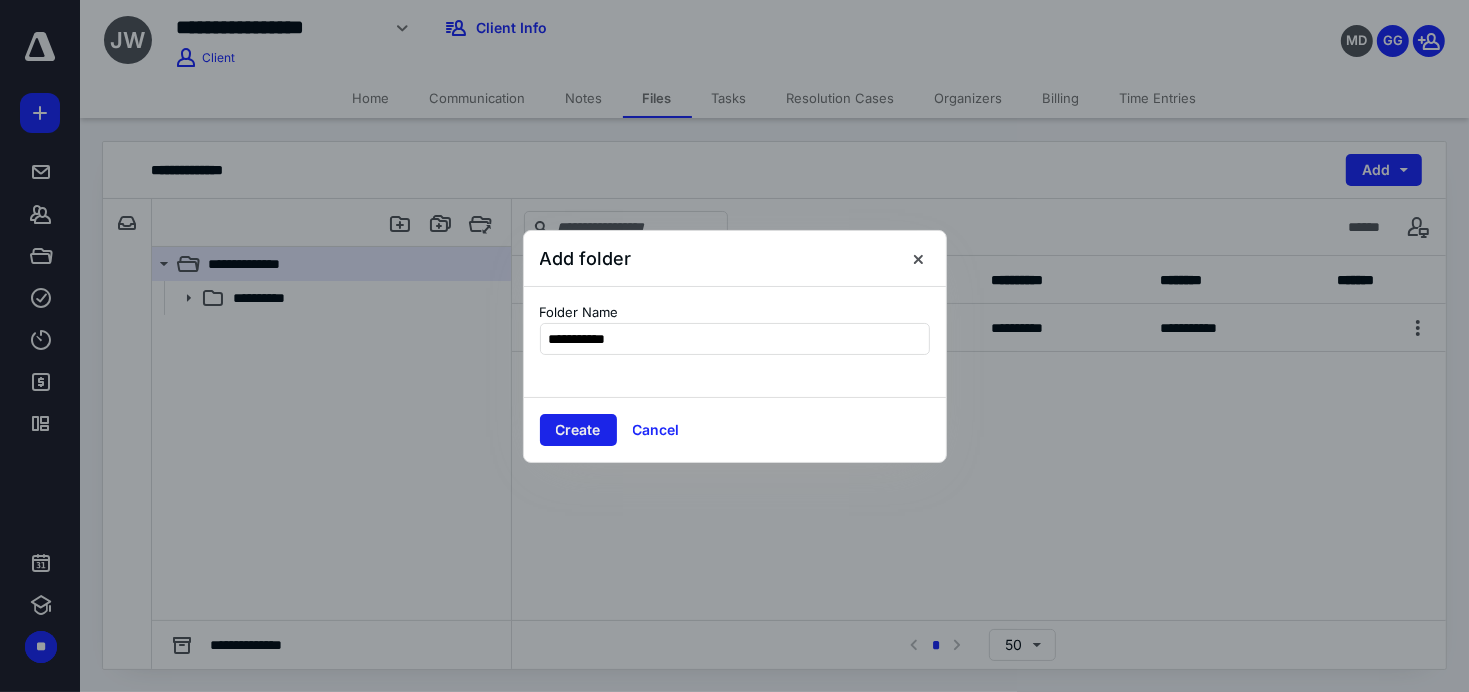 type on "**********" 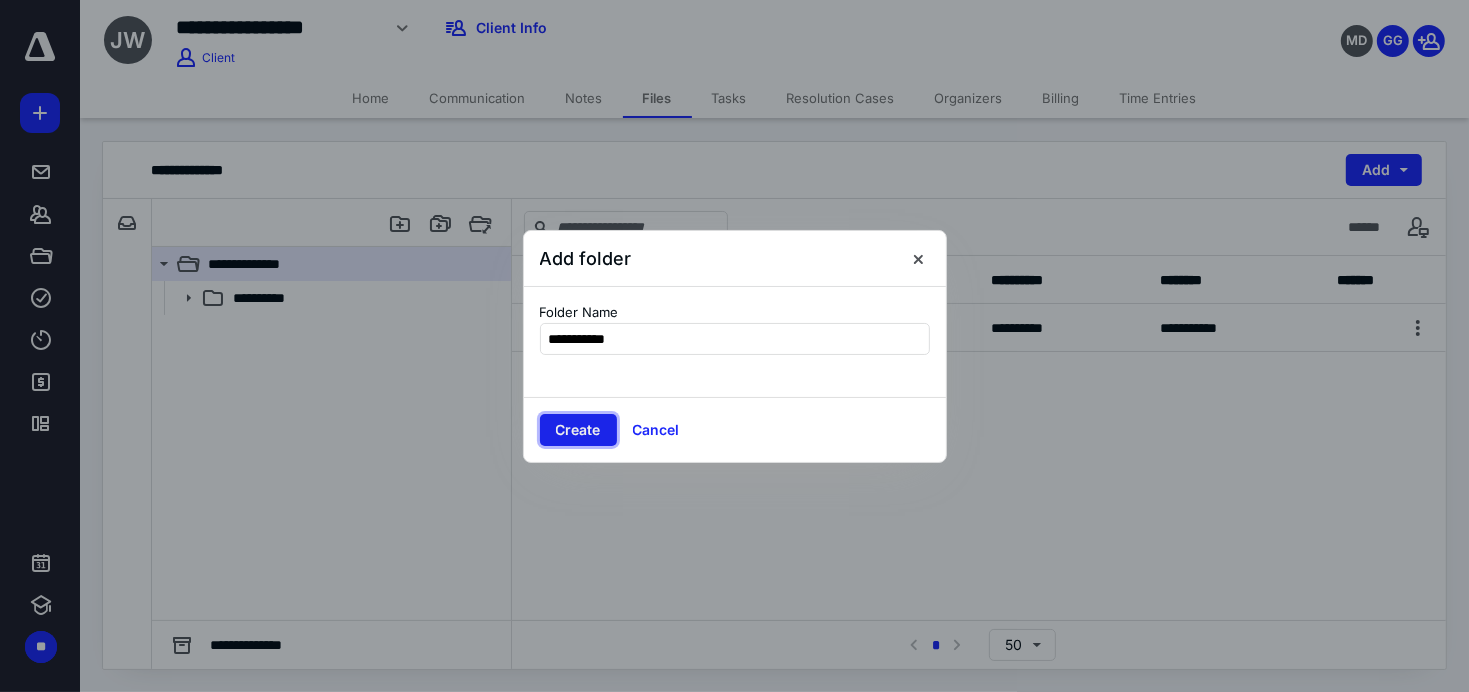 click on "Create" at bounding box center (578, 430) 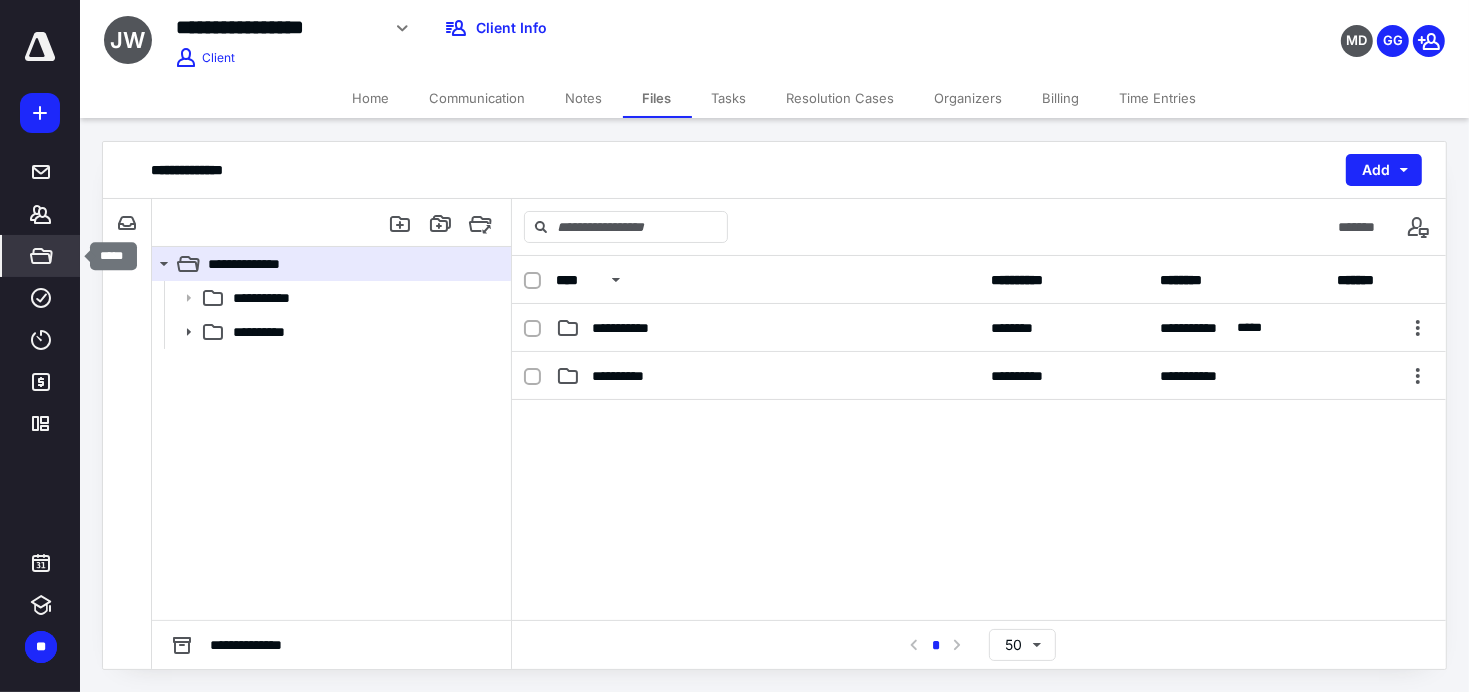 click 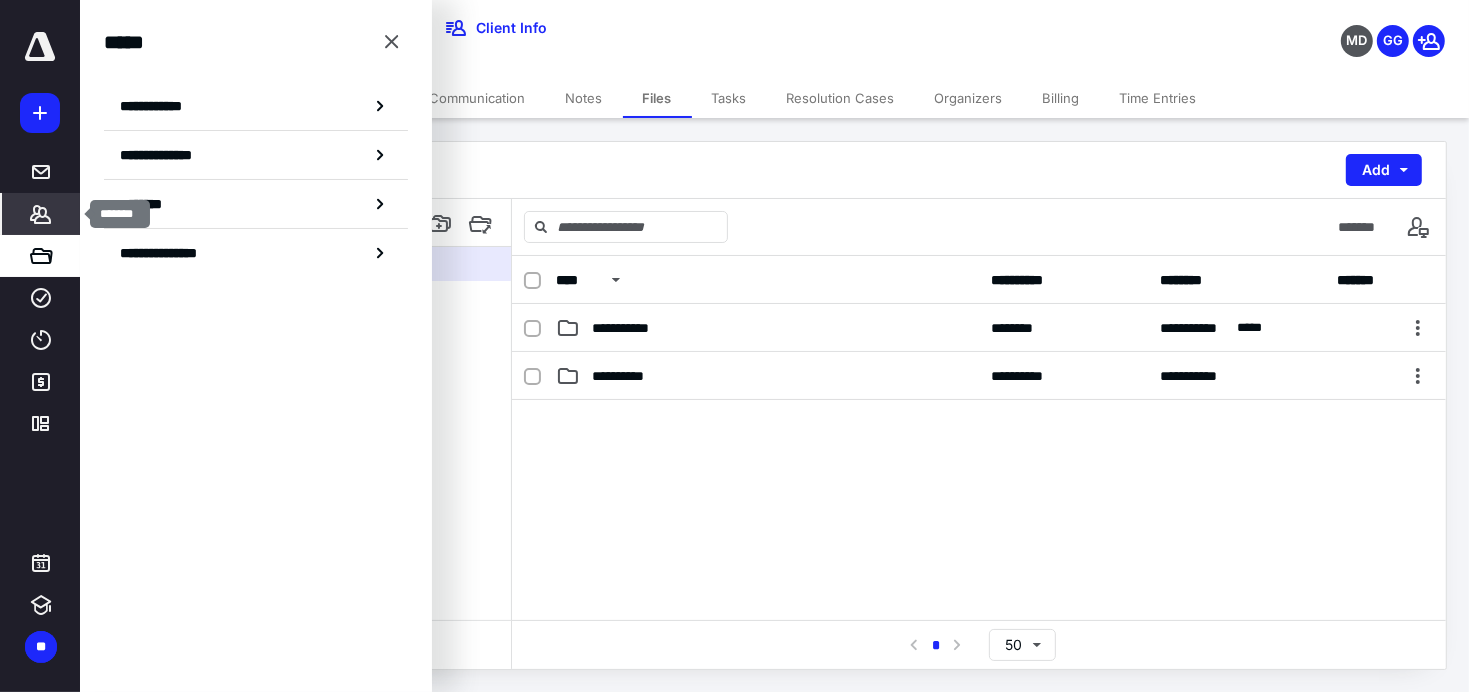 click 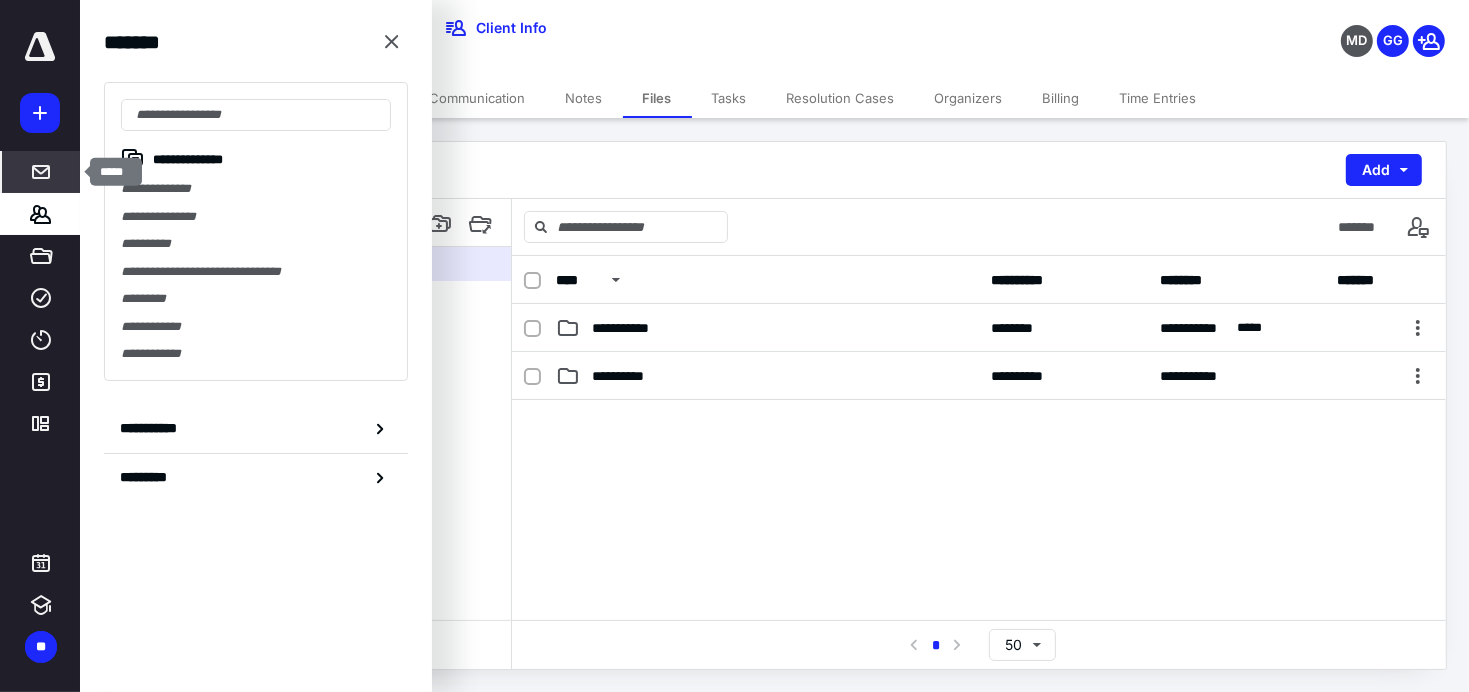 click 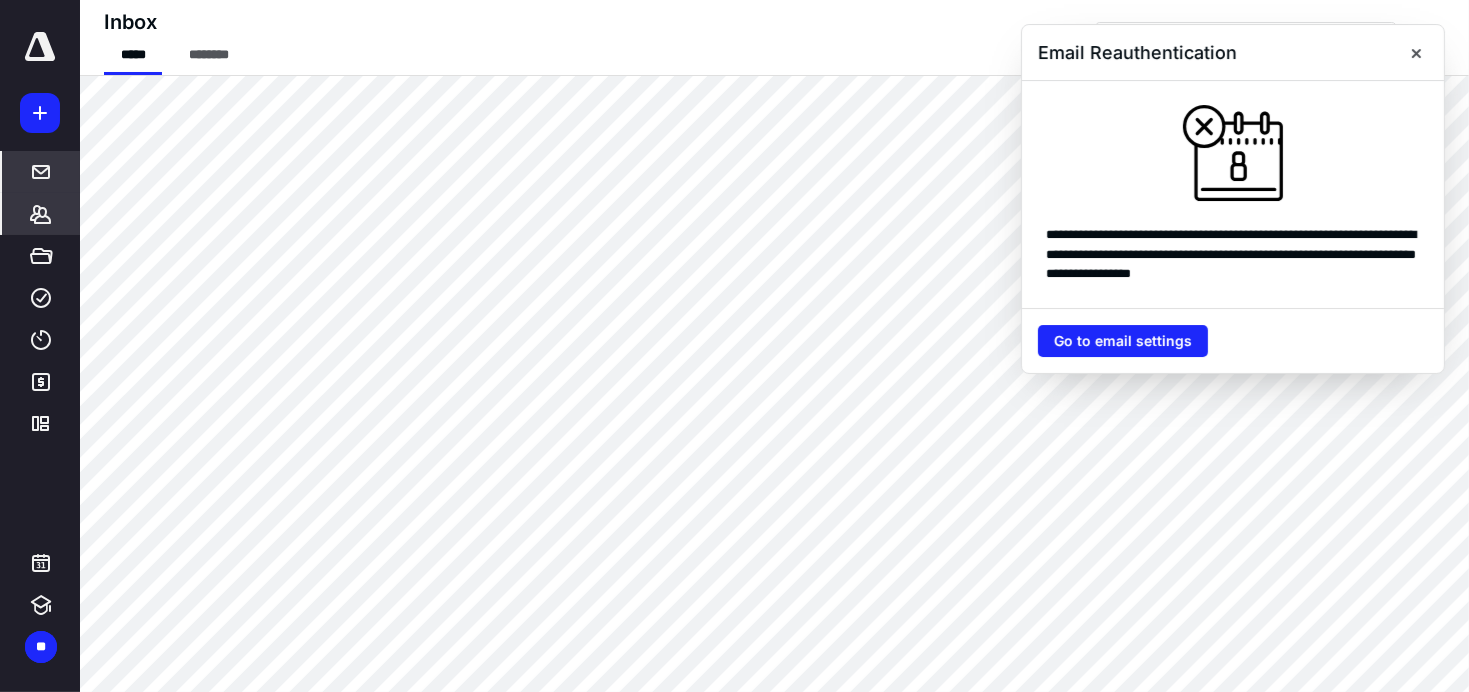 click 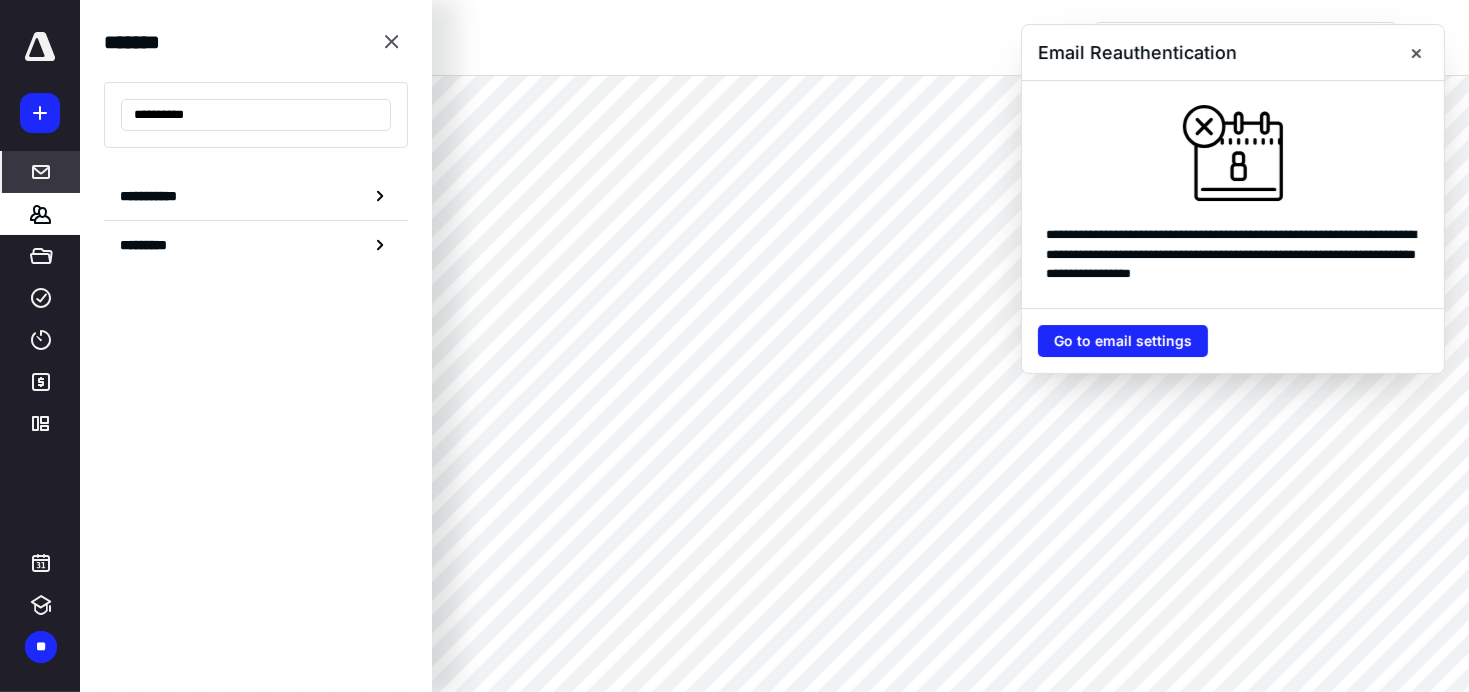 drag, startPoint x: 217, startPoint y: 113, endPoint x: 43, endPoint y: 119, distance: 174.10342 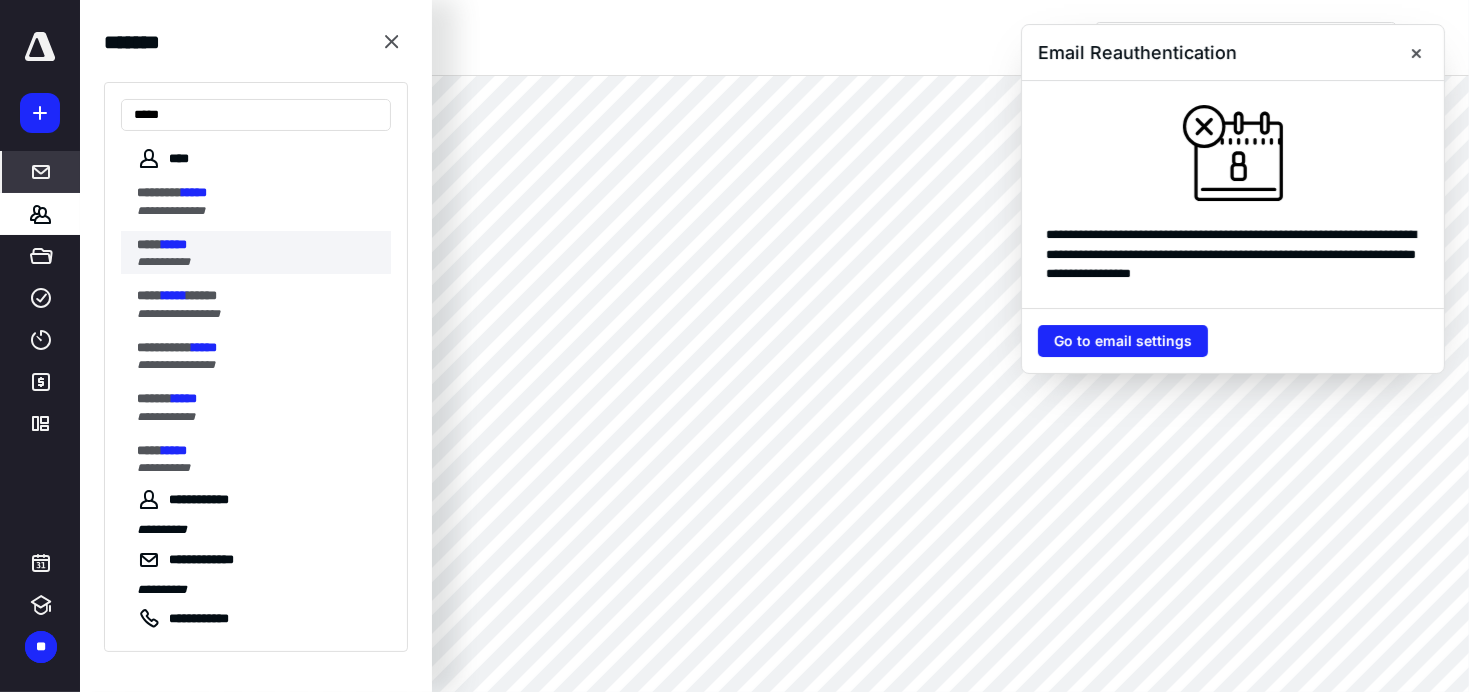 type on "*****" 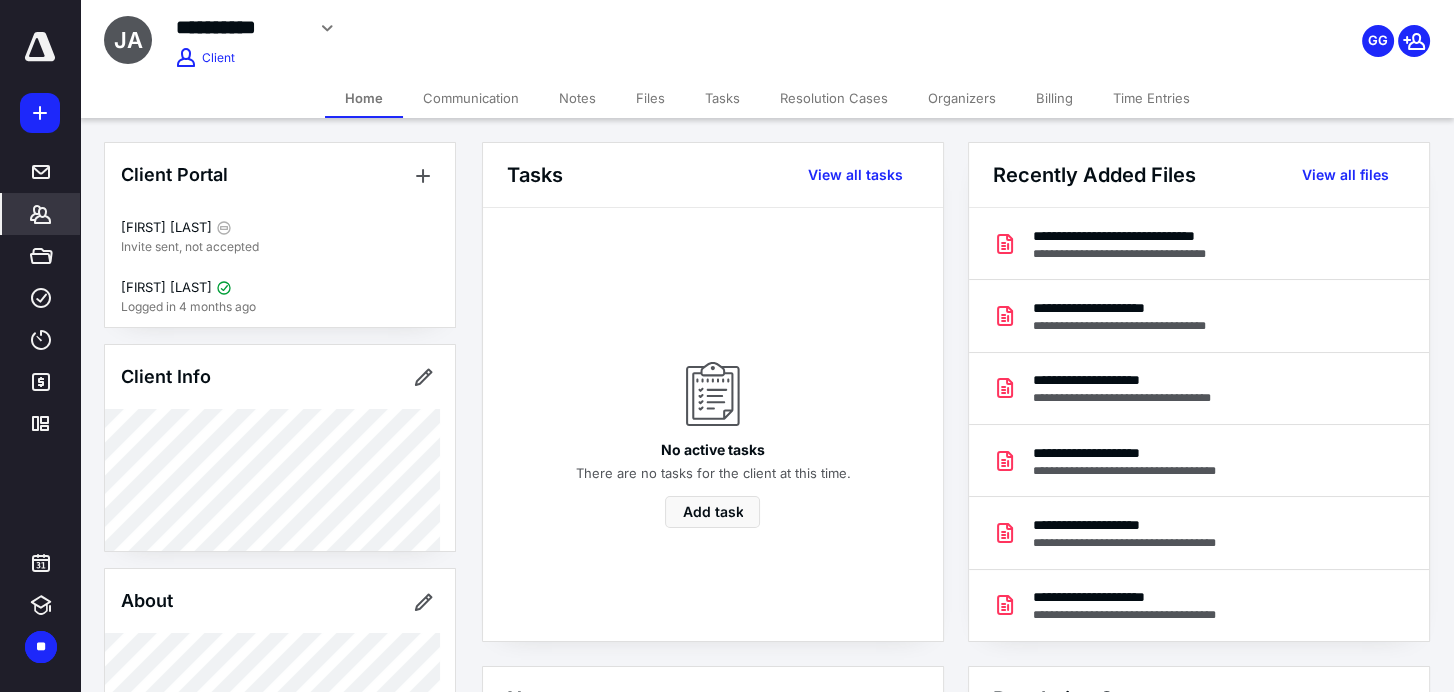 click on "Files" at bounding box center (650, 98) 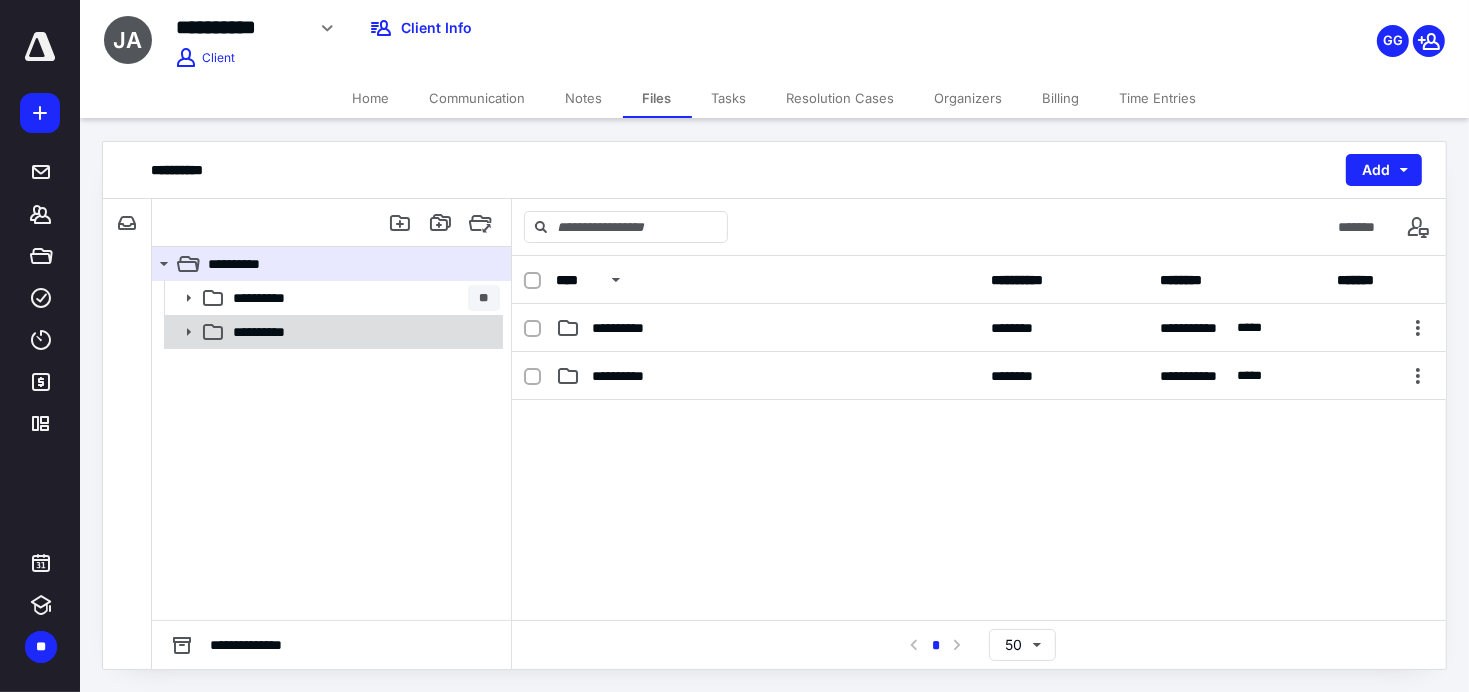click 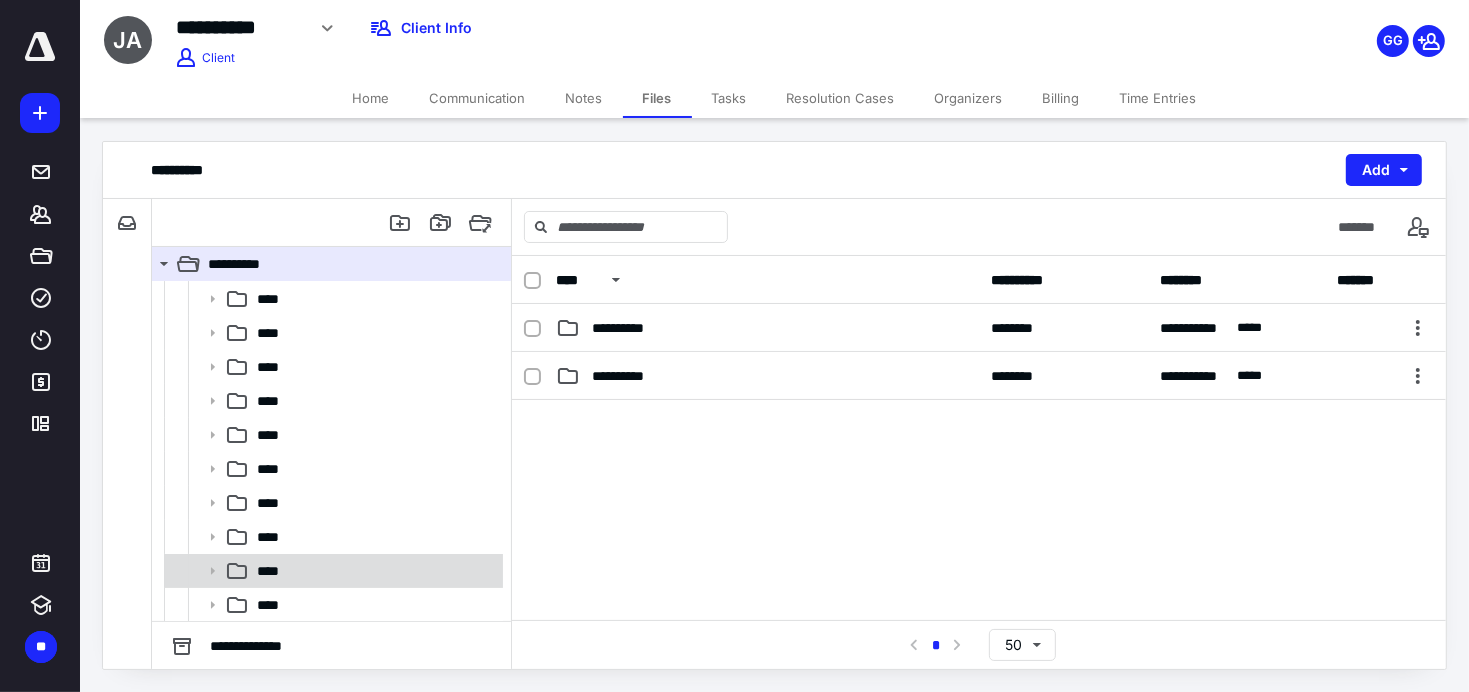 scroll, scrollTop: 0, scrollLeft: 0, axis: both 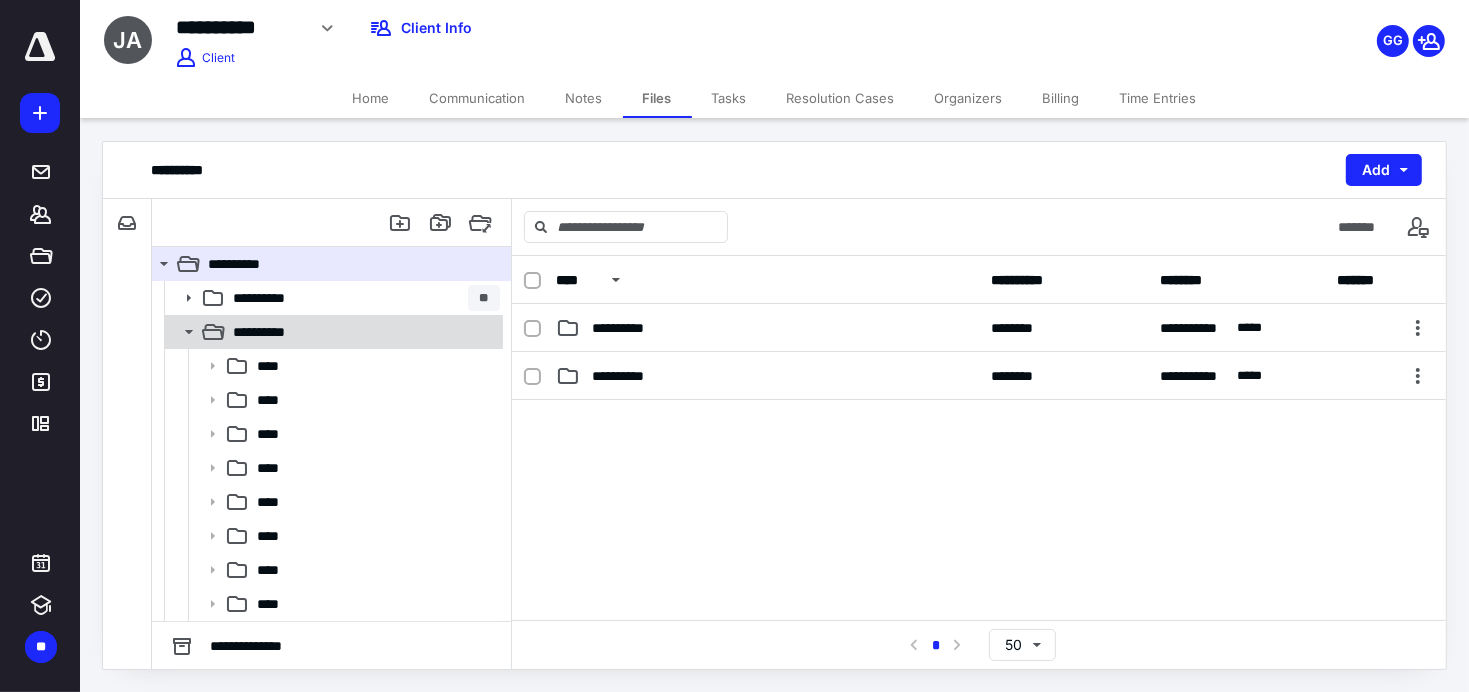 click 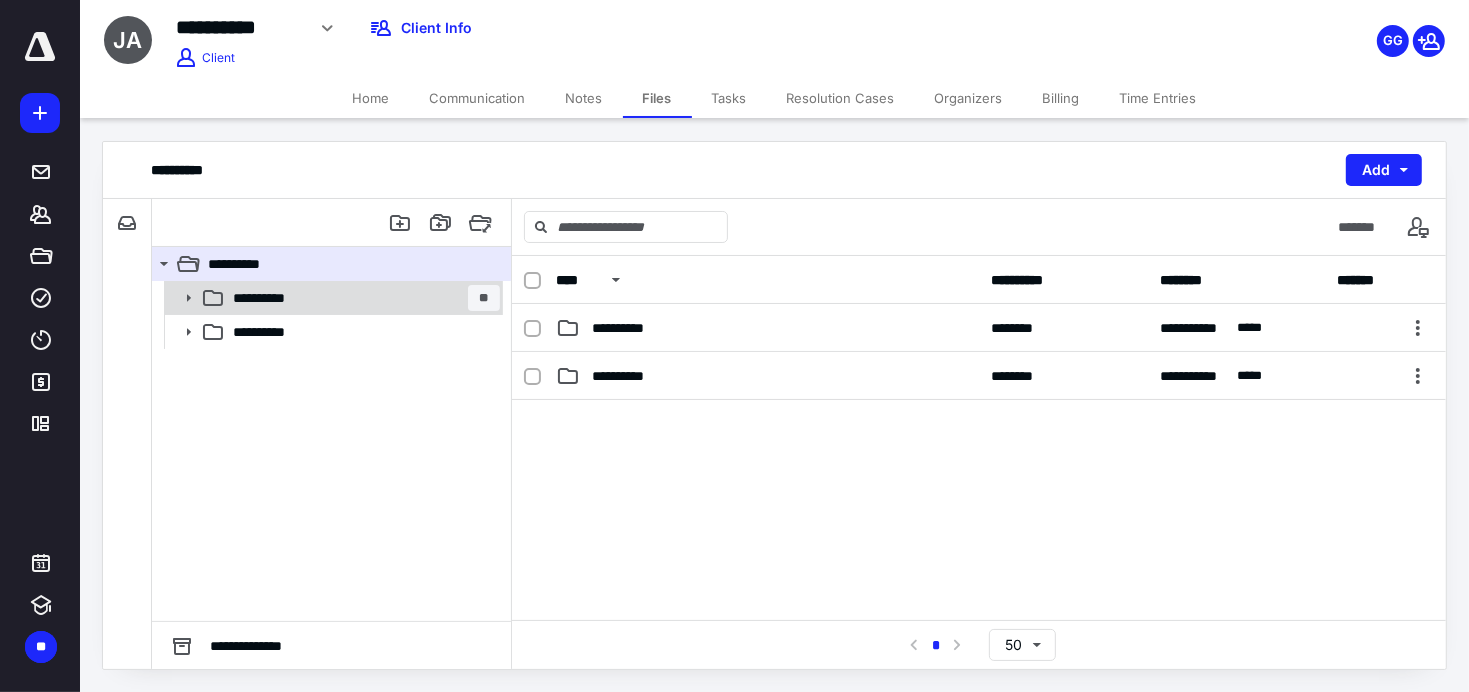 click 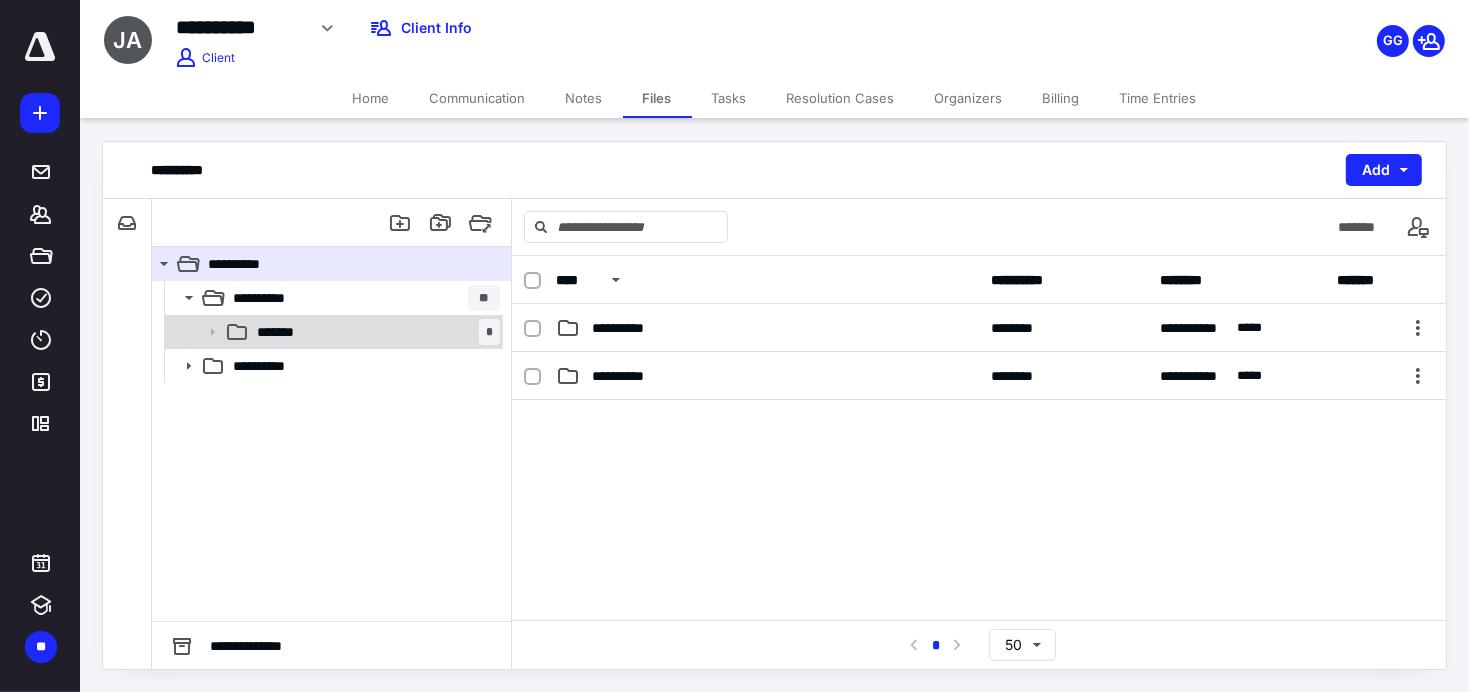 click on "*******" at bounding box center [279, 332] 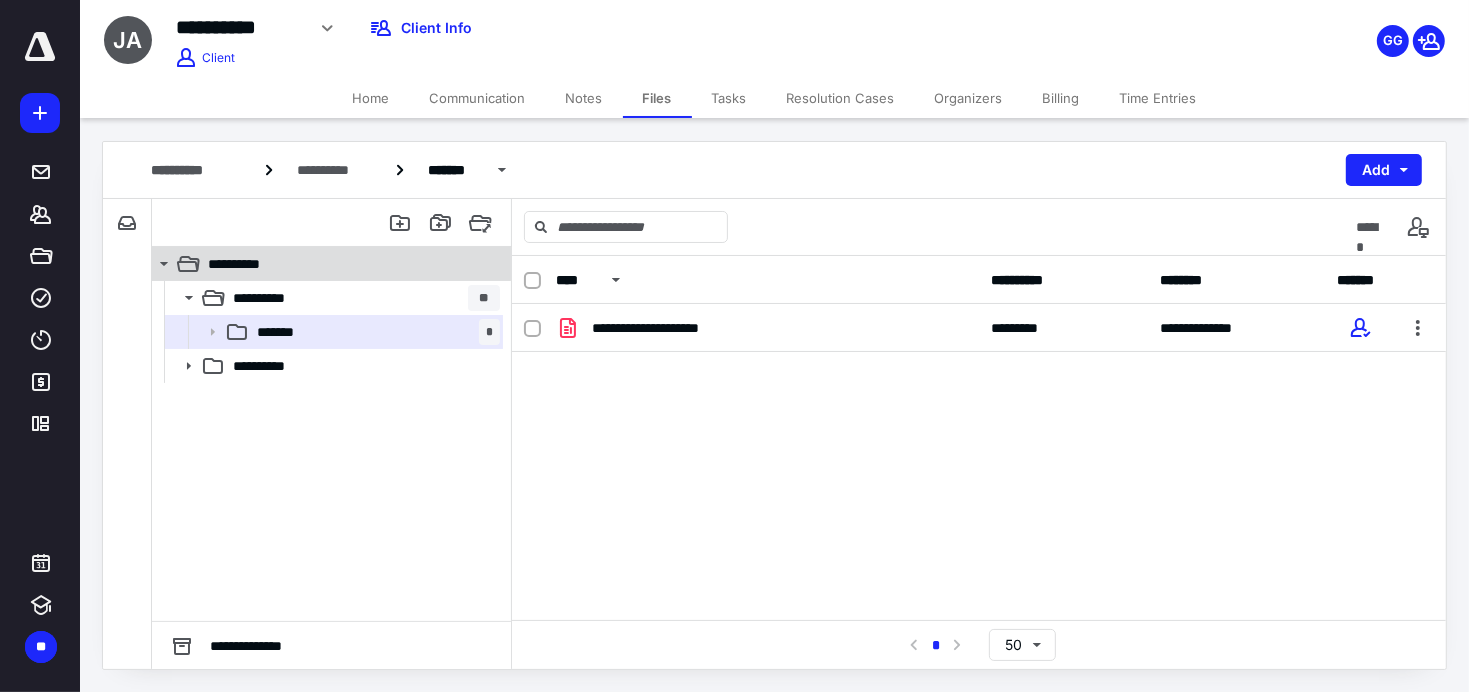 click 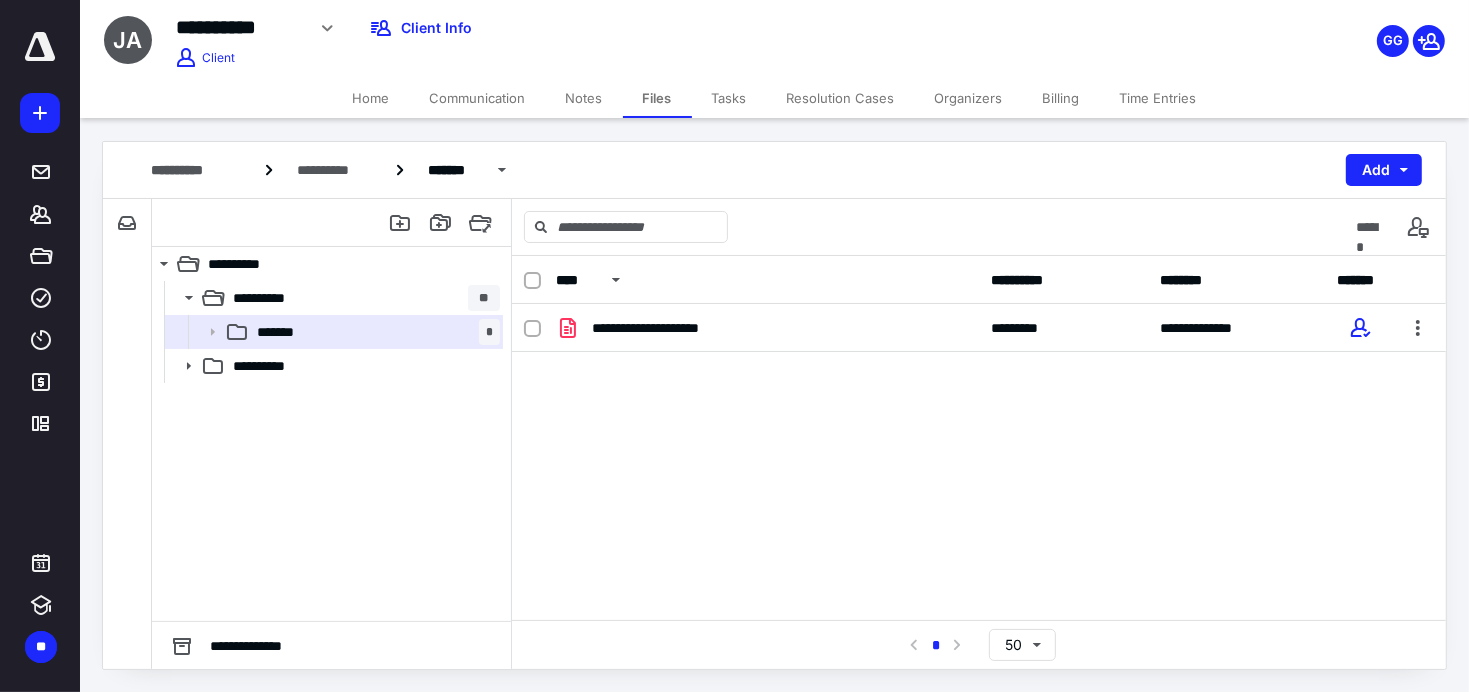 click on "Home" at bounding box center (371, 98) 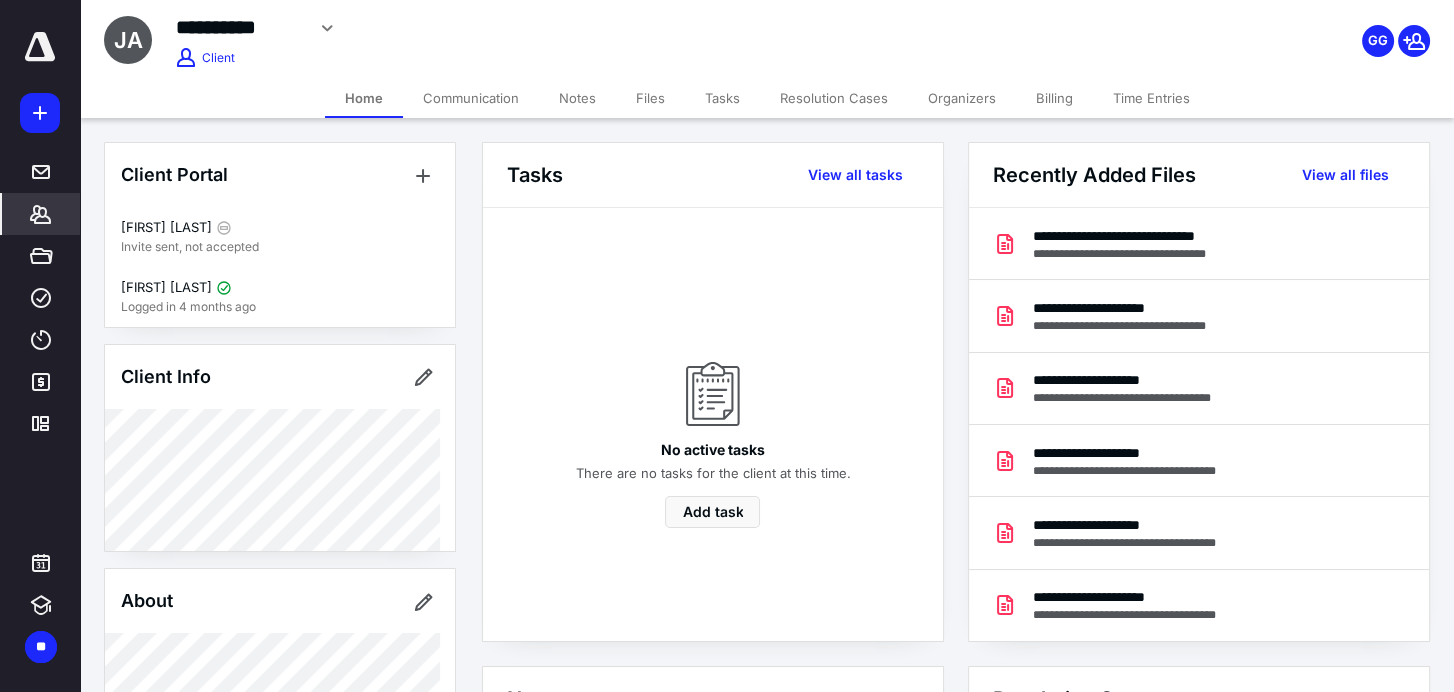 click 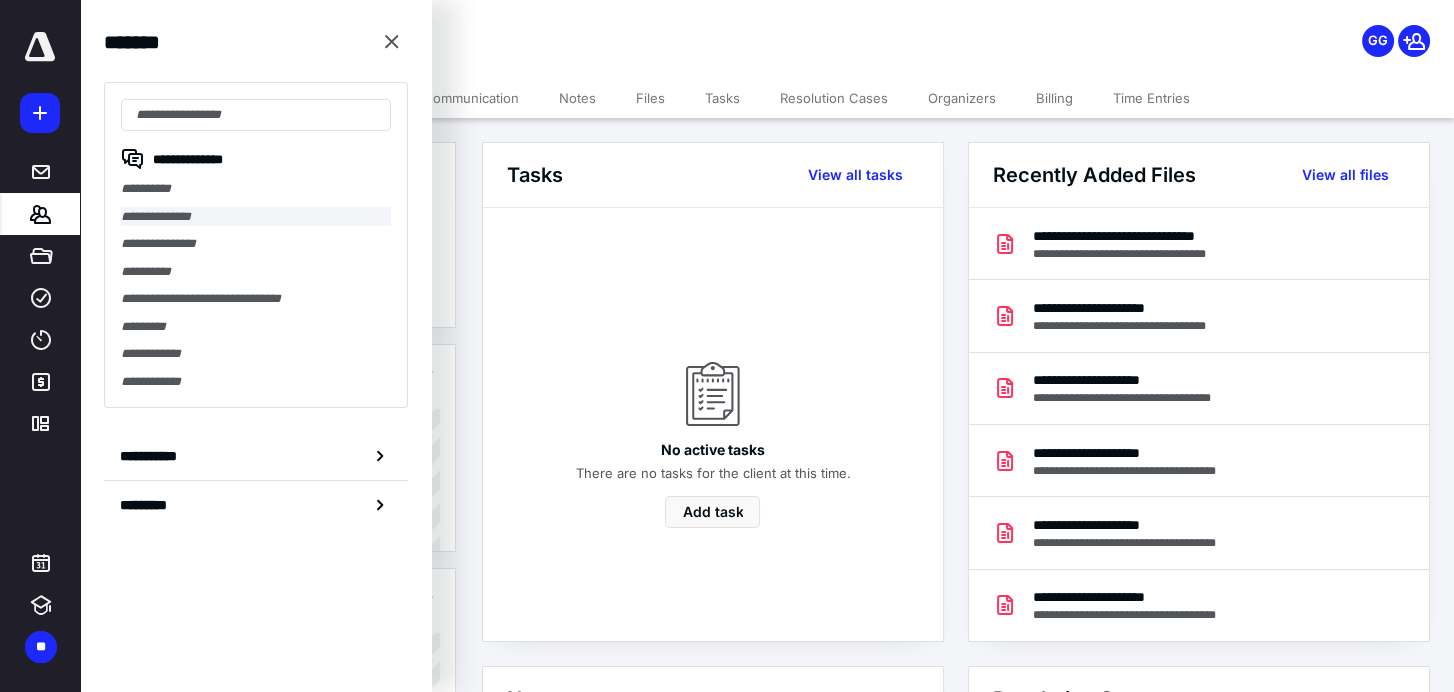 click on "**********" at bounding box center (256, 217) 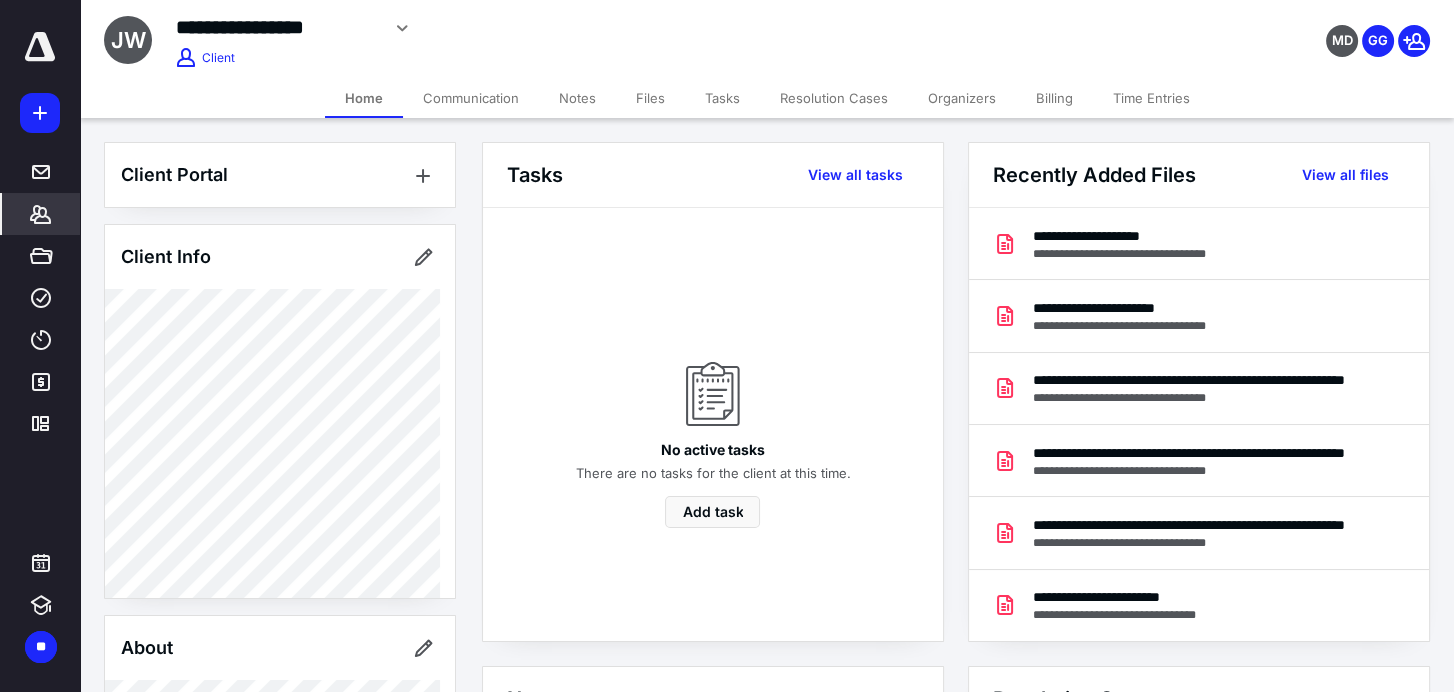 click on "Files" at bounding box center (650, 98) 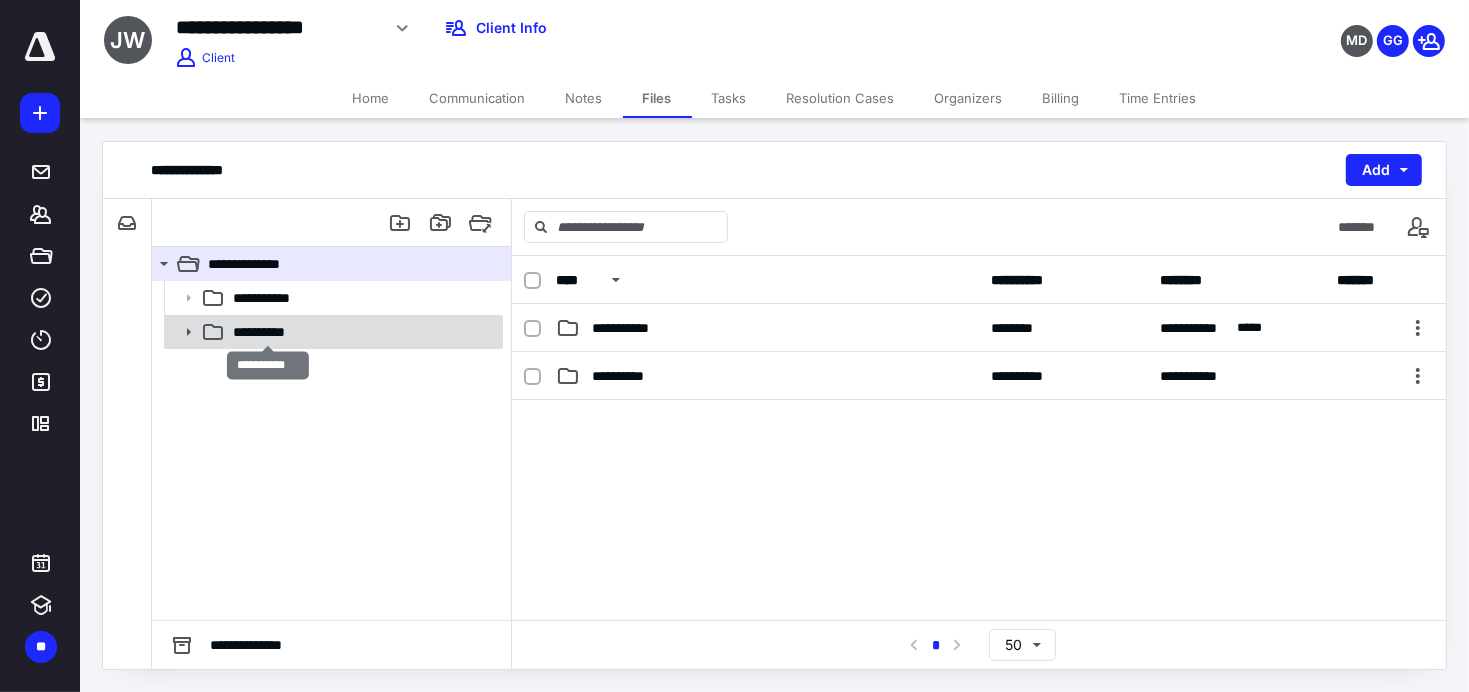 click on "**********" at bounding box center (268, 332) 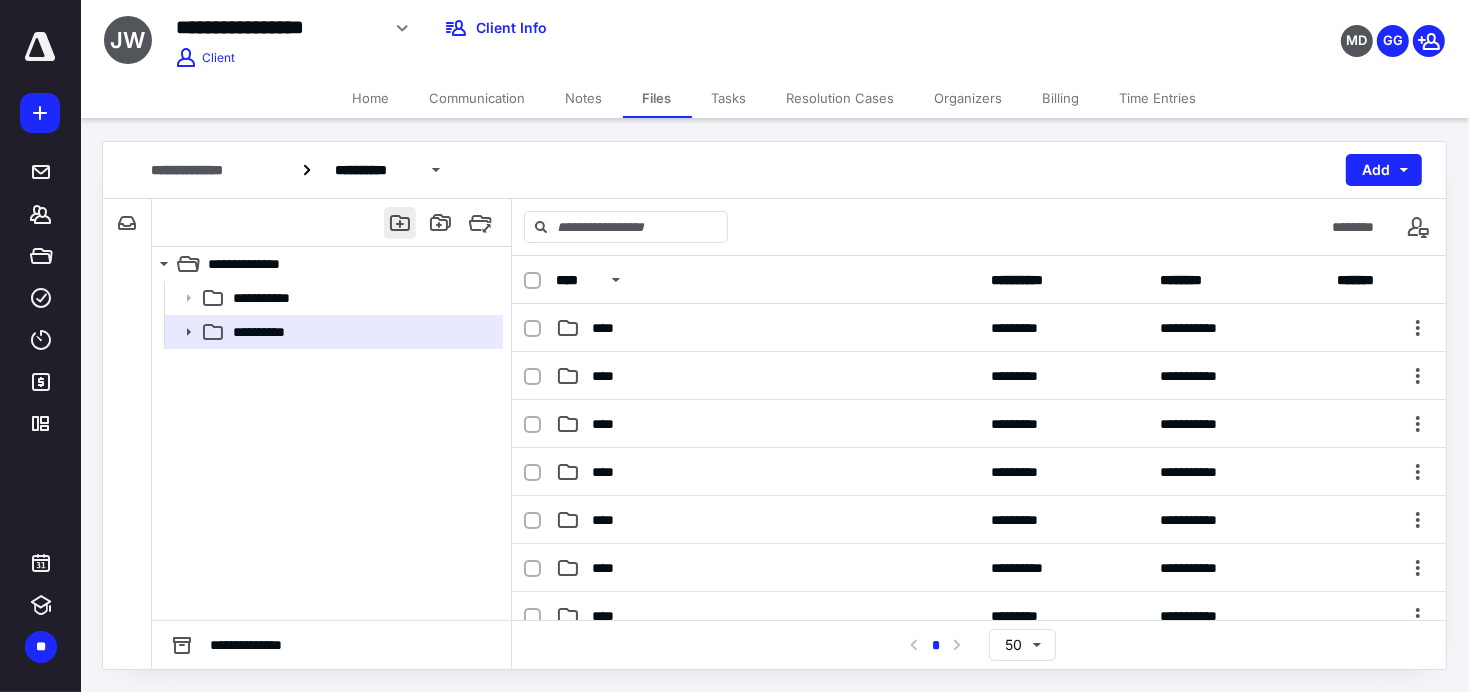 click at bounding box center [400, 223] 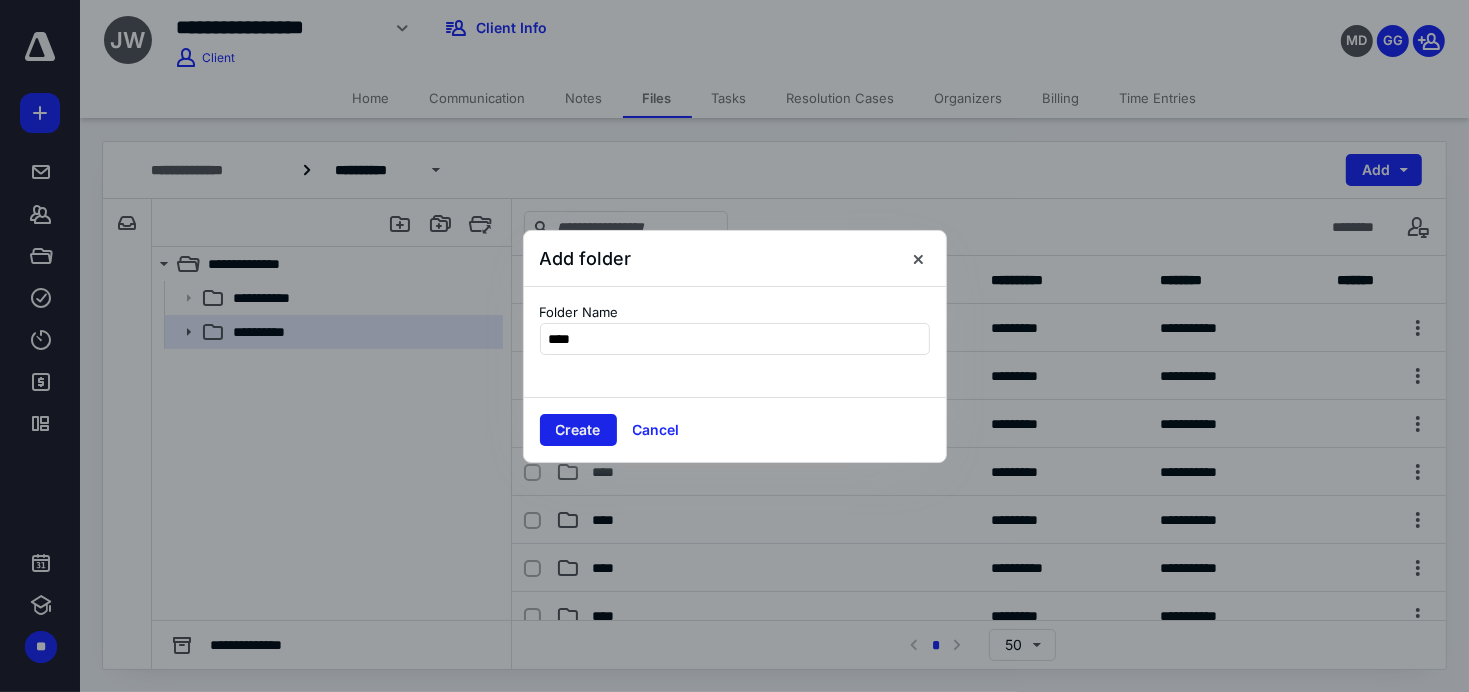 type on "****" 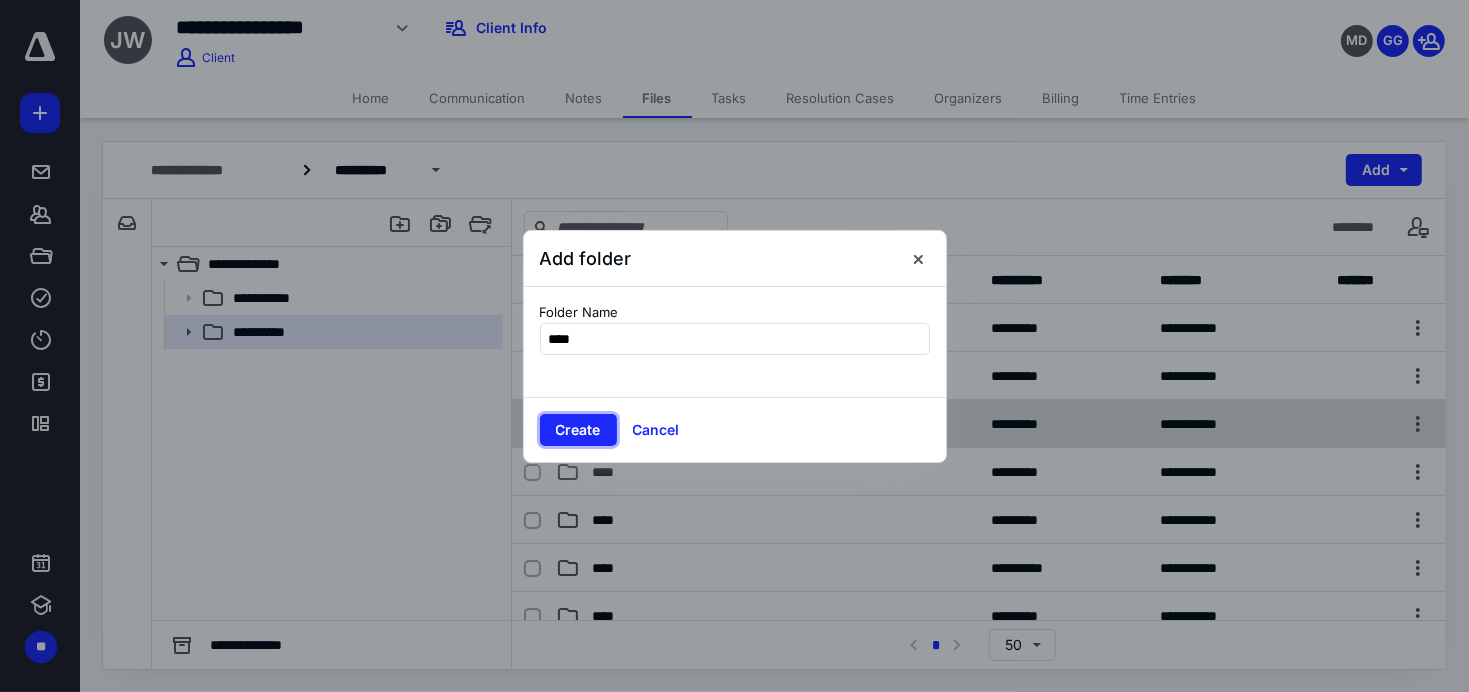 click on "Create" at bounding box center [578, 430] 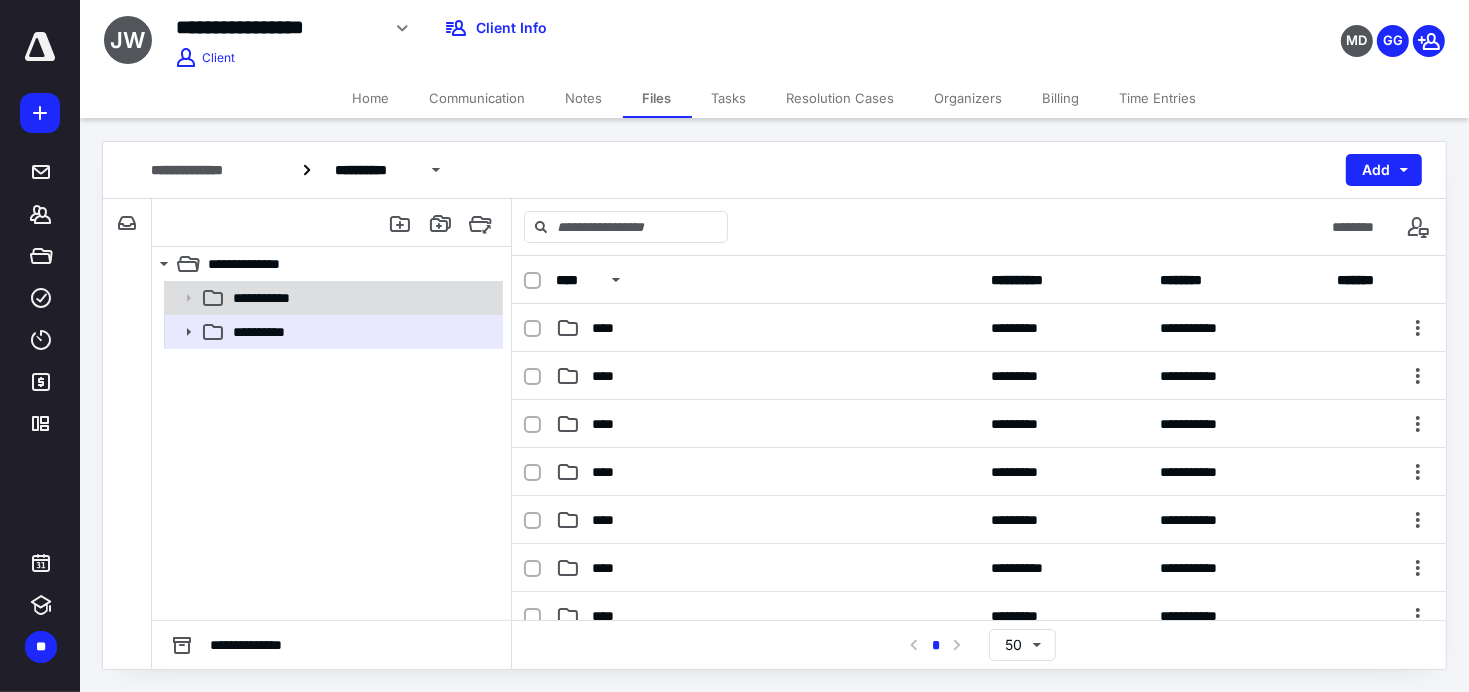 click on "**********" at bounding box center [269, 298] 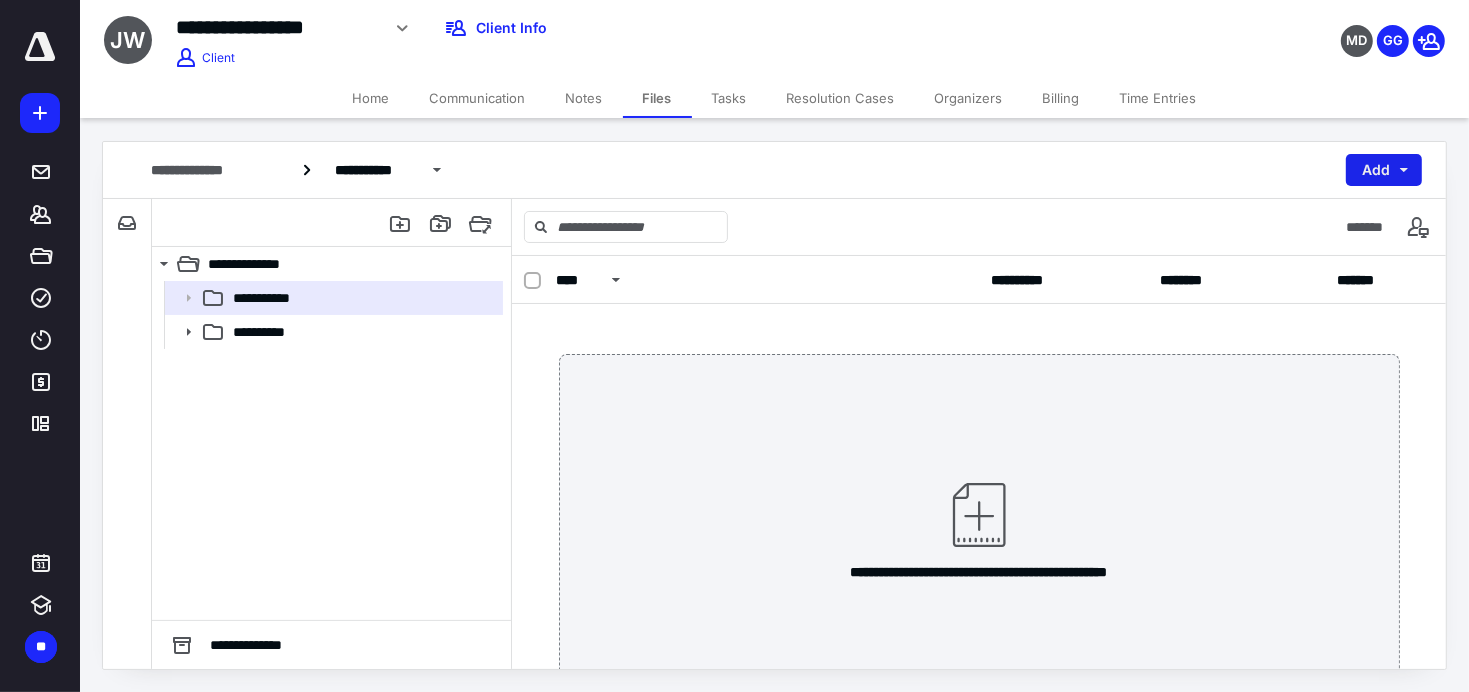 click on "Add" at bounding box center [1384, 170] 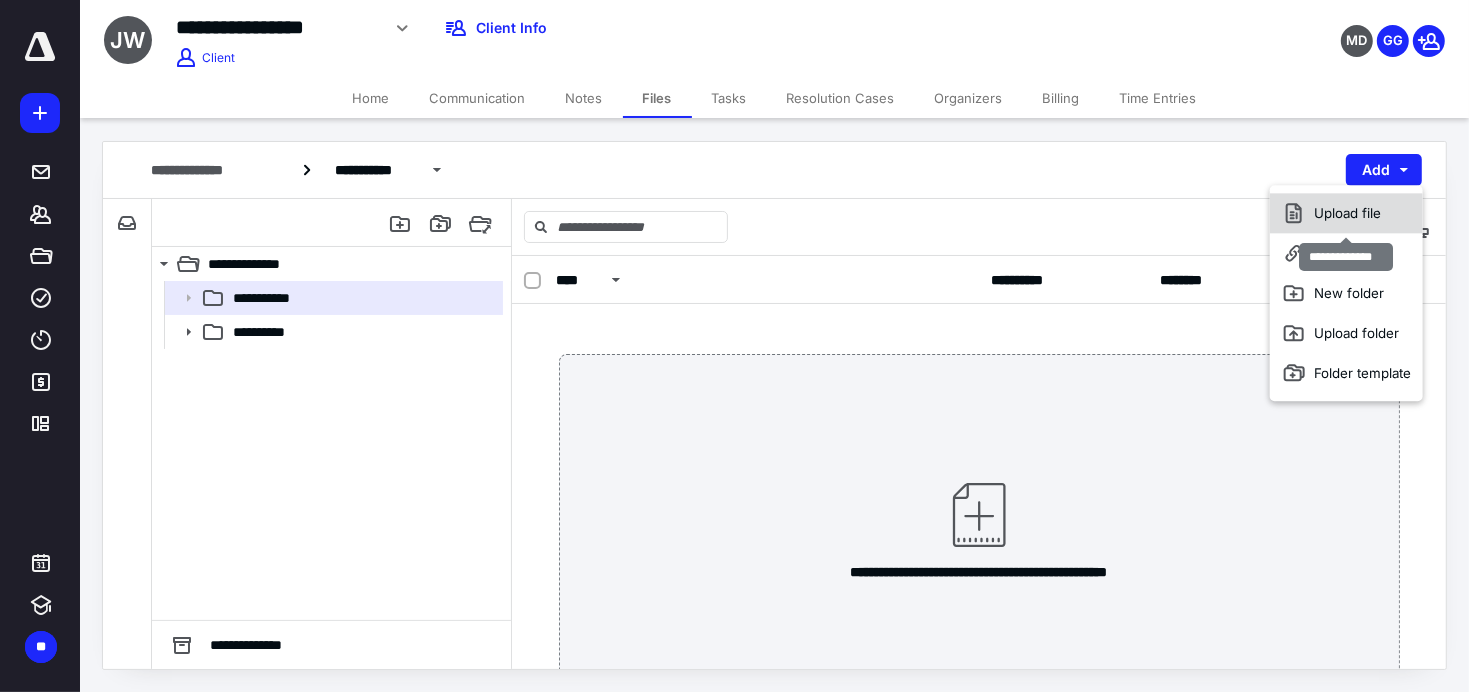 click on "Upload file" at bounding box center [1346, 213] 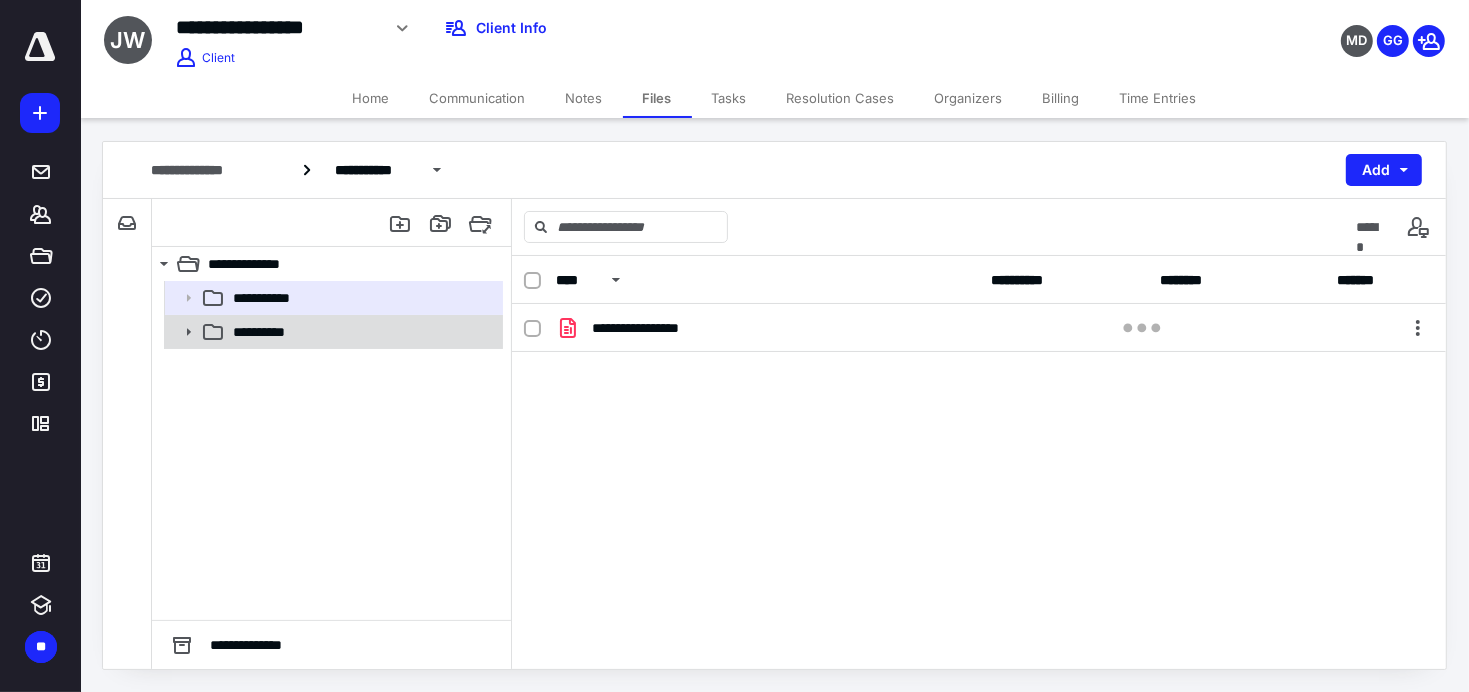 click 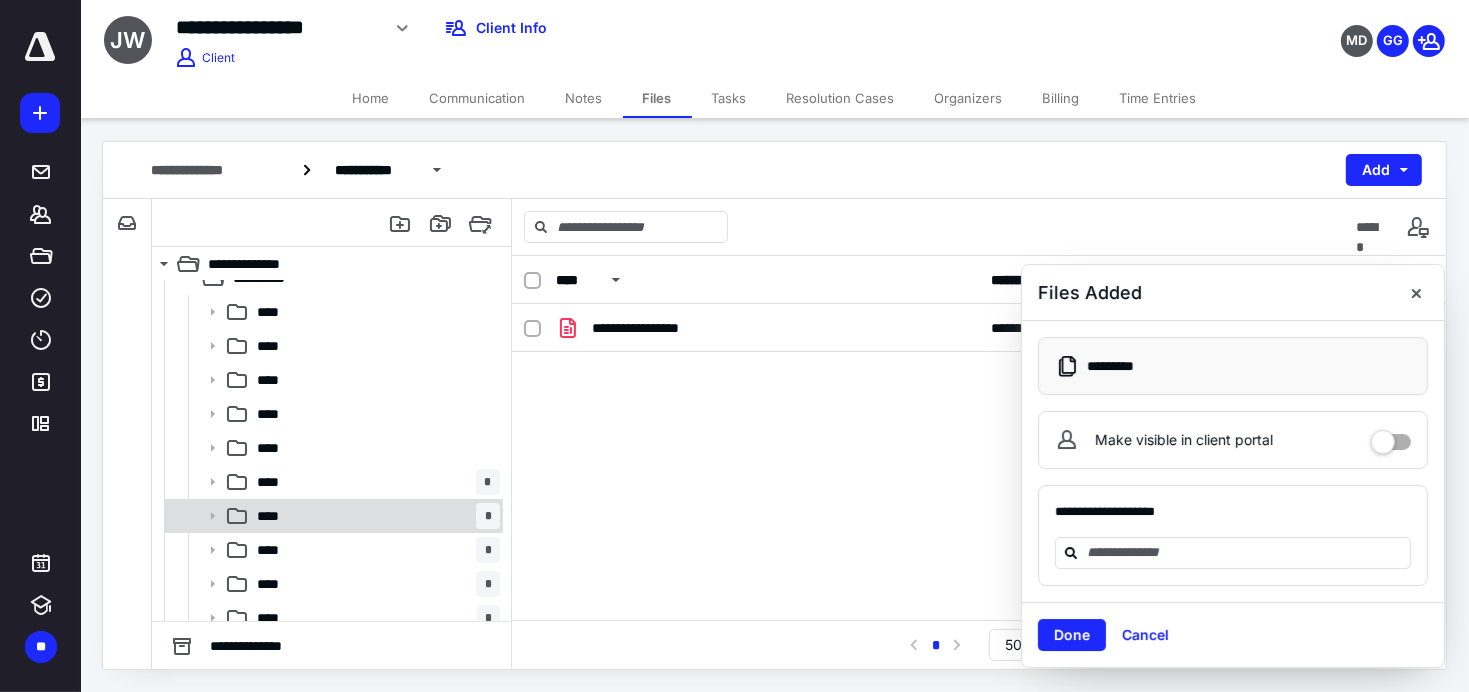 scroll, scrollTop: 169, scrollLeft: 0, axis: vertical 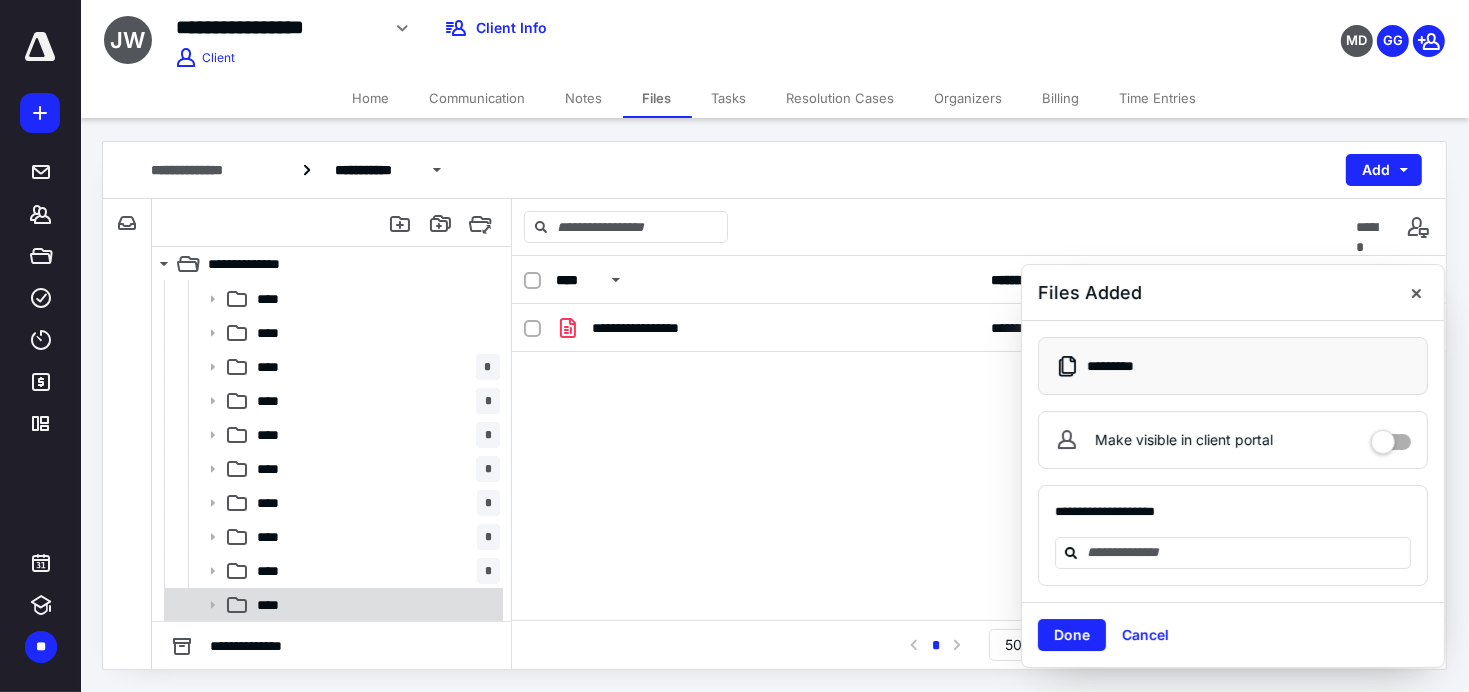 click on "****" at bounding box center (374, 605) 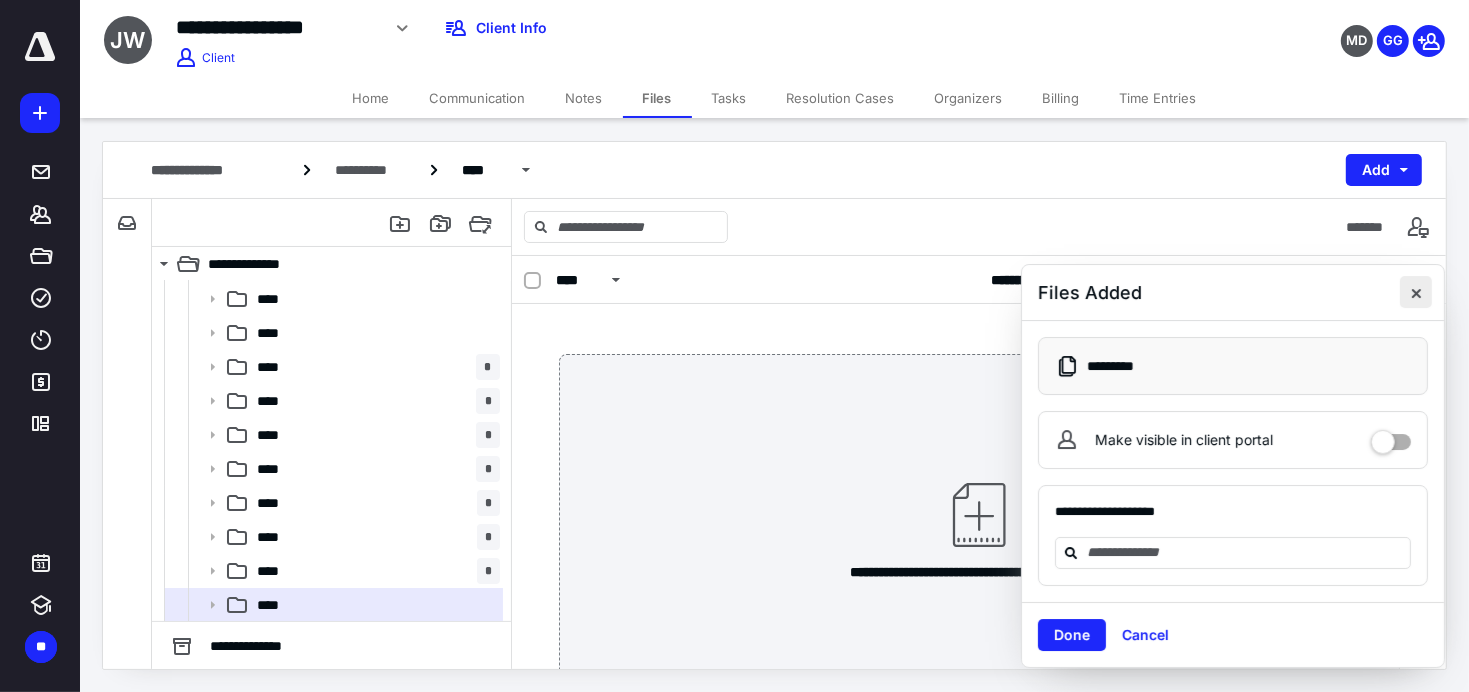 click at bounding box center (1416, 292) 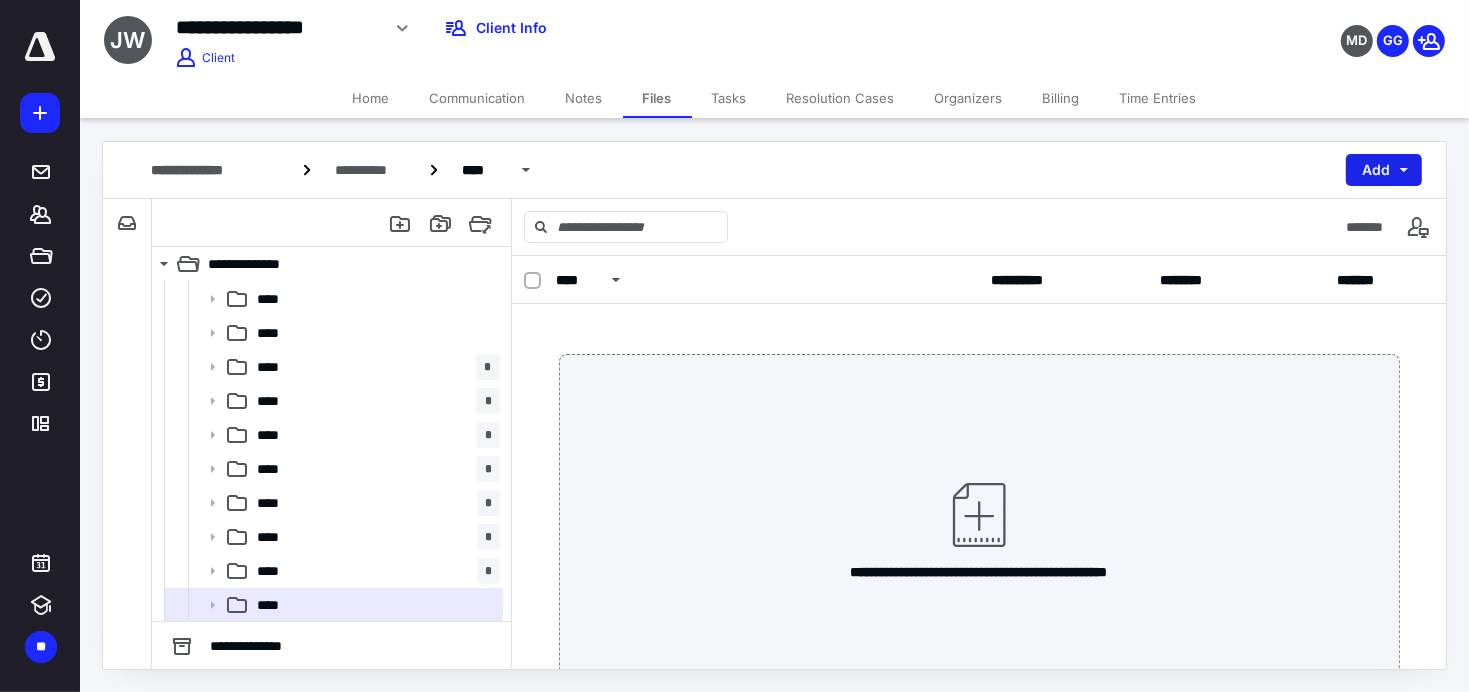 click on "Add" at bounding box center [1384, 170] 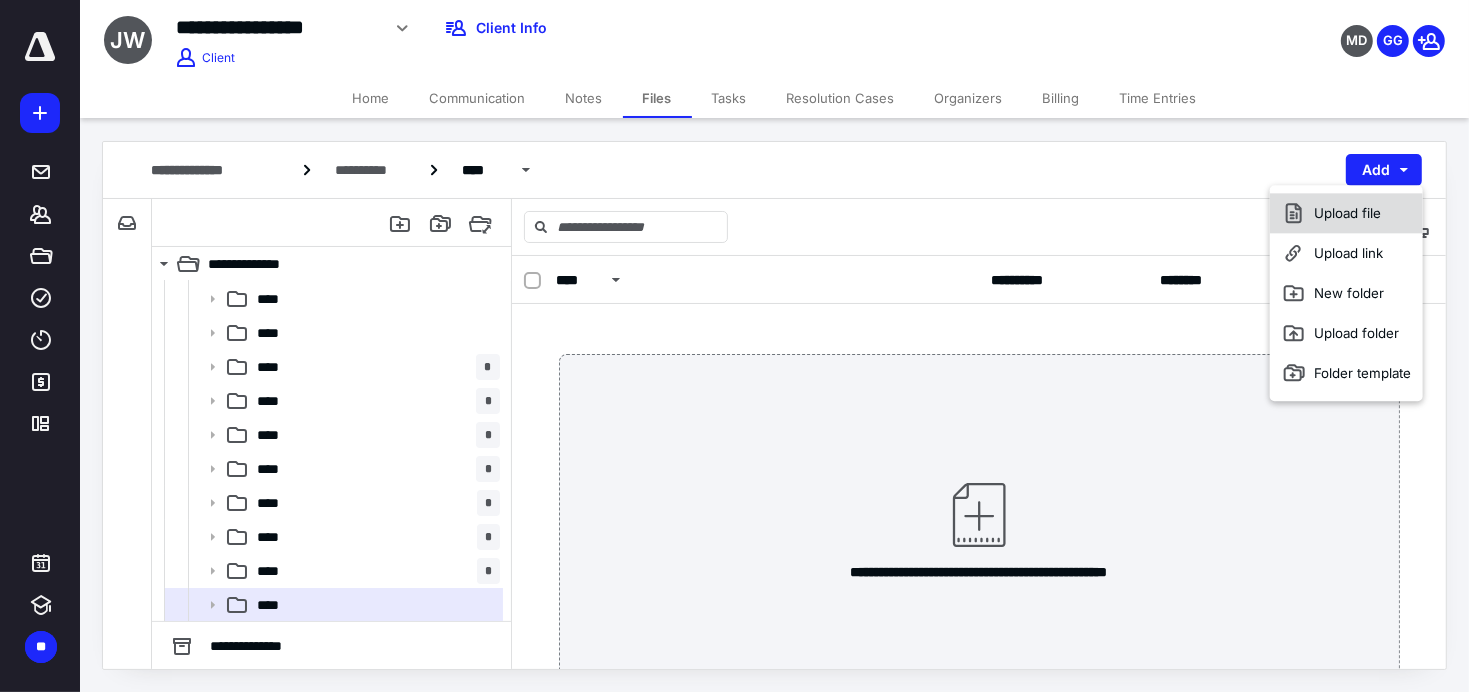 click on "Upload file" at bounding box center (1346, 213) 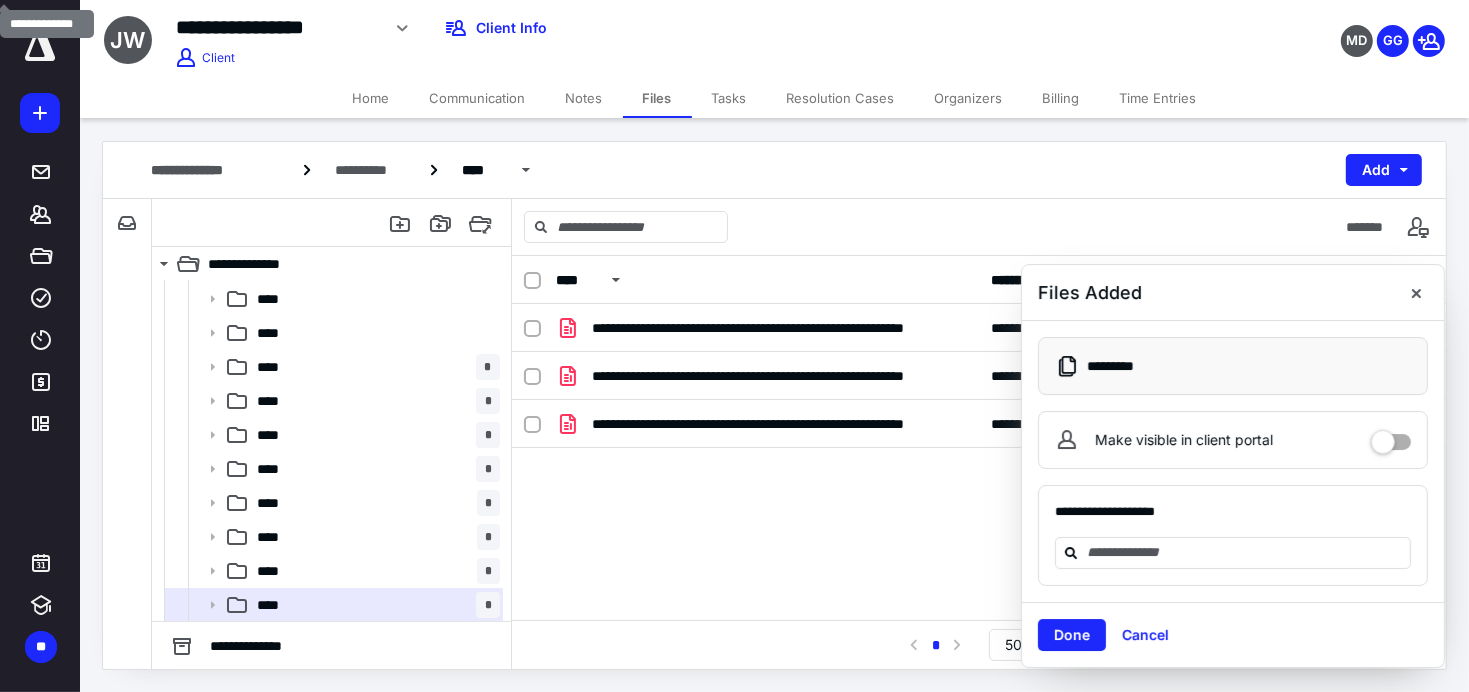 click at bounding box center [1416, 292] 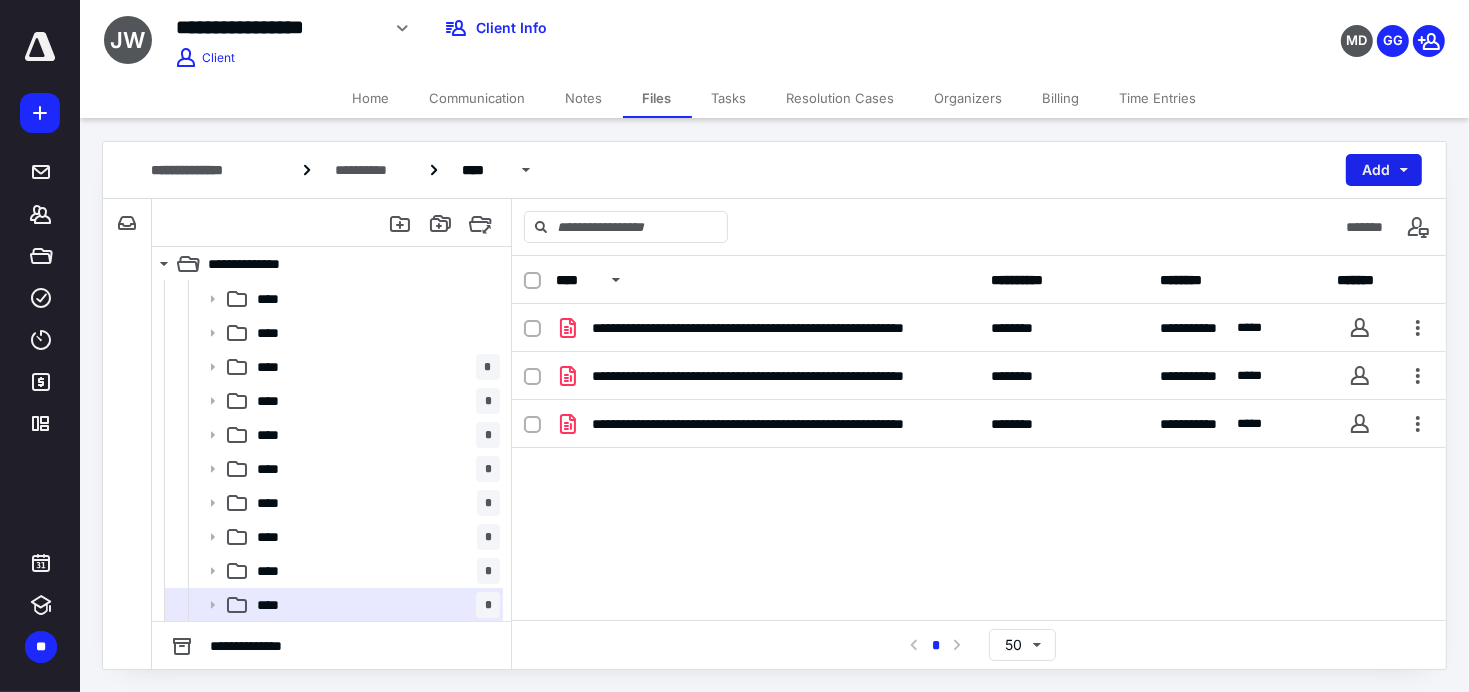 click on "Add" at bounding box center [1384, 170] 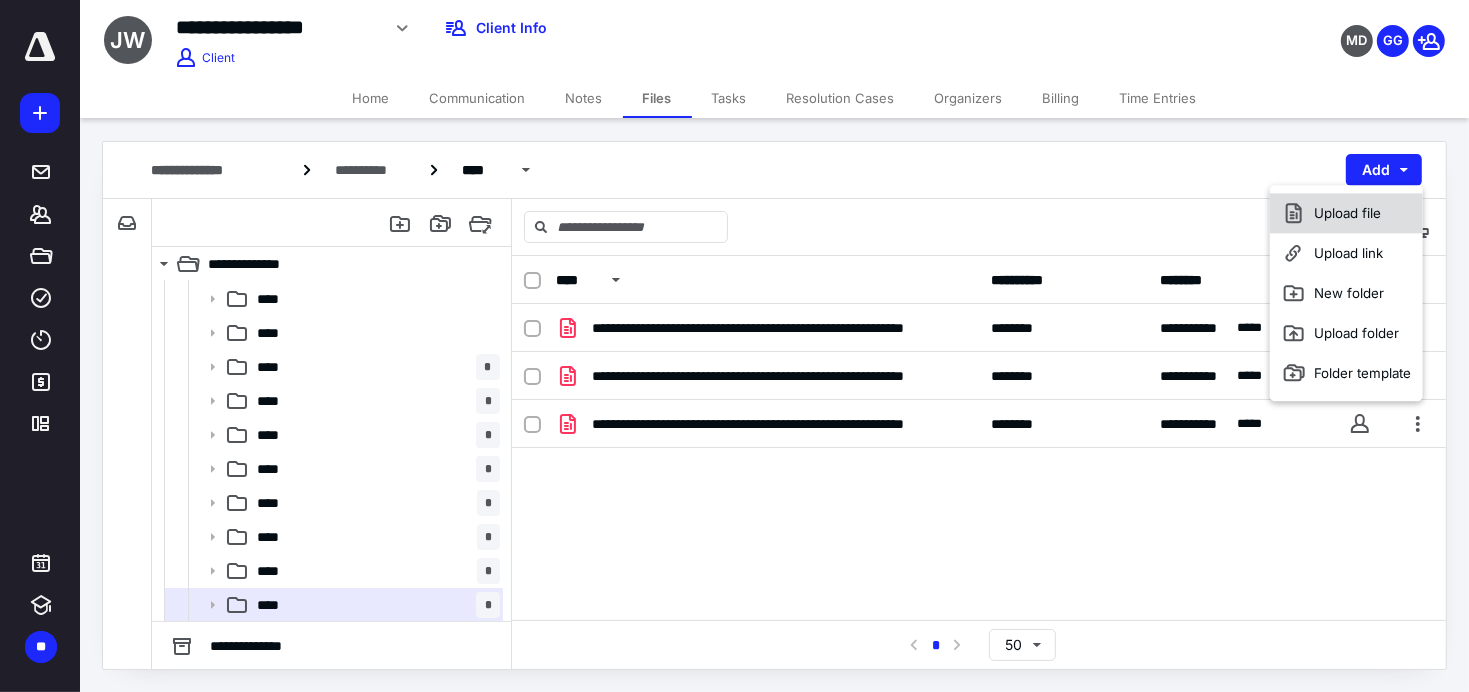 click on "Upload file" at bounding box center (1346, 213) 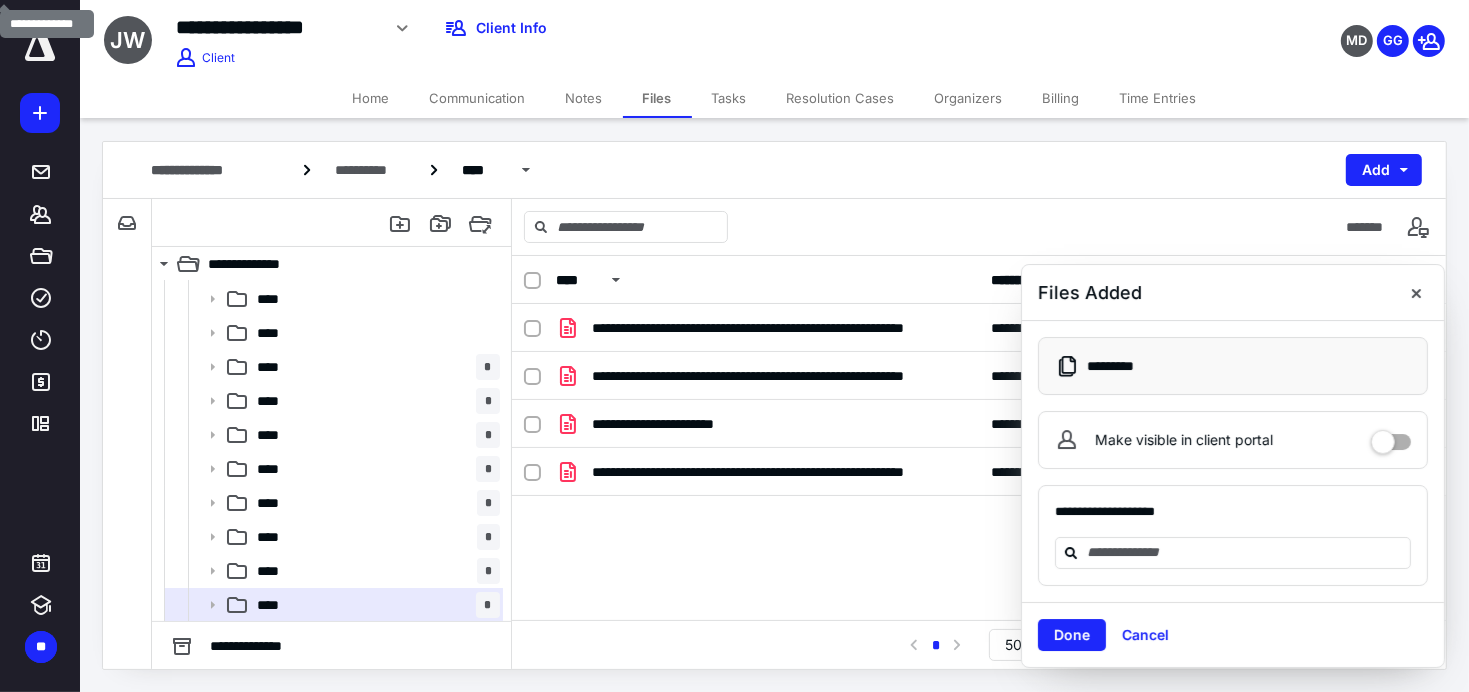click at bounding box center [1416, 292] 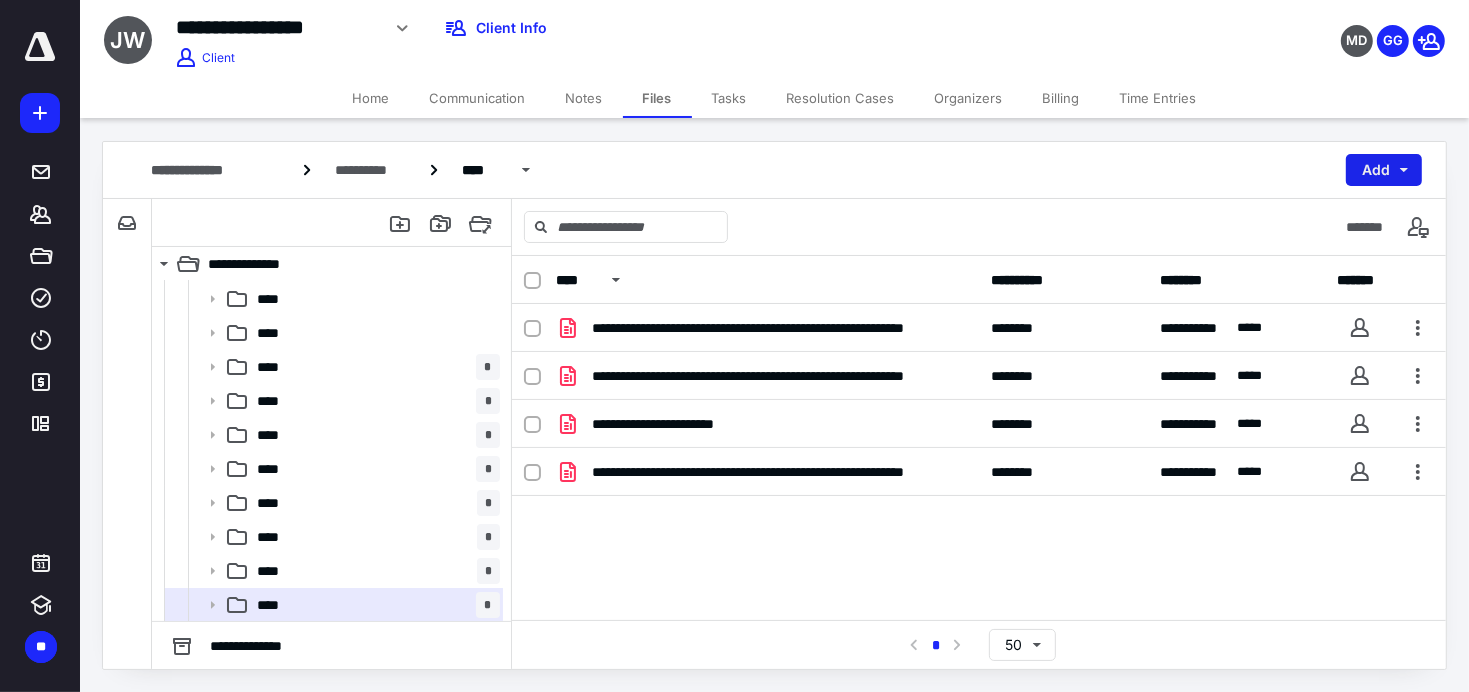 click on "Add" at bounding box center [1384, 170] 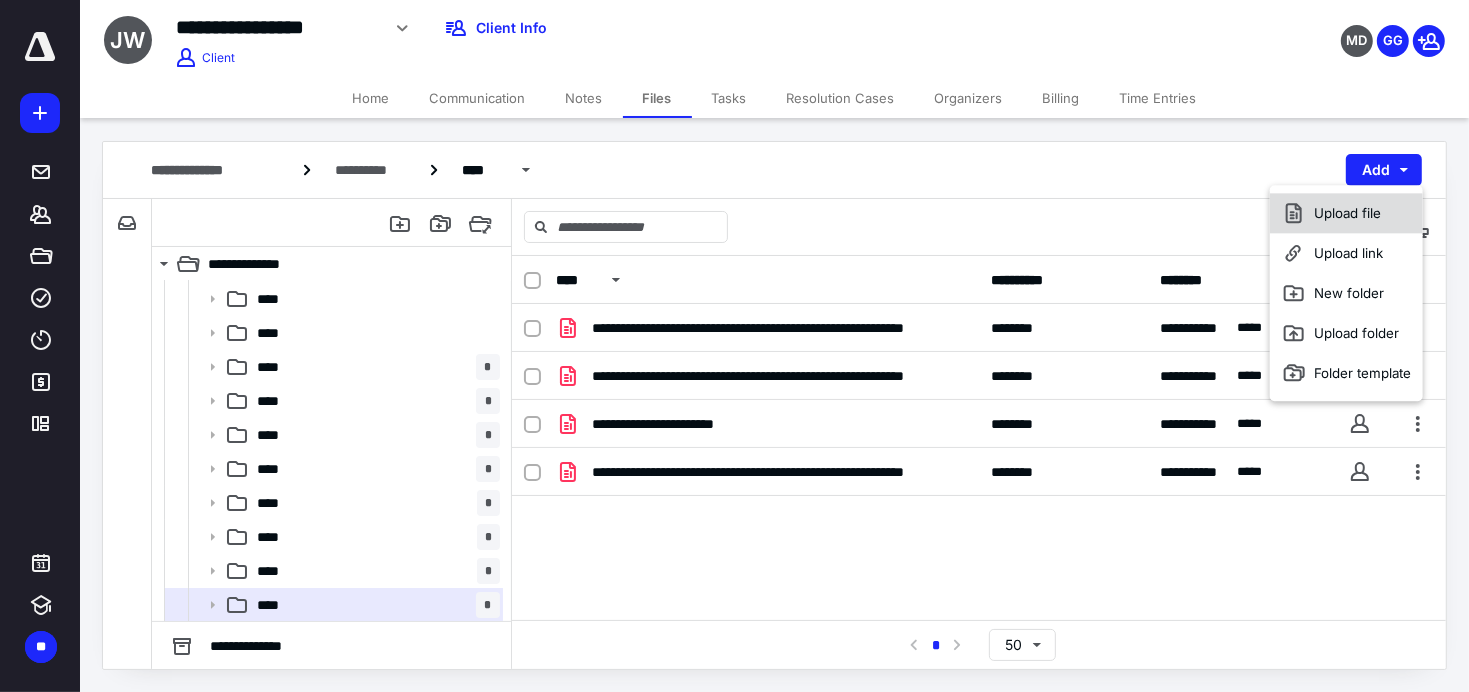 click on "Upload file" at bounding box center (1346, 213) 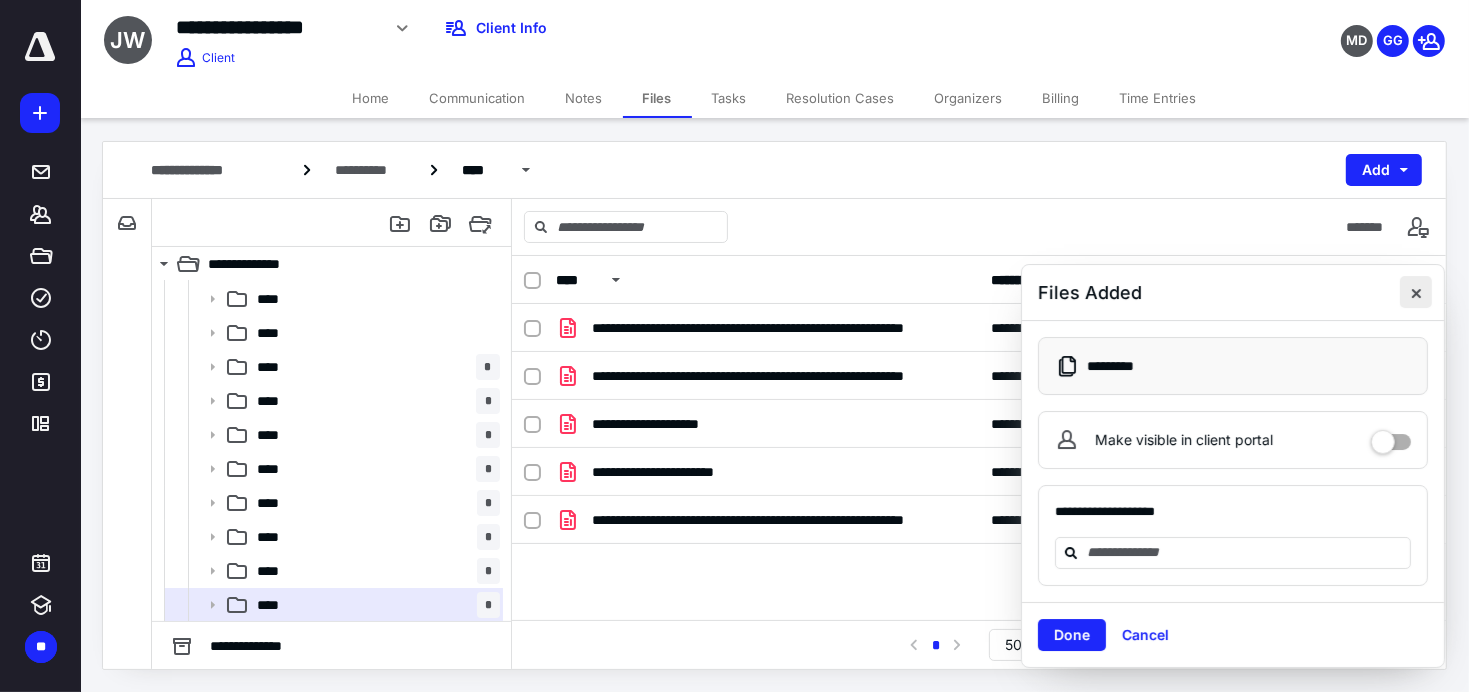 click at bounding box center (1416, 292) 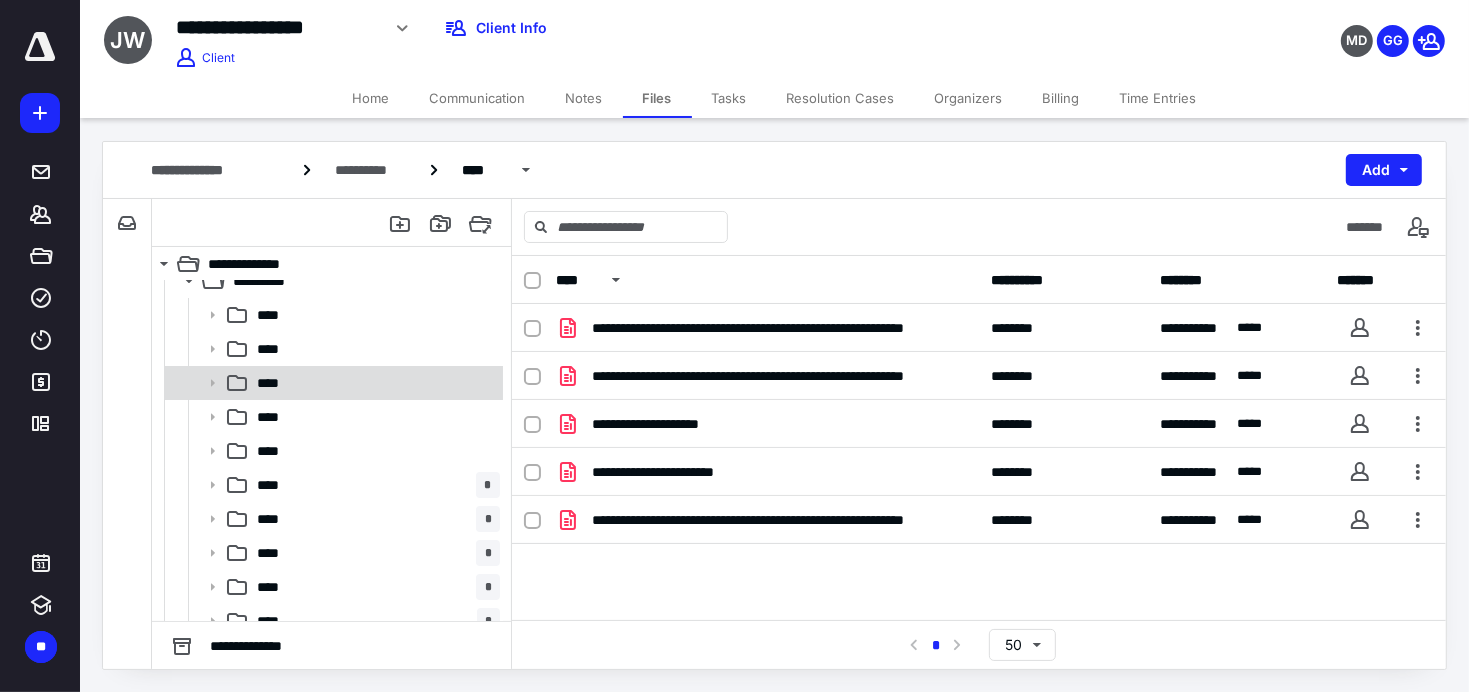 scroll, scrollTop: 0, scrollLeft: 0, axis: both 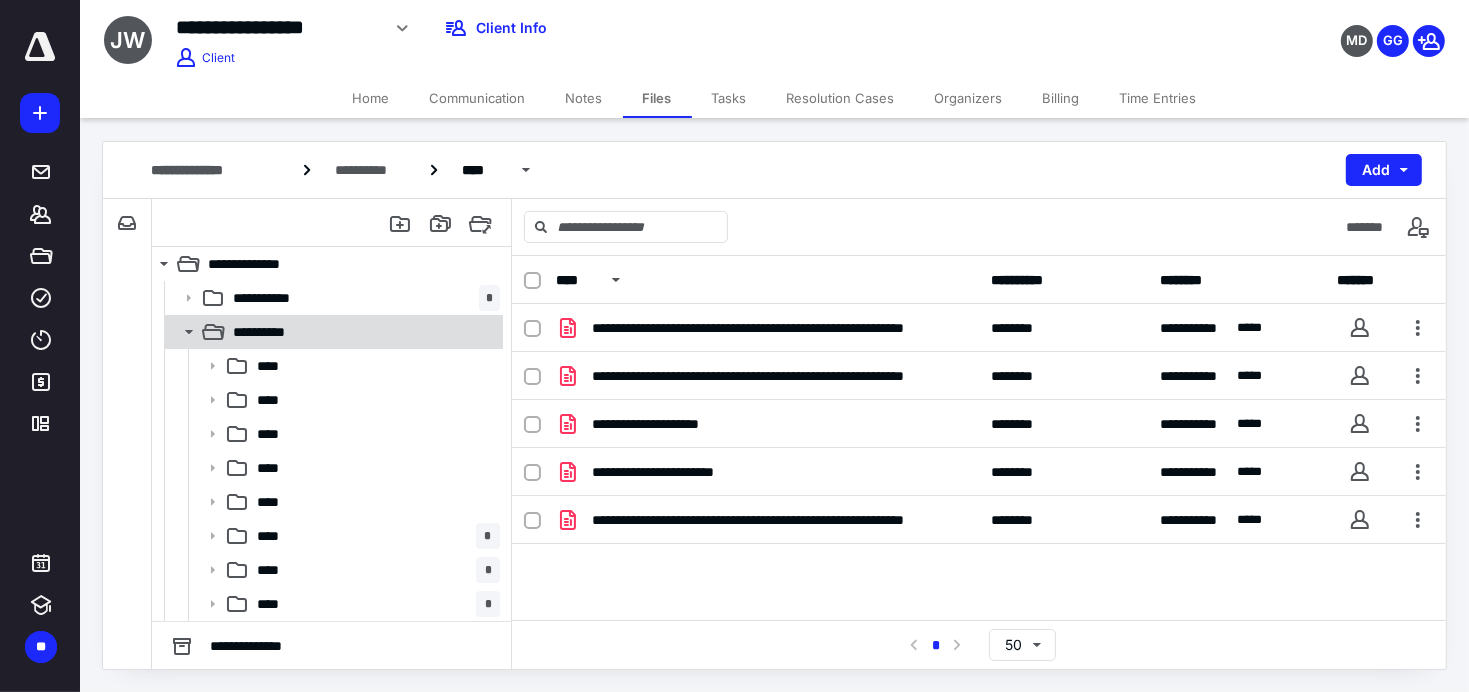 click 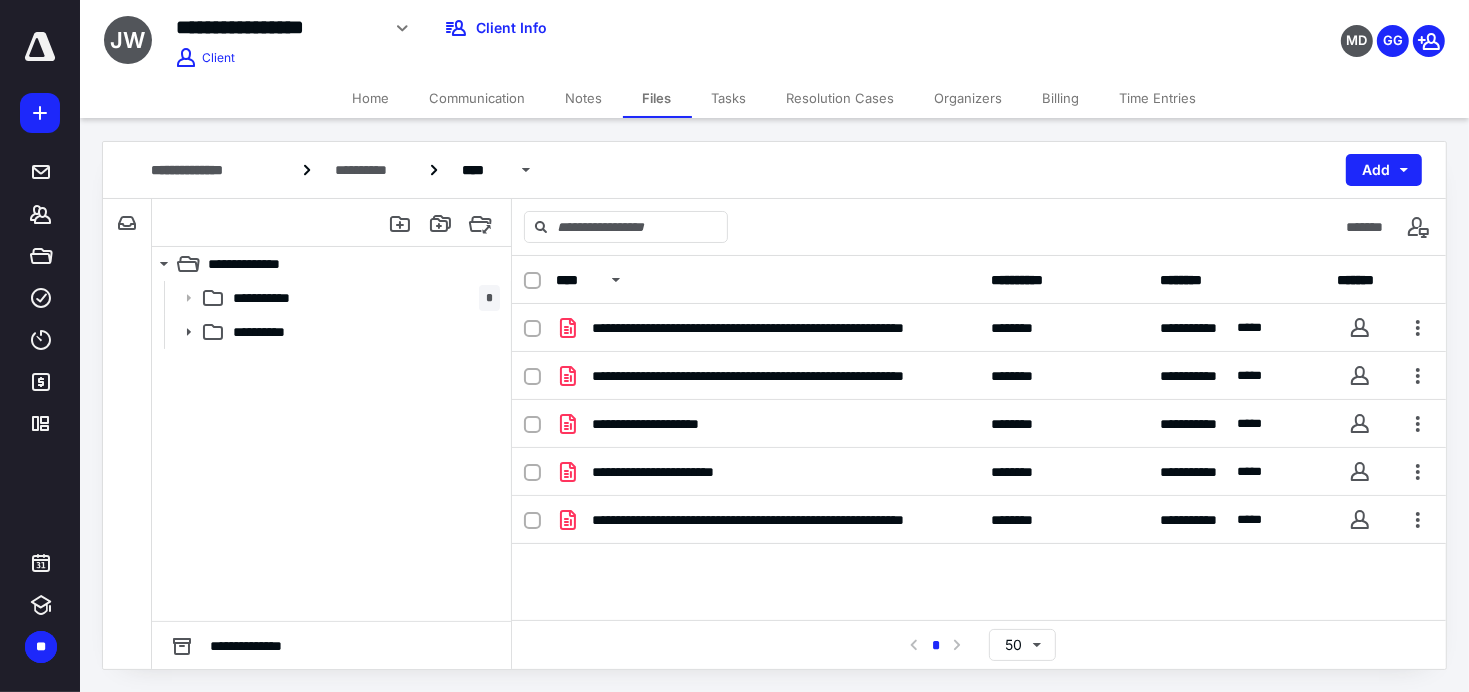 click on "Home" at bounding box center (371, 98) 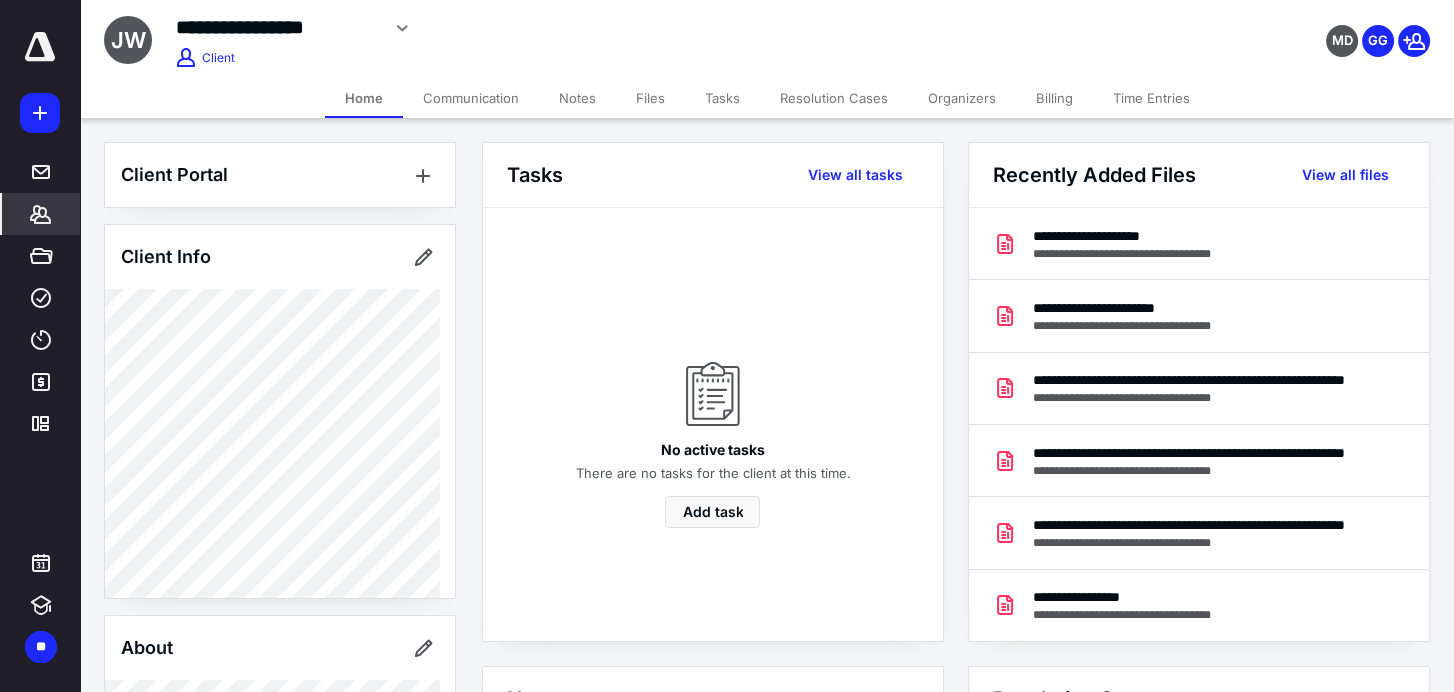 click 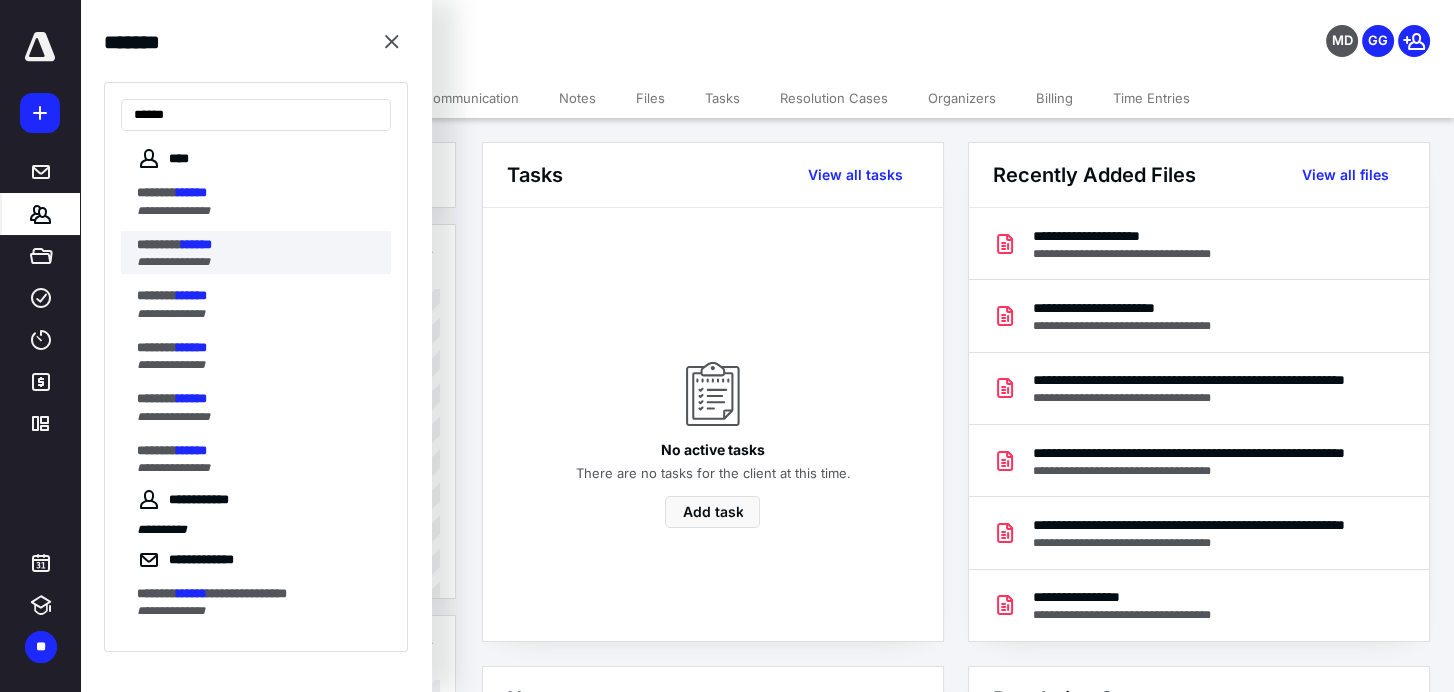 type on "******" 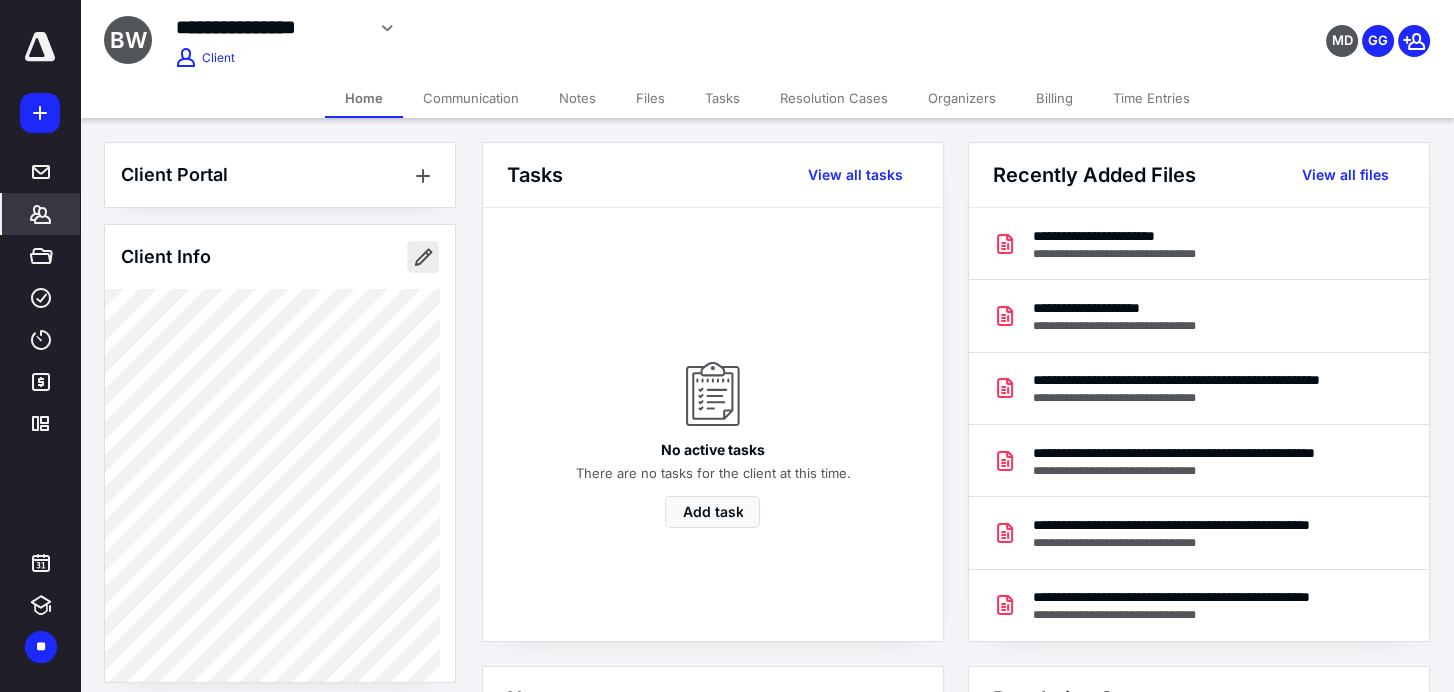 click at bounding box center [423, 257] 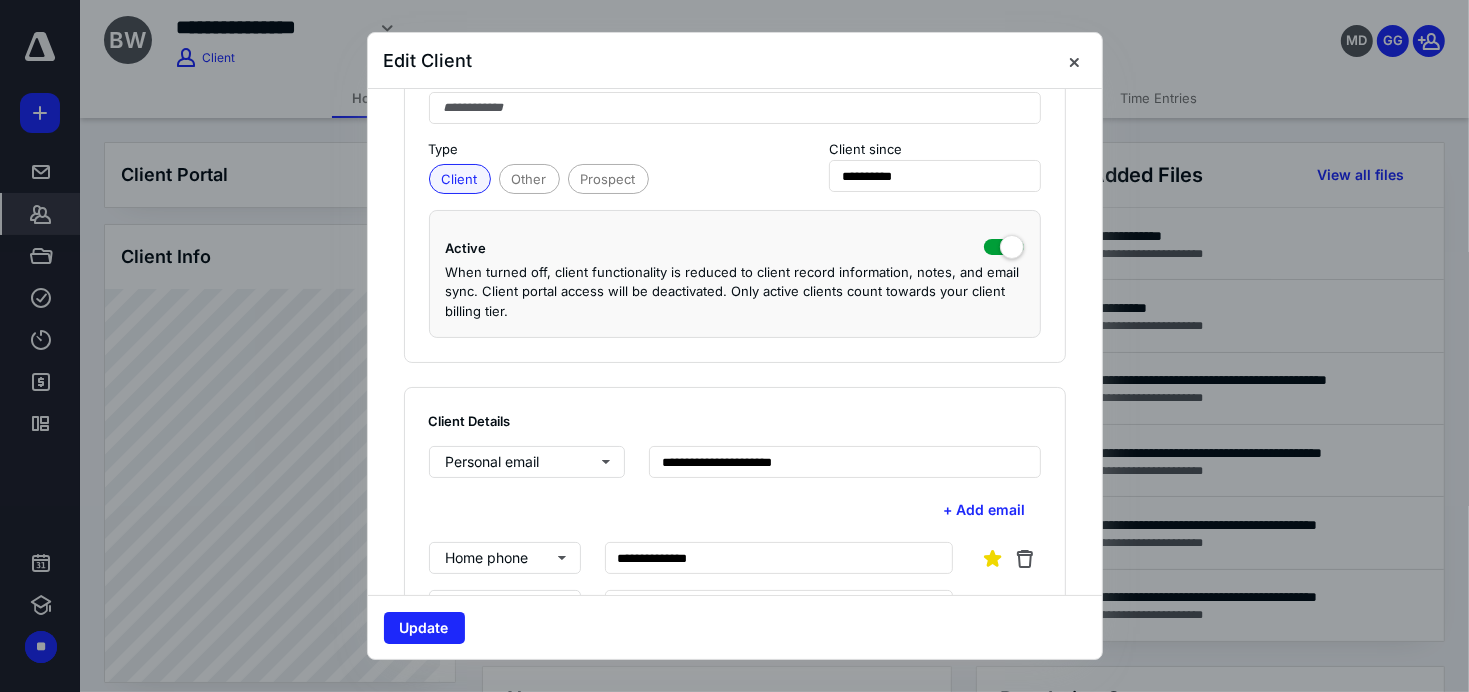 scroll, scrollTop: 333, scrollLeft: 0, axis: vertical 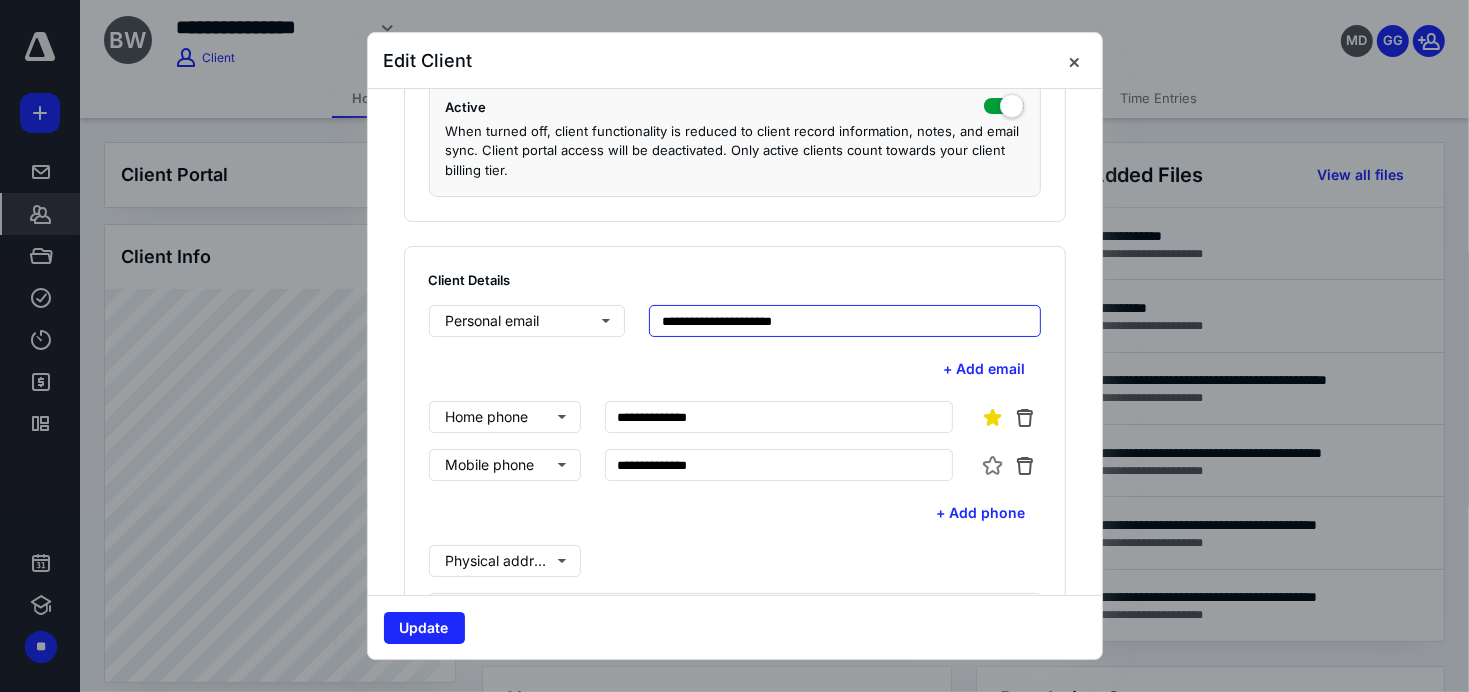 drag, startPoint x: 864, startPoint y: 316, endPoint x: 582, endPoint y: 361, distance: 285.56784 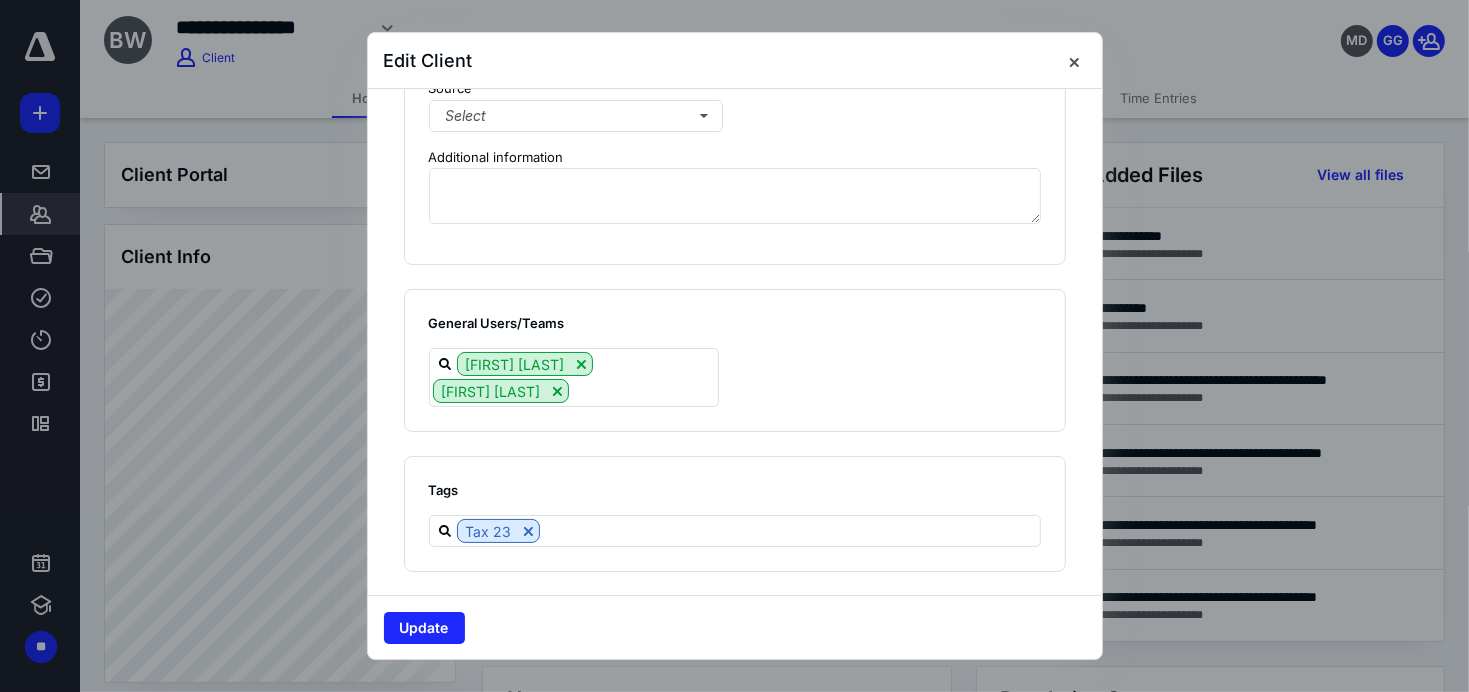scroll, scrollTop: 1573, scrollLeft: 0, axis: vertical 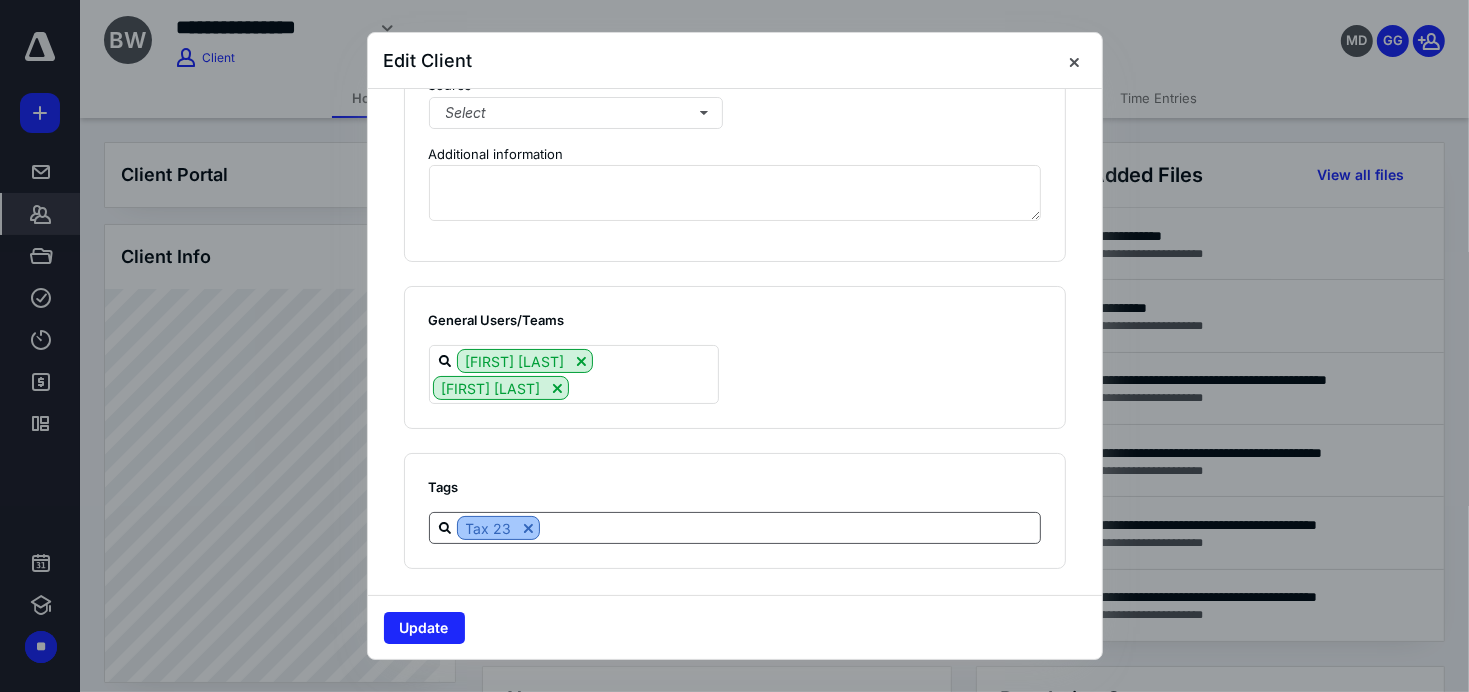 type on "**********" 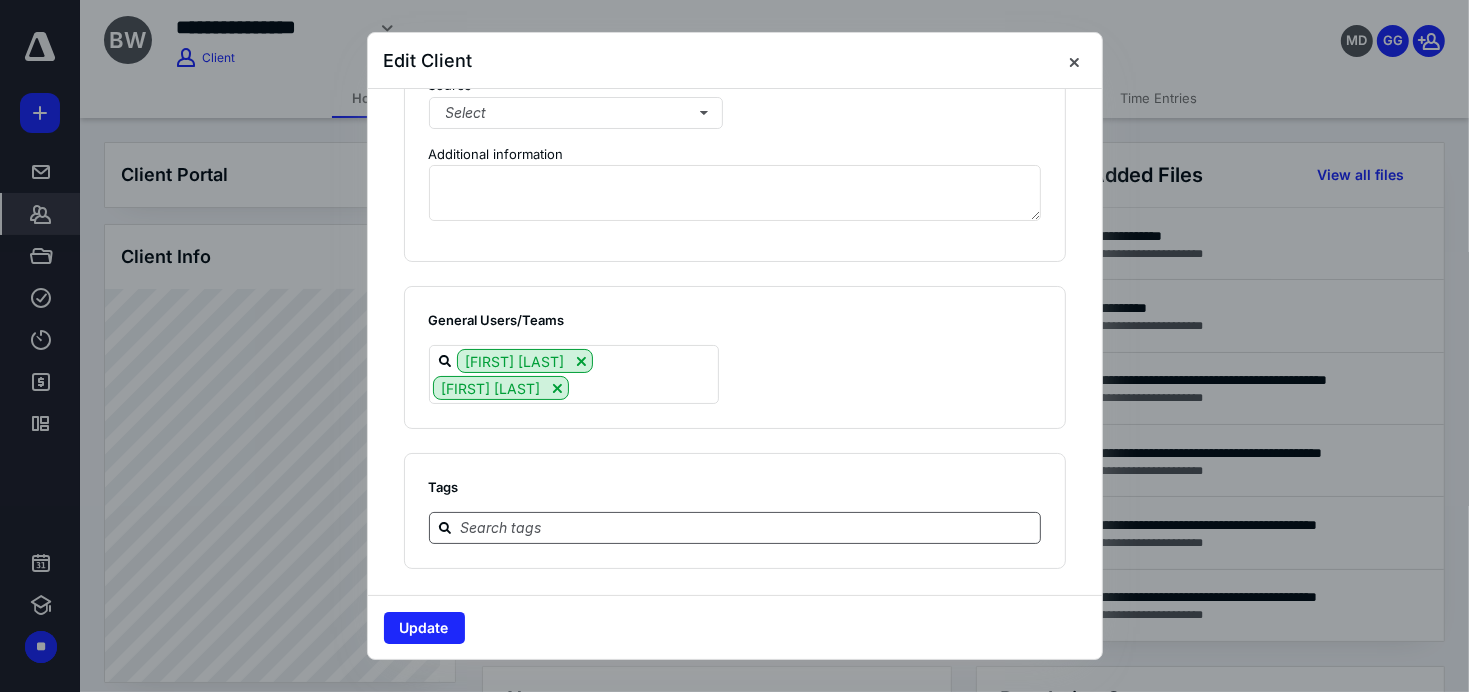 click at bounding box center (747, 527) 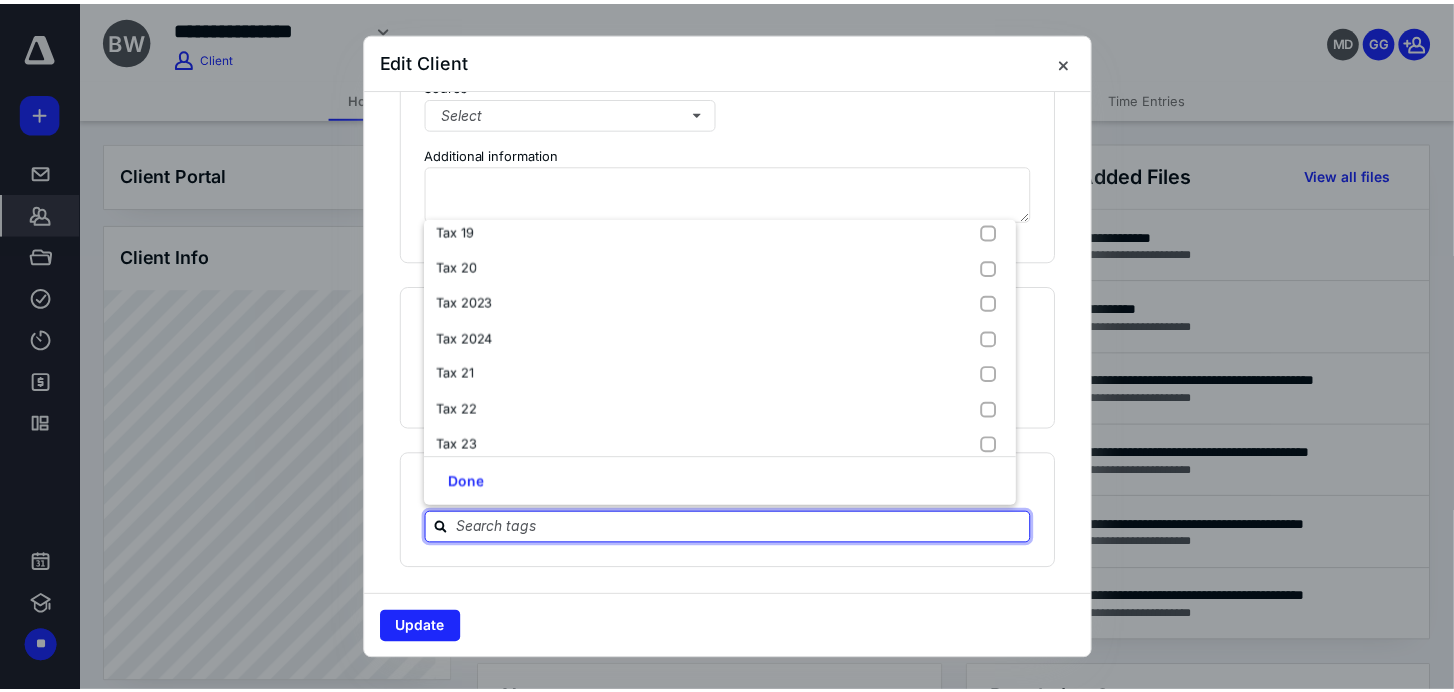scroll, scrollTop: 628, scrollLeft: 0, axis: vertical 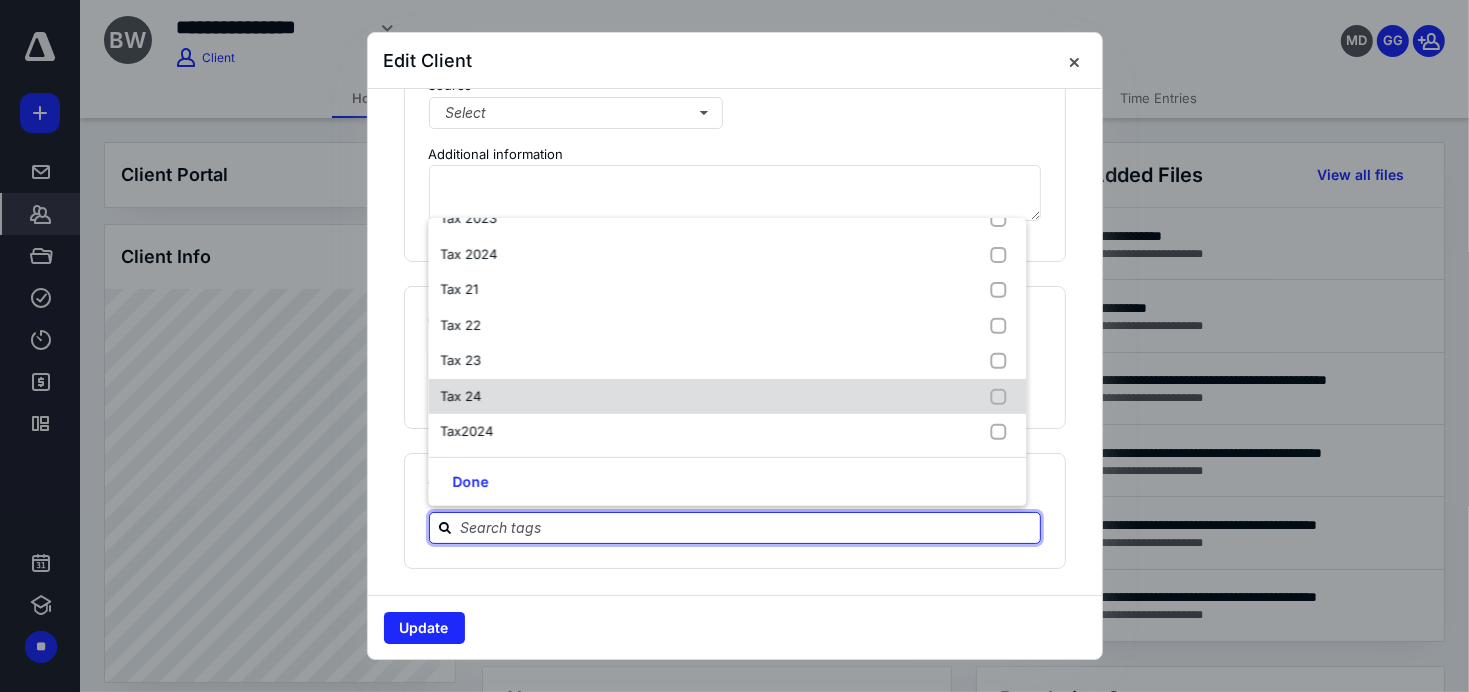click on "Tax 24" at bounding box center [460, 395] 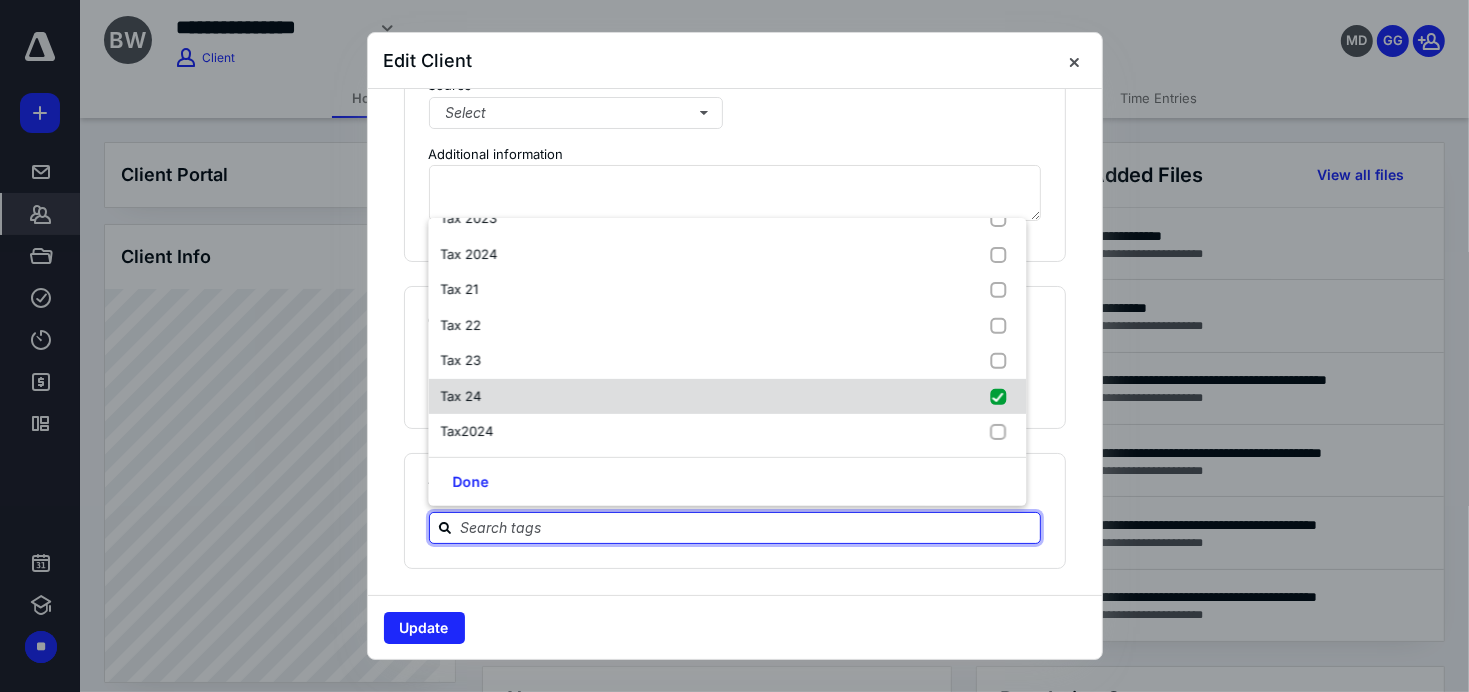 checkbox on "true" 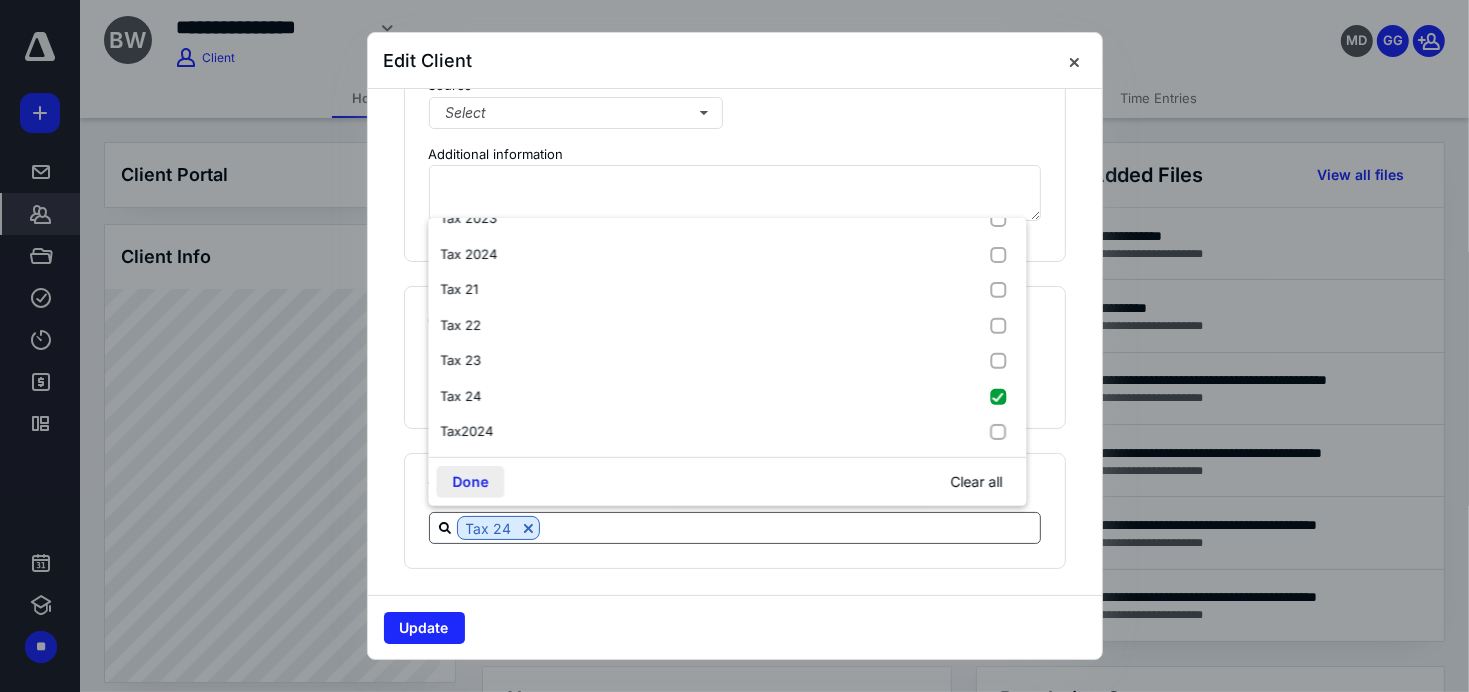 click on "Done" at bounding box center (470, 482) 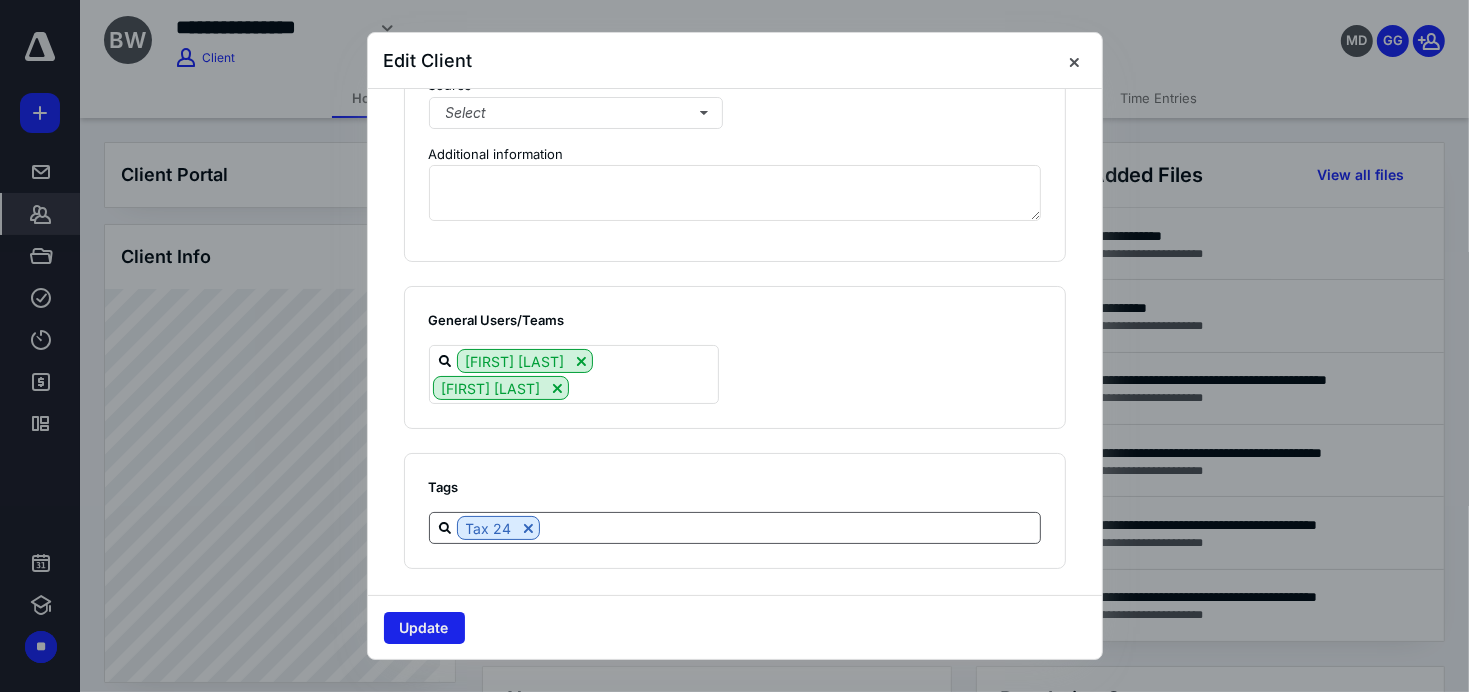 click on "Update" at bounding box center (424, 628) 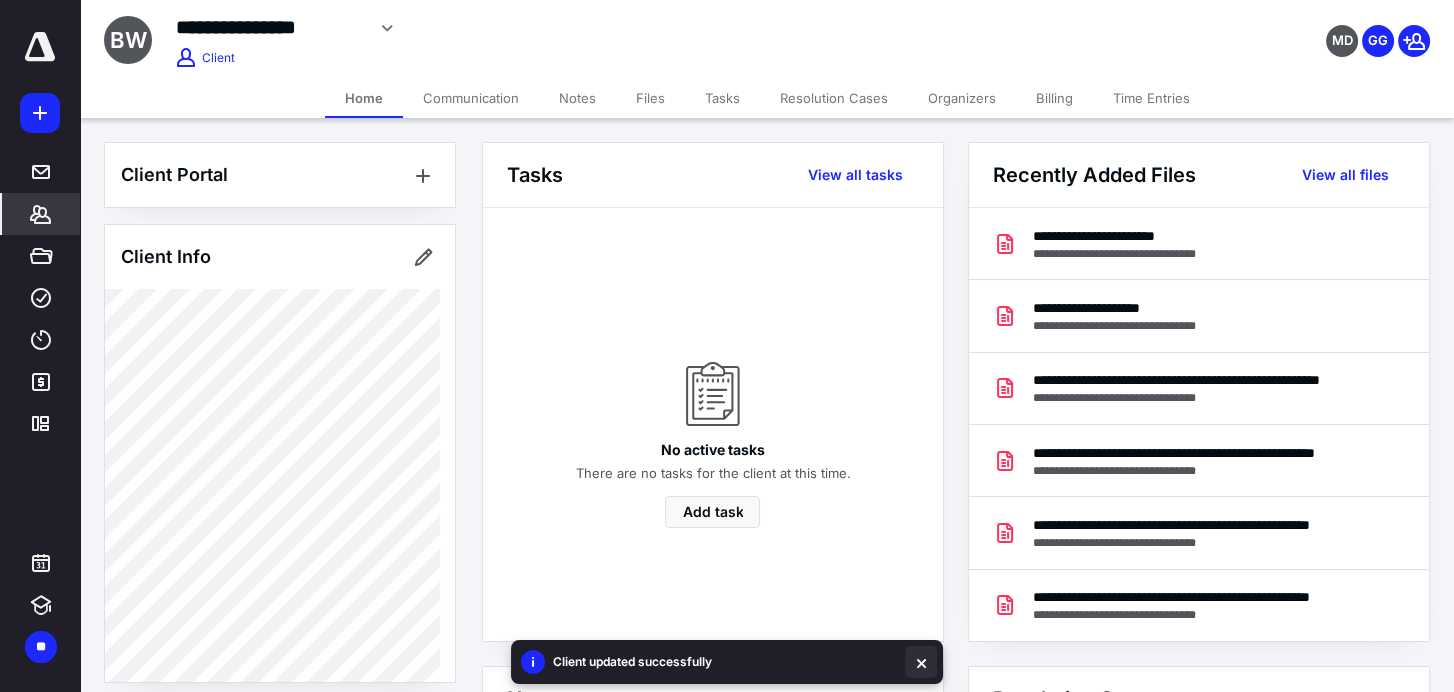 click at bounding box center [921, 662] 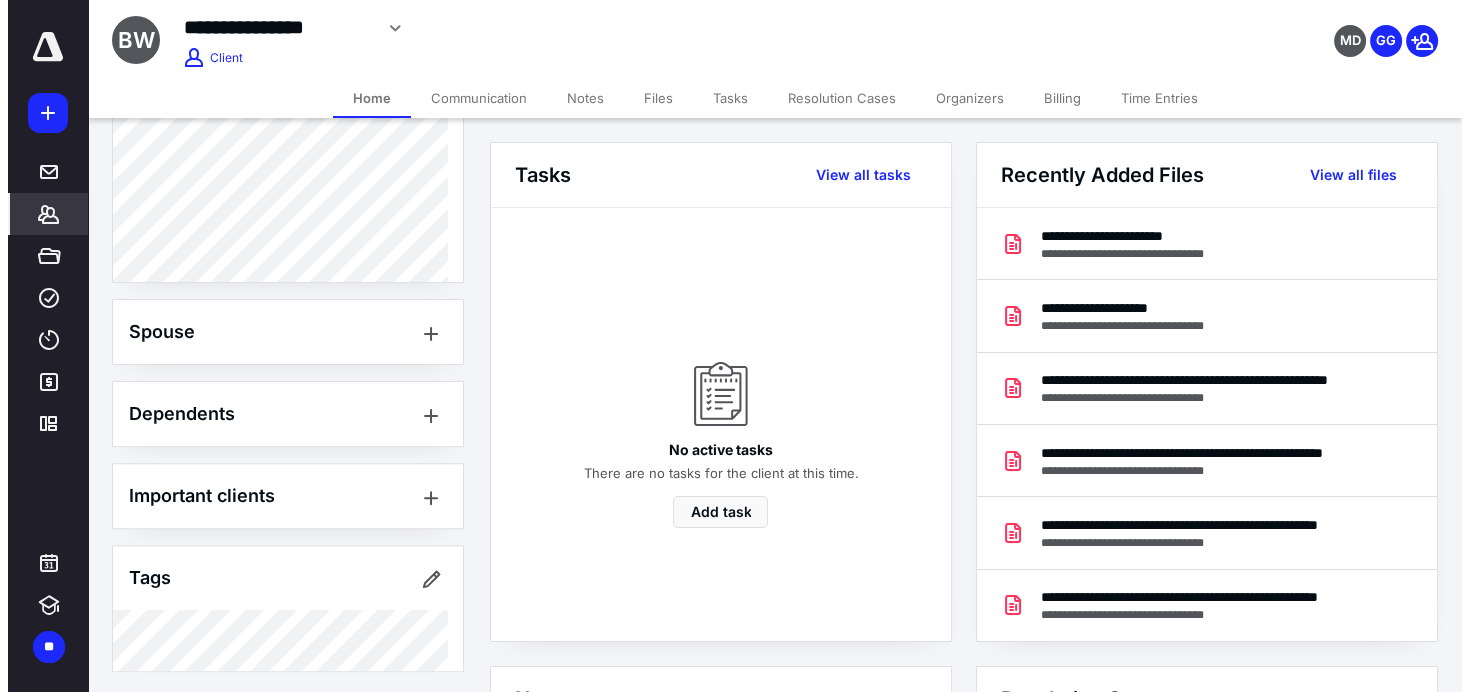 scroll, scrollTop: 0, scrollLeft: 0, axis: both 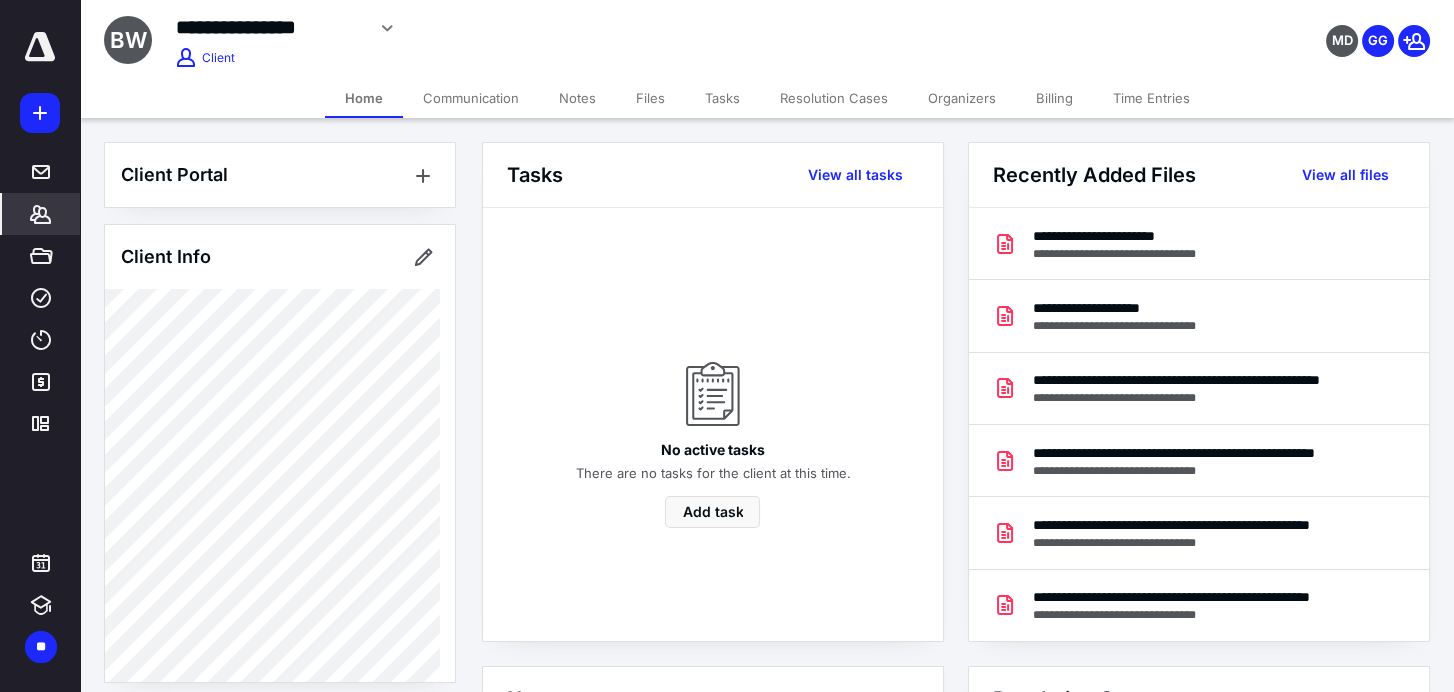click on "Files" at bounding box center (650, 98) 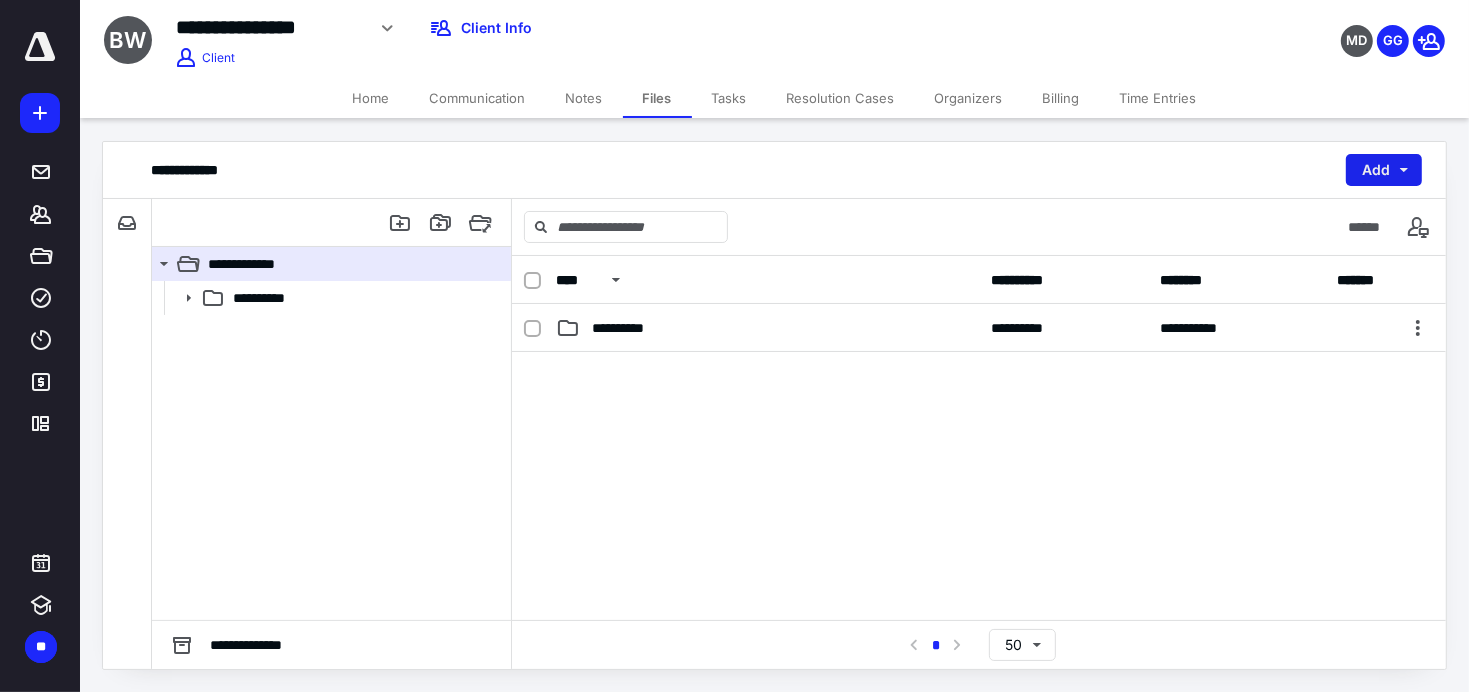 click on "Add" at bounding box center (1384, 170) 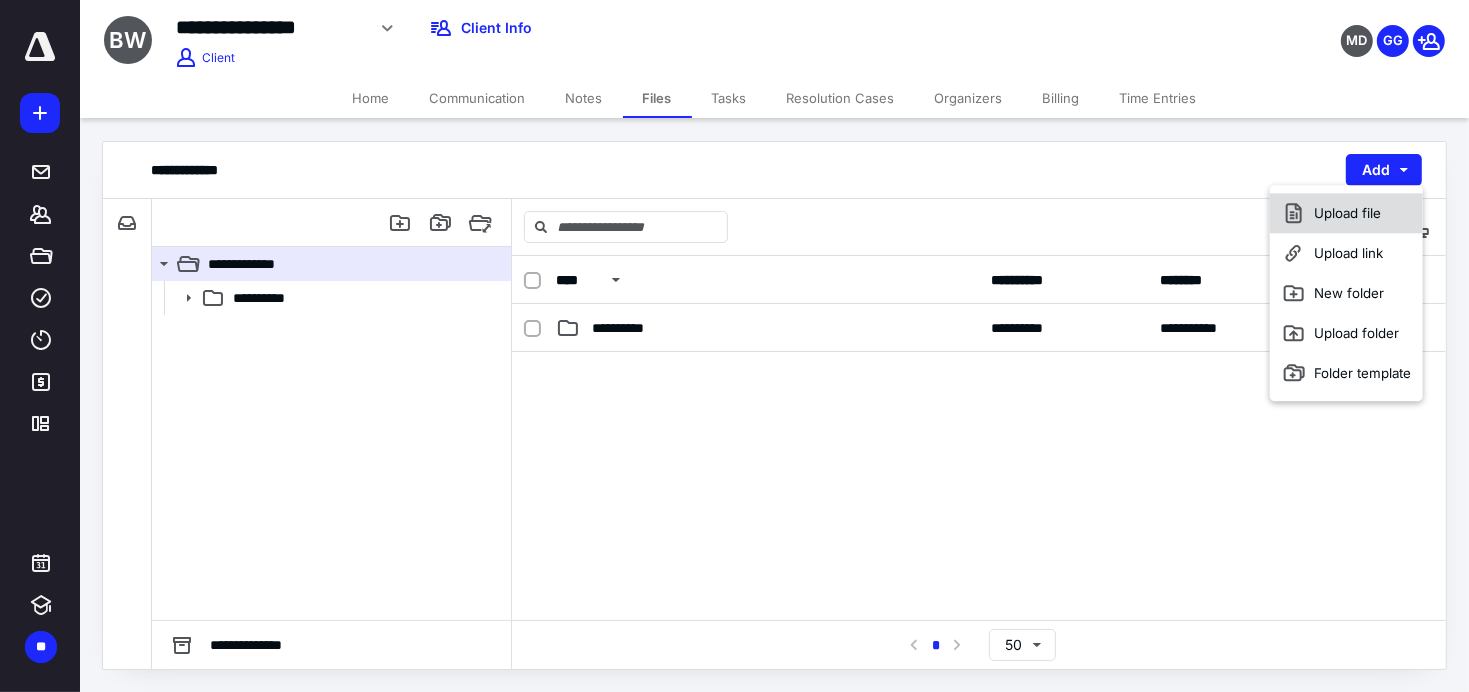click on "Upload file" at bounding box center (1346, 213) 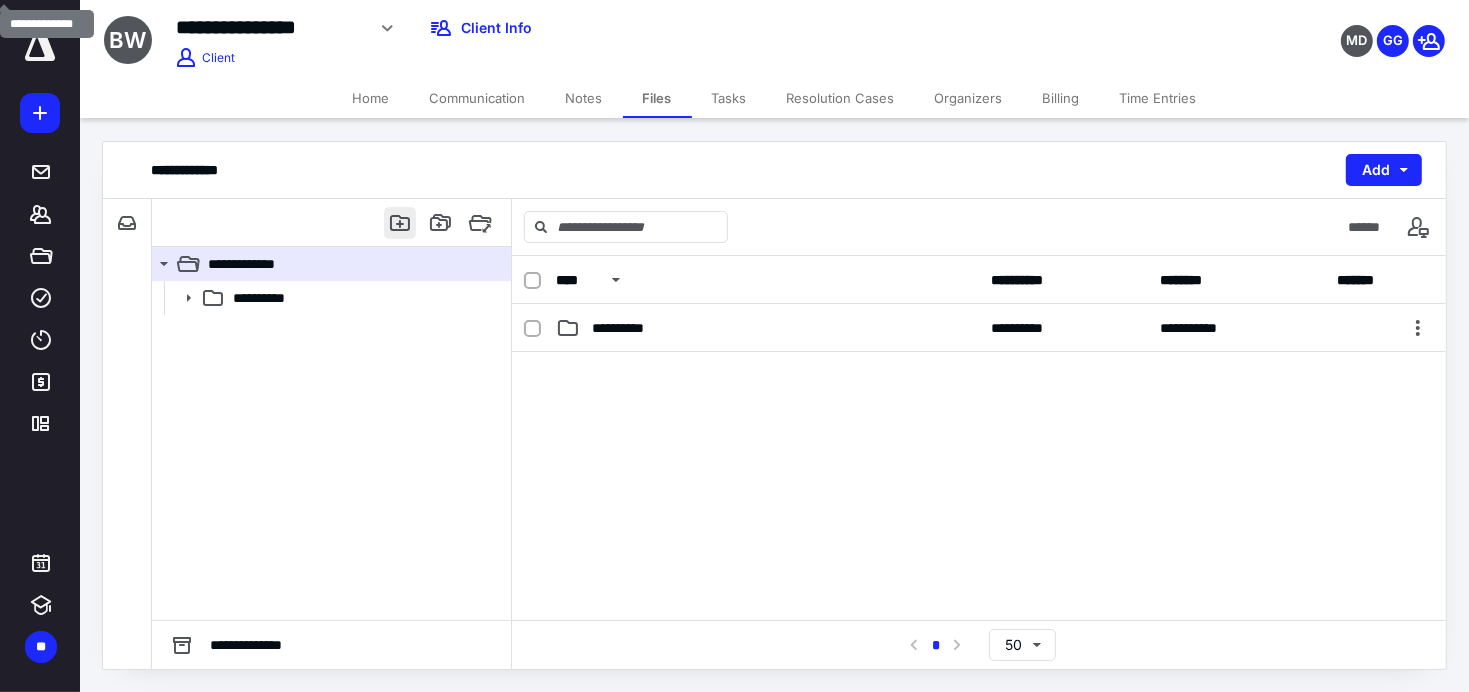 click at bounding box center (400, 223) 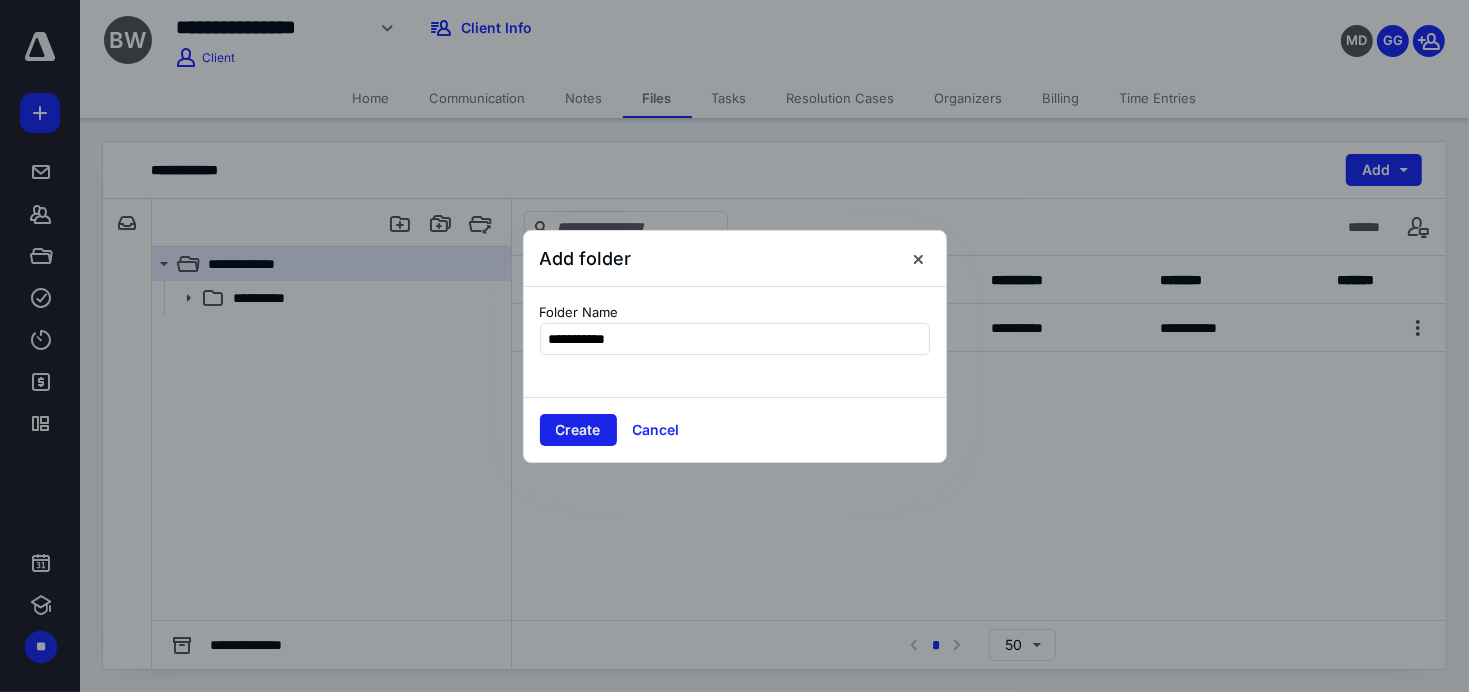 type on "**********" 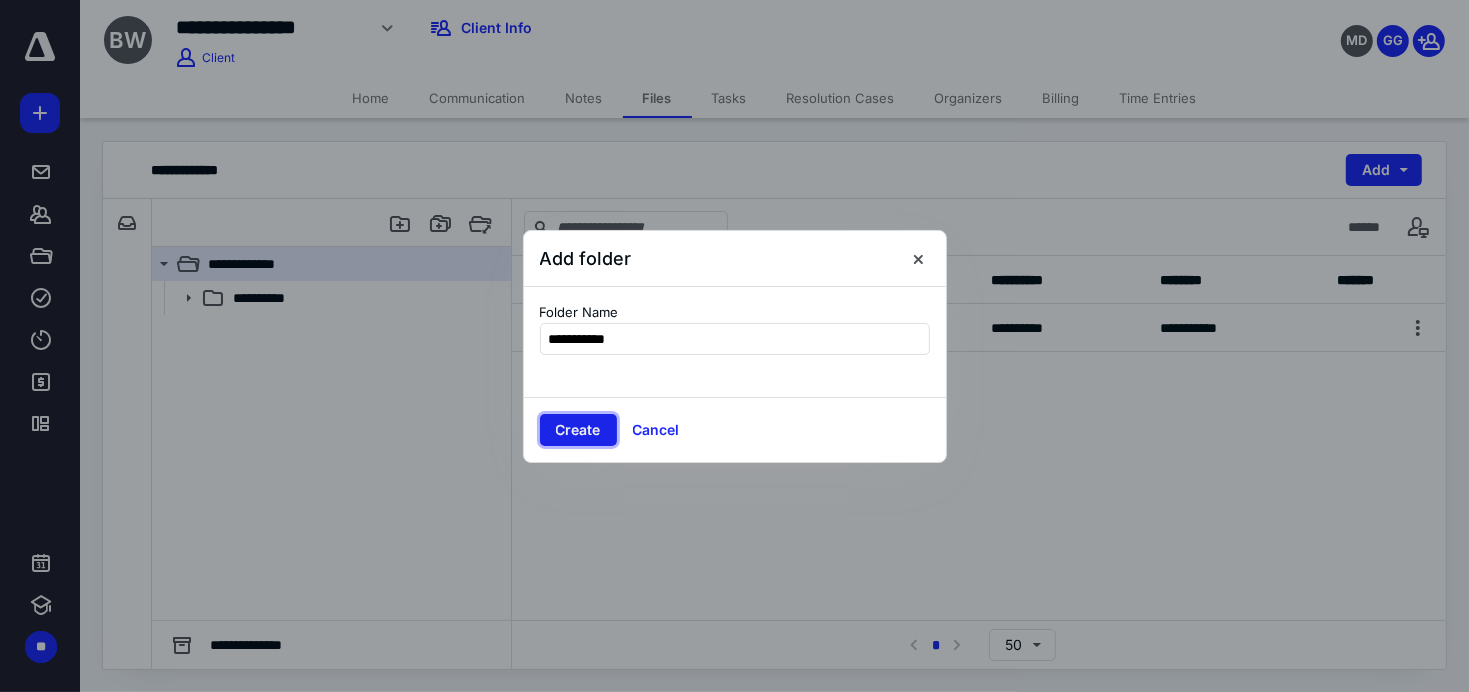 click on "Create" at bounding box center [578, 430] 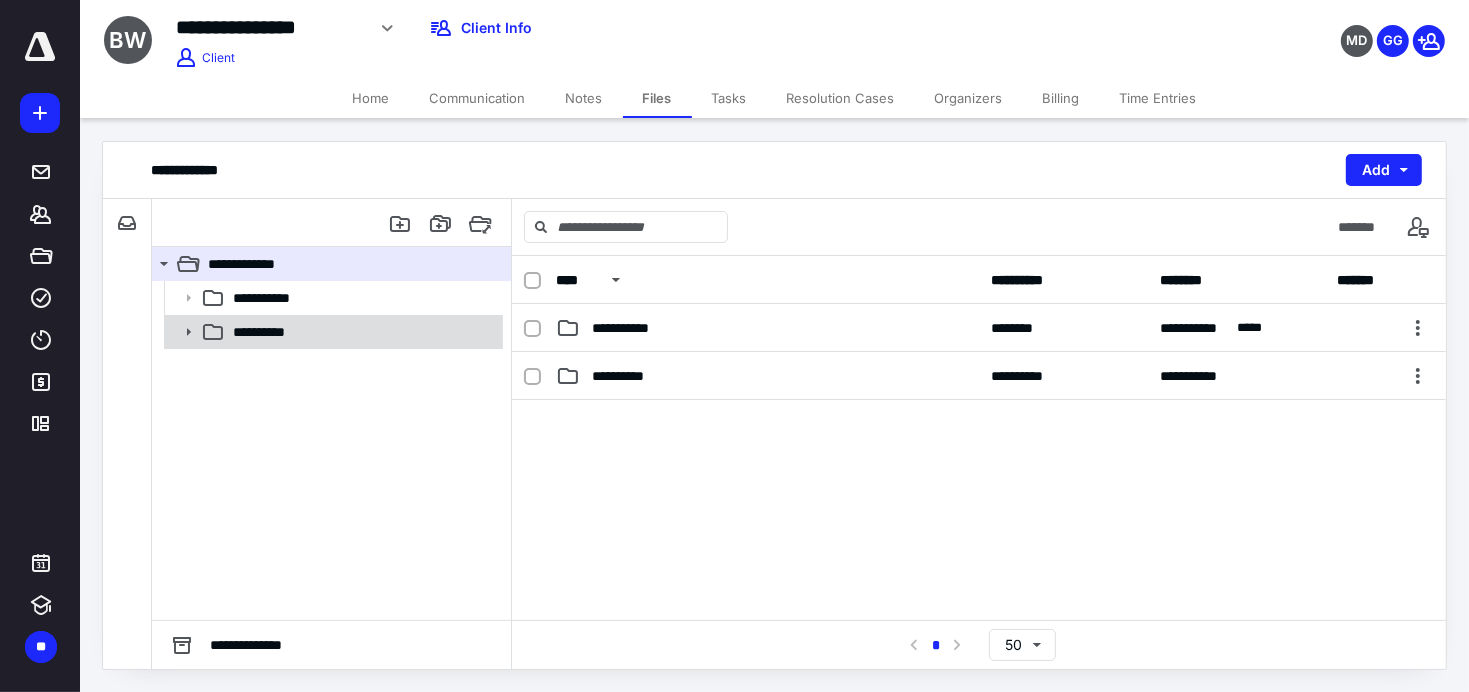 click on "**********" at bounding box center (268, 332) 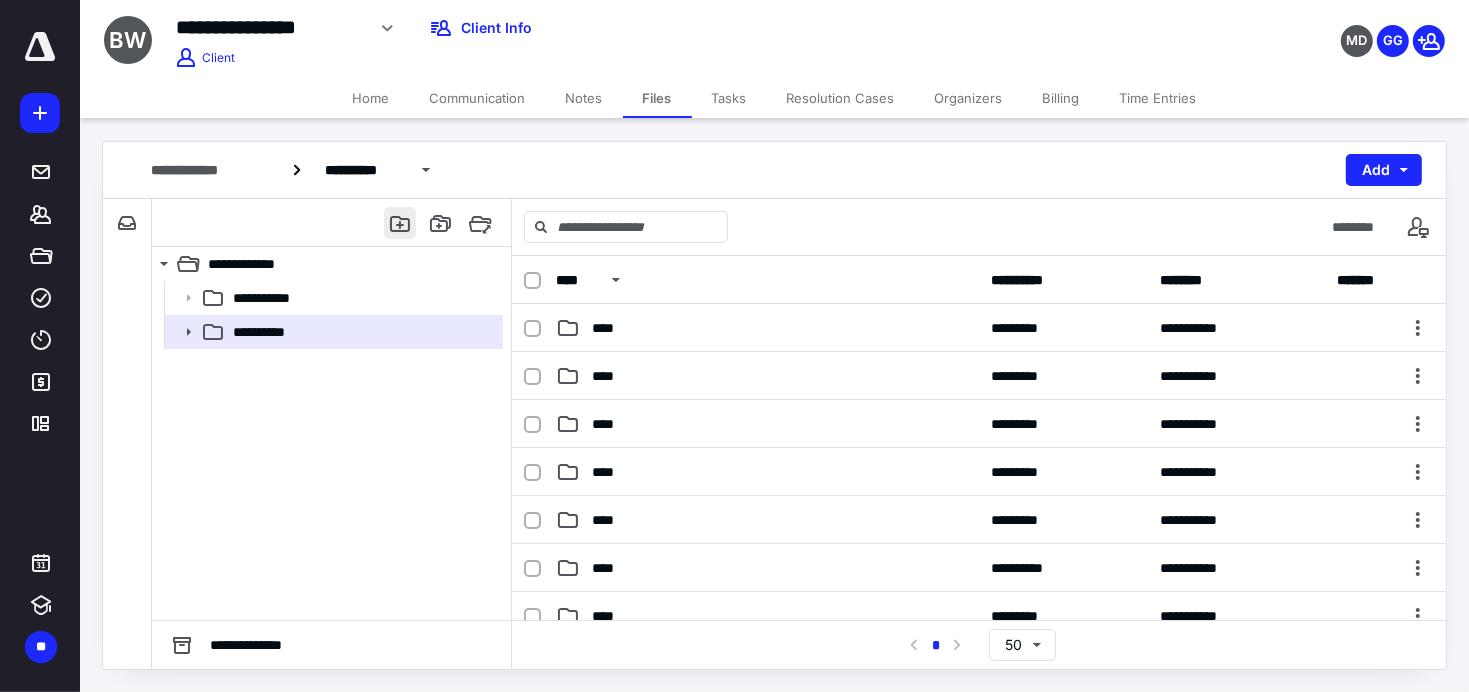click at bounding box center (400, 223) 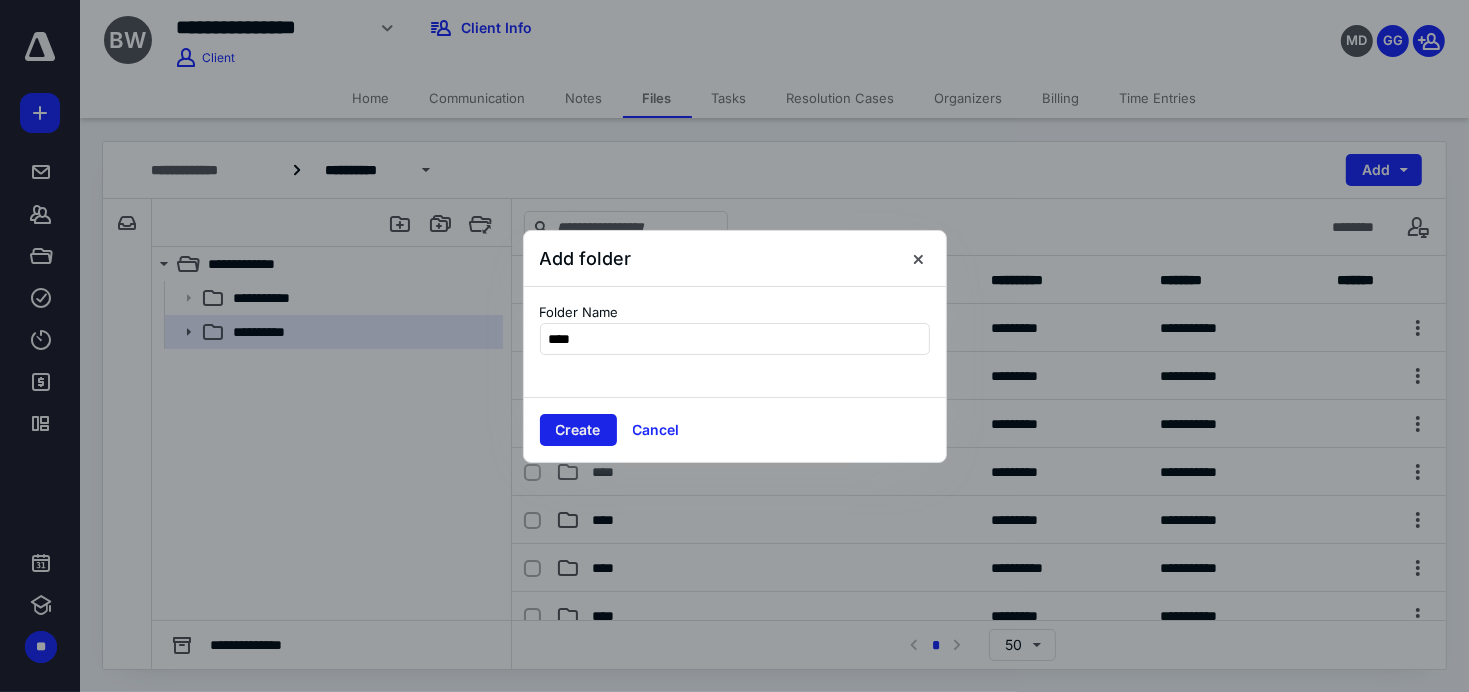 type on "****" 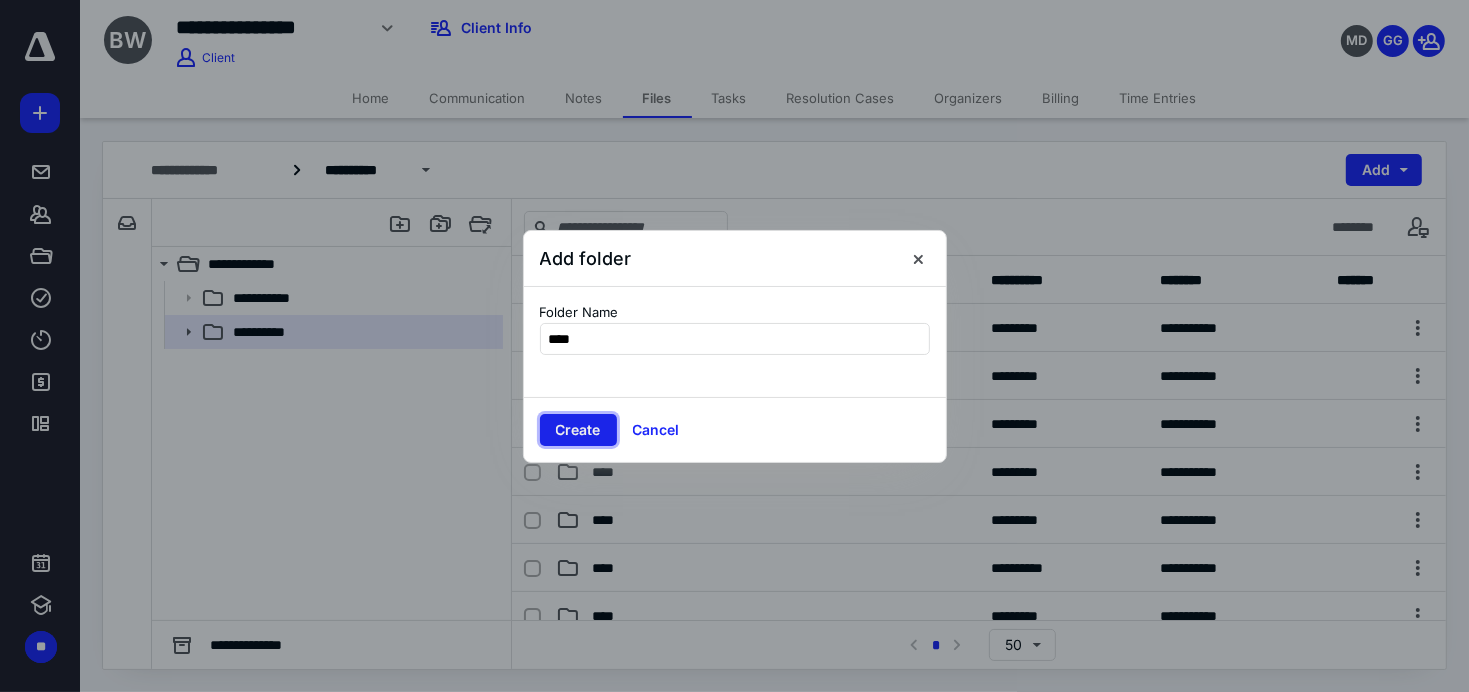 click on "Create" at bounding box center [578, 430] 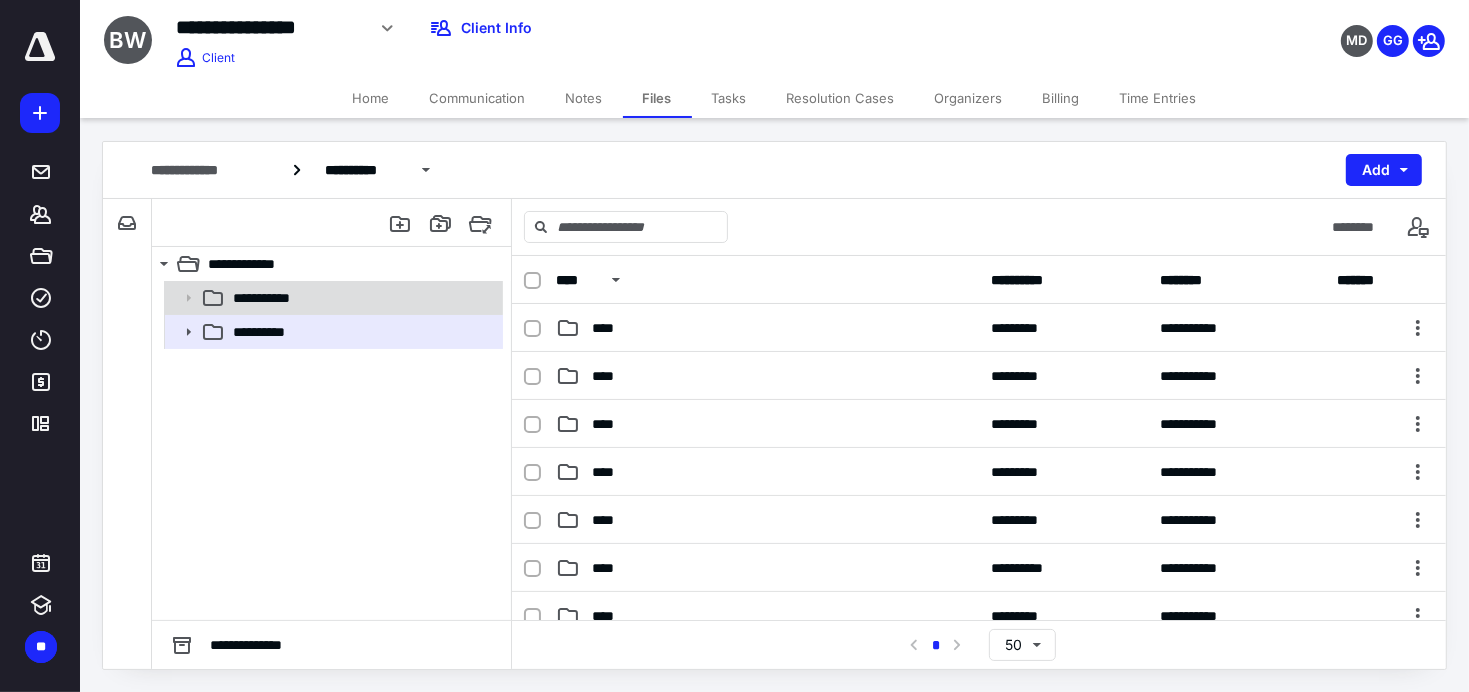 click on "**********" at bounding box center (269, 298) 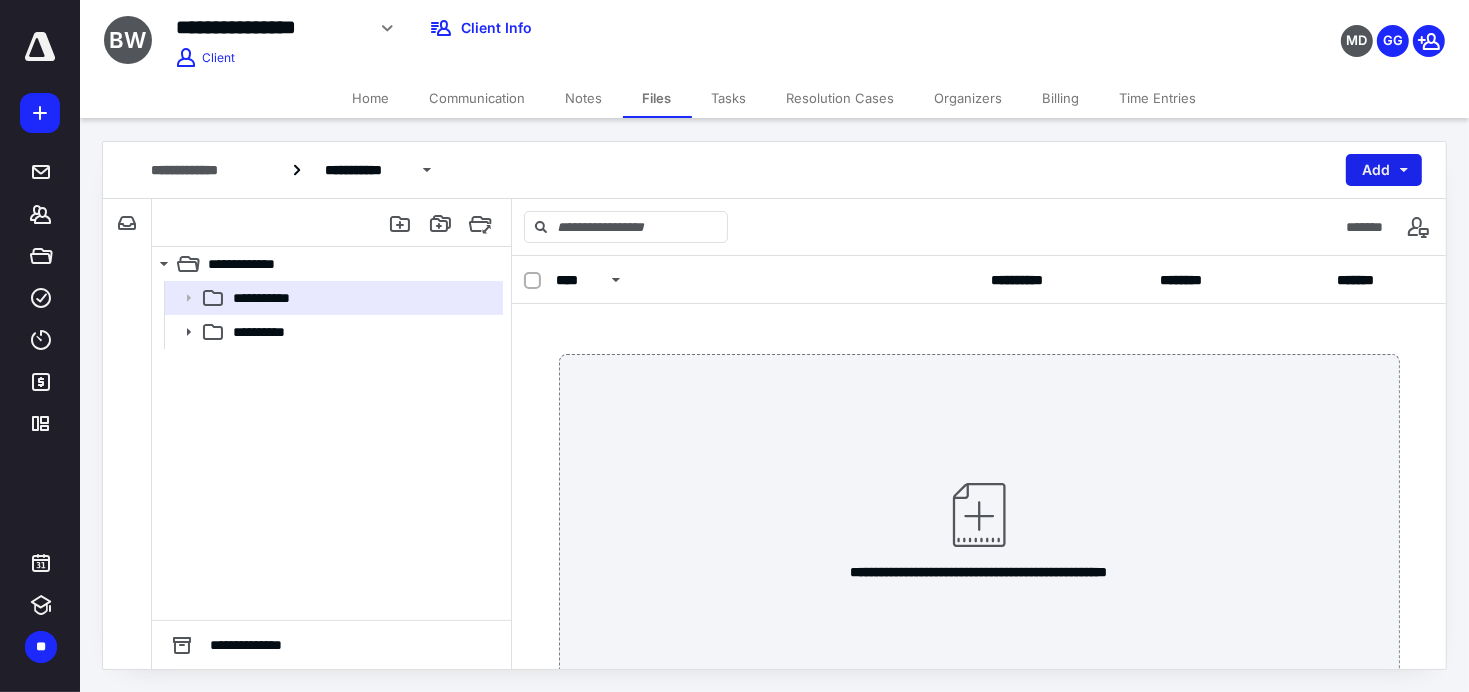 click on "Add" at bounding box center (1384, 170) 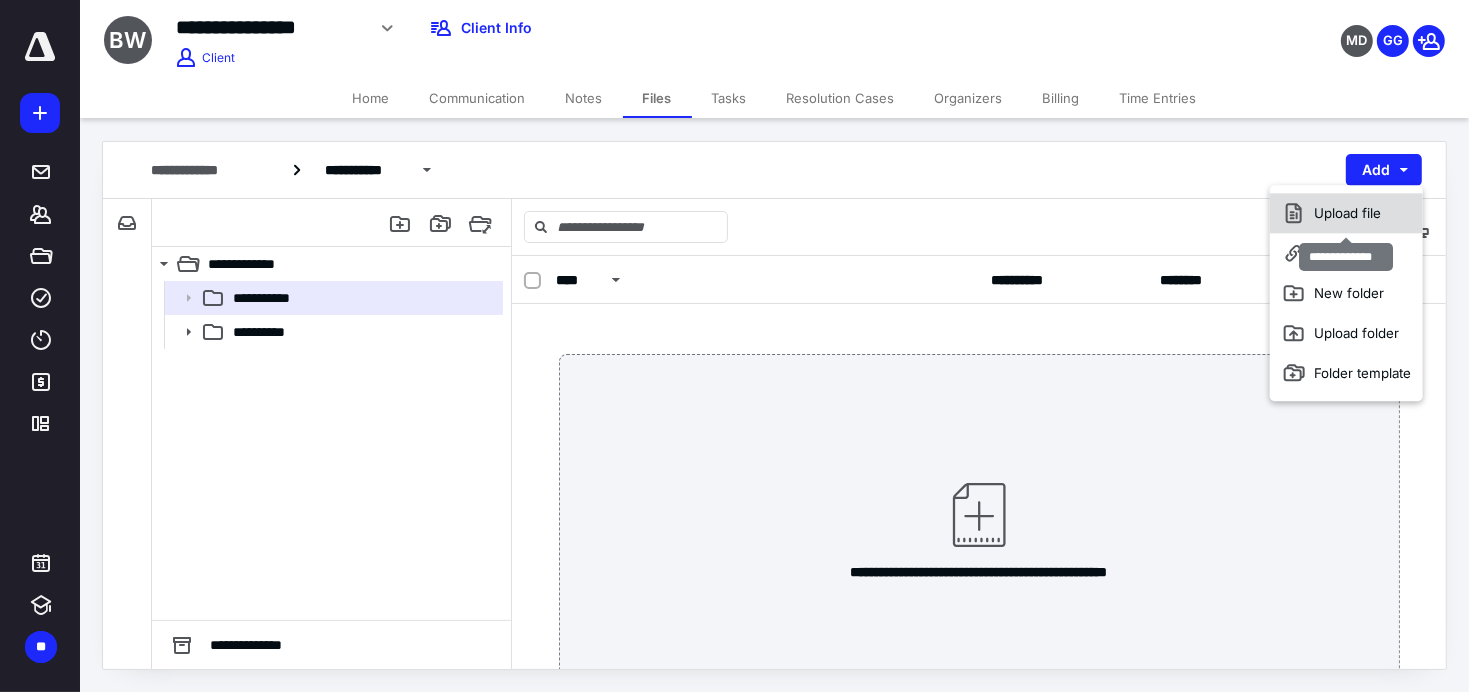 click on "Upload file" at bounding box center (1346, 213) 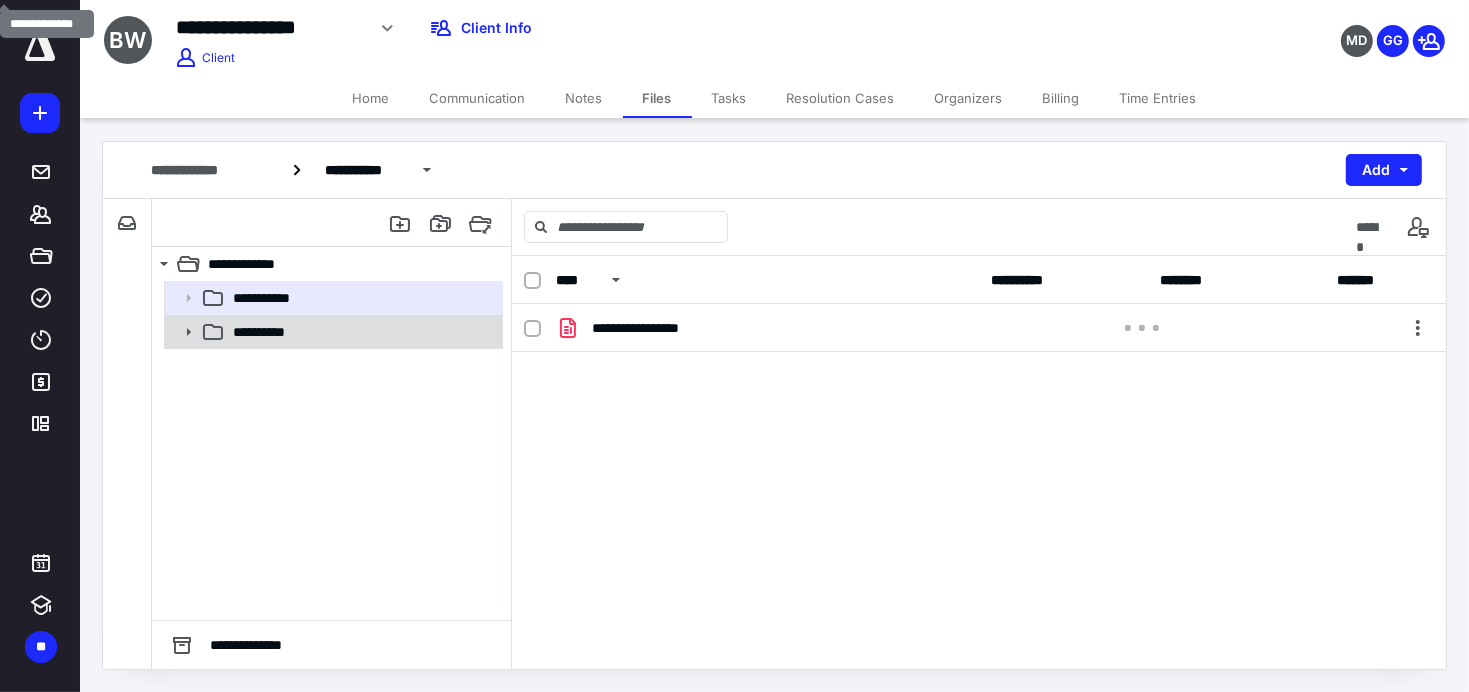 click 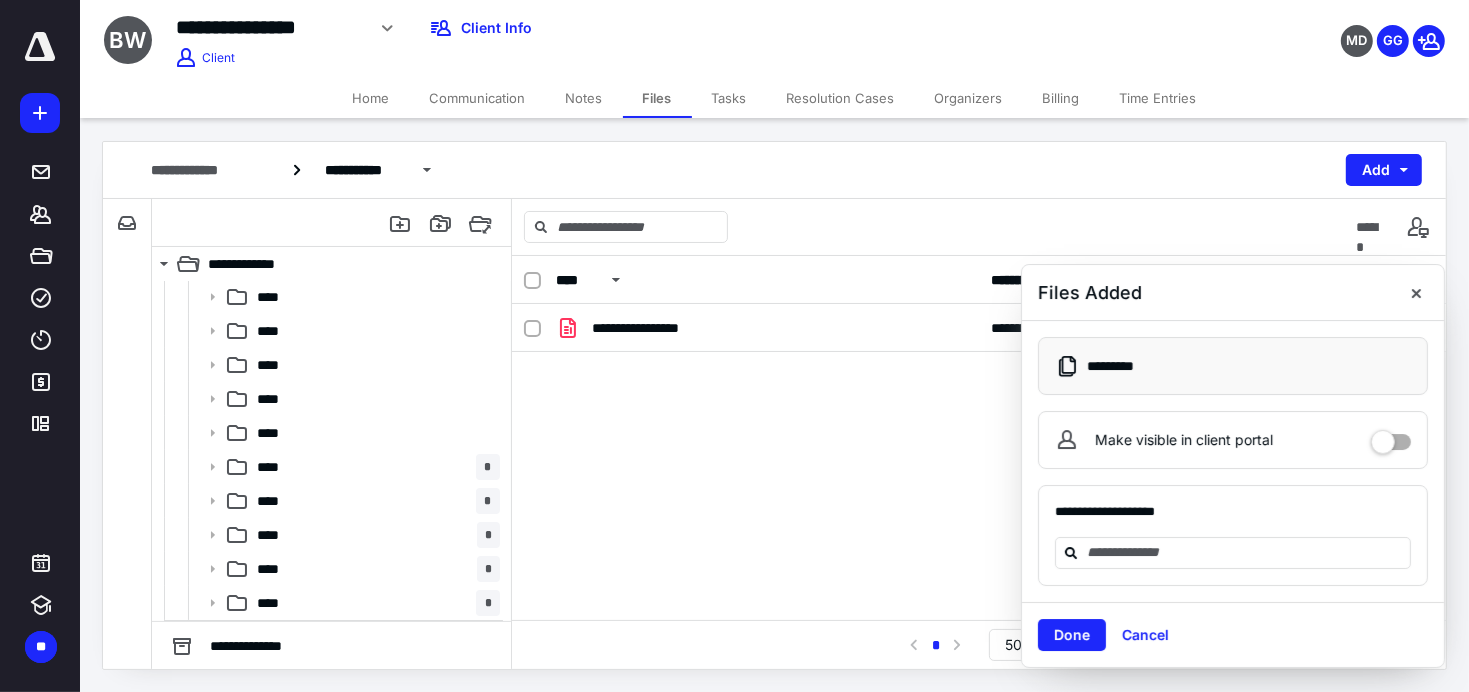 scroll, scrollTop: 169, scrollLeft: 0, axis: vertical 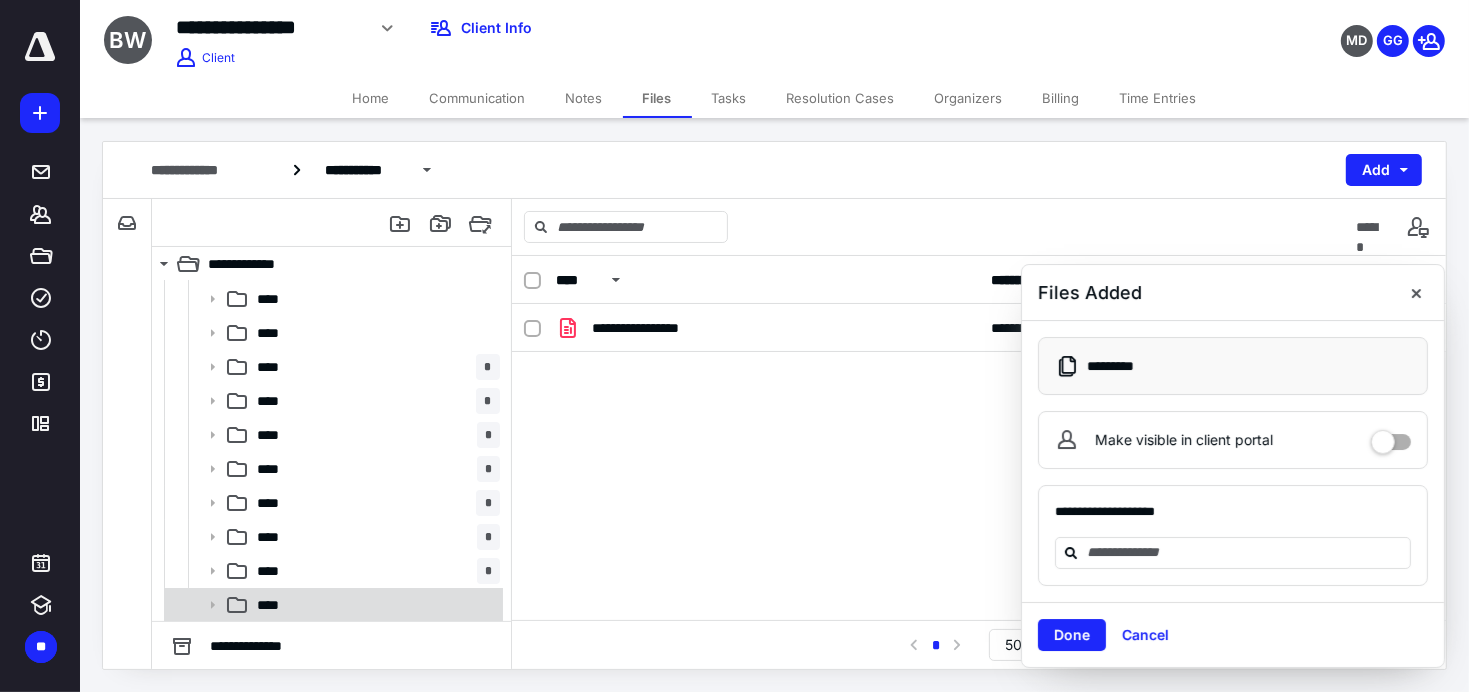 drag, startPoint x: 356, startPoint y: 591, endPoint x: 379, endPoint y: 593, distance: 23.086792 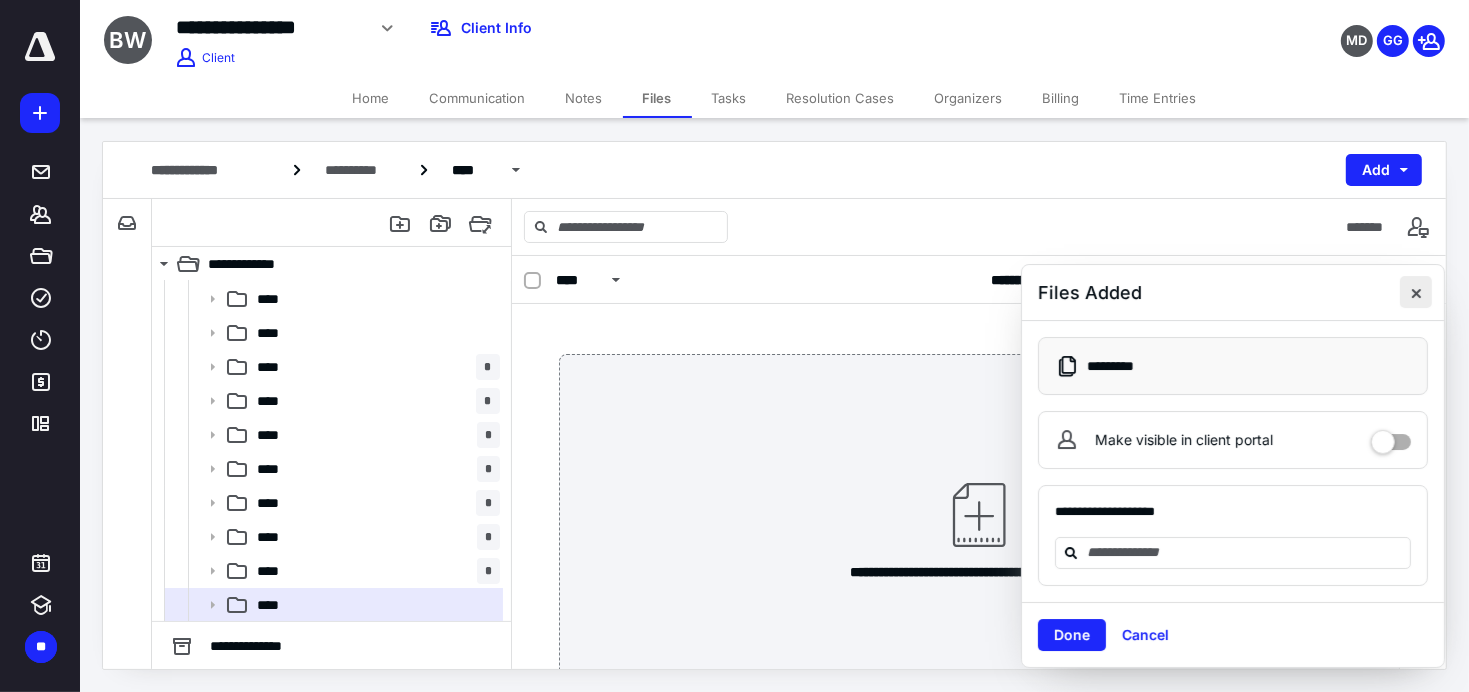 click at bounding box center (1416, 292) 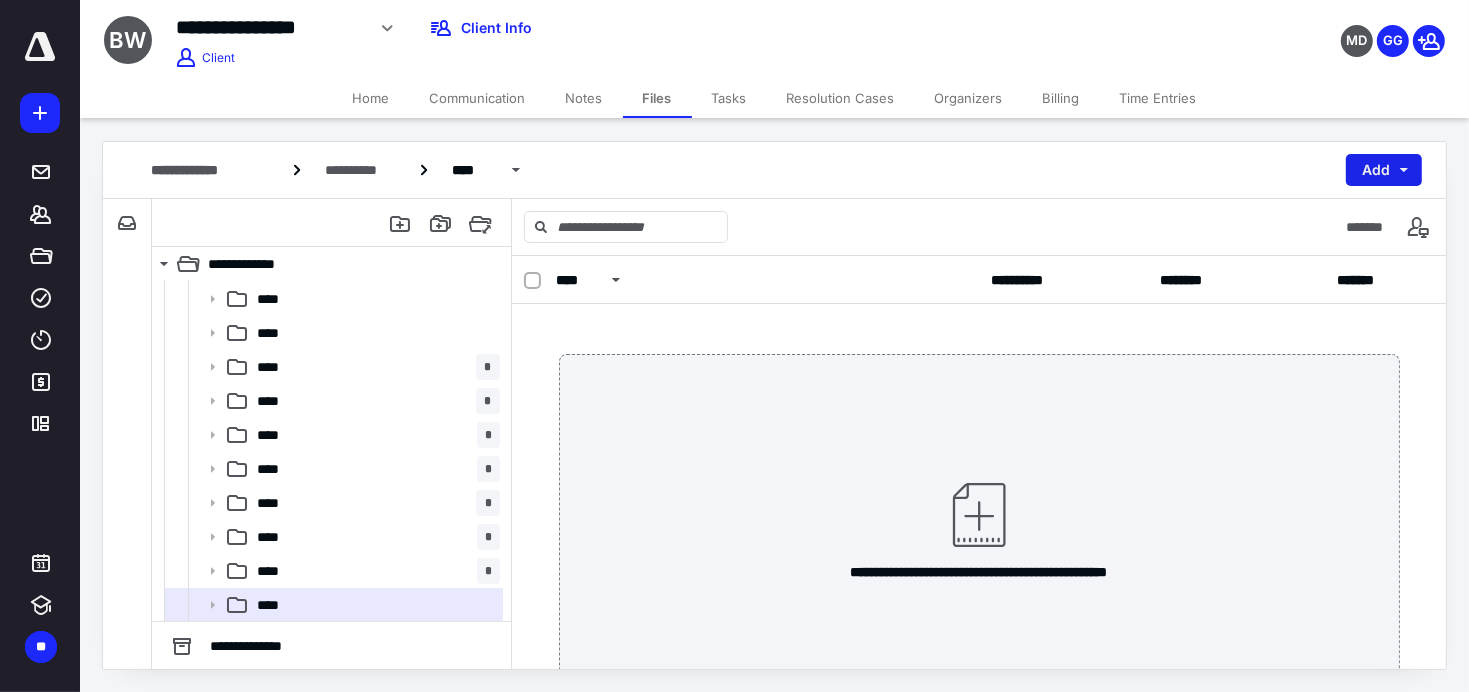 click on "Add" at bounding box center (1384, 170) 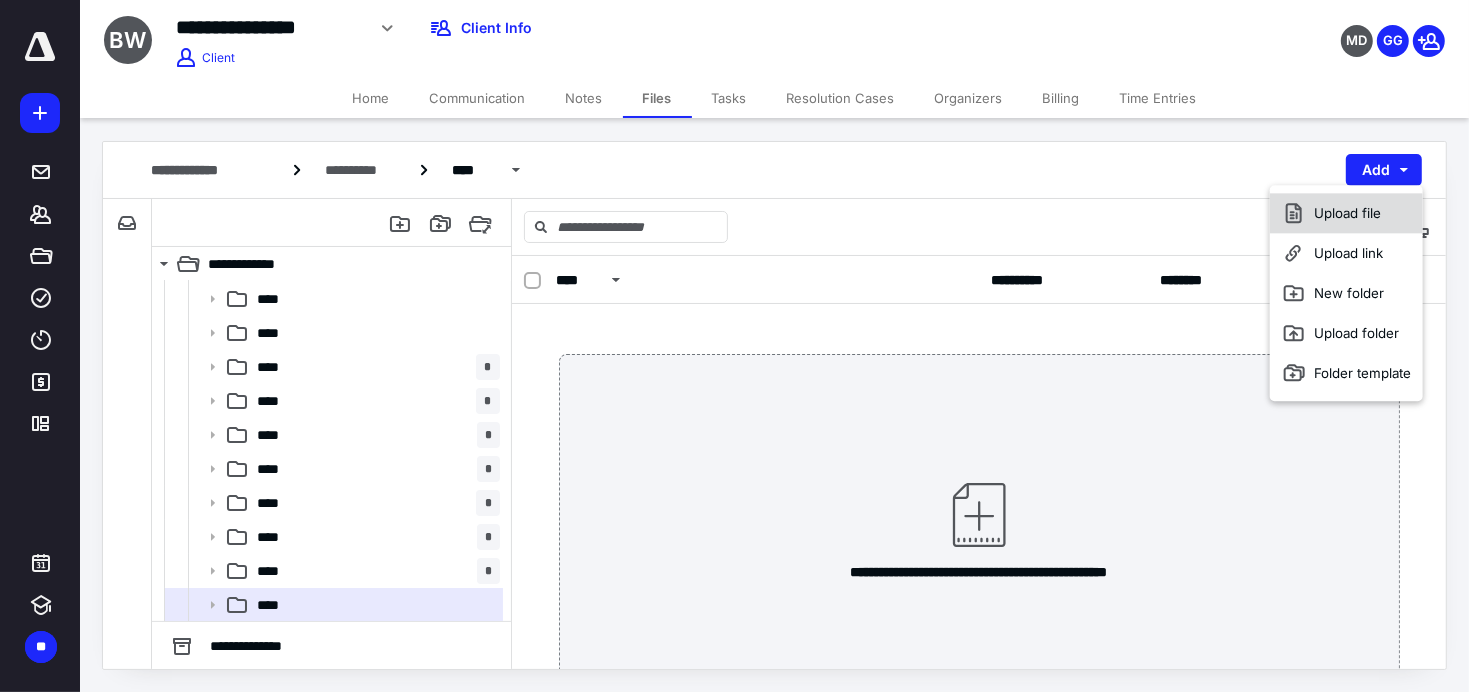 click on "Upload file" at bounding box center [1346, 213] 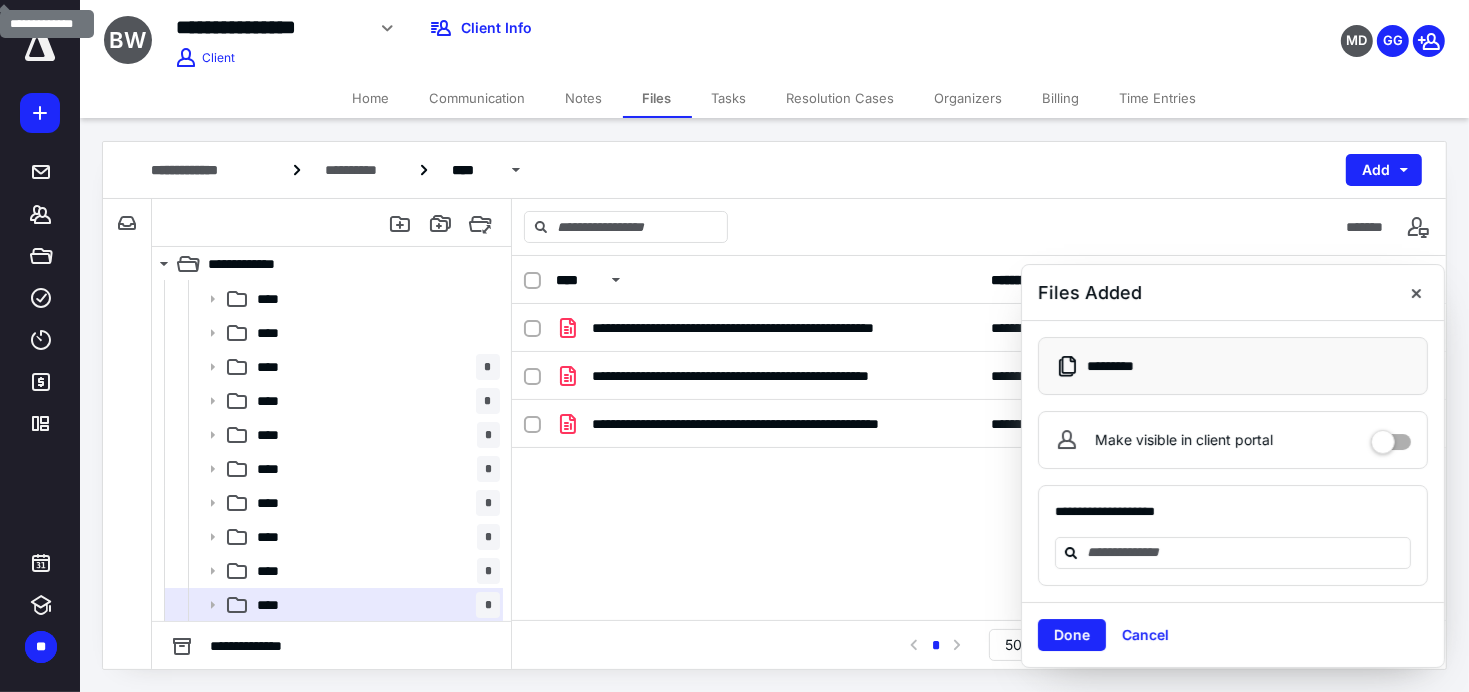 drag, startPoint x: 1419, startPoint y: 293, endPoint x: 1401, endPoint y: 245, distance: 51.264023 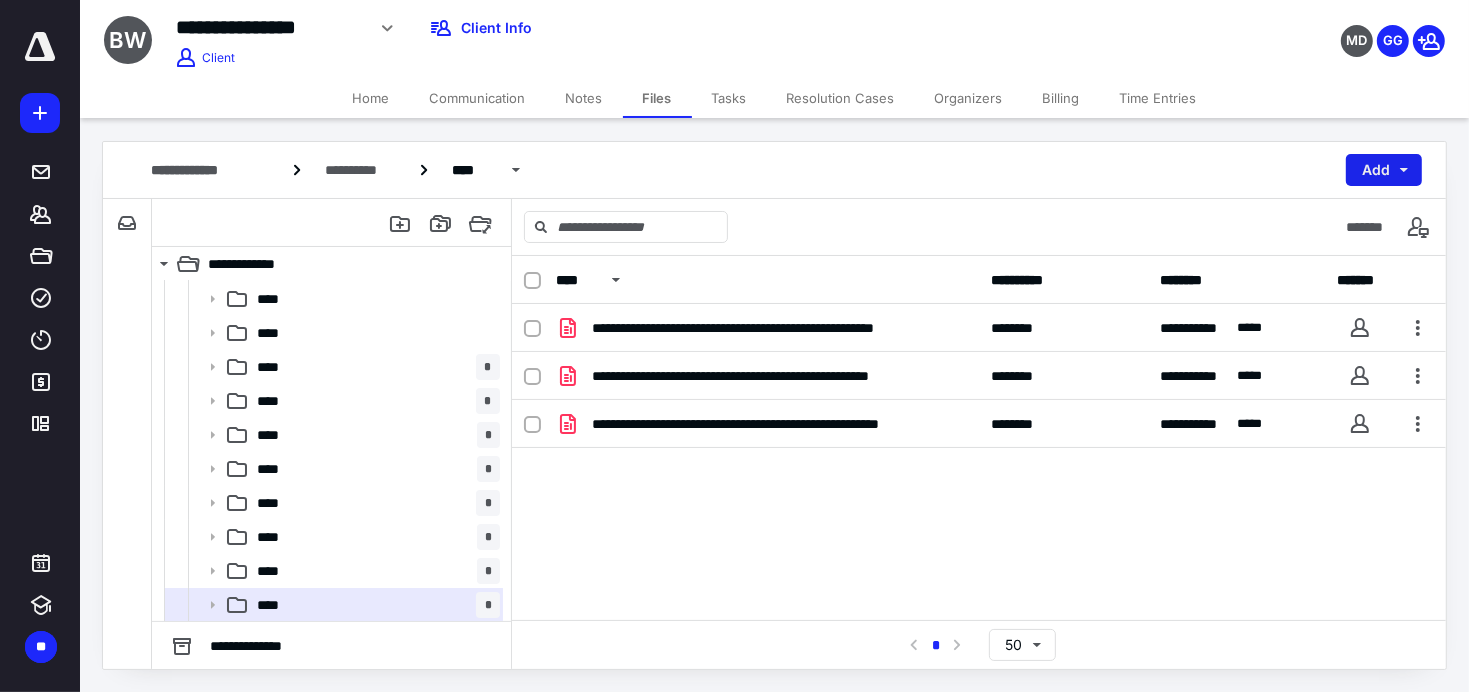 click on "Add" at bounding box center (1384, 170) 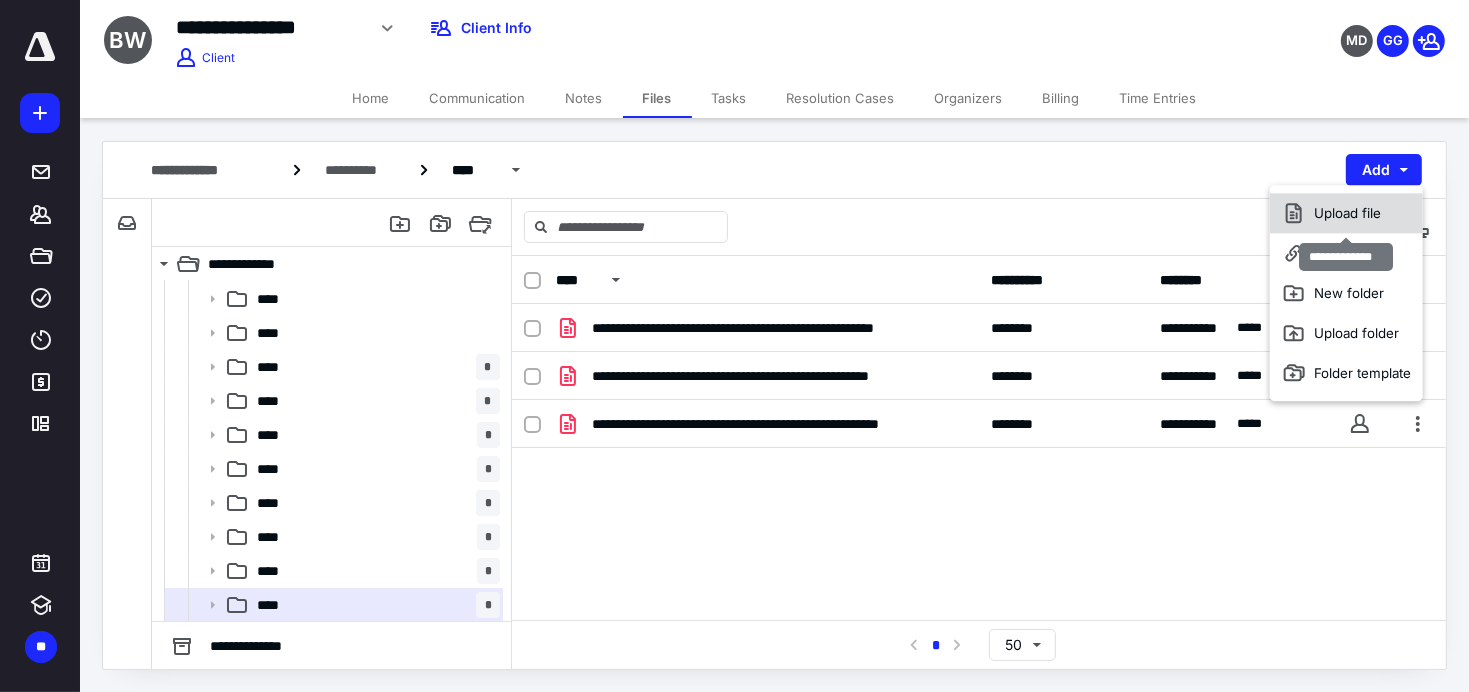 click on "Upload file" at bounding box center [1346, 213] 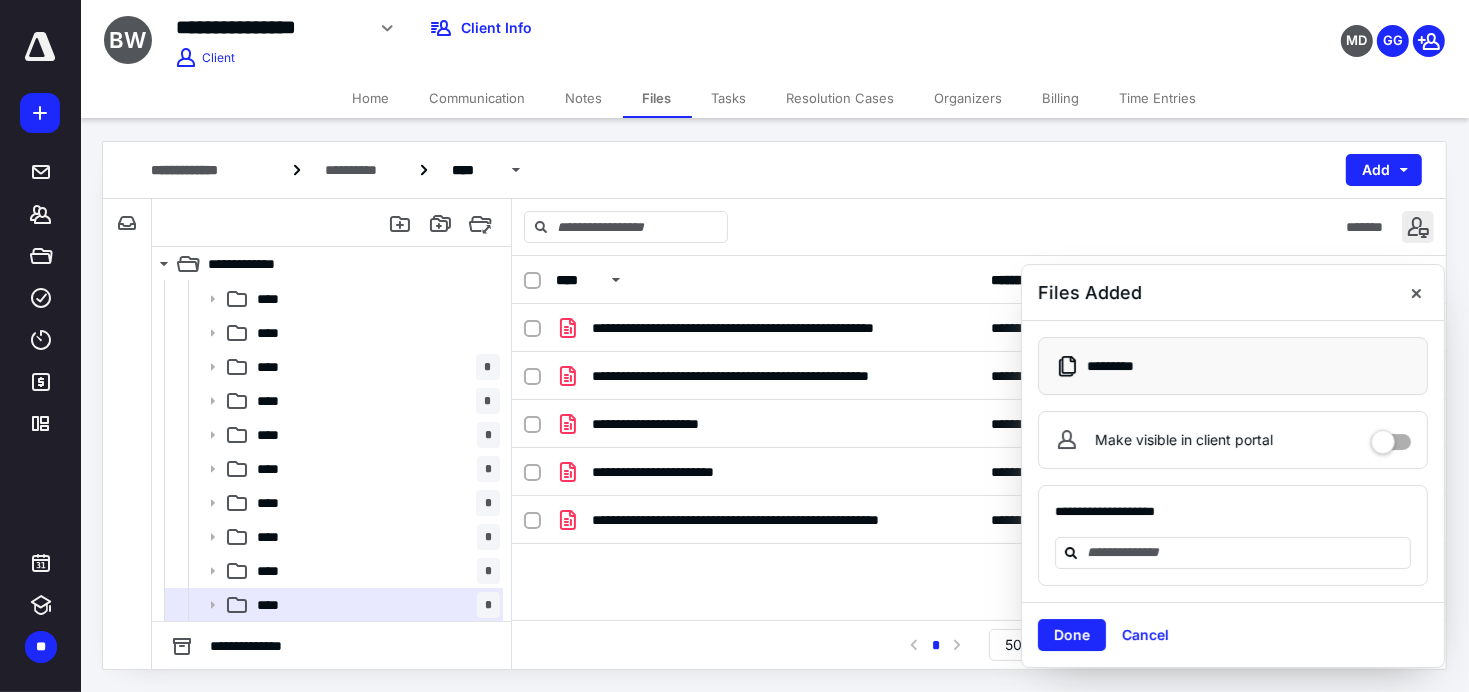 drag, startPoint x: 1416, startPoint y: 295, endPoint x: 1419, endPoint y: 236, distance: 59.07622 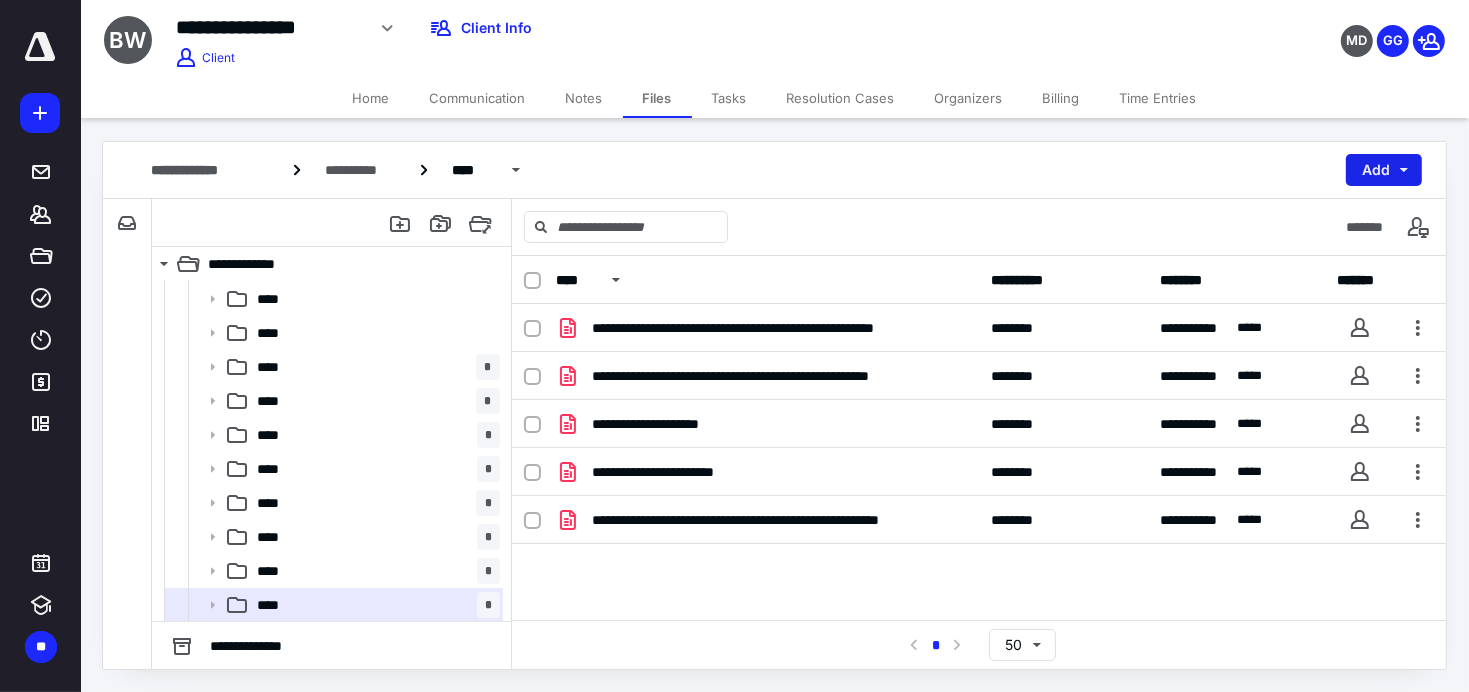 click on "Add" at bounding box center [1384, 170] 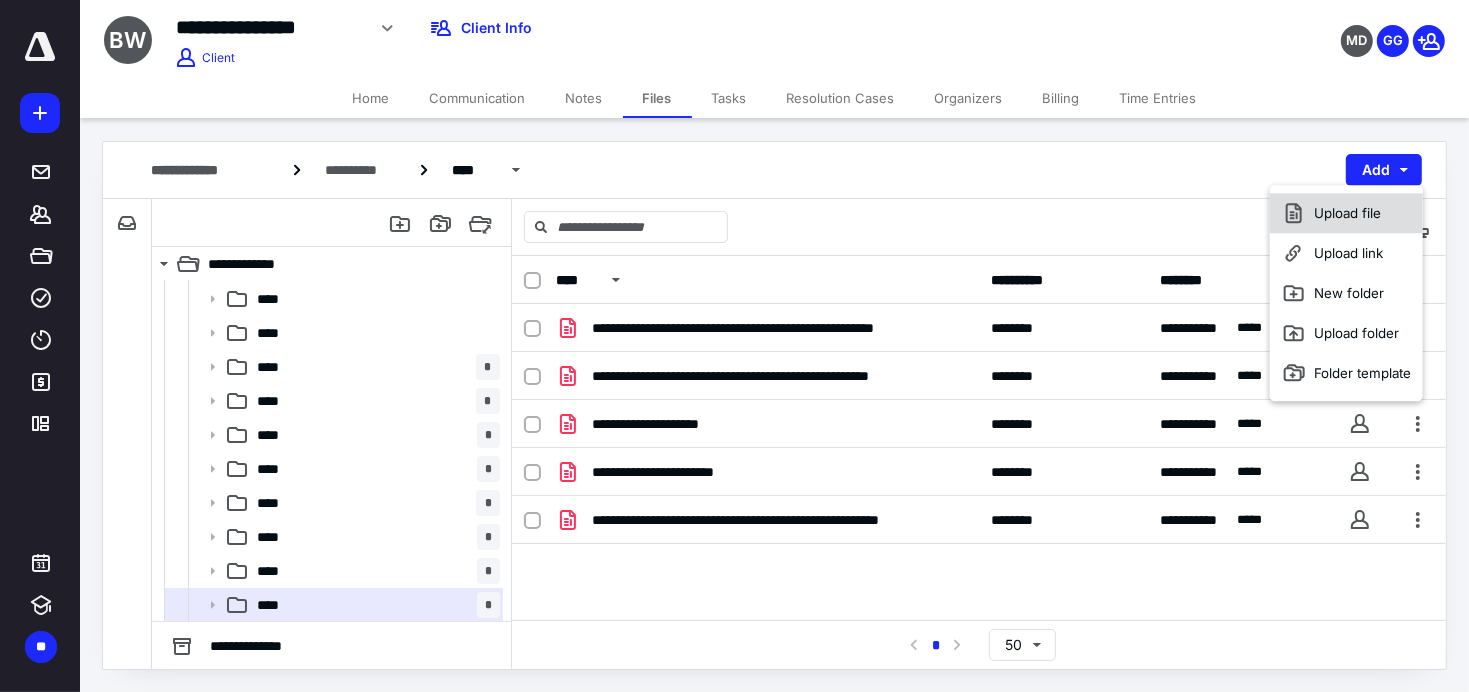 click on "Upload file" at bounding box center (1346, 213) 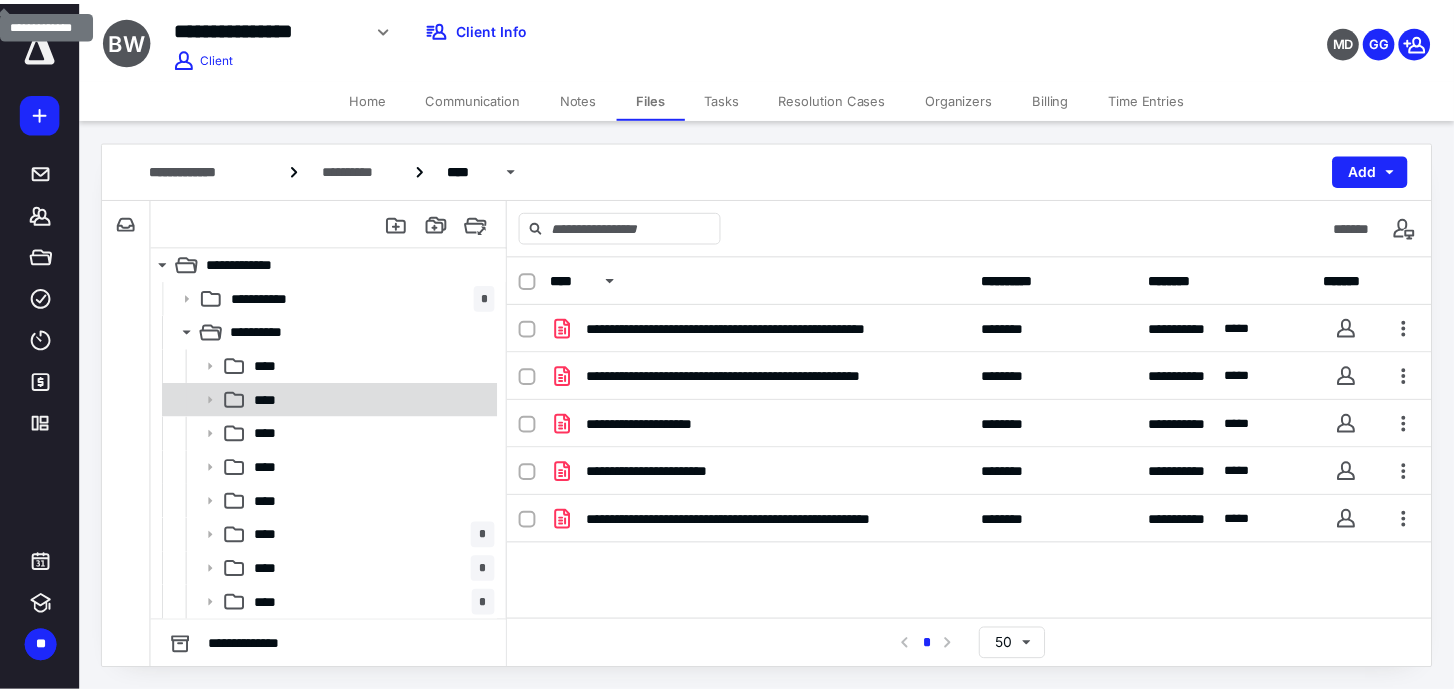 scroll, scrollTop: 0, scrollLeft: 0, axis: both 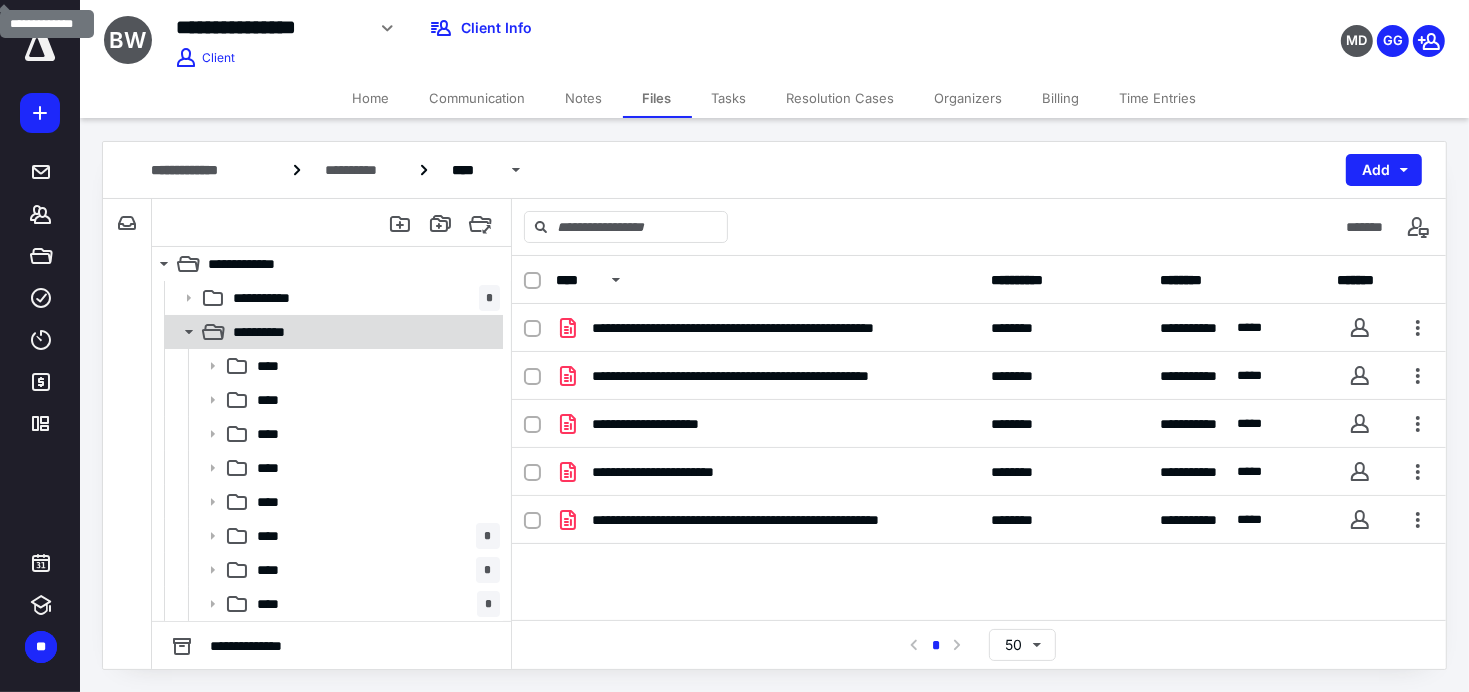 click 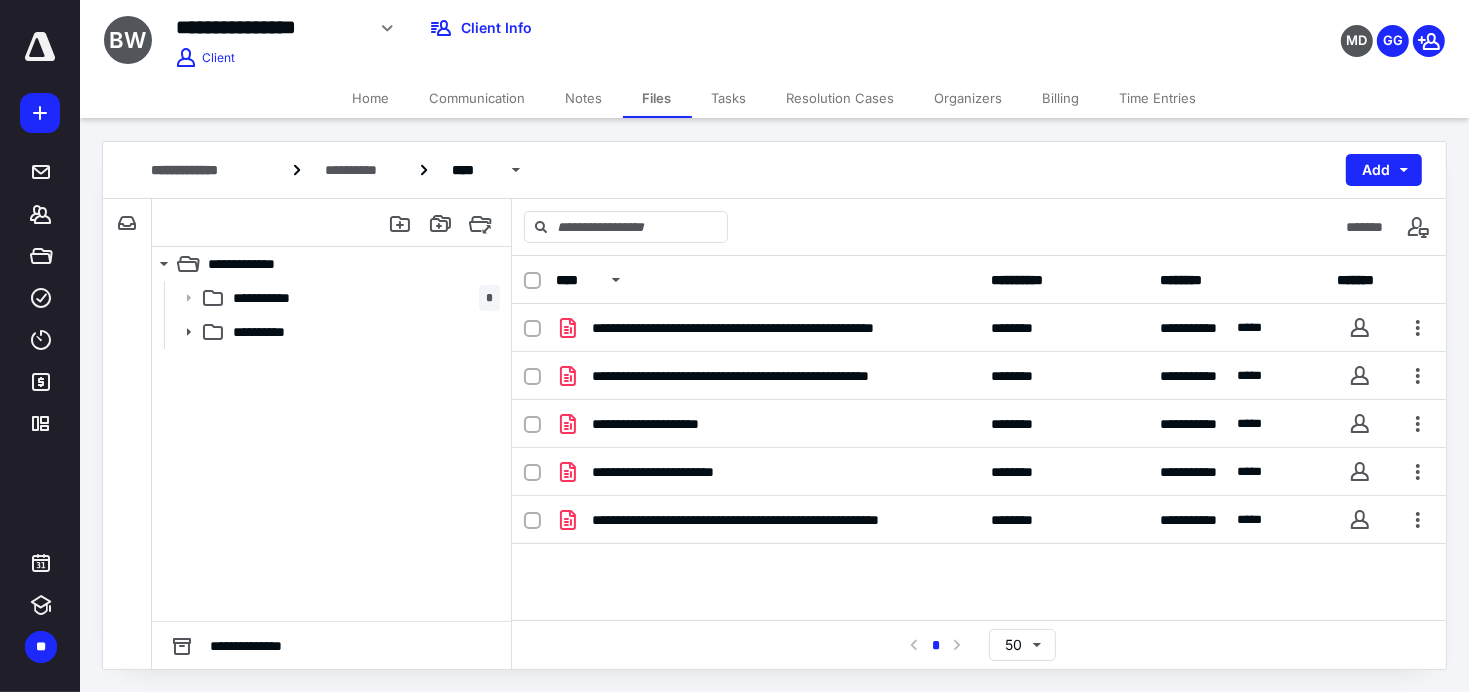 click on "Home" at bounding box center (371, 98) 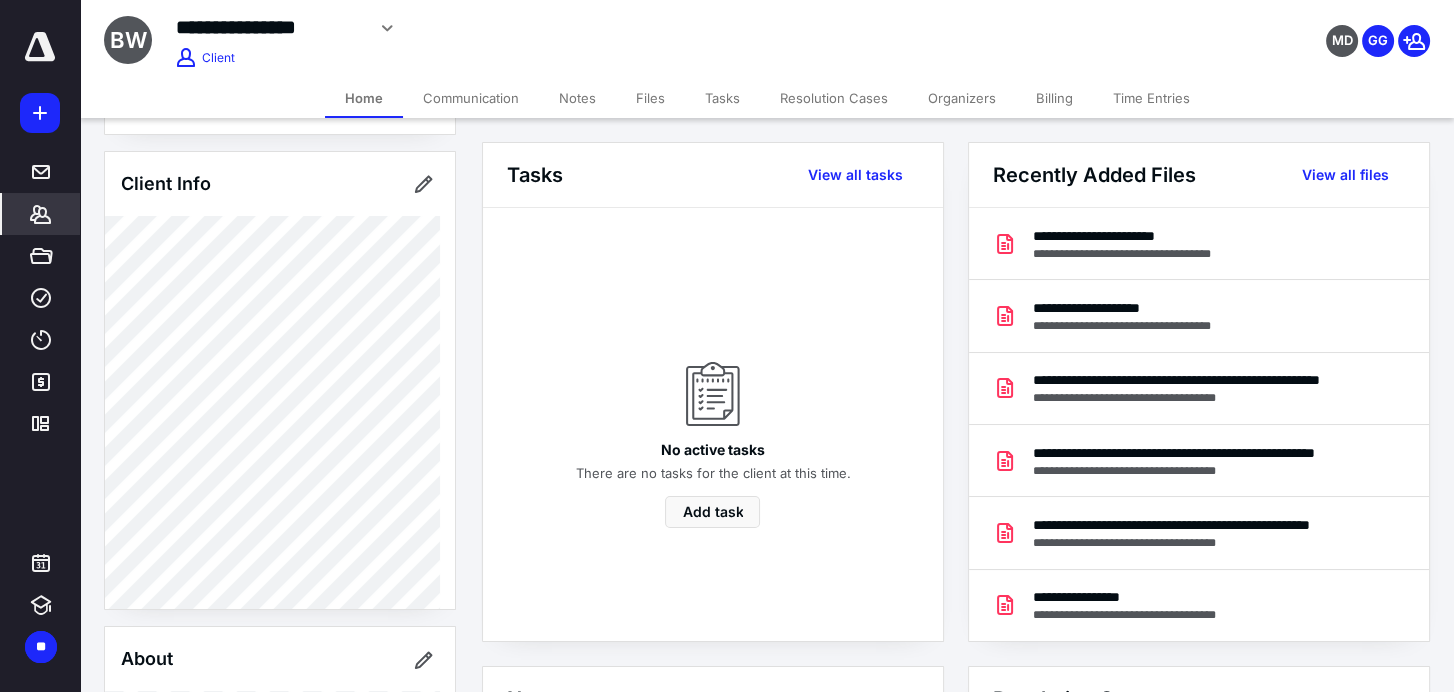 scroll, scrollTop: 0, scrollLeft: 0, axis: both 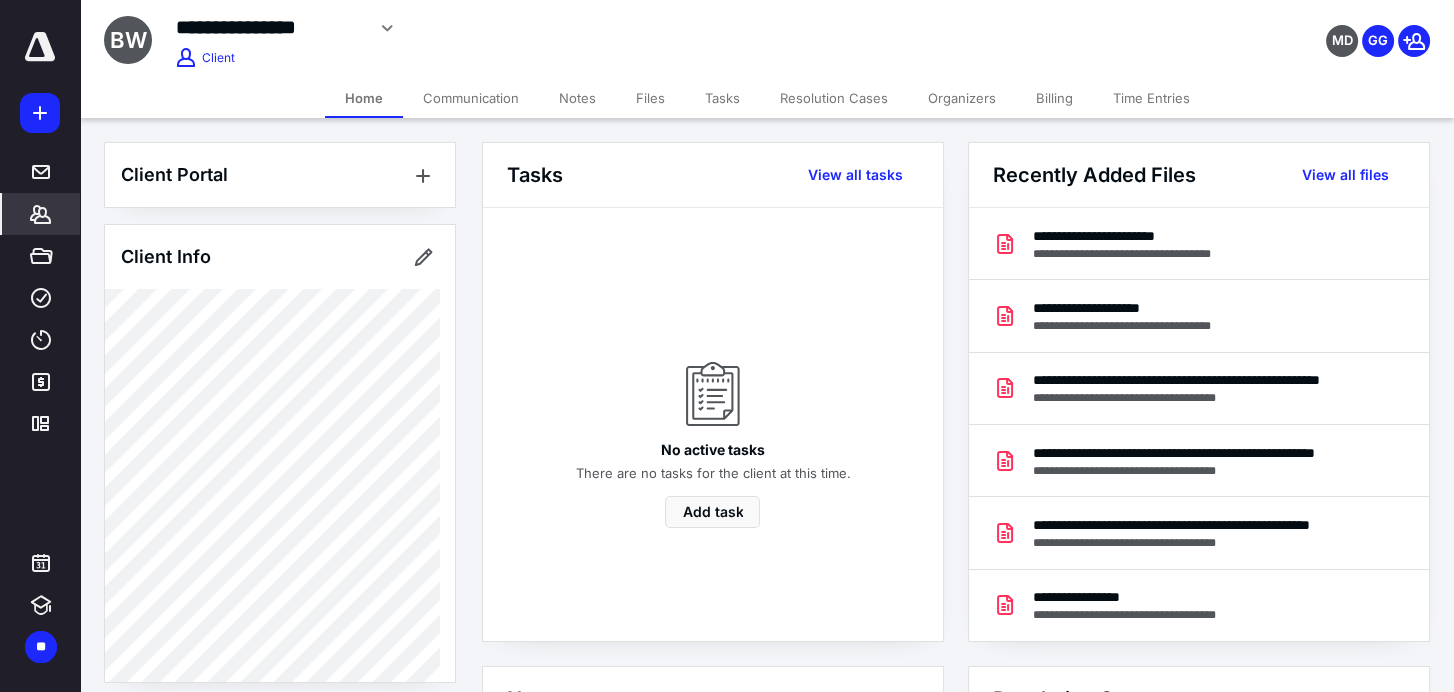 click 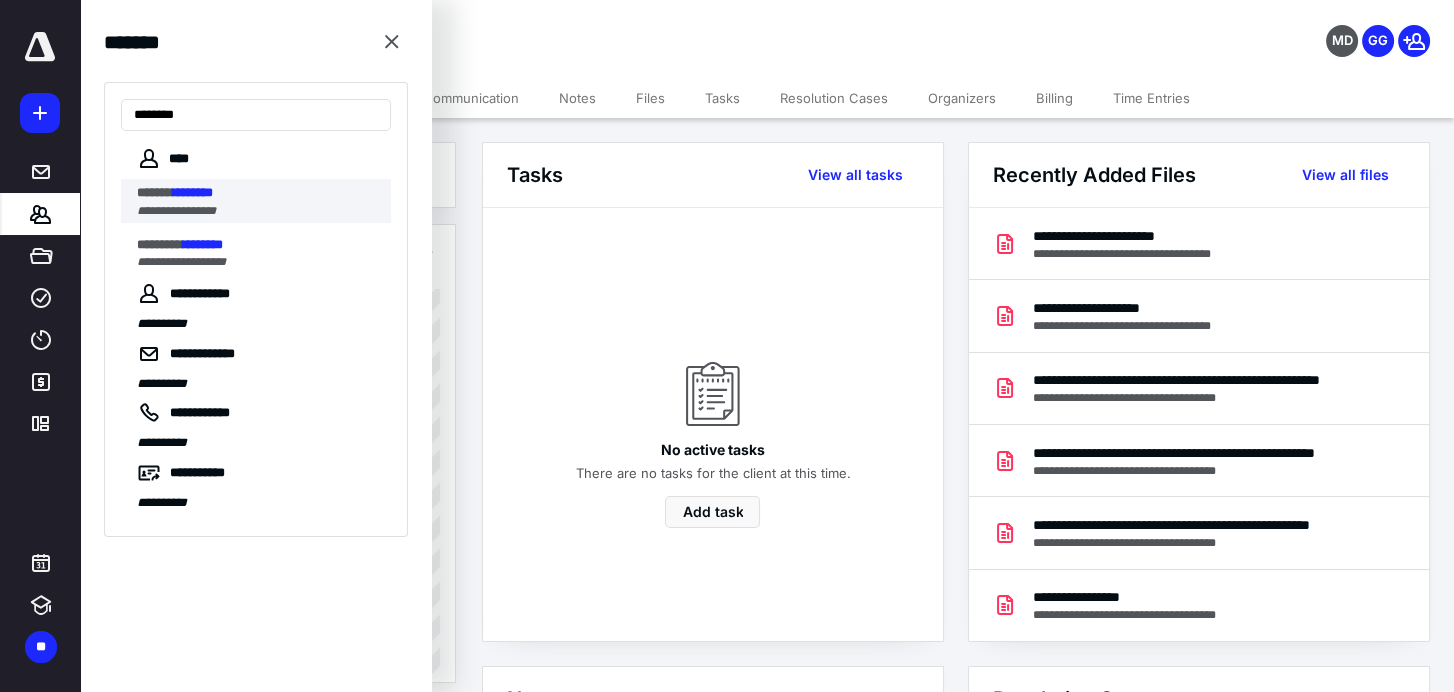 type on "********" 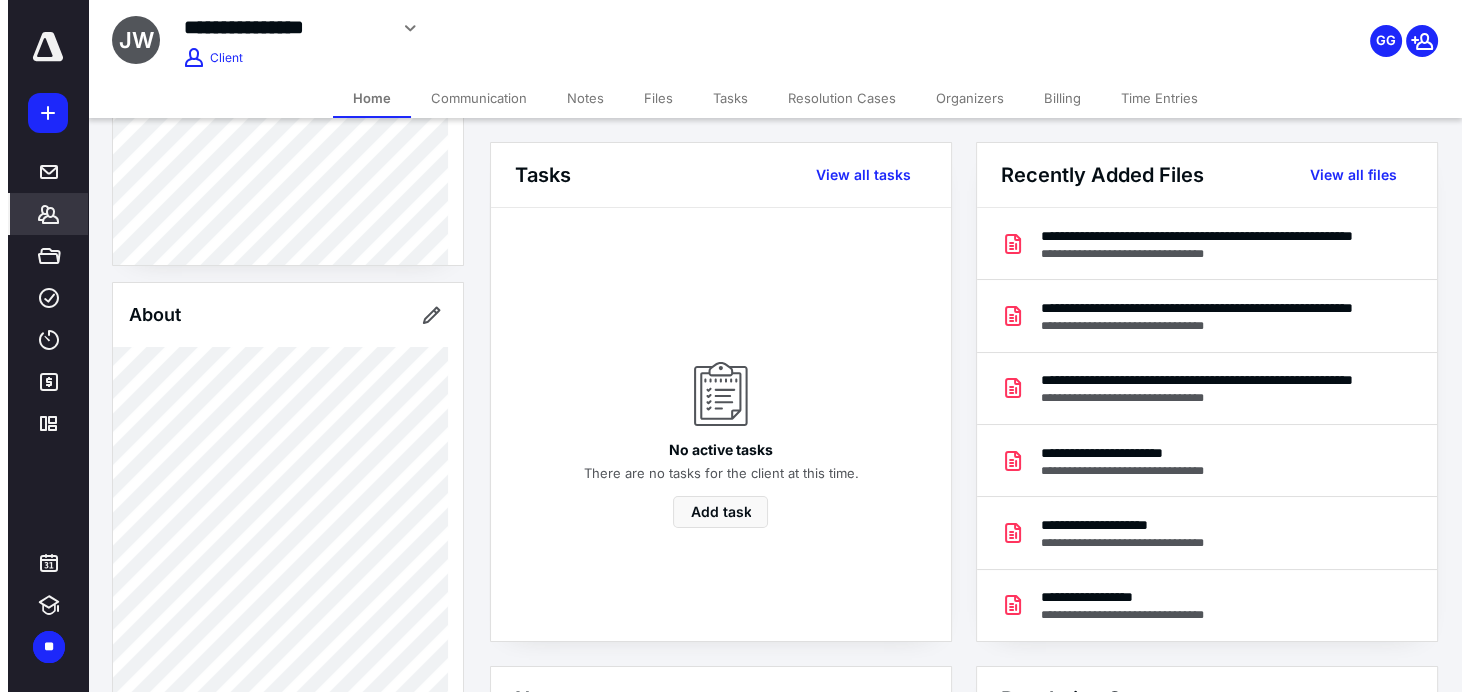 scroll, scrollTop: 500, scrollLeft: 0, axis: vertical 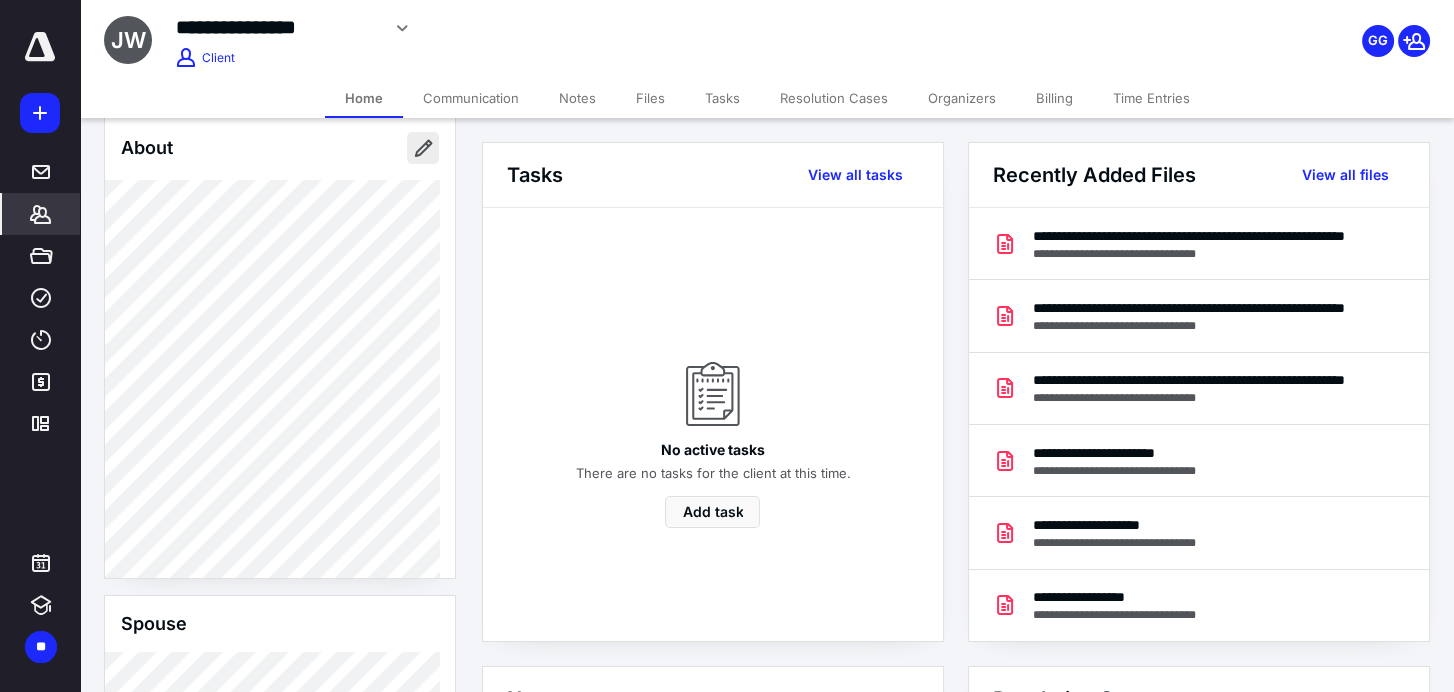 click at bounding box center [423, 148] 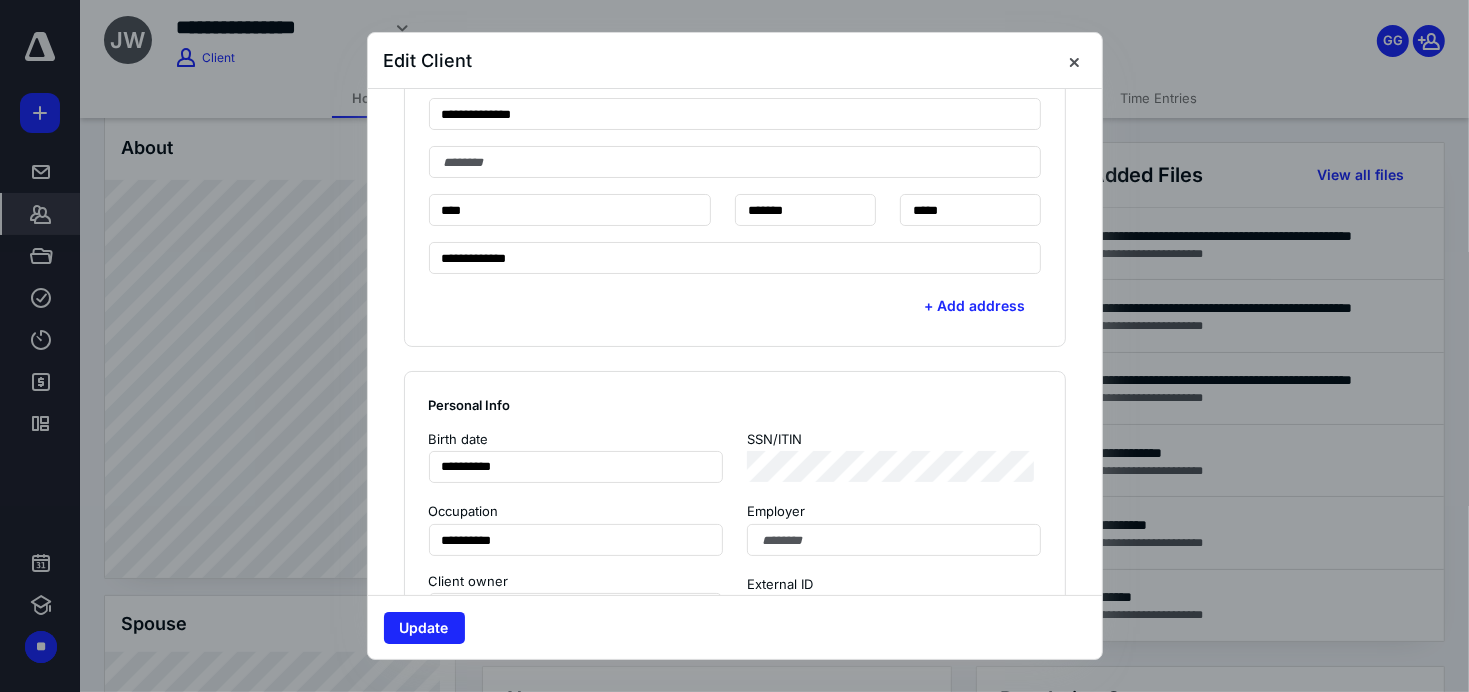scroll, scrollTop: 833, scrollLeft: 0, axis: vertical 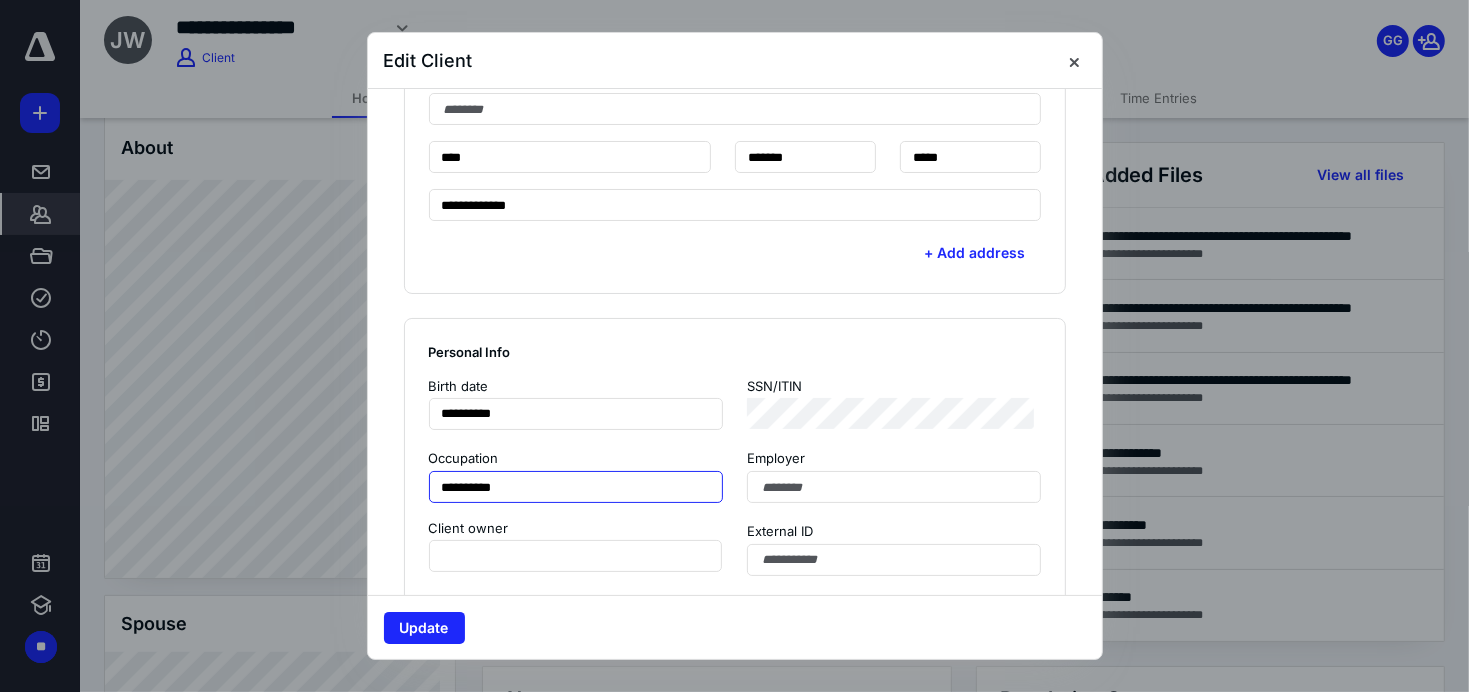 drag, startPoint x: 559, startPoint y: 483, endPoint x: 276, endPoint y: 489, distance: 283.0636 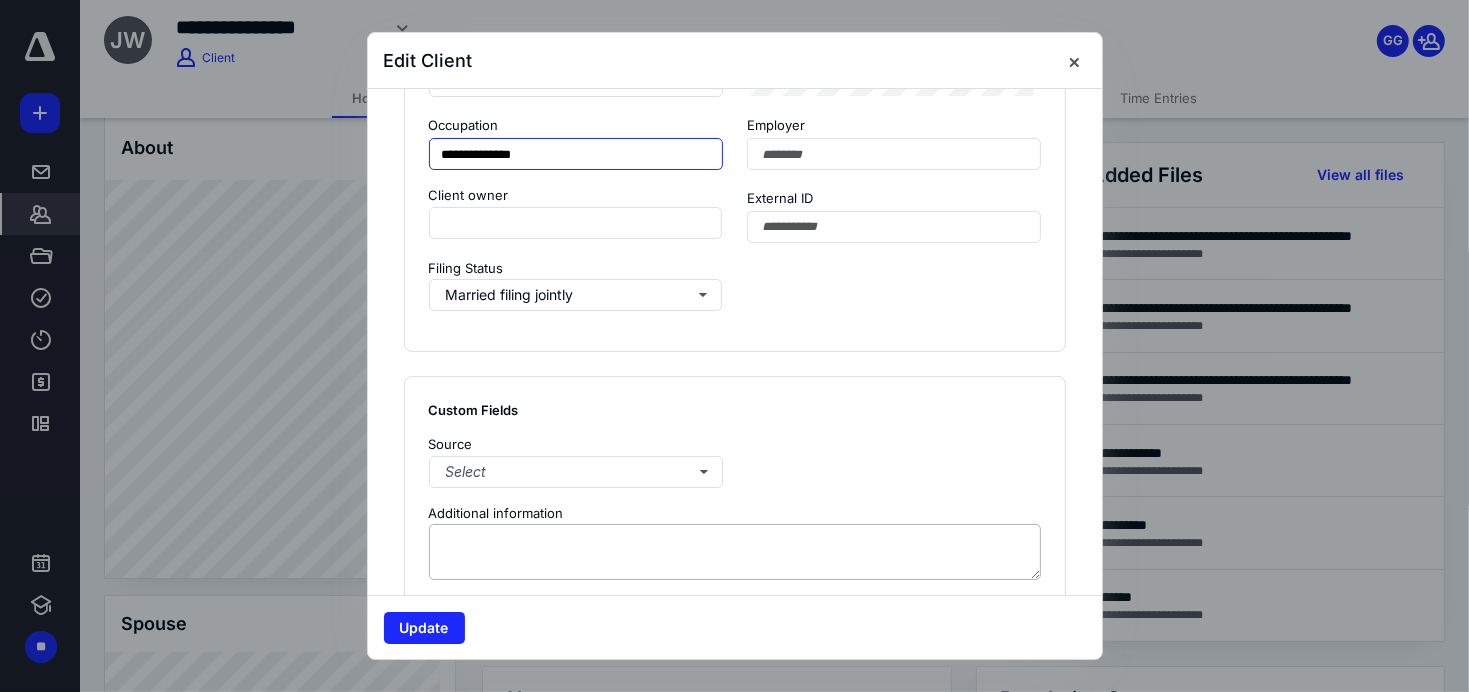 scroll, scrollTop: 1499, scrollLeft: 0, axis: vertical 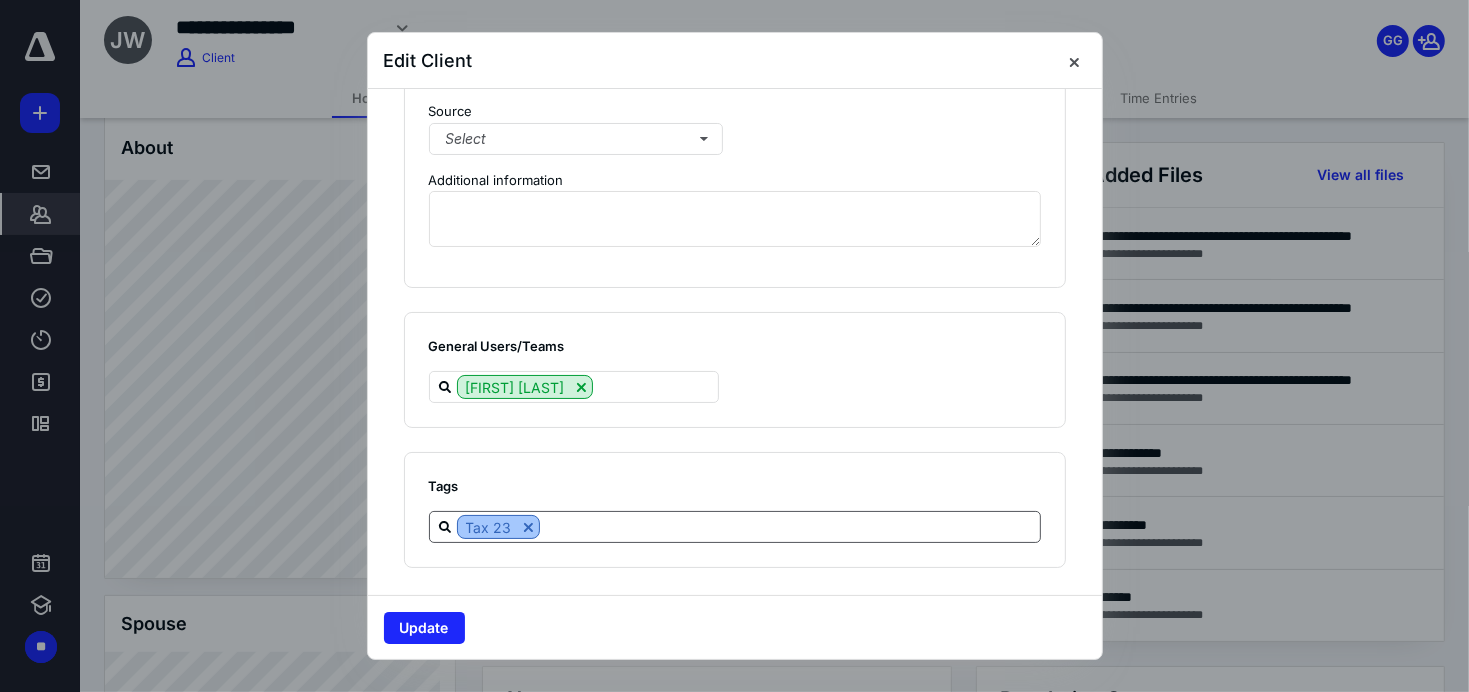 type on "**********" 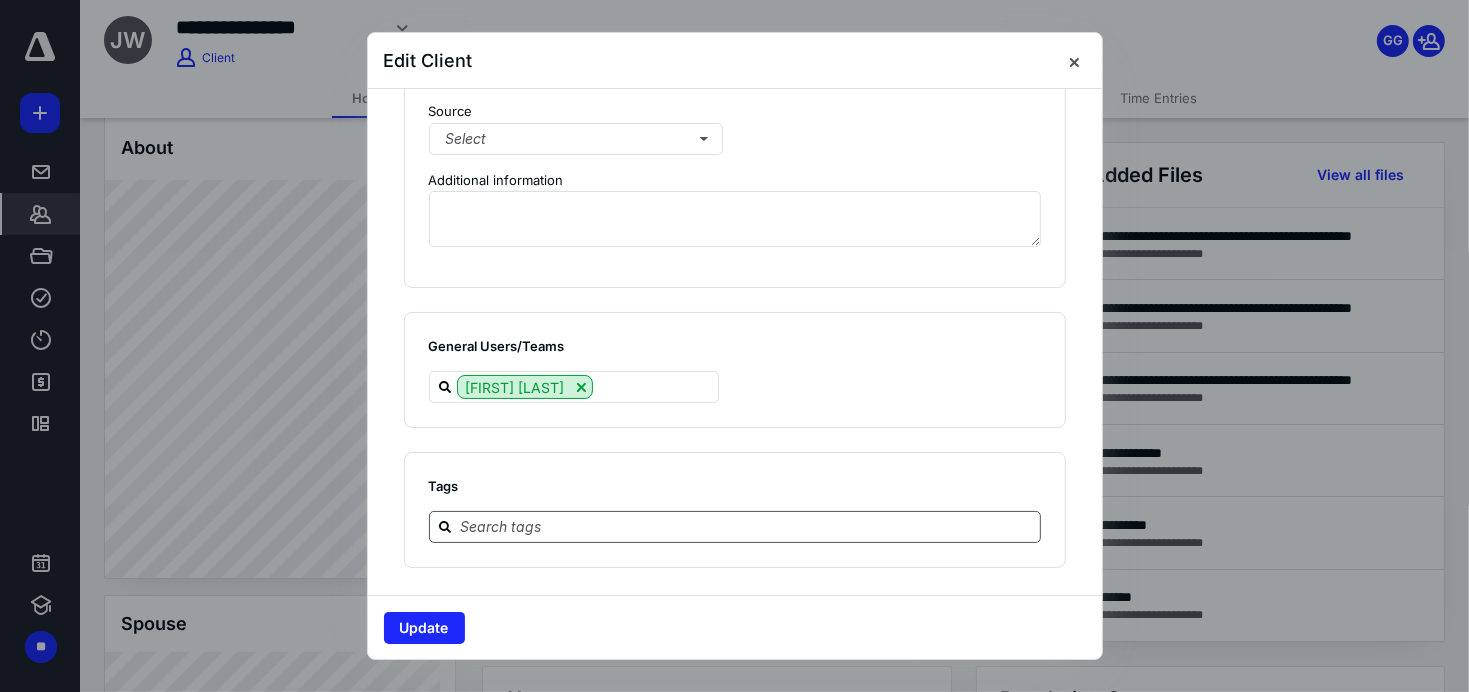 click at bounding box center (747, 526) 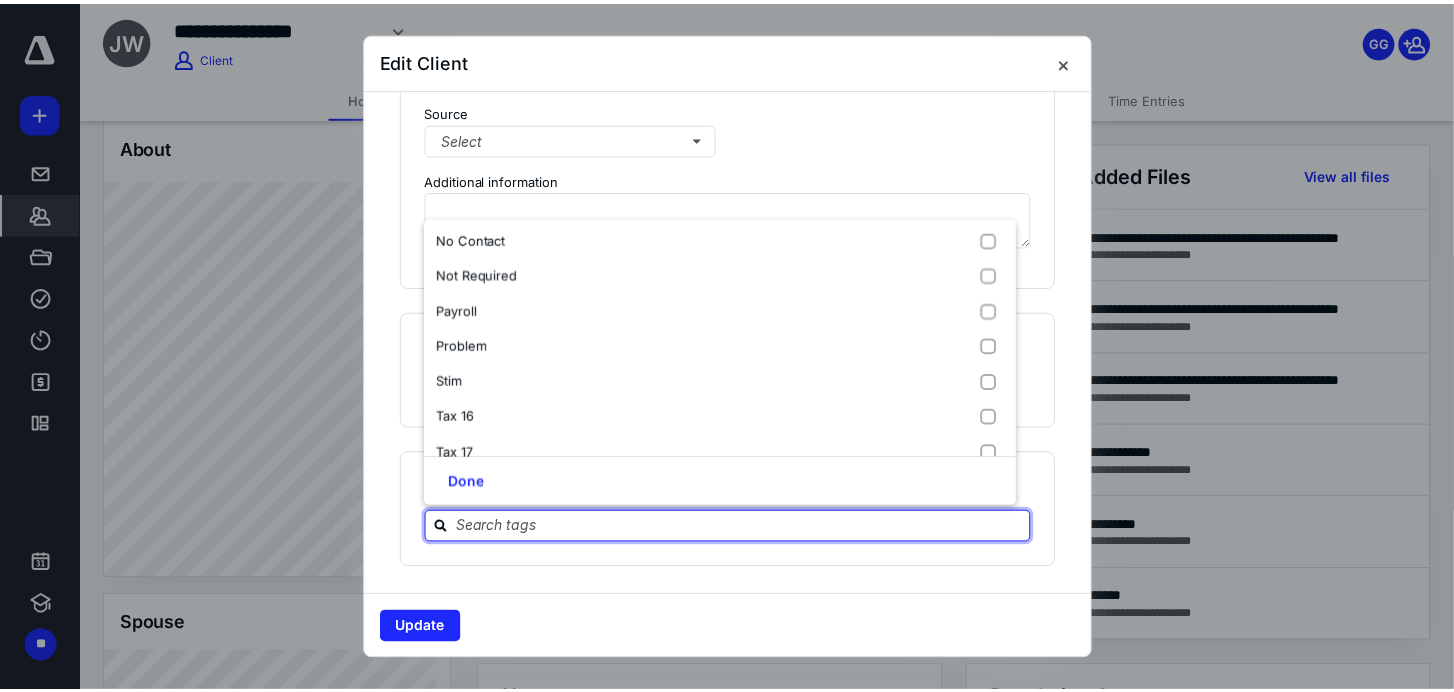 scroll, scrollTop: 628, scrollLeft: 0, axis: vertical 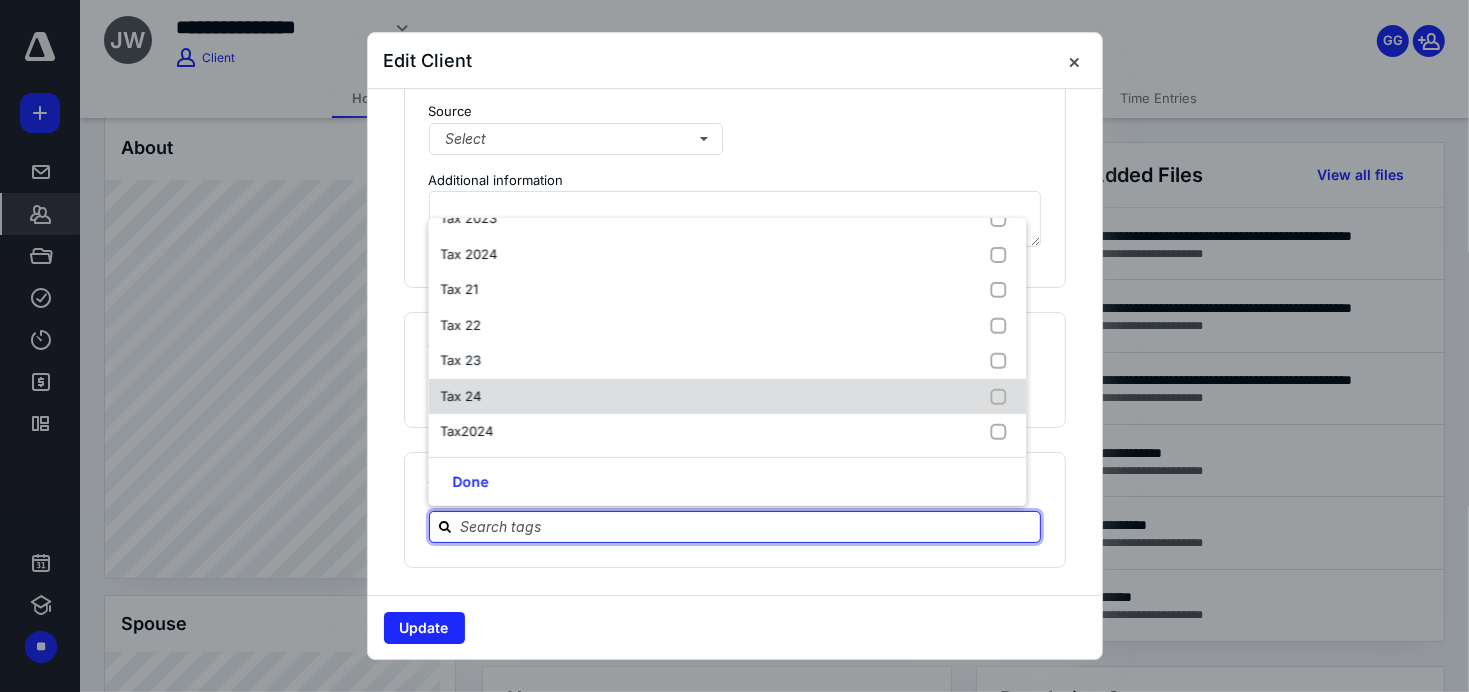 click on "Tax 24" at bounding box center [460, 395] 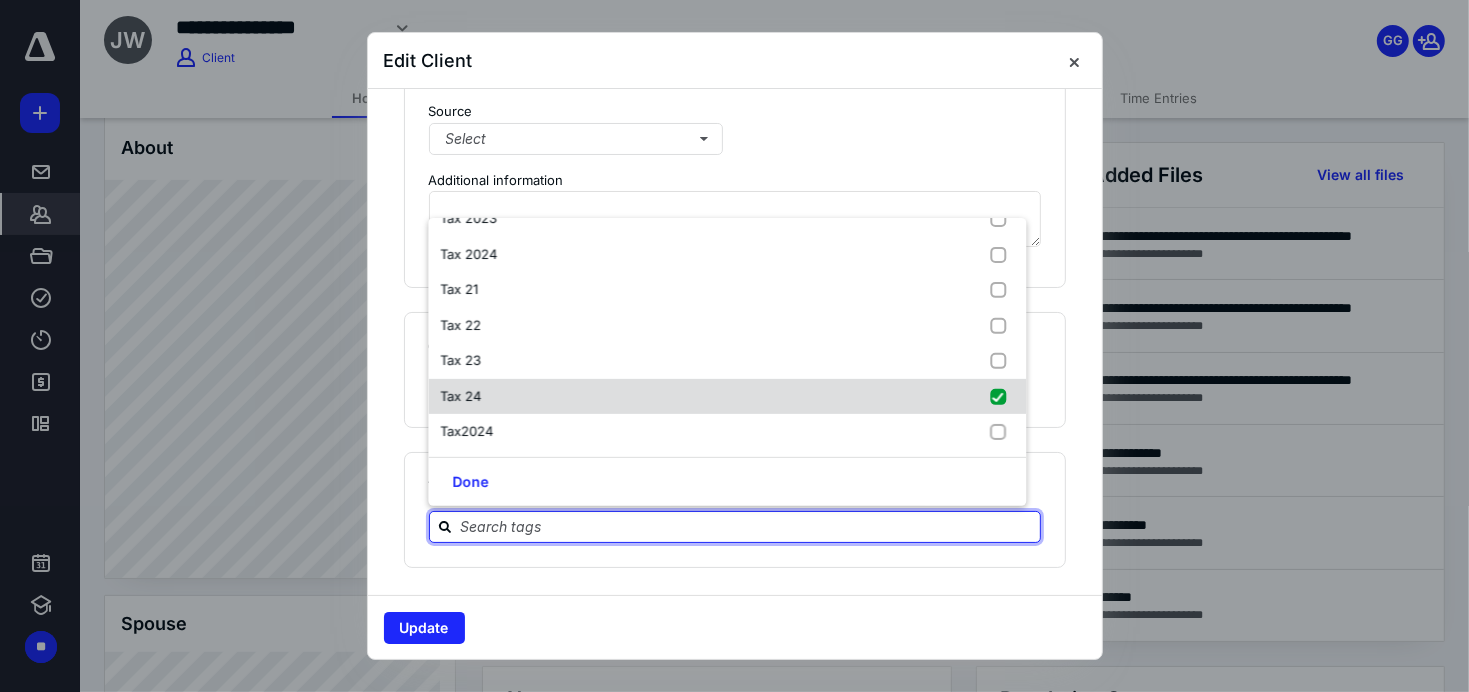 checkbox on "true" 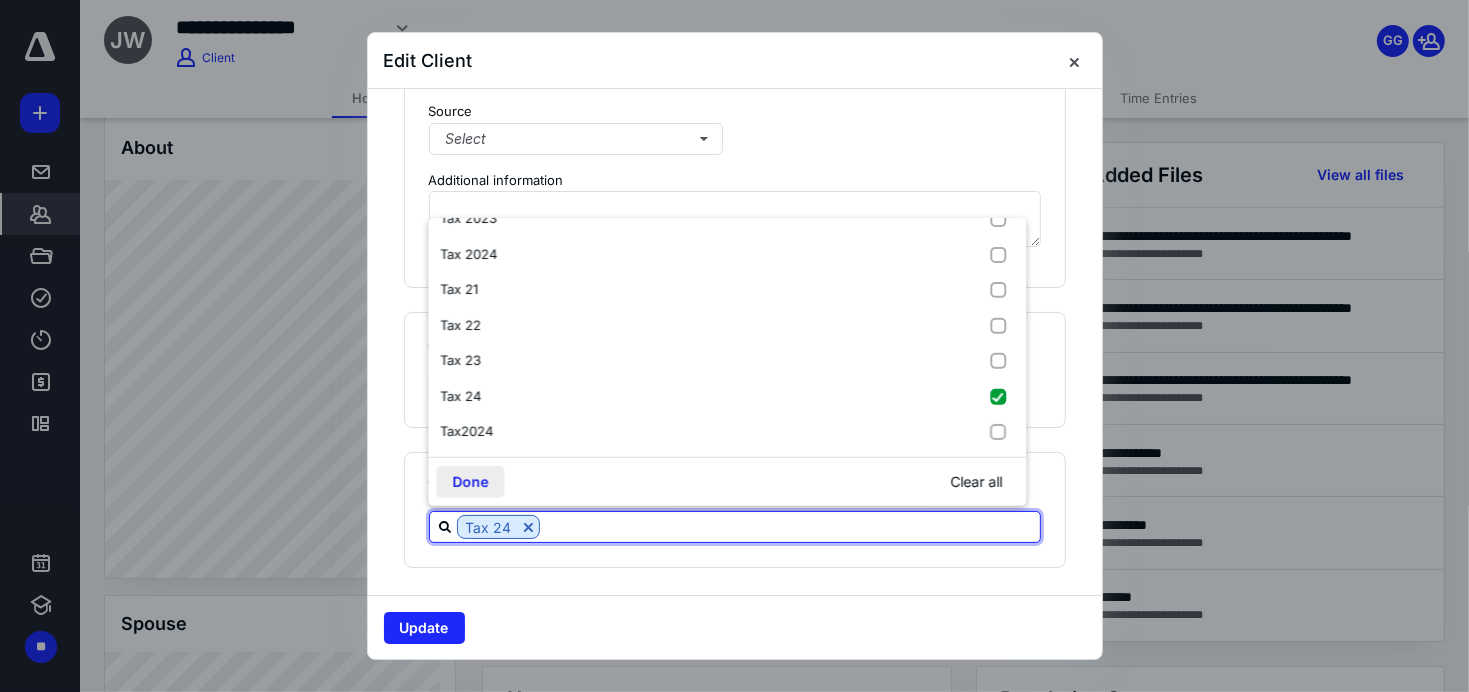 click on "Done" at bounding box center (470, 482) 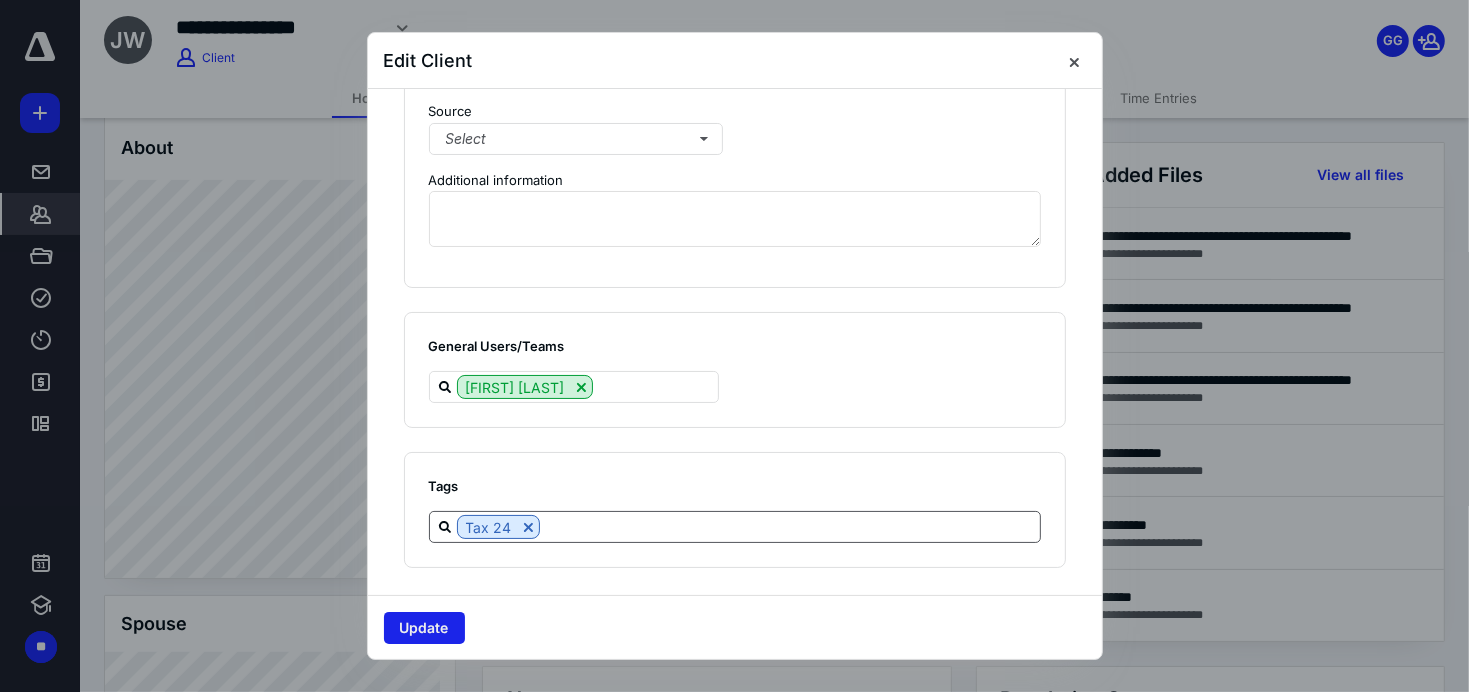 click on "Update" at bounding box center [424, 628] 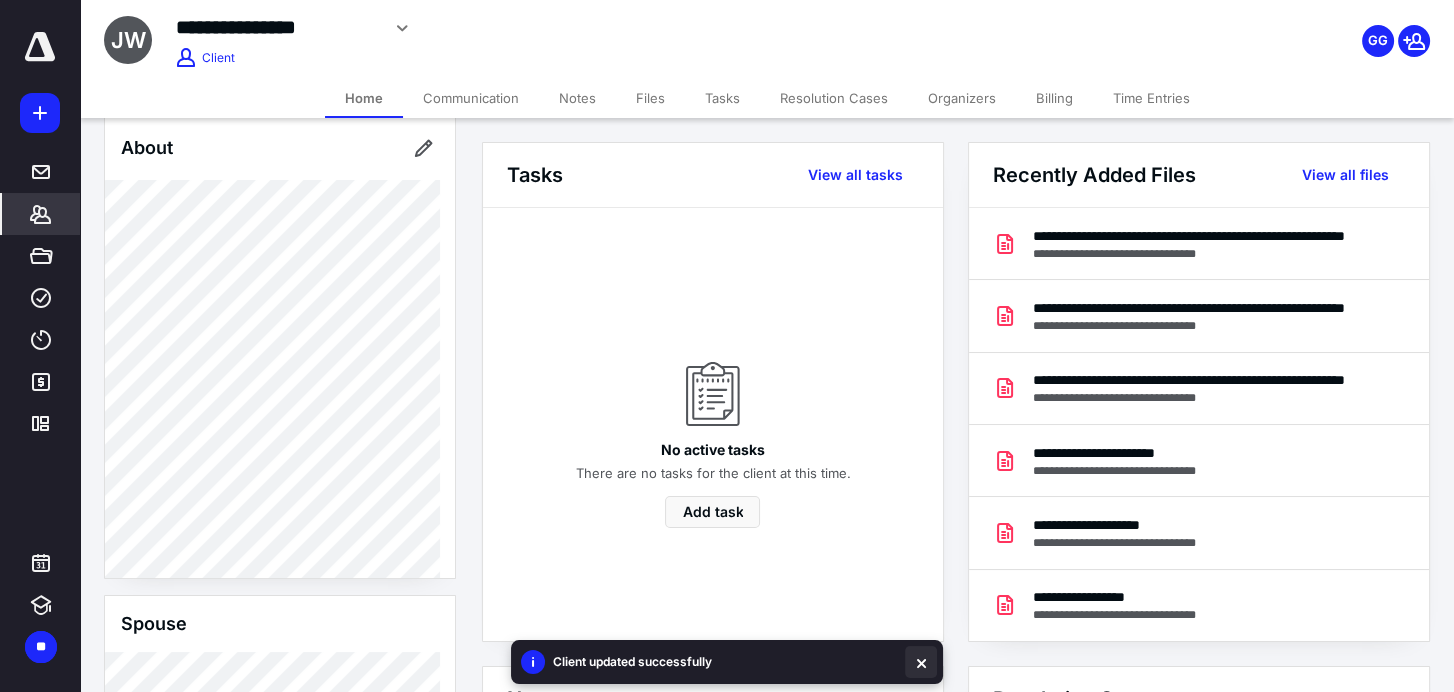click at bounding box center (921, 662) 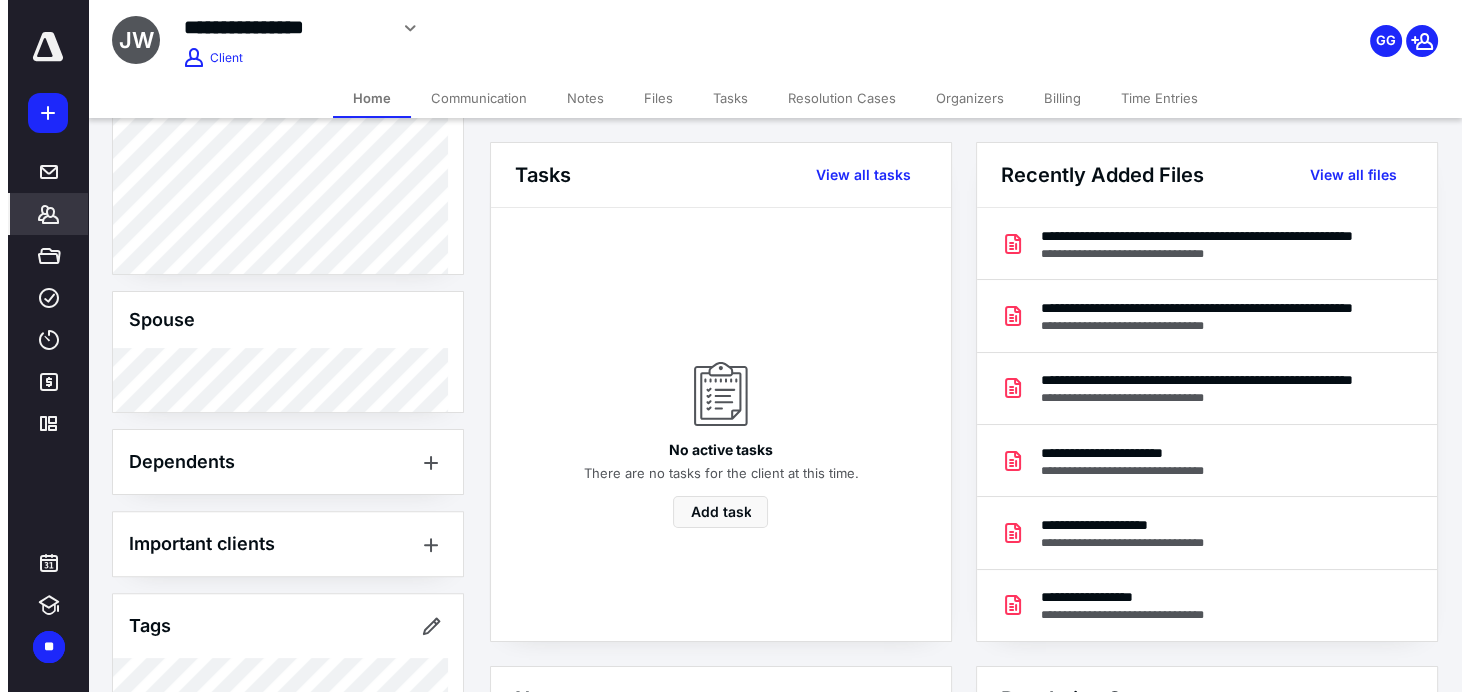 scroll, scrollTop: 833, scrollLeft: 0, axis: vertical 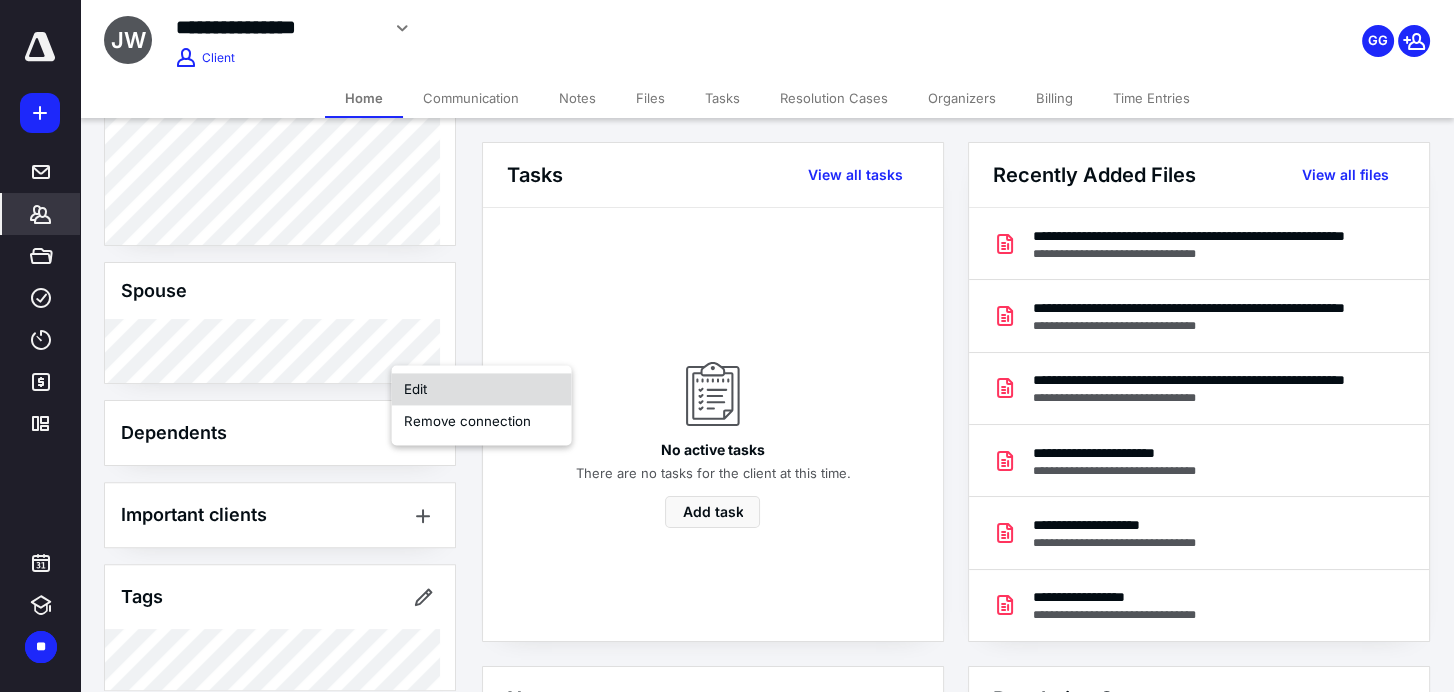 click on "Edit" at bounding box center [482, 389] 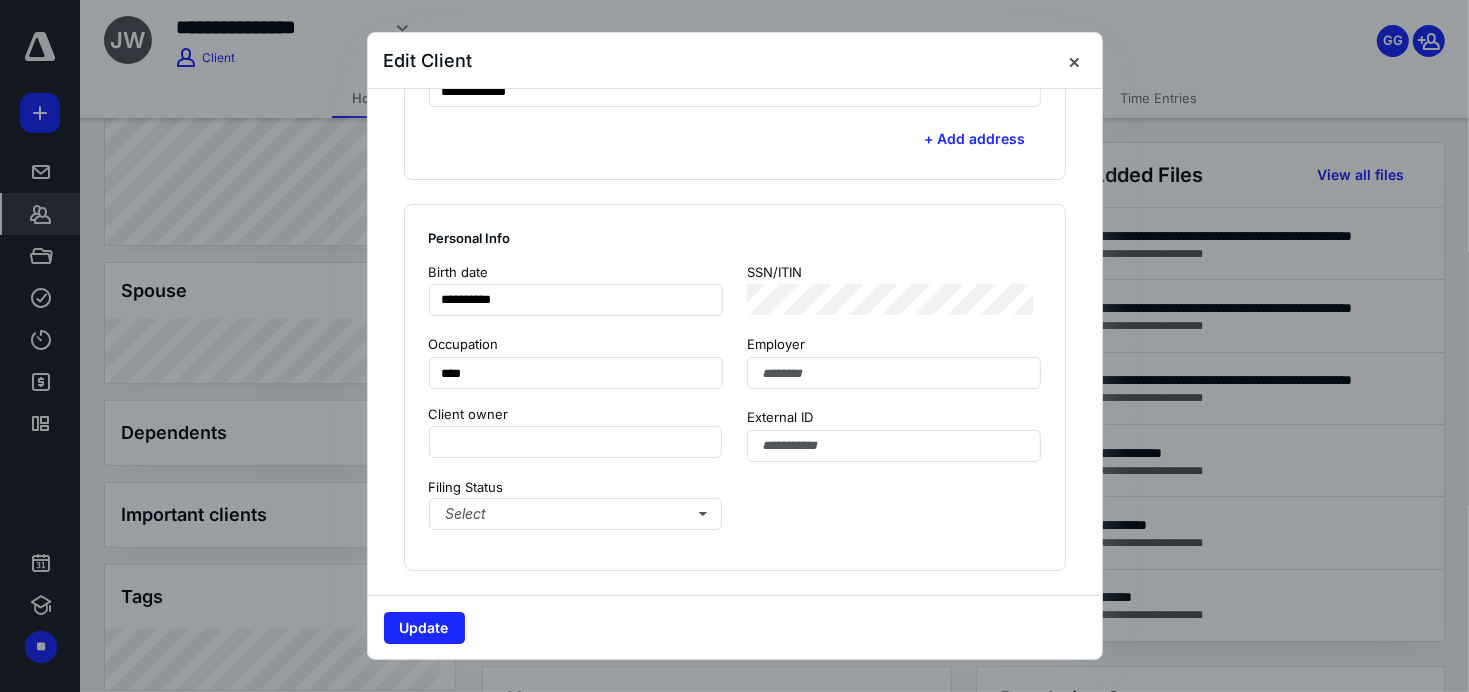 scroll, scrollTop: 1000, scrollLeft: 0, axis: vertical 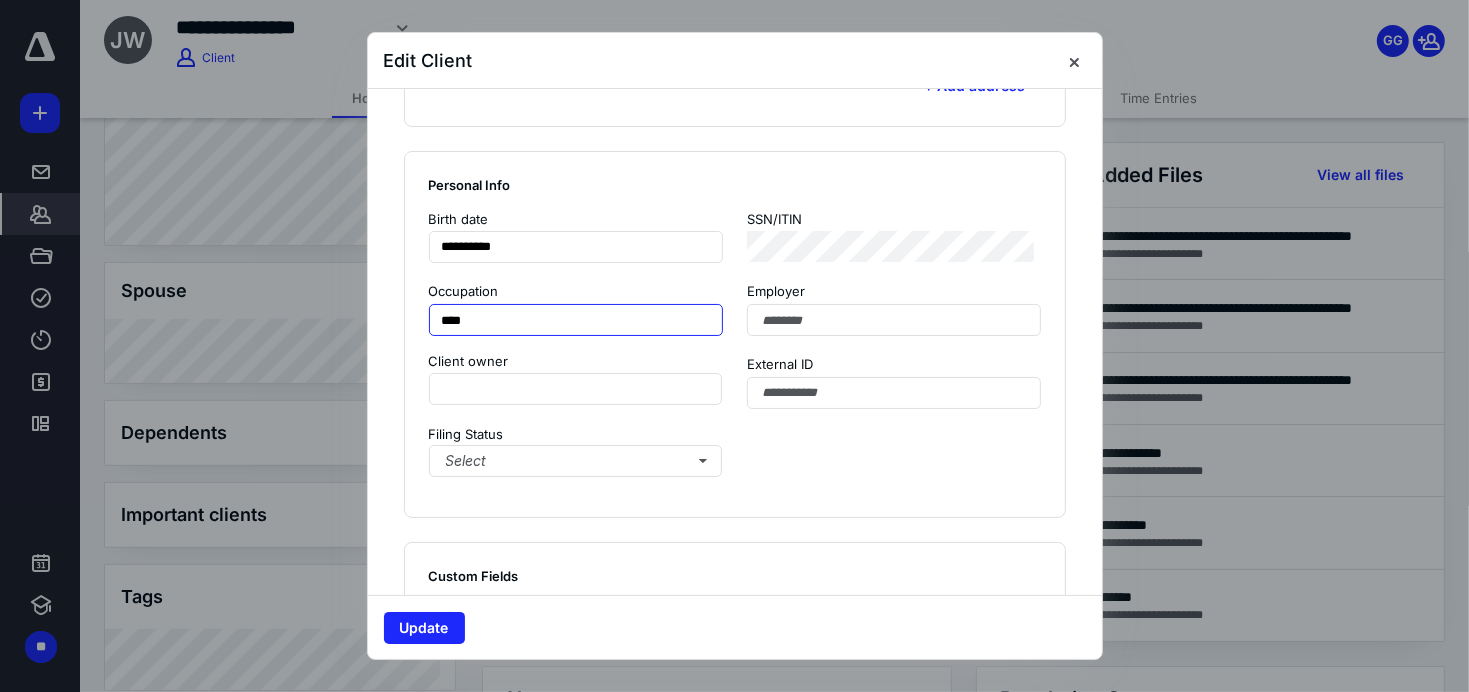 drag, startPoint x: 487, startPoint y: 318, endPoint x: 413, endPoint y: 319, distance: 74.00676 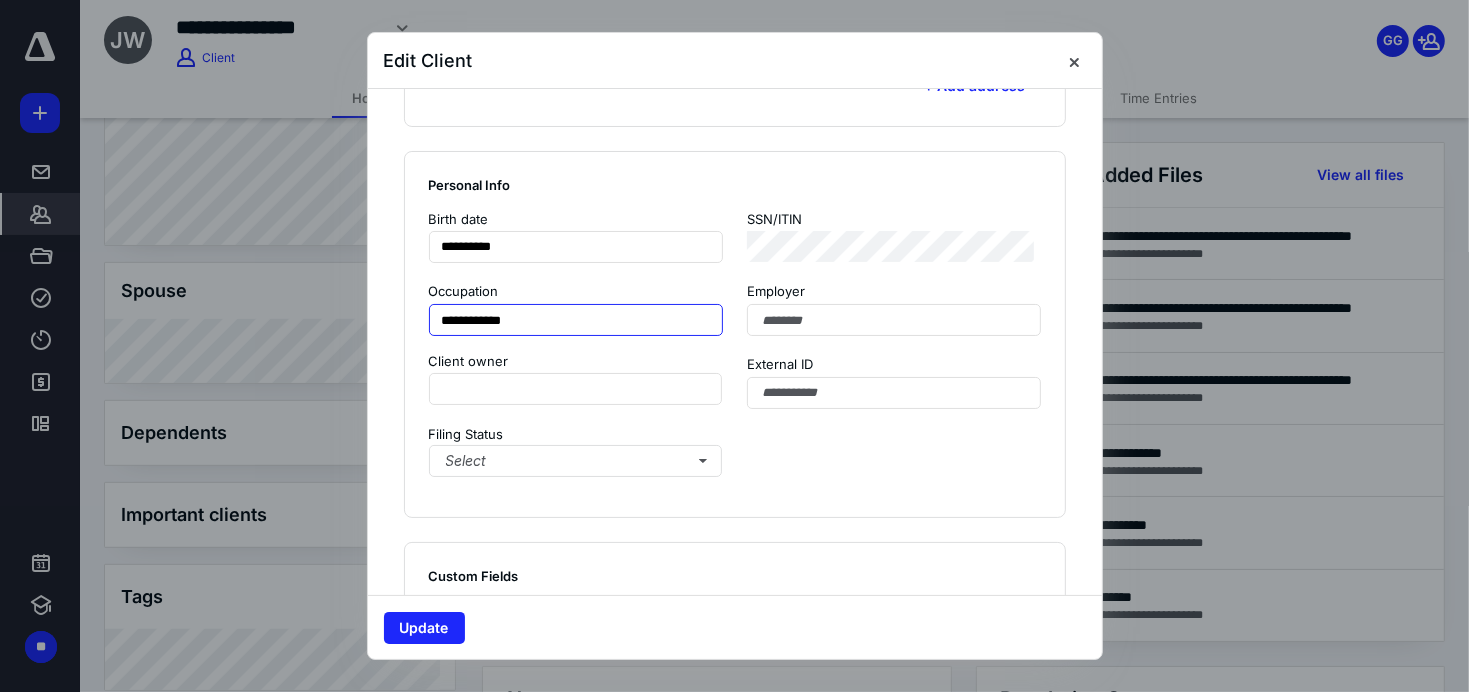 click on "**********" at bounding box center [576, 320] 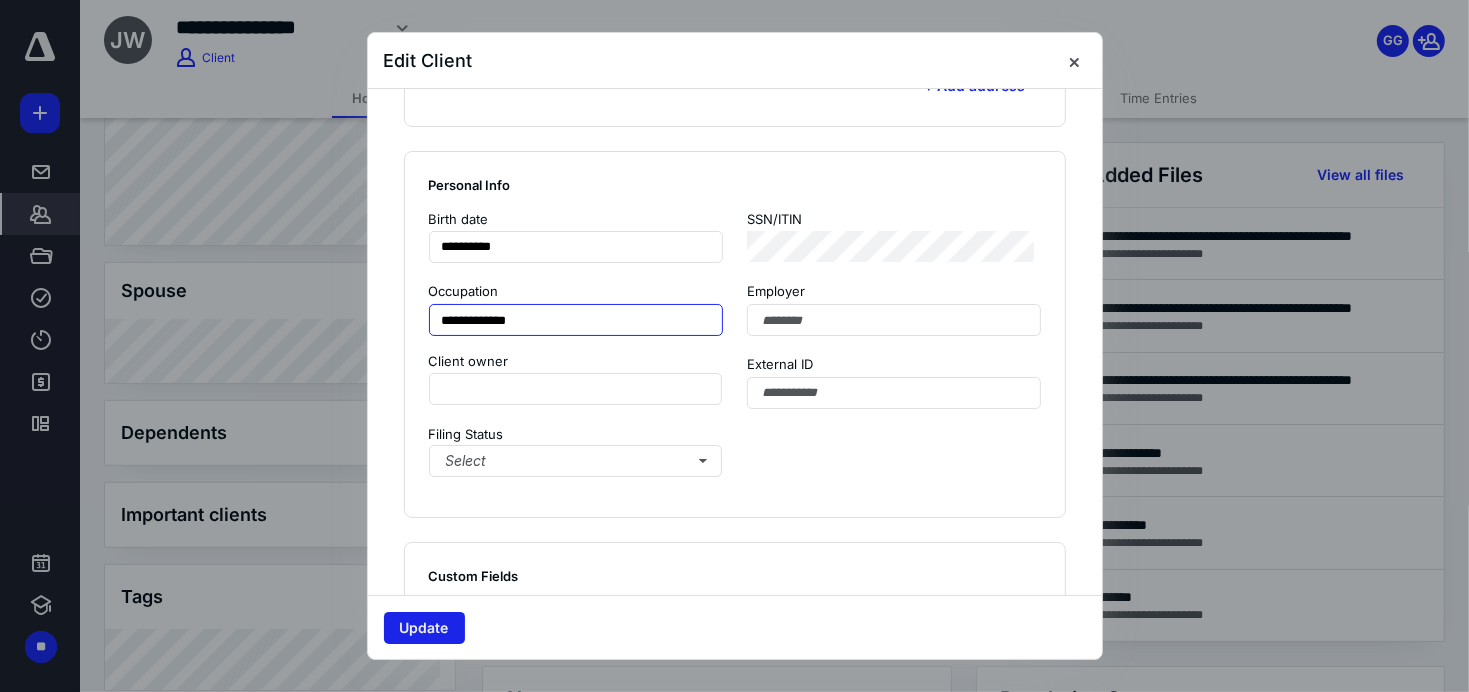 type on "**********" 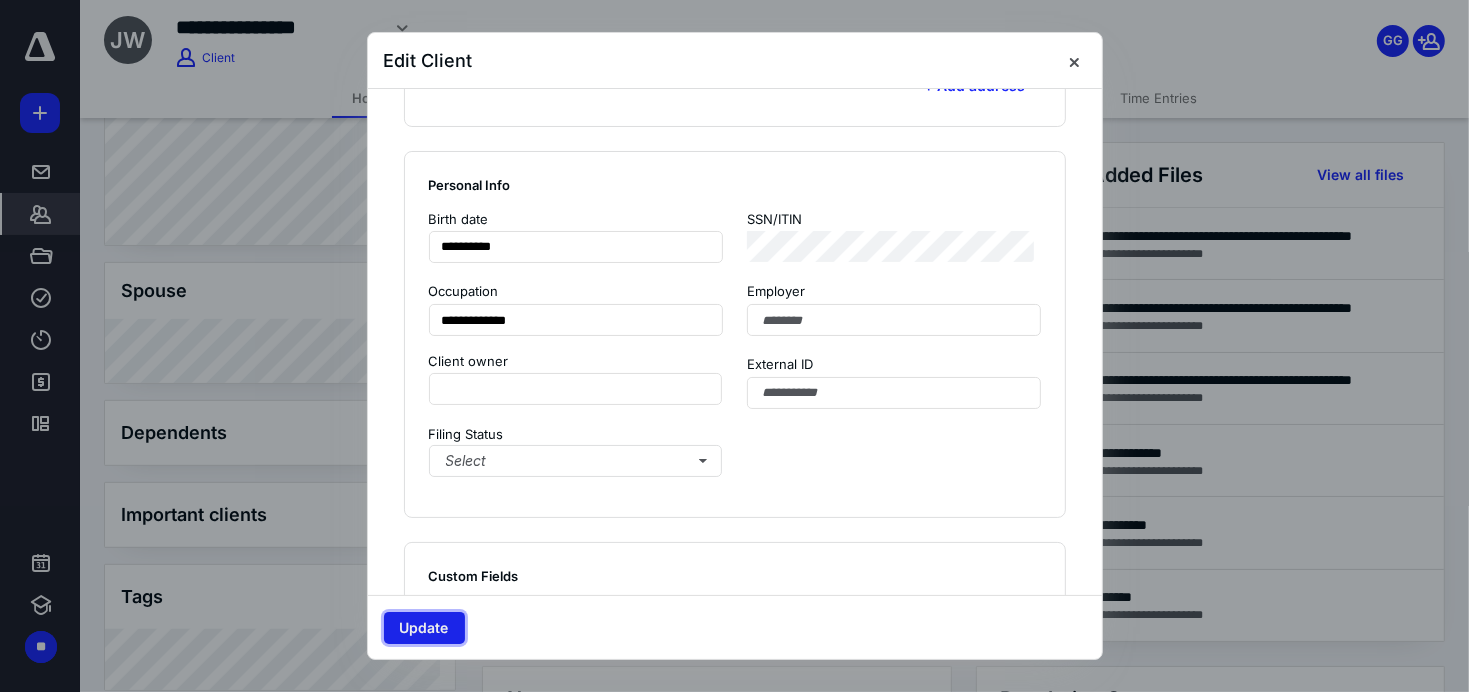 click on "Update" at bounding box center (424, 628) 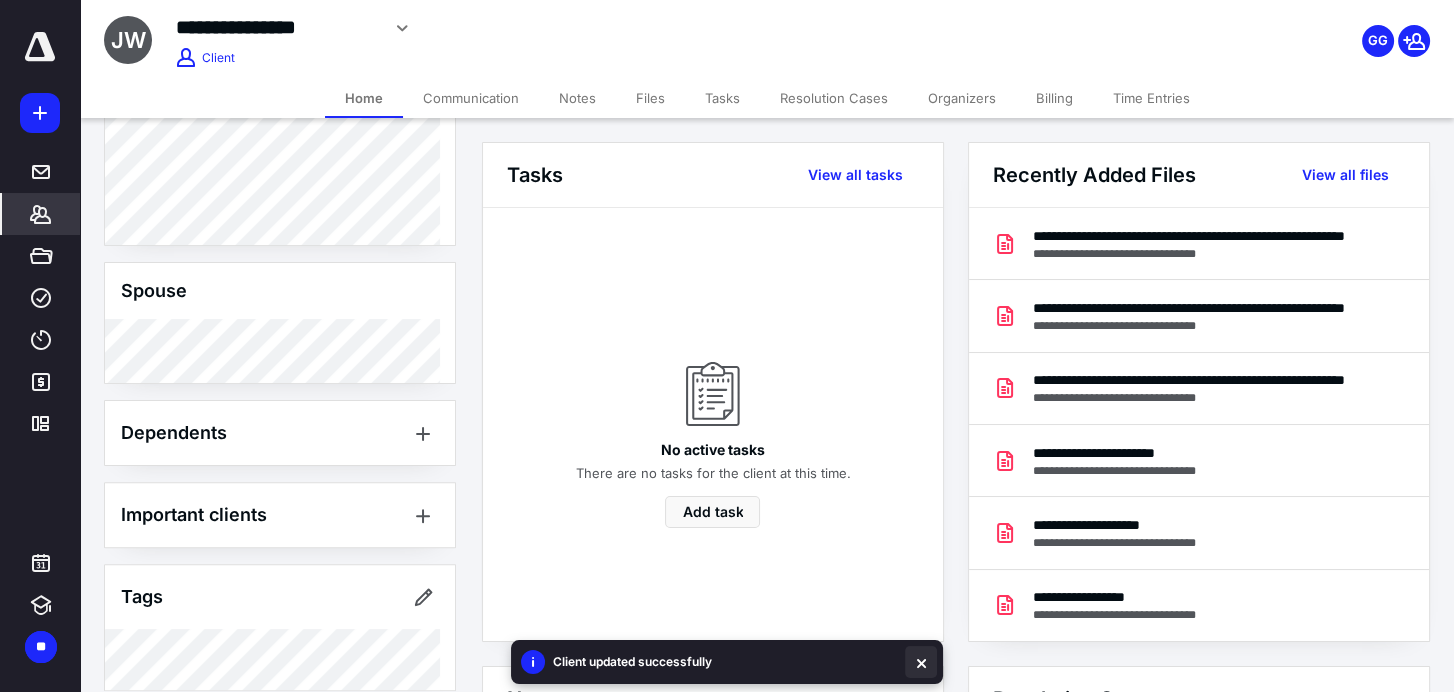 click at bounding box center [921, 662] 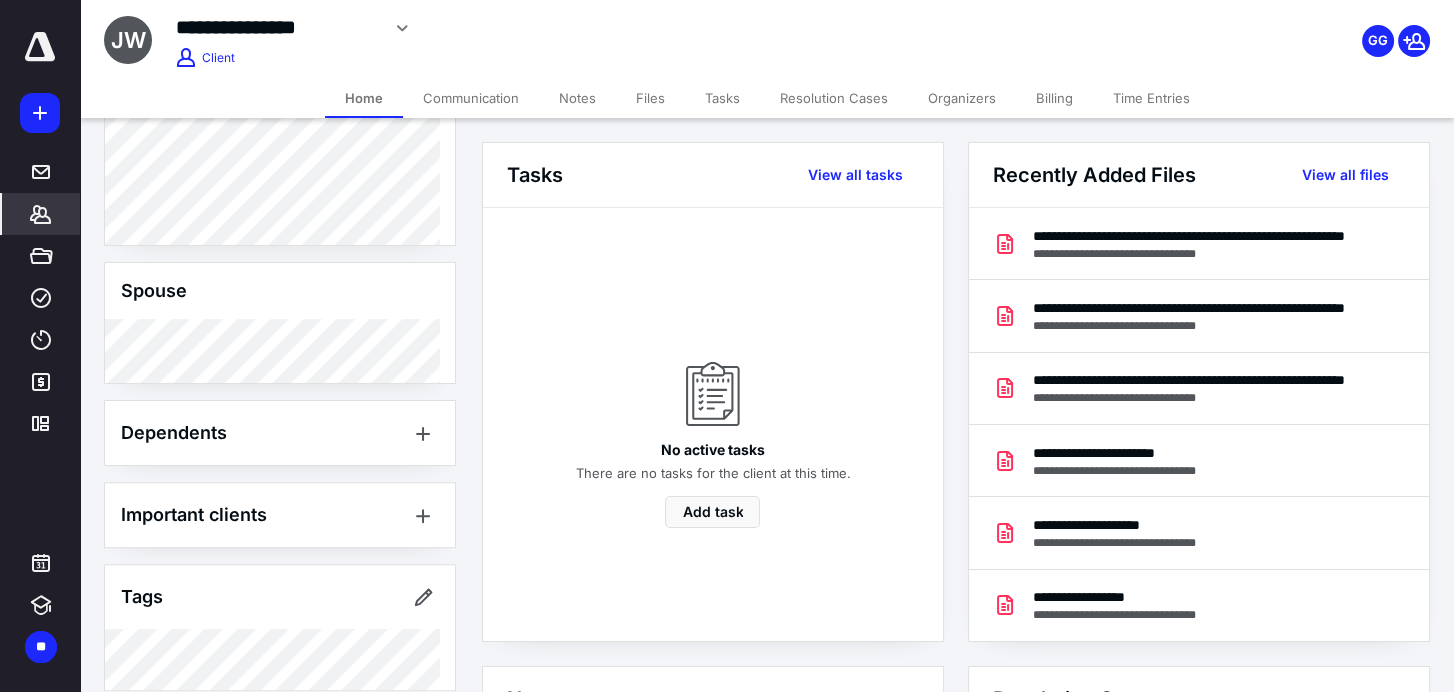 drag, startPoint x: 654, startPoint y: 95, endPoint x: 644, endPoint y: 104, distance: 13.453624 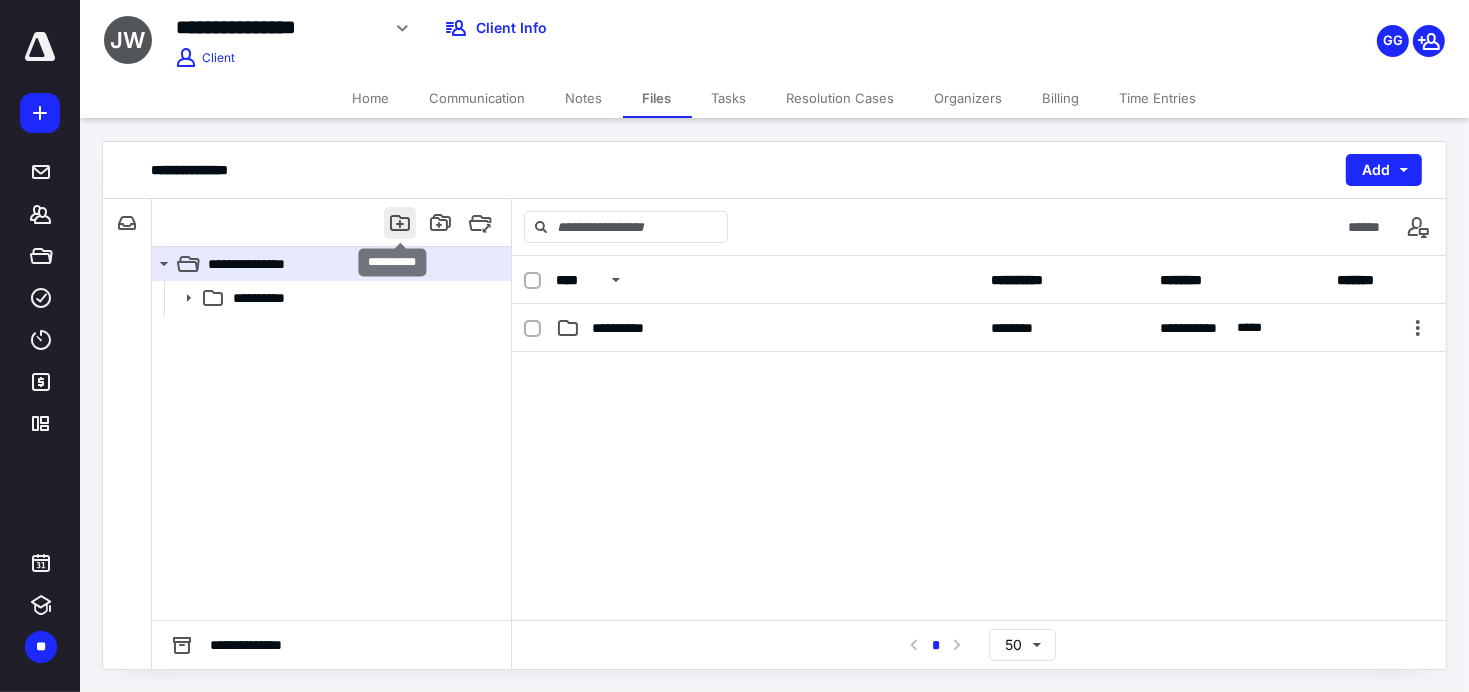 click at bounding box center [400, 223] 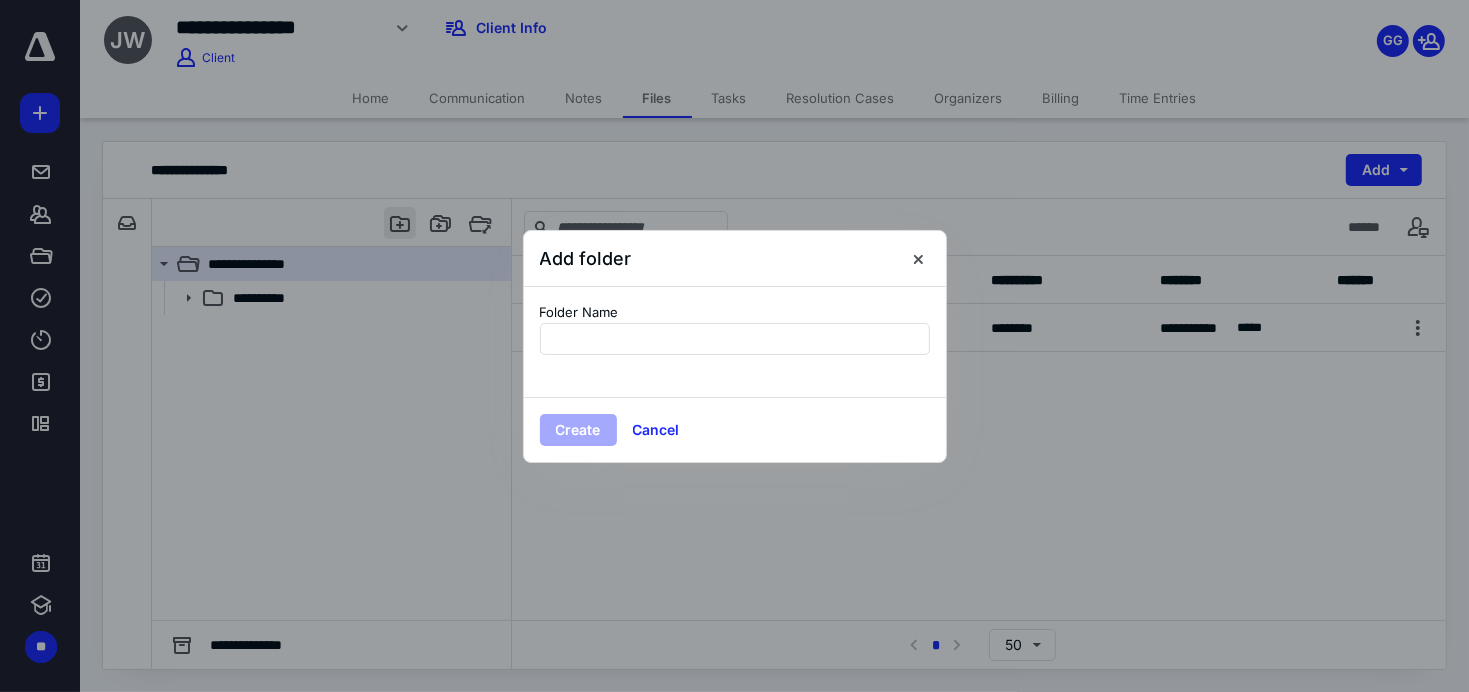 type on "*" 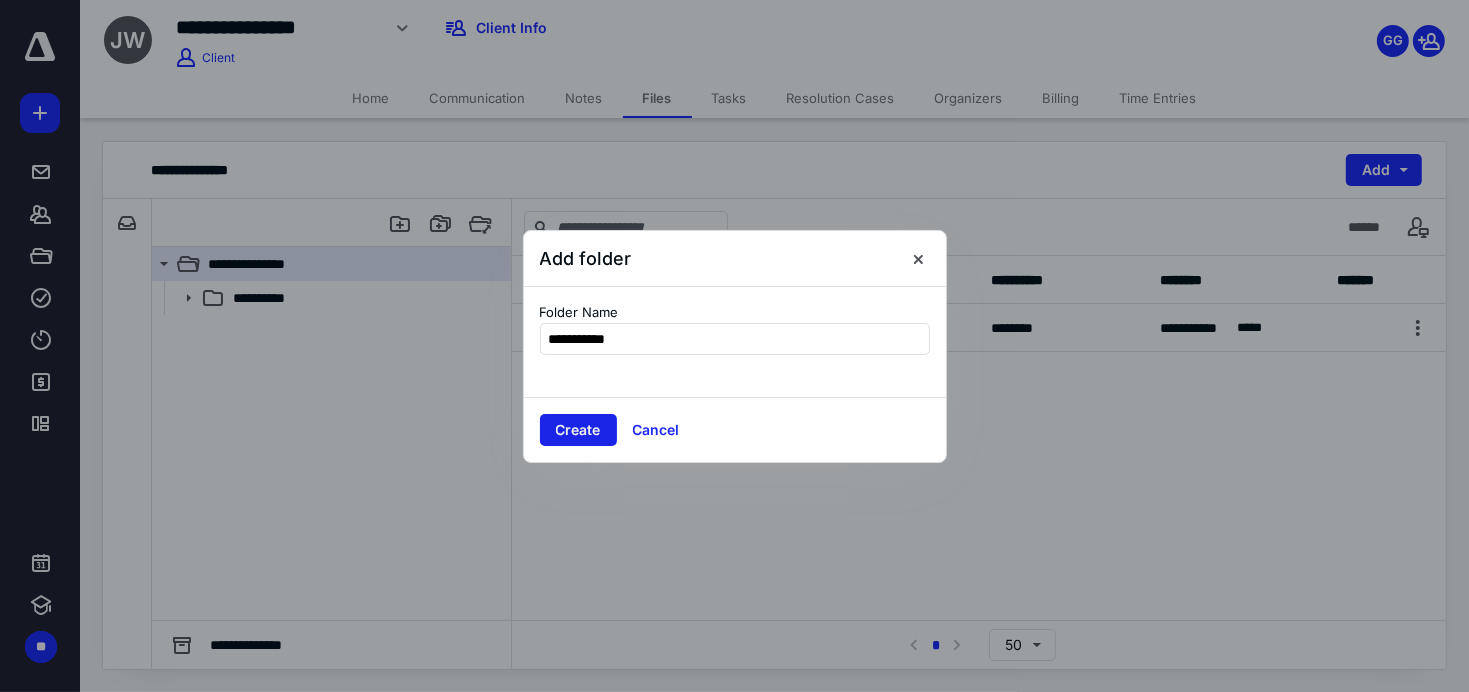 type on "**********" 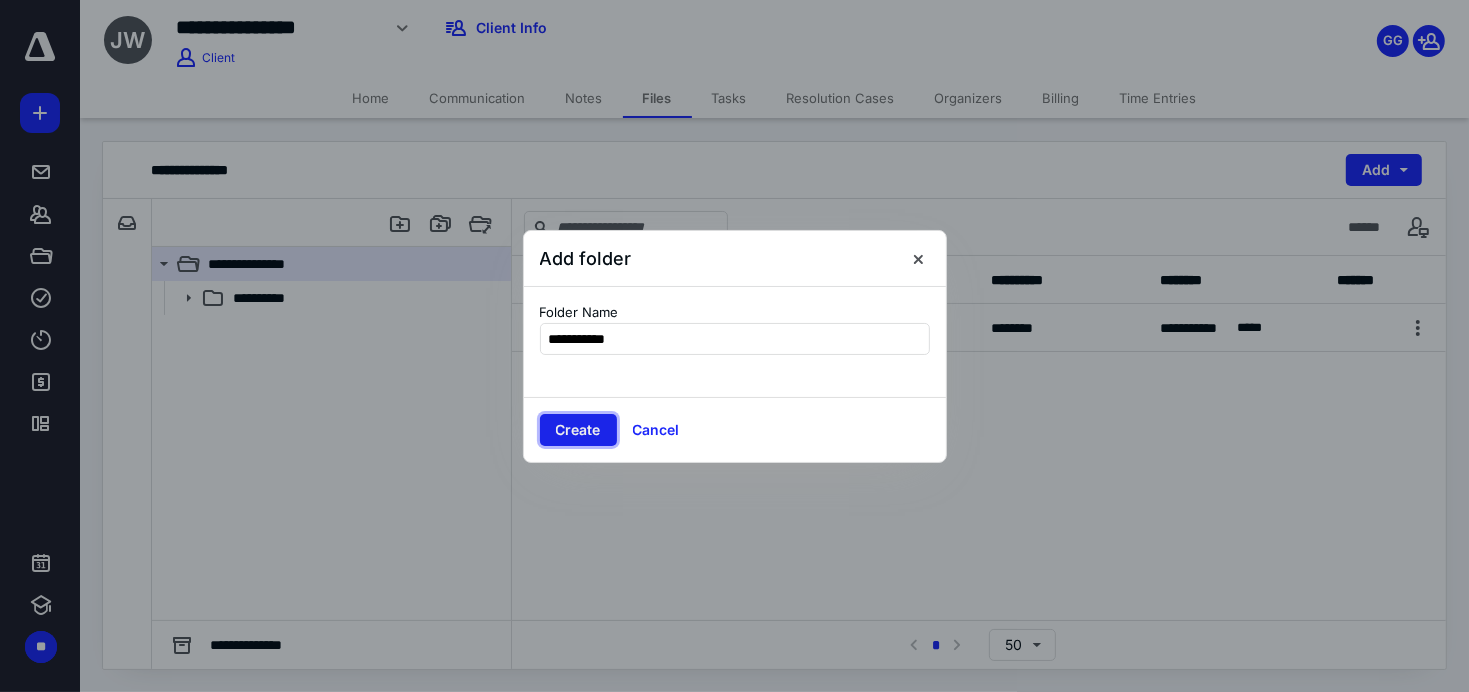 click on "Create" at bounding box center [578, 430] 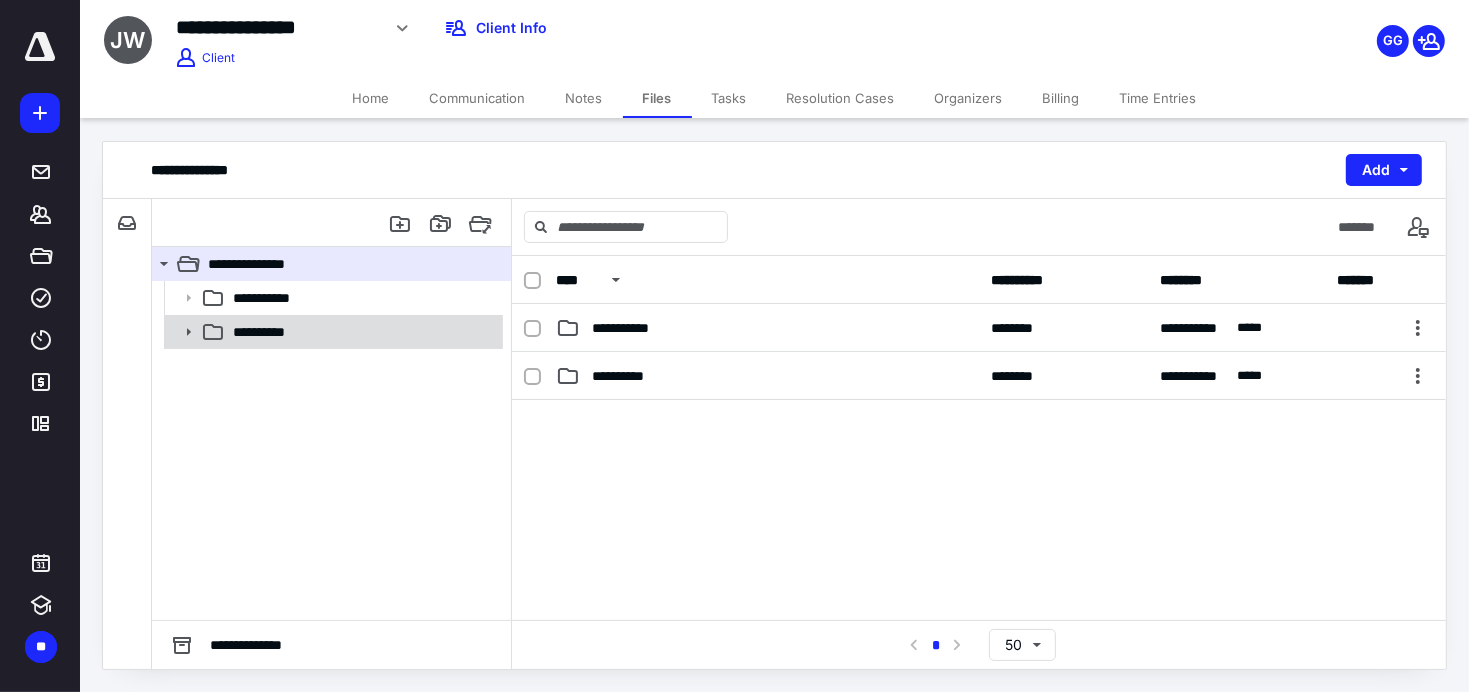 click on "**********" at bounding box center [268, 332] 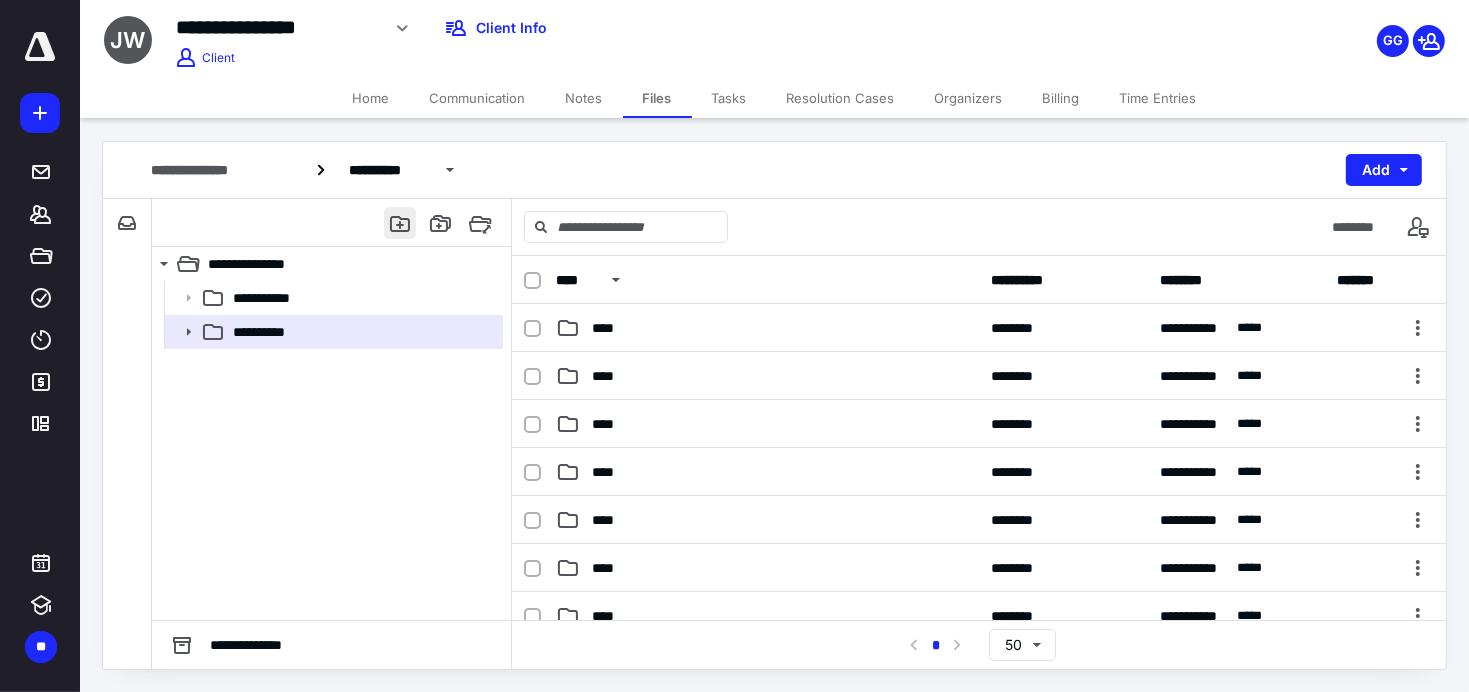 click at bounding box center [400, 223] 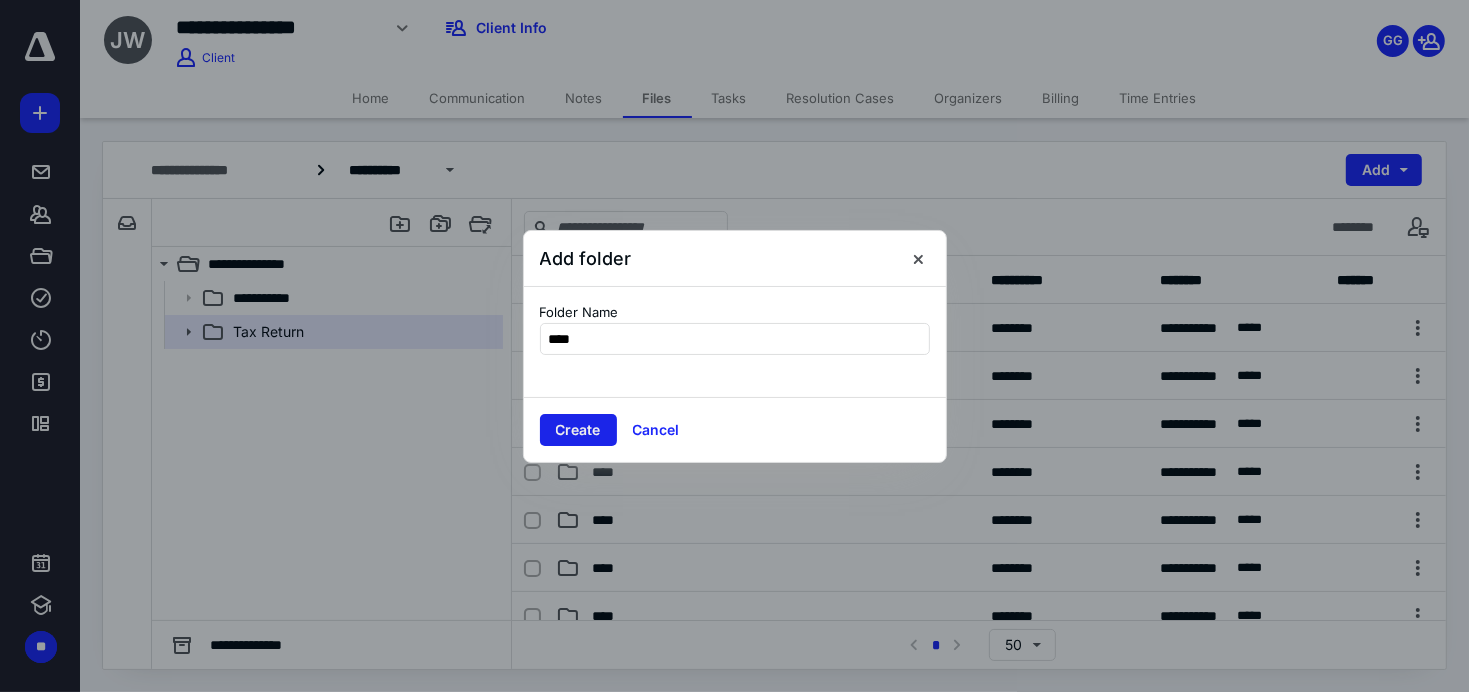type on "****" 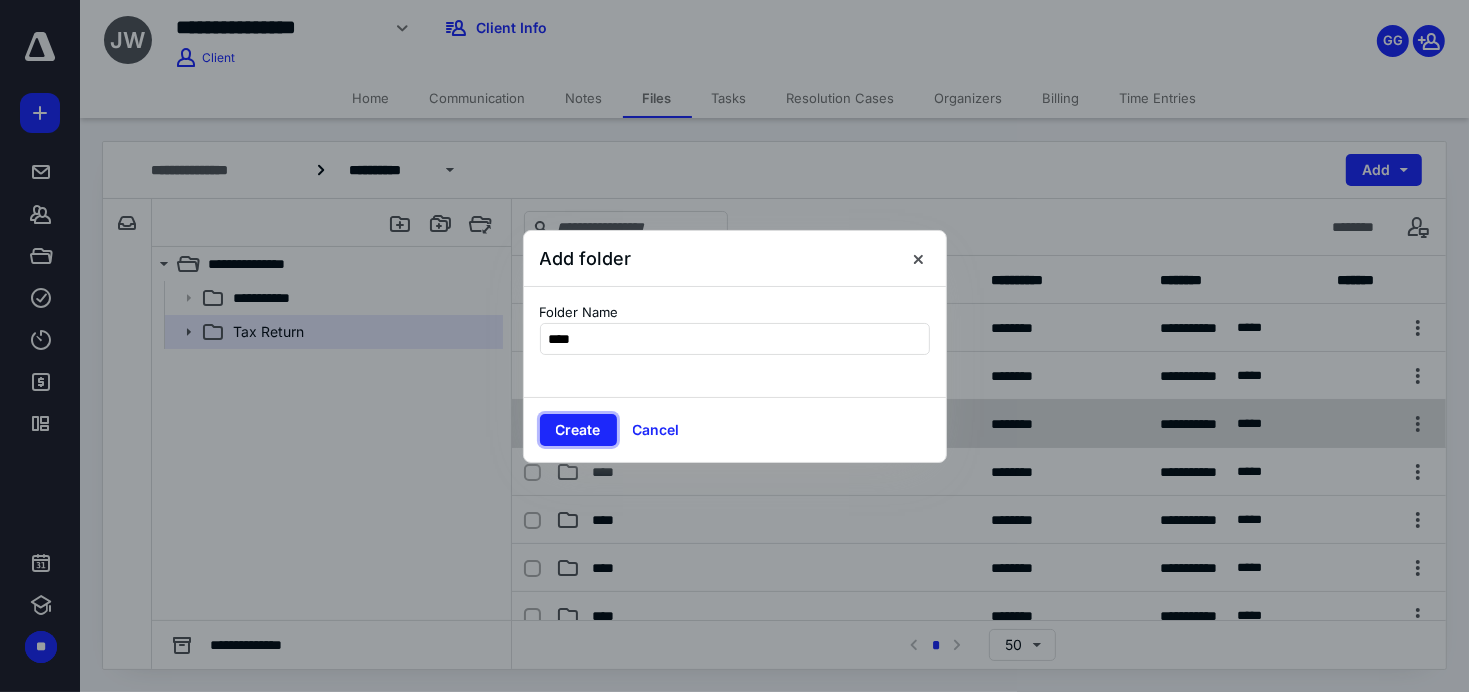 click on "Create" at bounding box center [578, 430] 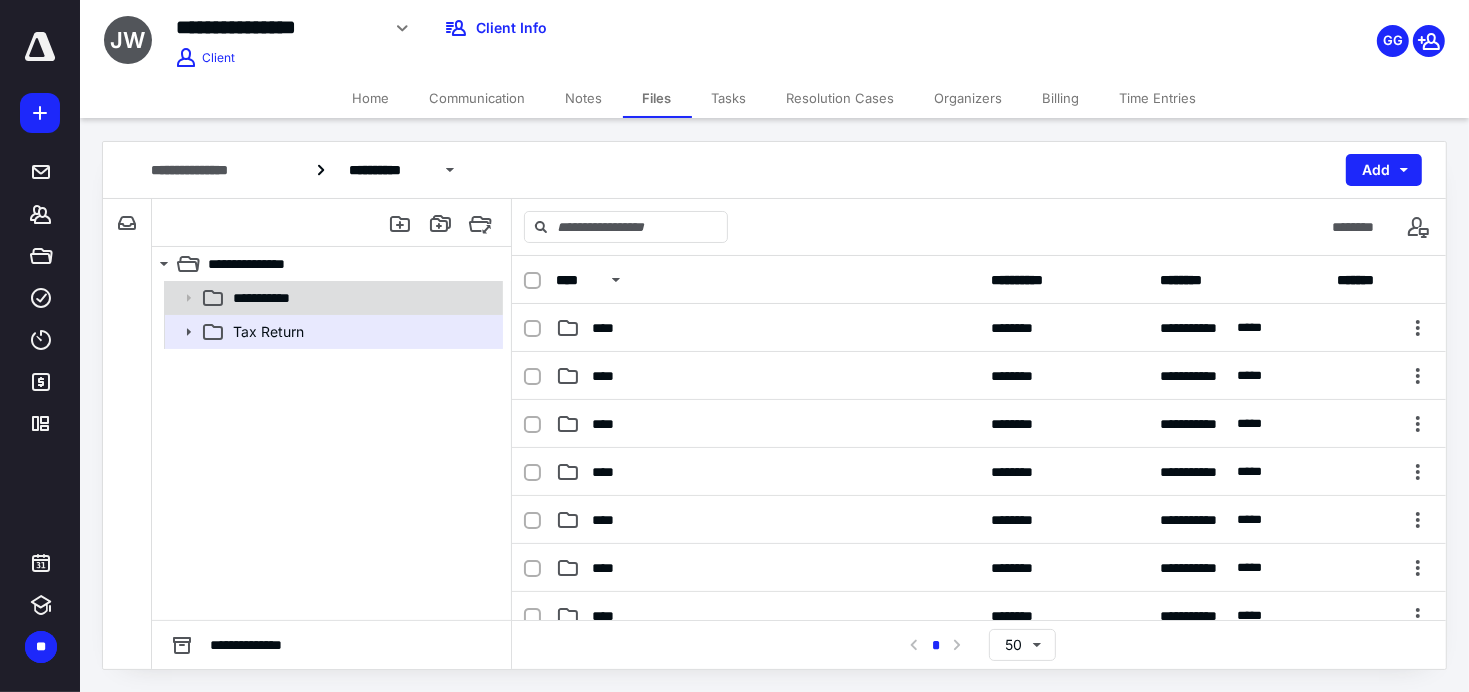 click on "**********" at bounding box center [362, 298] 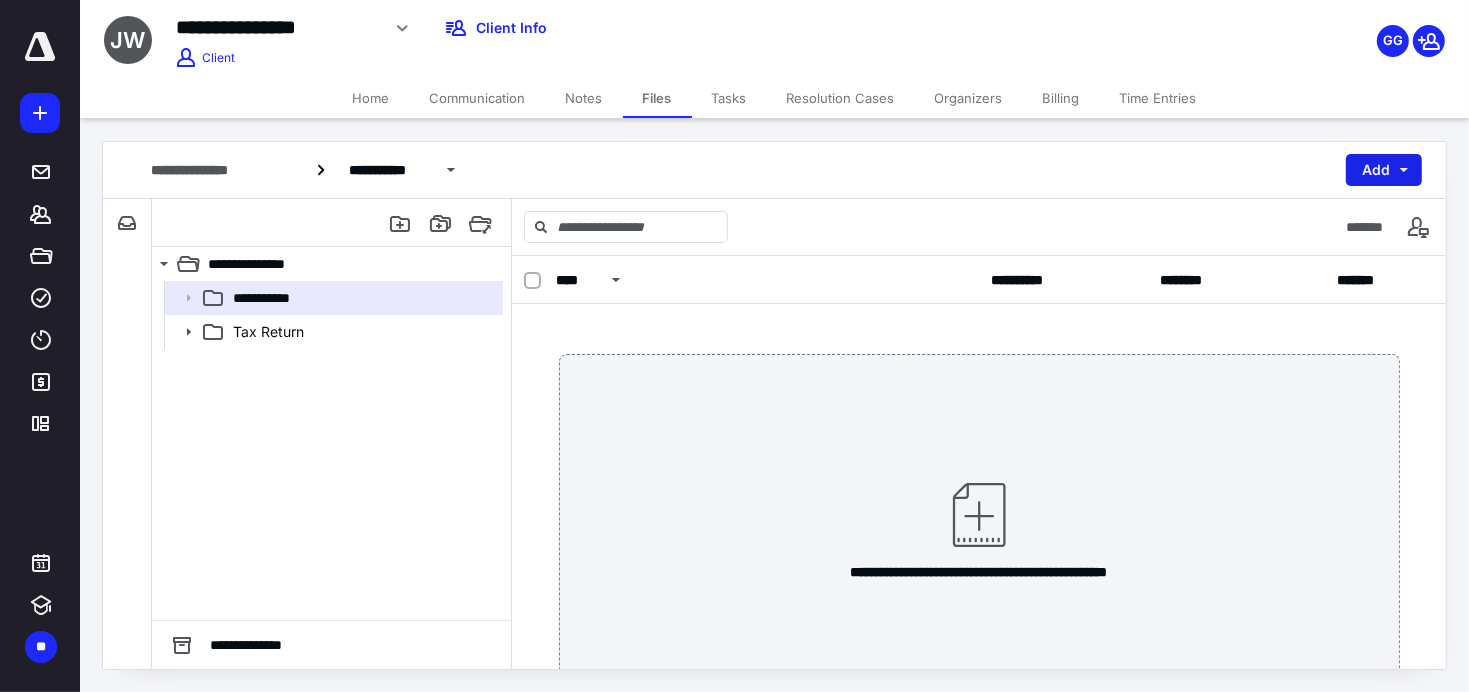 drag, startPoint x: 1402, startPoint y: 169, endPoint x: 1401, endPoint y: 180, distance: 11.045361 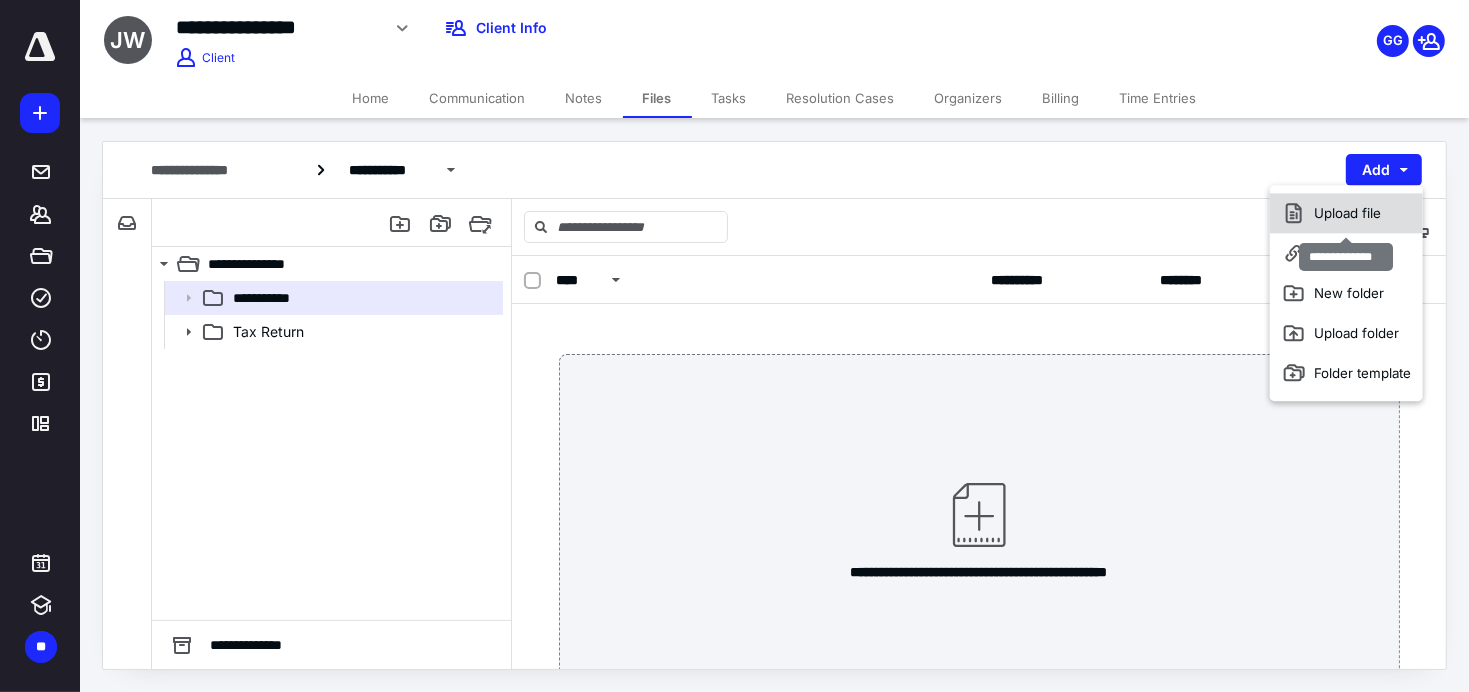 click on "Upload file" at bounding box center (1346, 213) 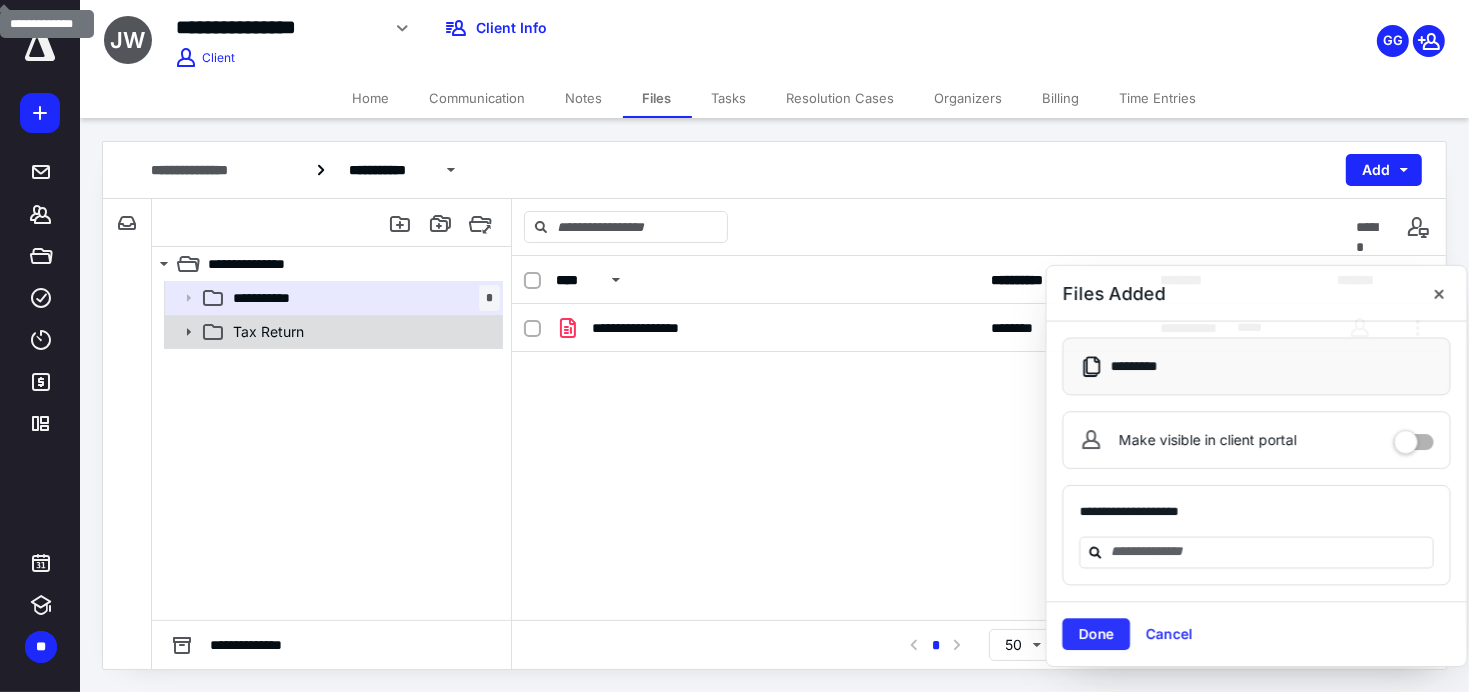 click 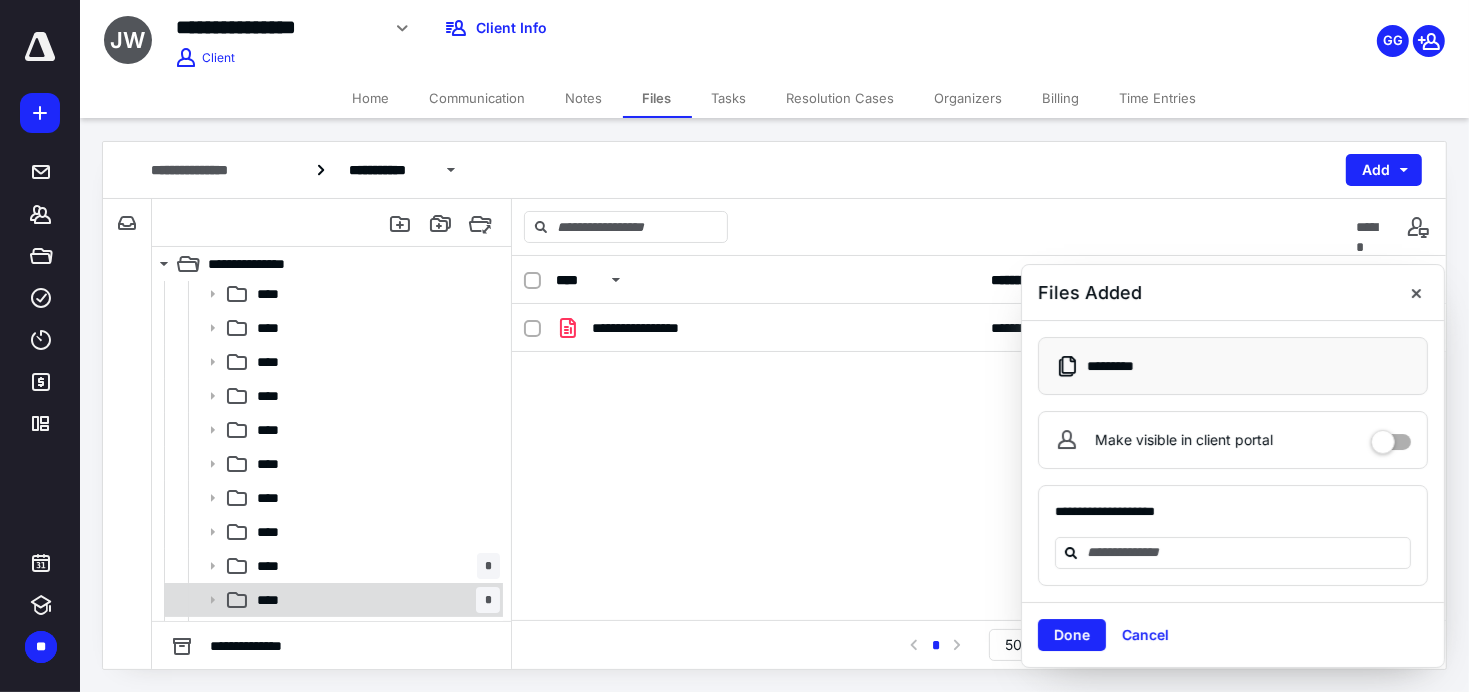 scroll, scrollTop: 169, scrollLeft: 0, axis: vertical 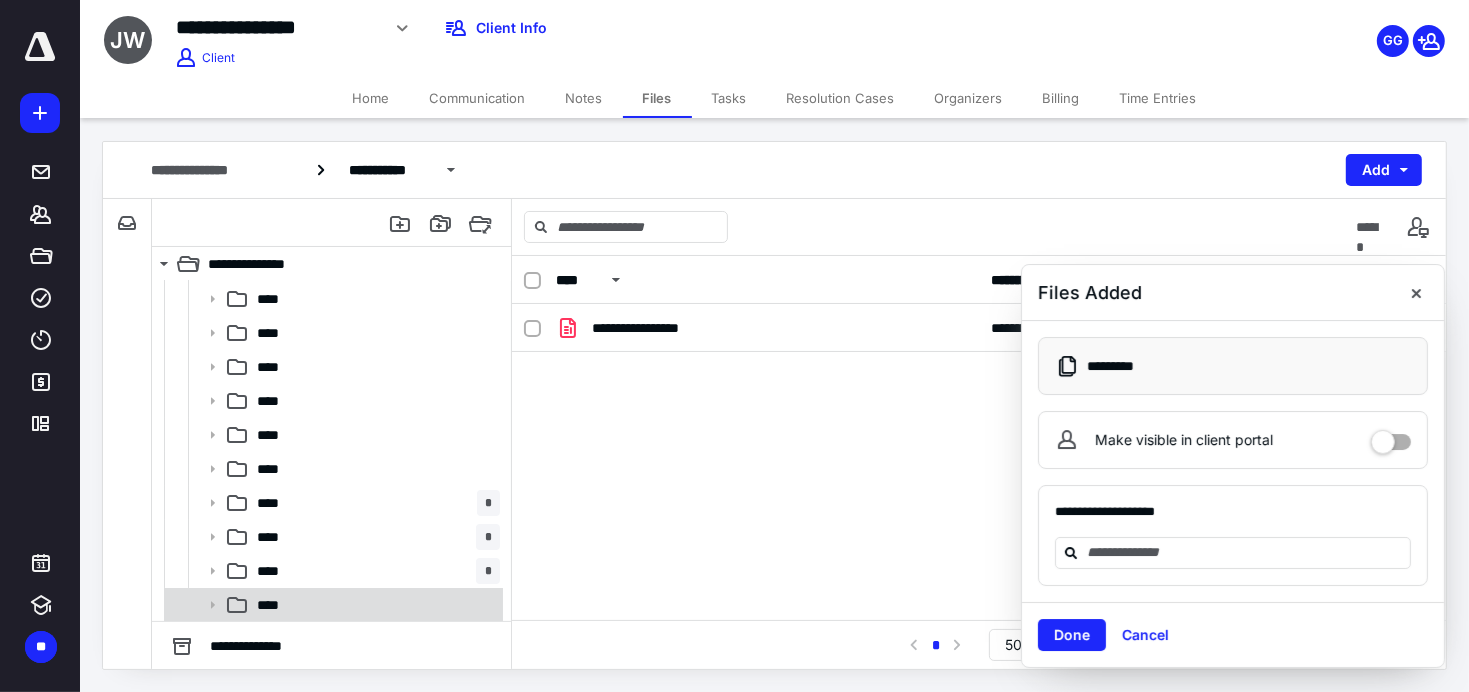 click on "****" at bounding box center (374, 605) 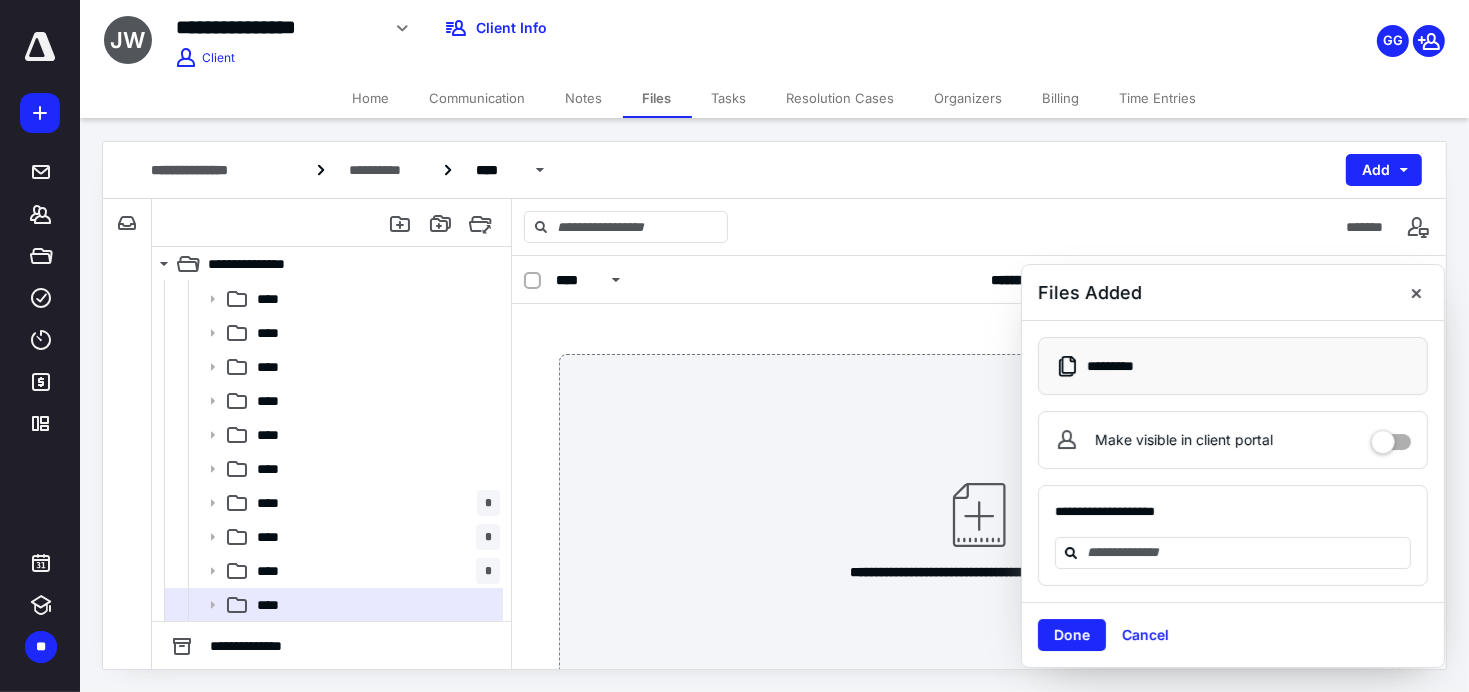 click at bounding box center [1416, 292] 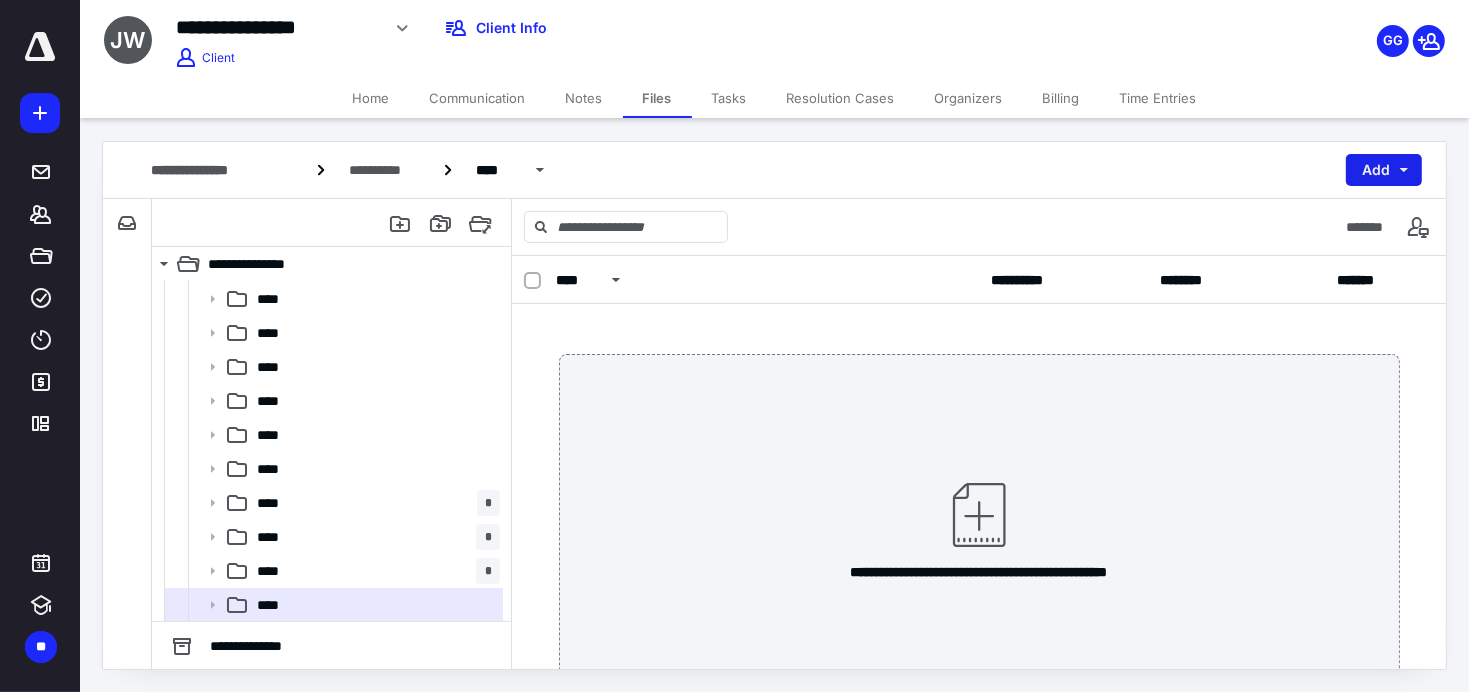 click on "Add" at bounding box center [1384, 170] 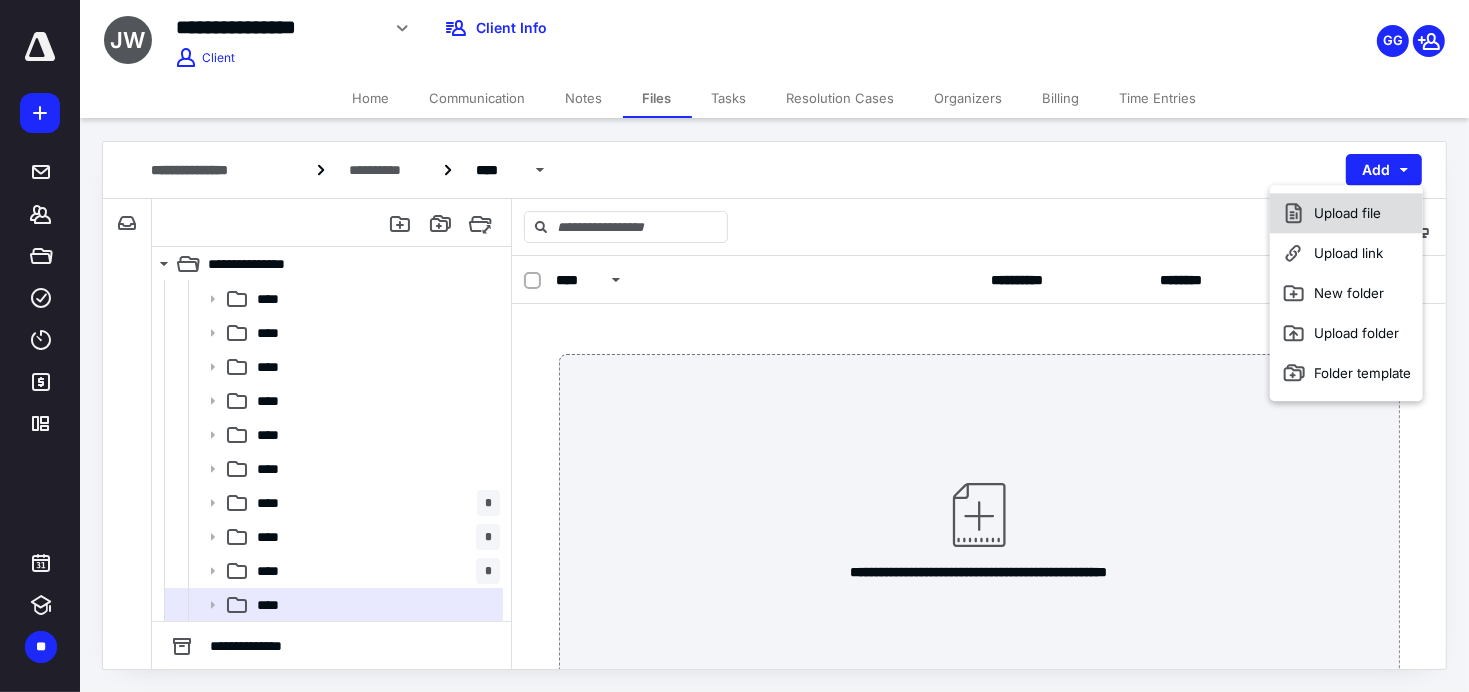 click on "Upload file" at bounding box center [1346, 213] 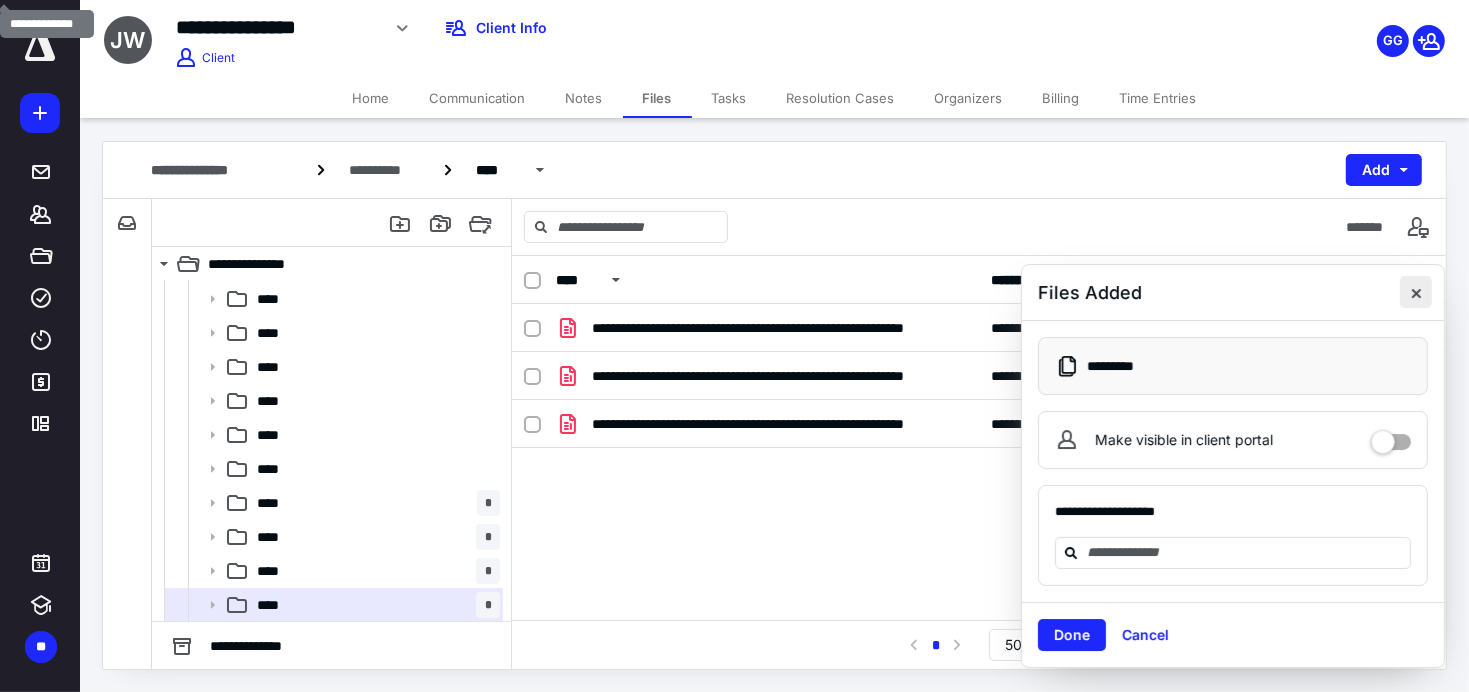 click at bounding box center [1416, 292] 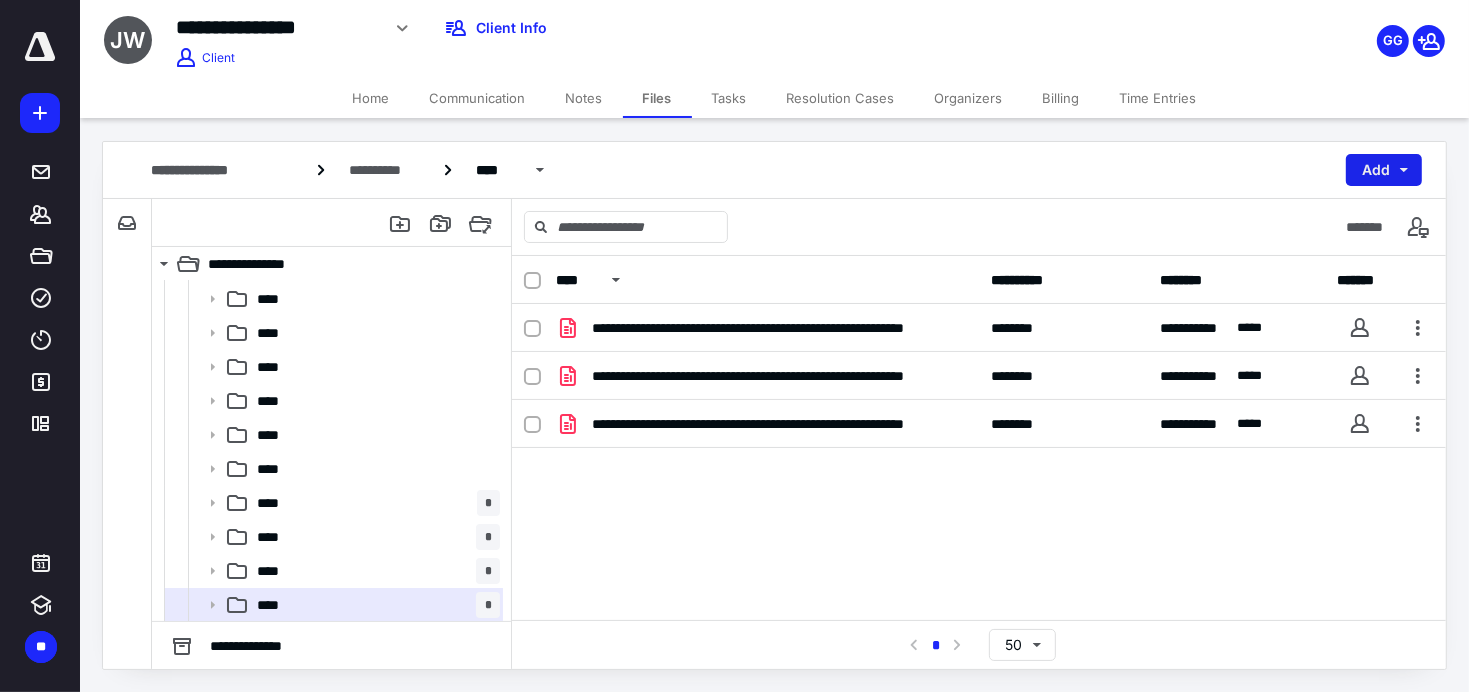 click on "Add" at bounding box center (1384, 170) 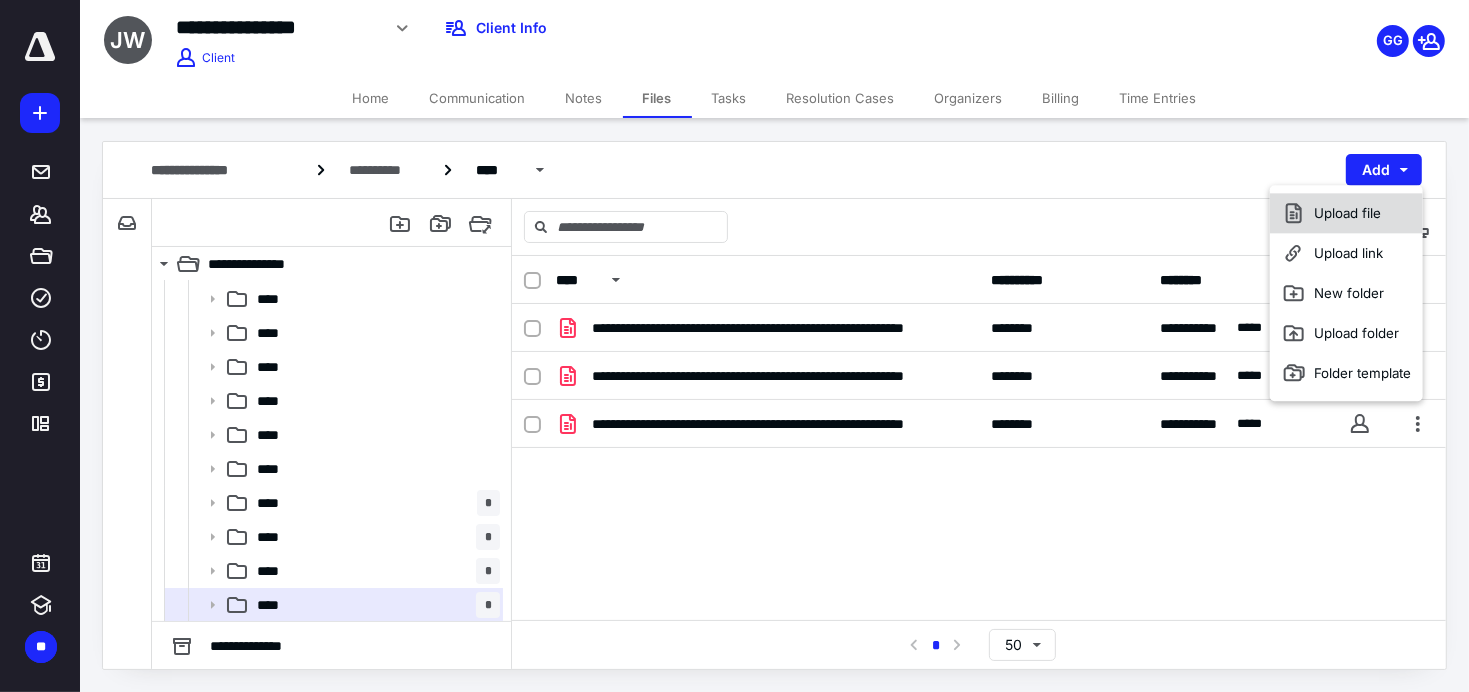 click on "Upload file" at bounding box center (1346, 213) 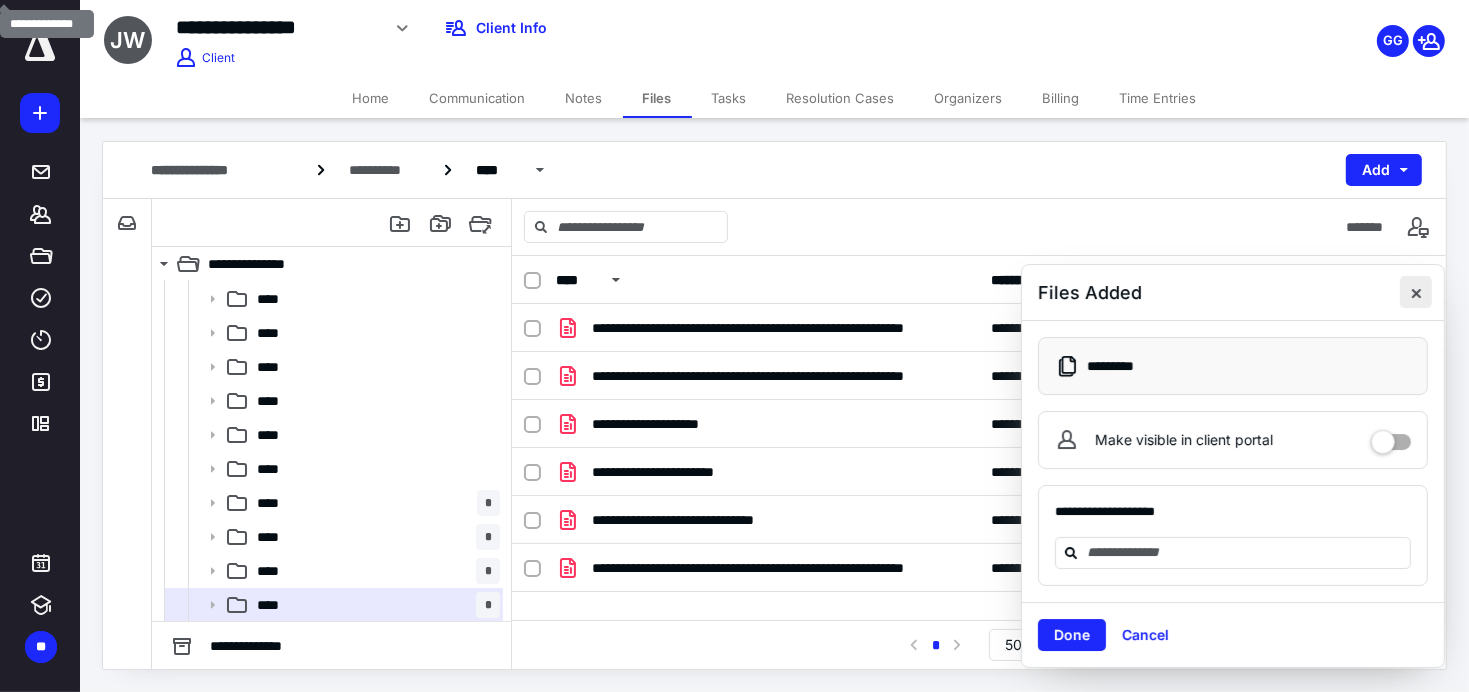 click at bounding box center [1416, 292] 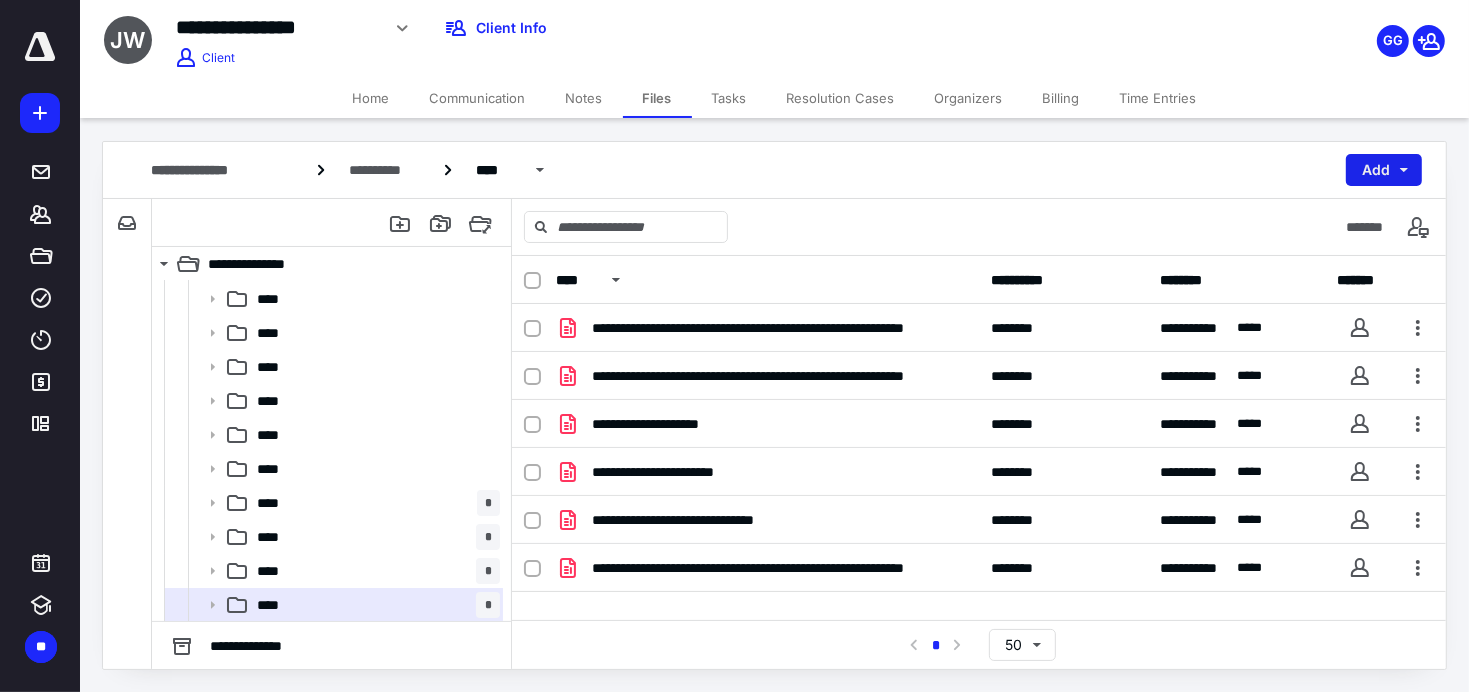 click on "Add" at bounding box center [1384, 170] 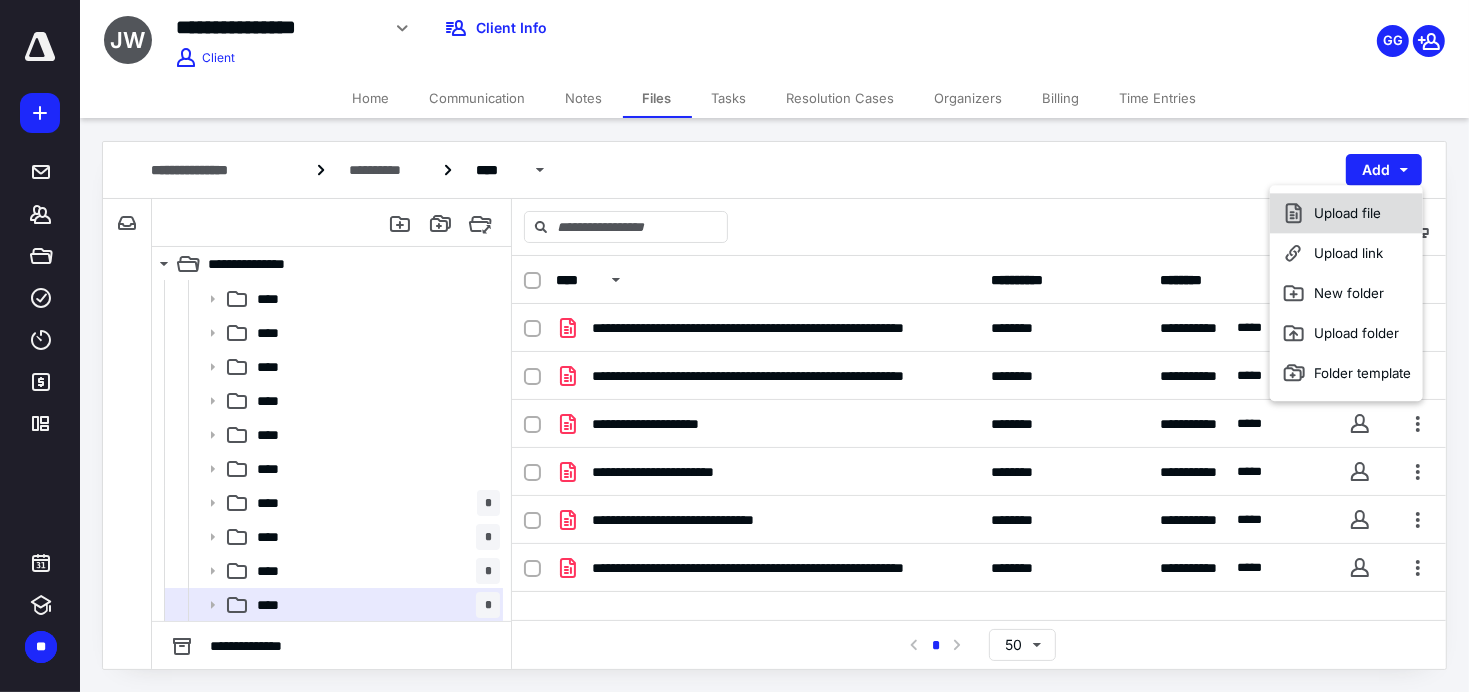 click on "Upload file" at bounding box center [1346, 213] 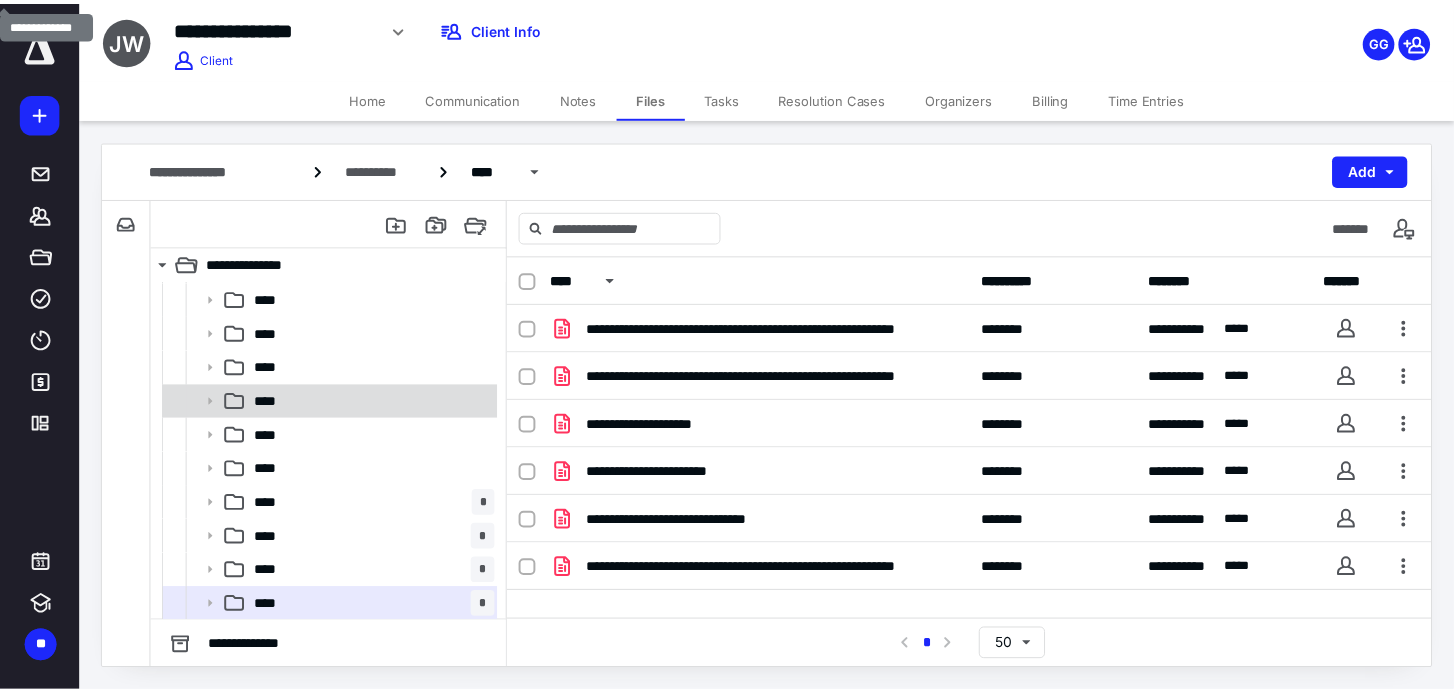 scroll, scrollTop: 0, scrollLeft: 0, axis: both 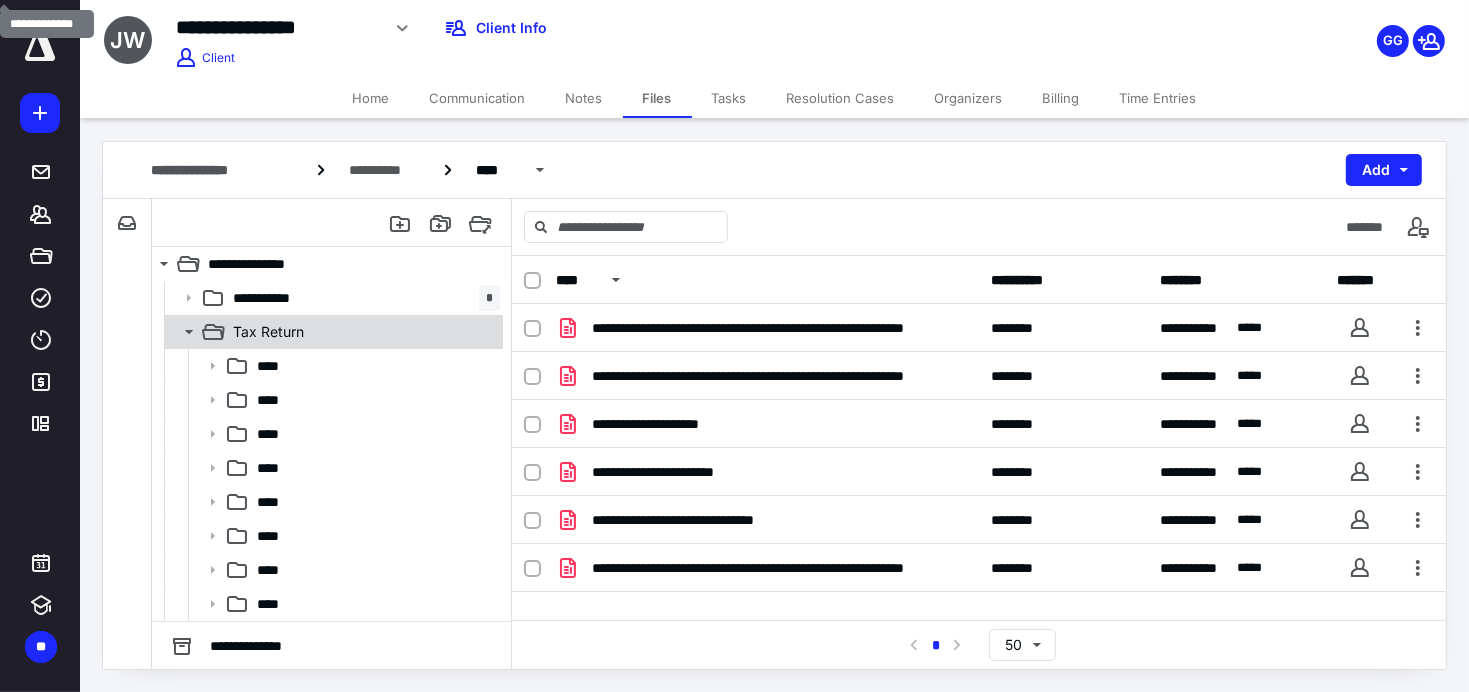 click 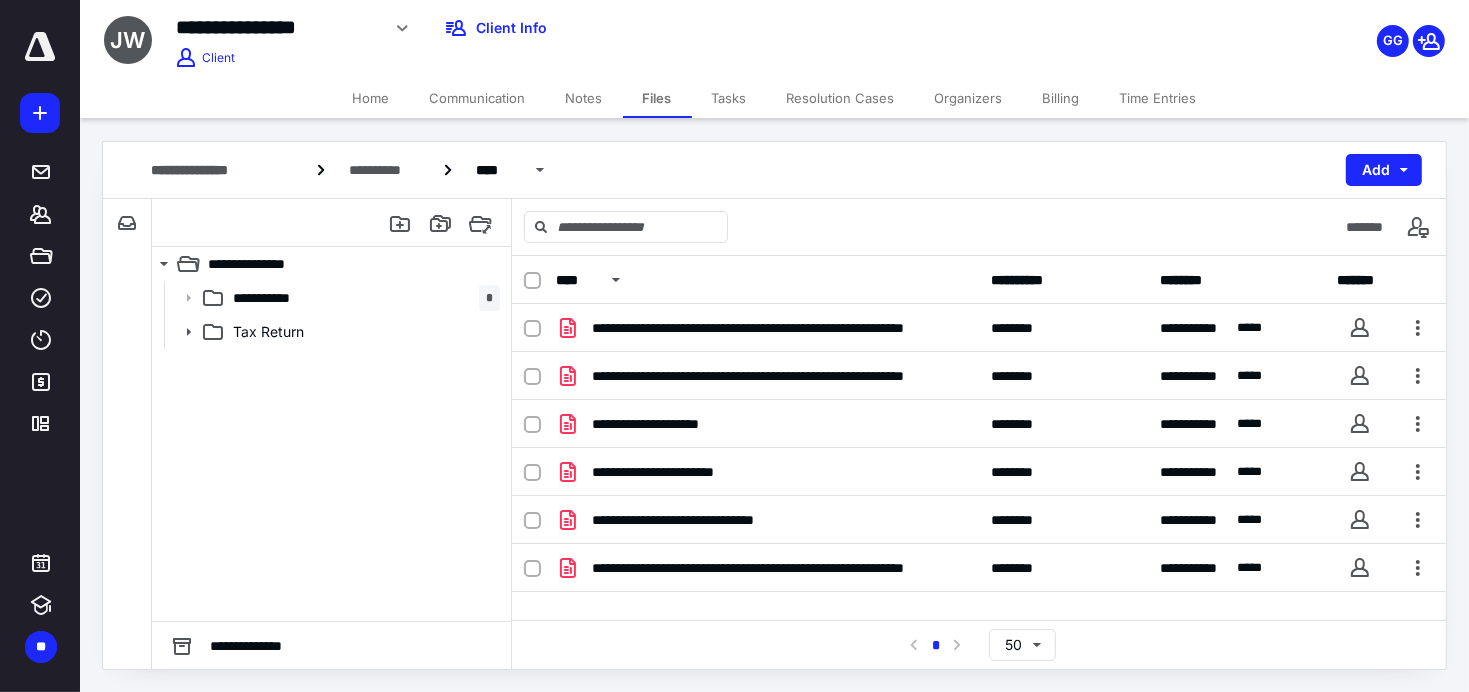 click on "Home" at bounding box center [371, 98] 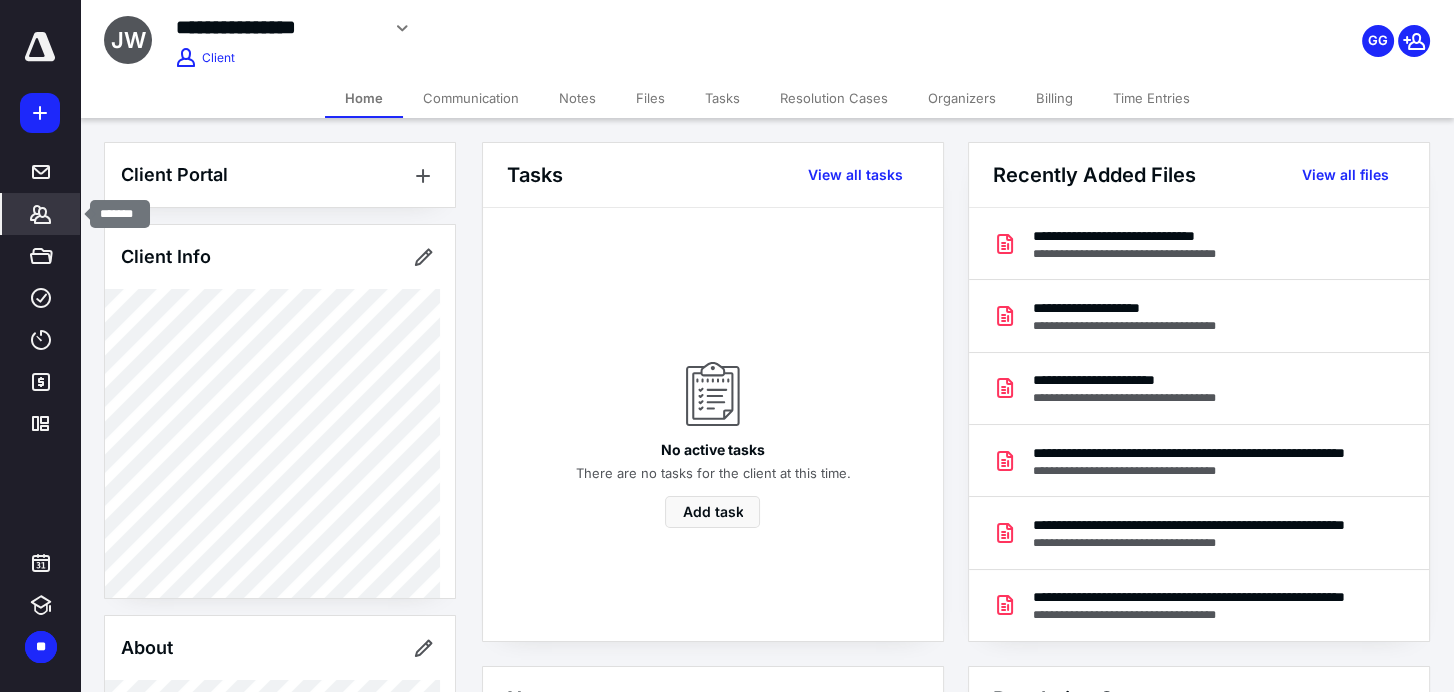 click 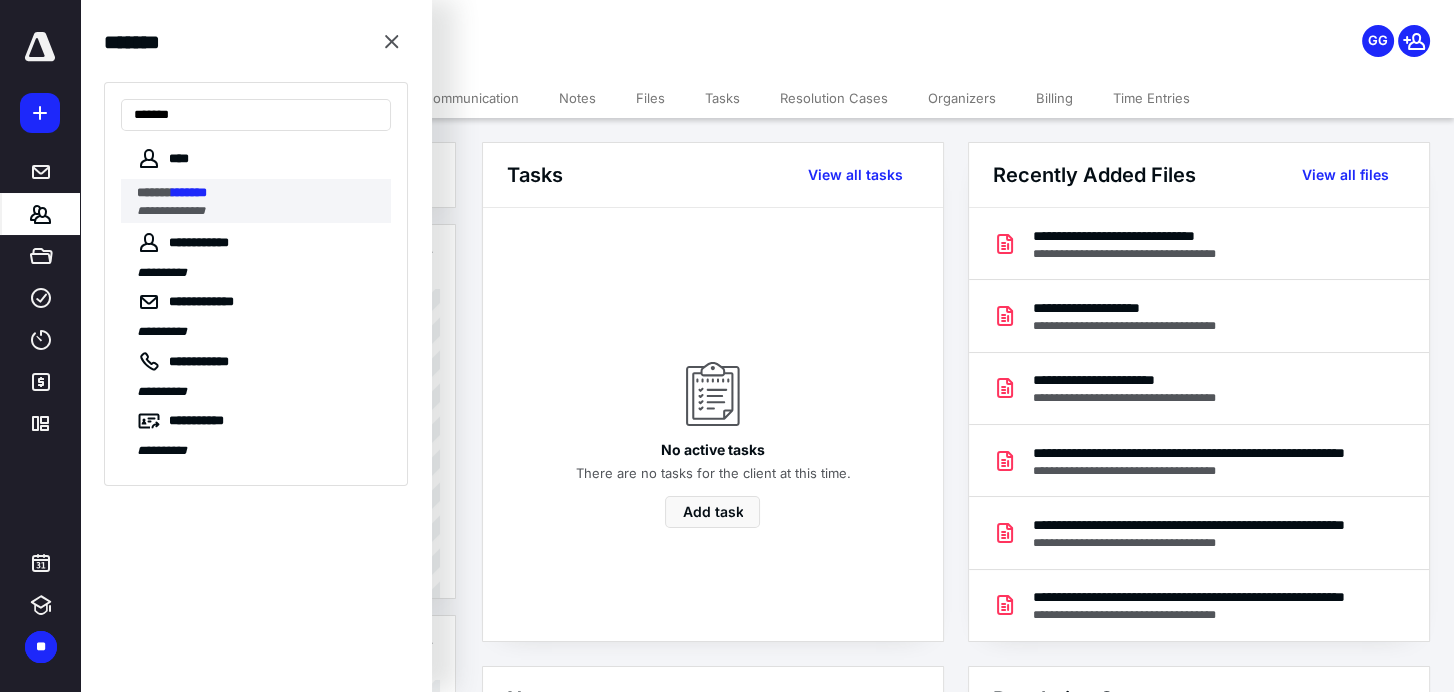 type on "*******" 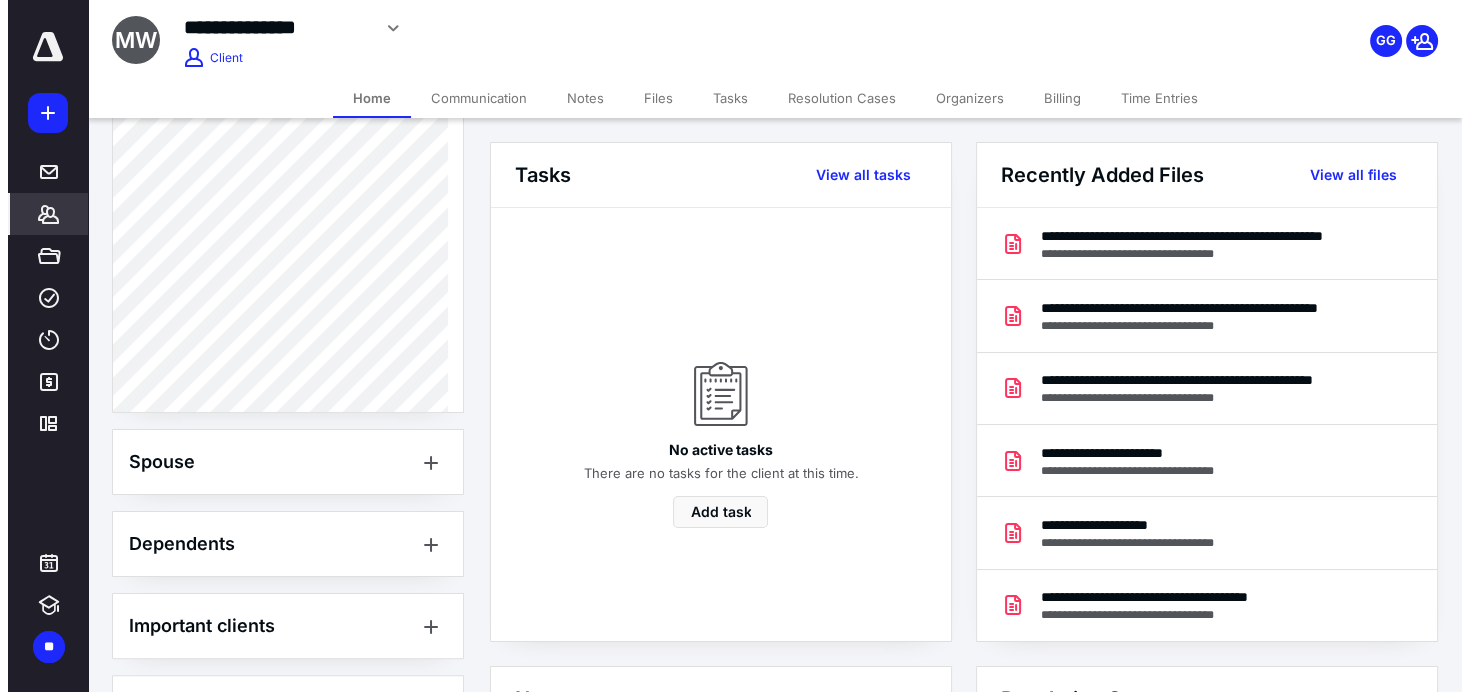 scroll, scrollTop: 796, scrollLeft: 0, axis: vertical 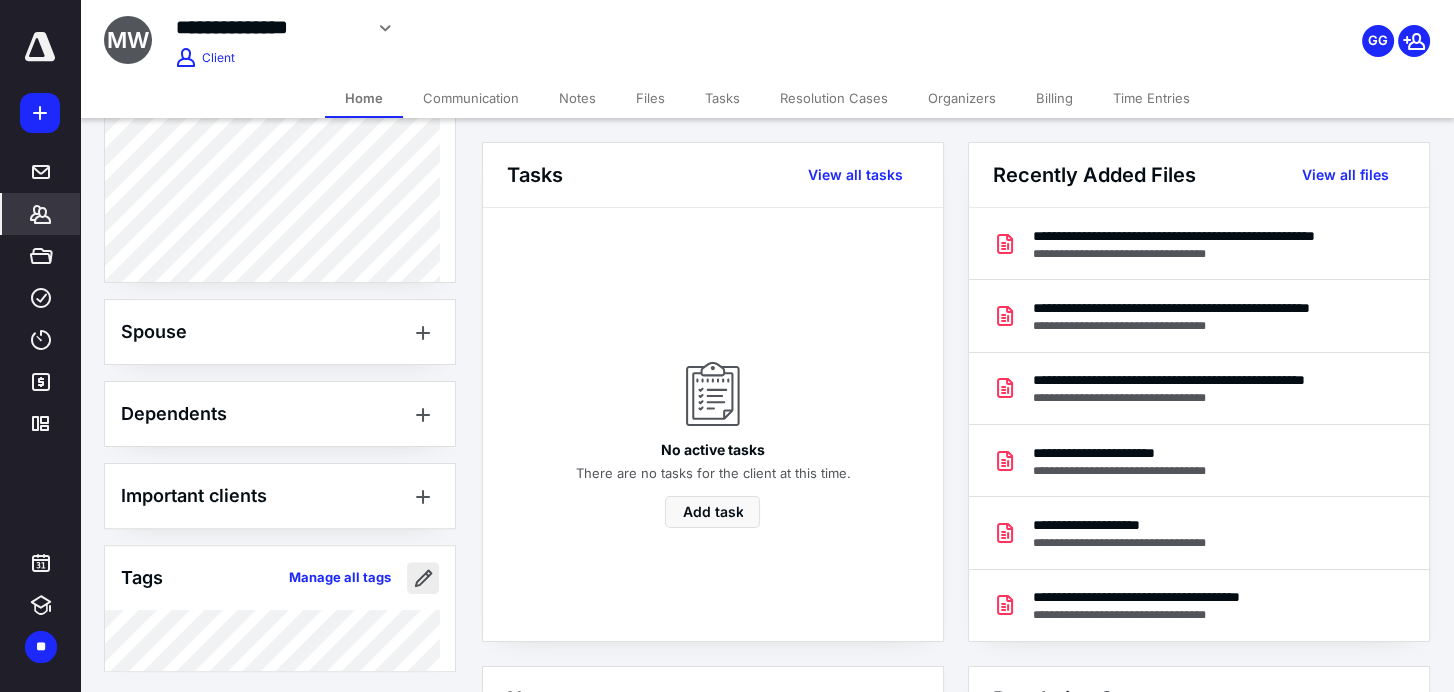 click at bounding box center (423, 578) 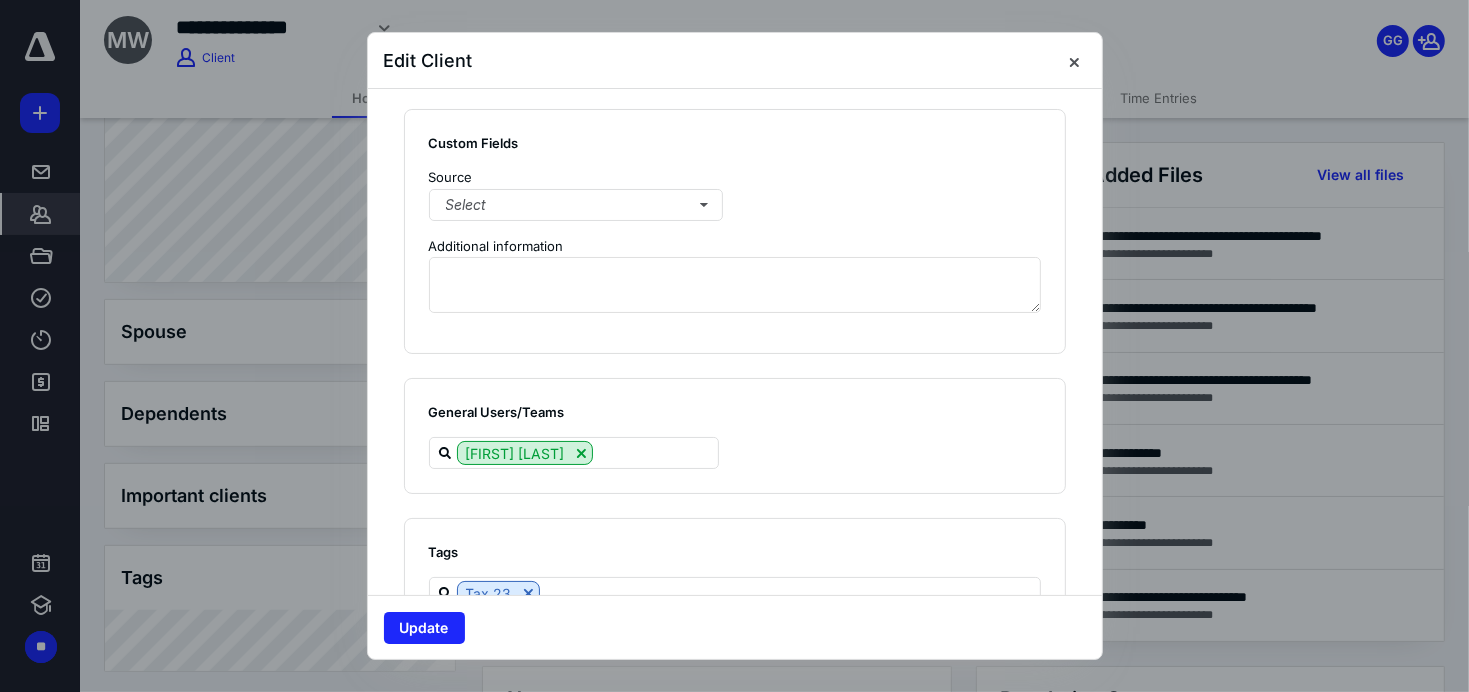 scroll, scrollTop: 1499, scrollLeft: 0, axis: vertical 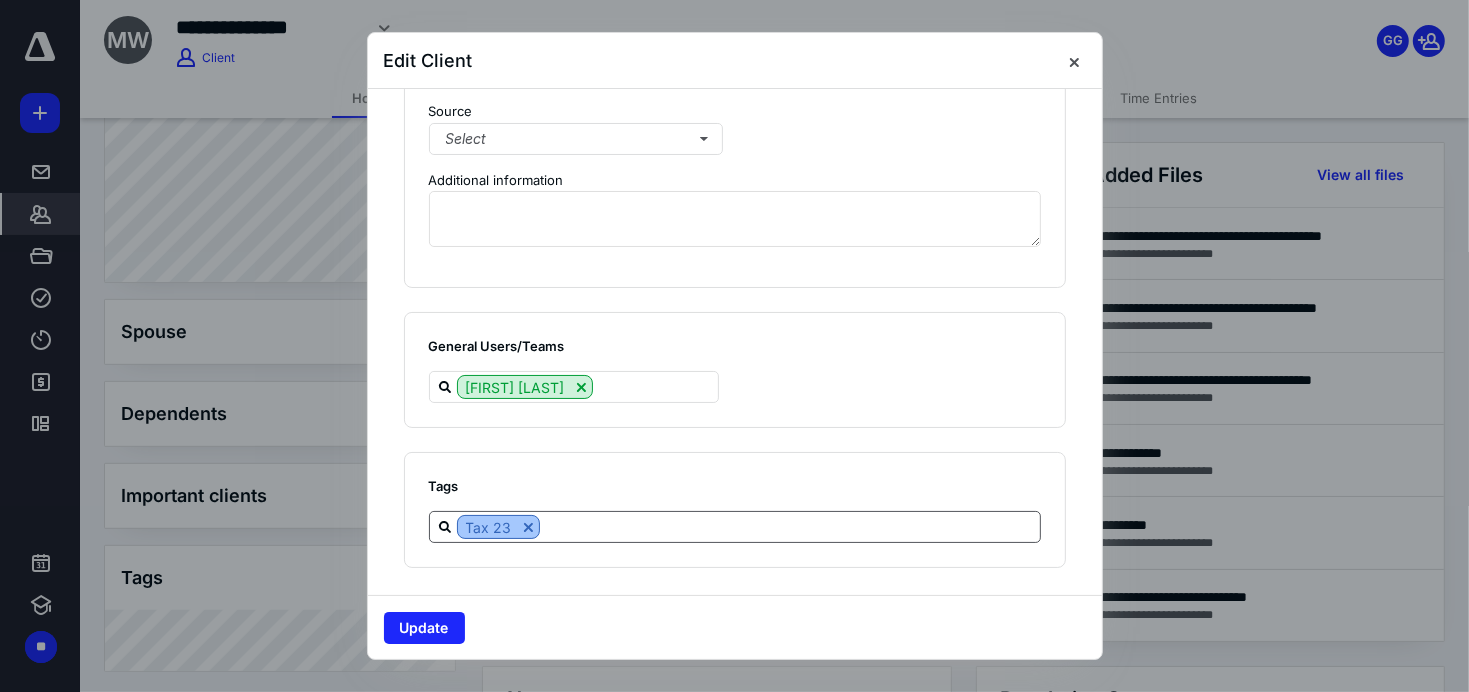 click at bounding box center [528, 527] 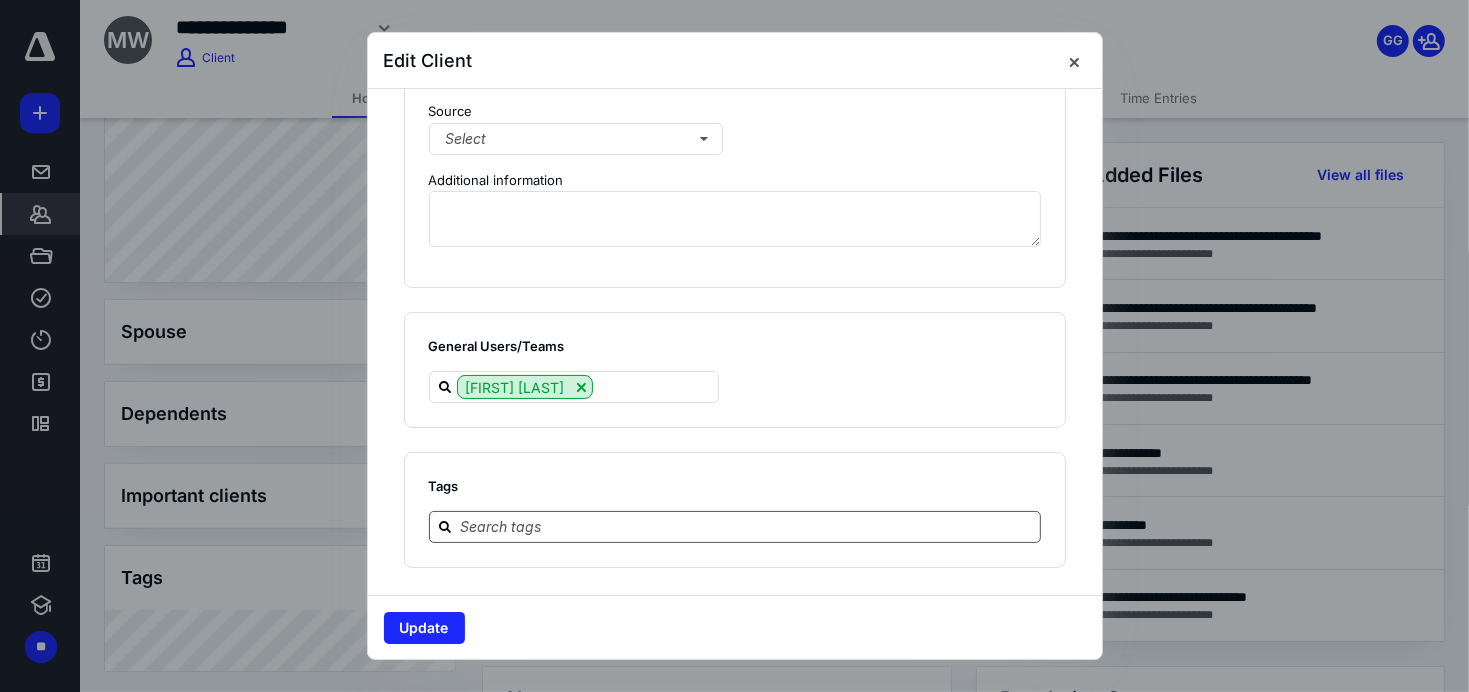 click at bounding box center [747, 526] 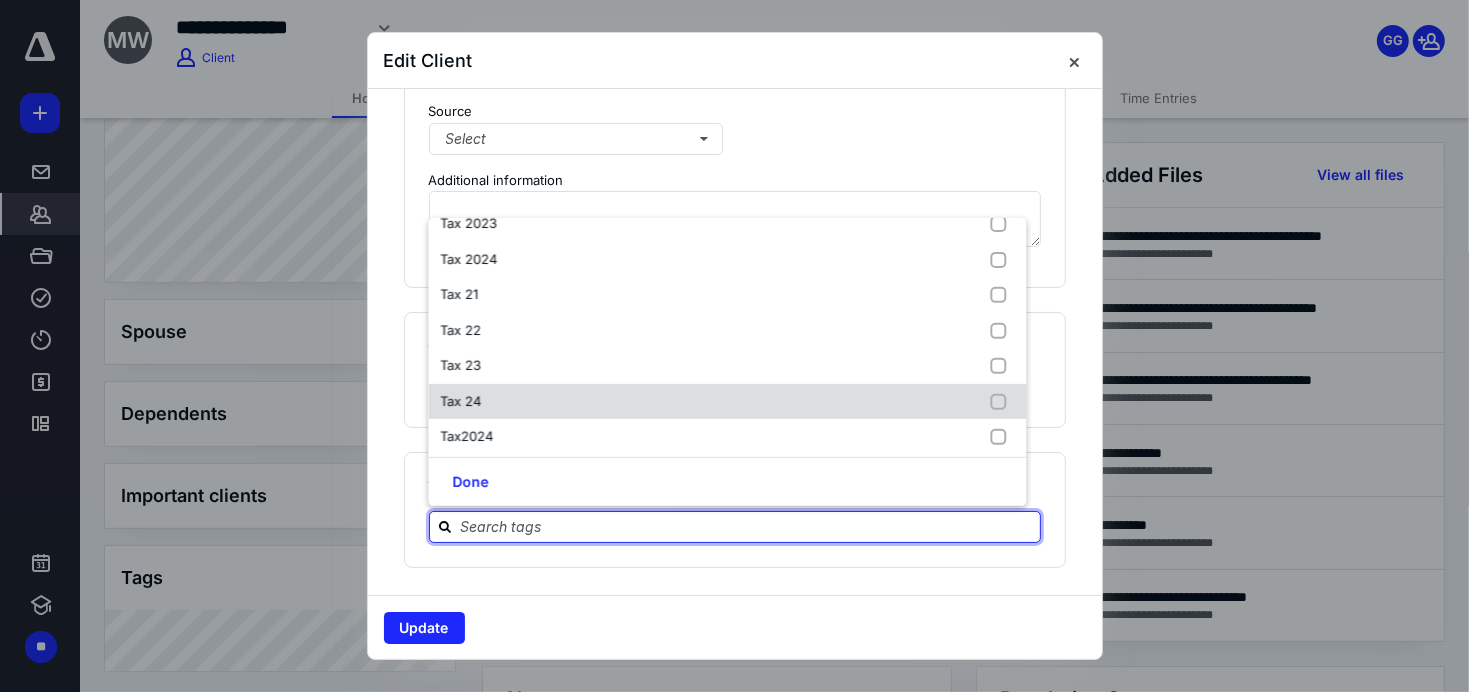 scroll, scrollTop: 628, scrollLeft: 0, axis: vertical 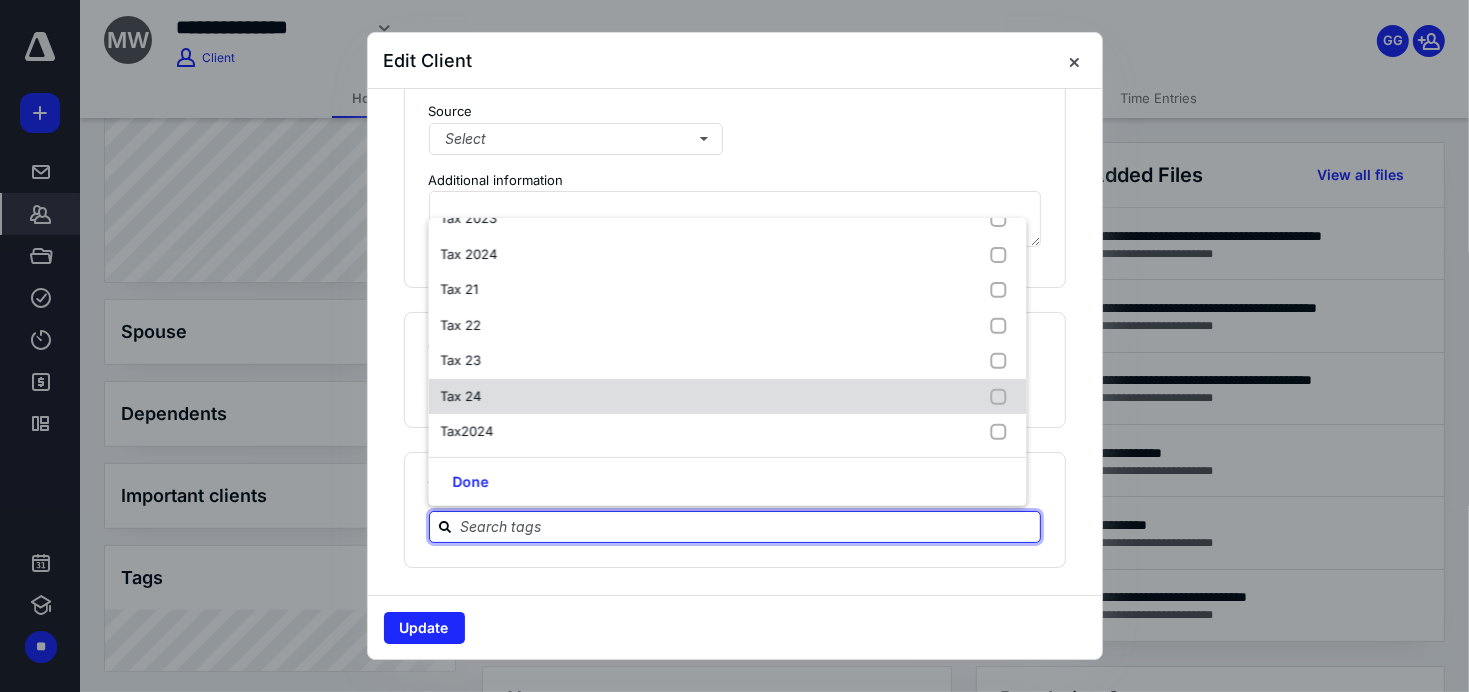 click on "Tax 24" at bounding box center (460, 395) 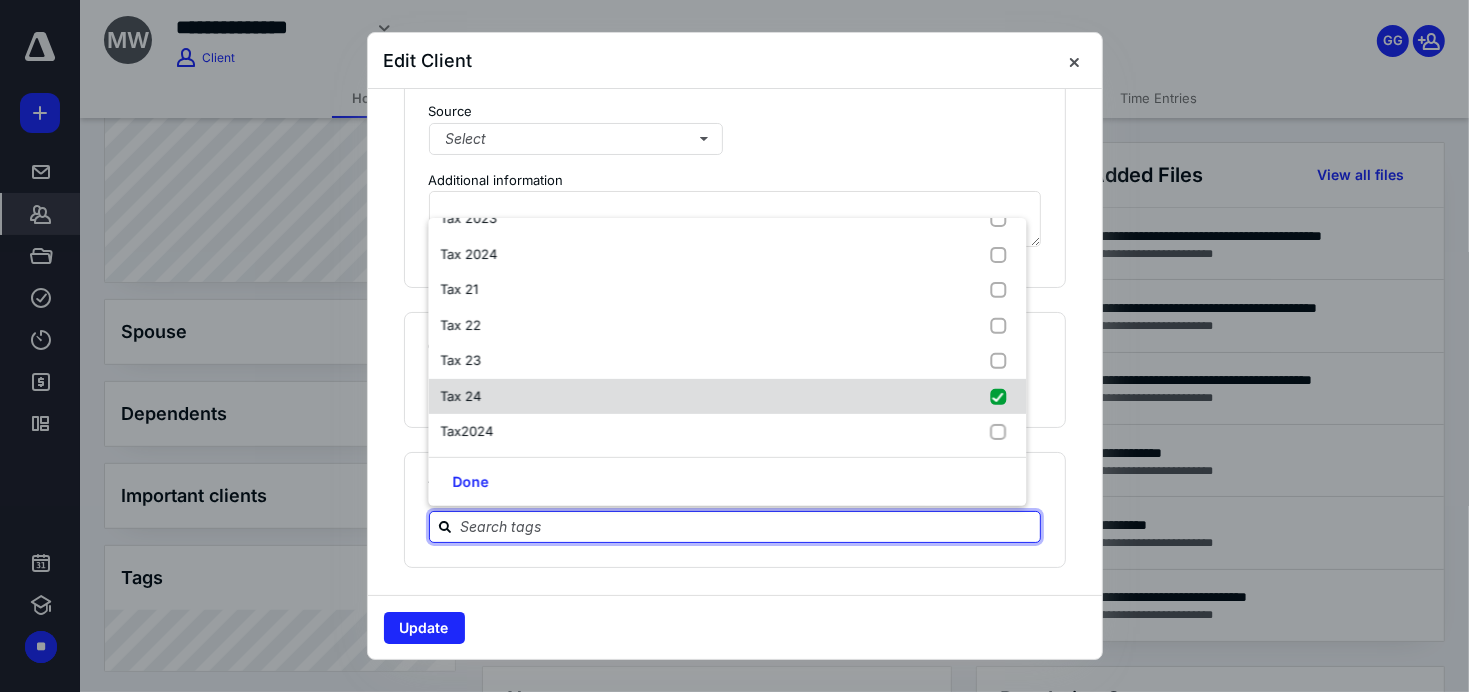 checkbox on "true" 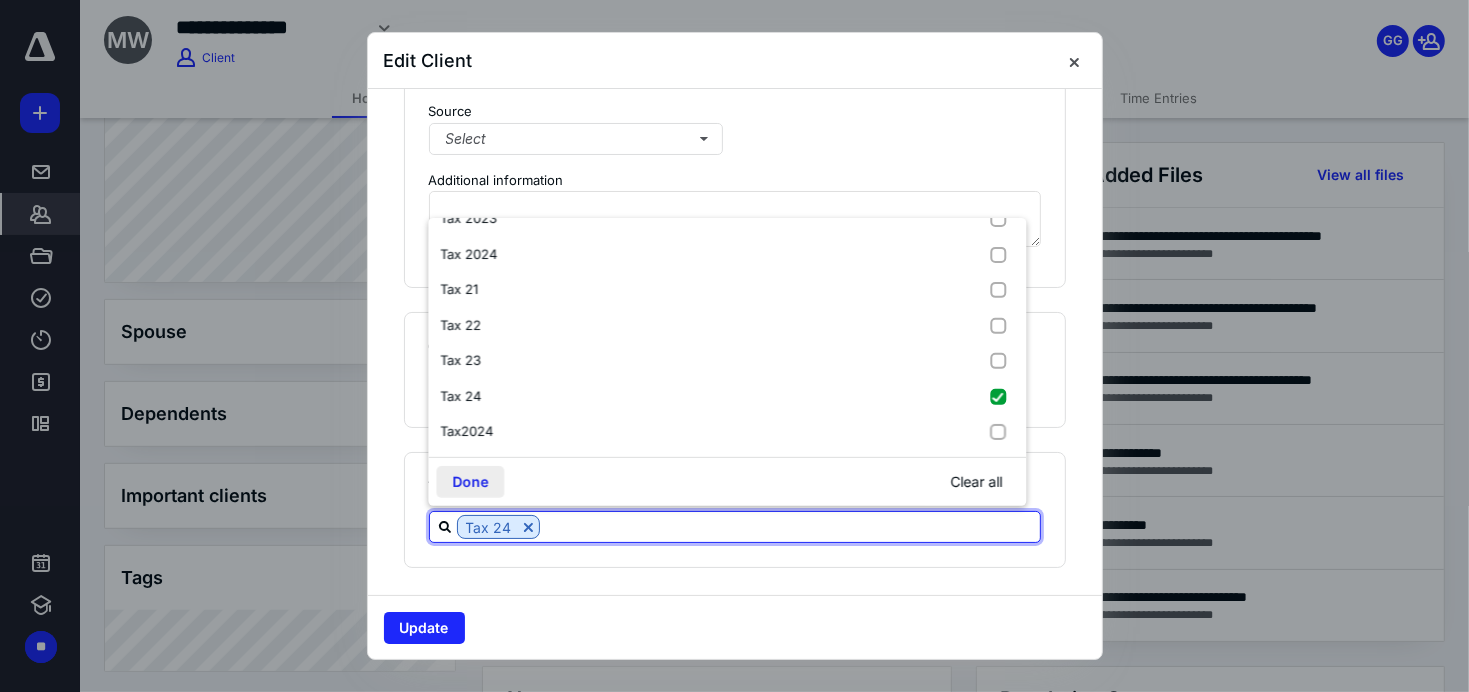 click on "Done" at bounding box center [470, 482] 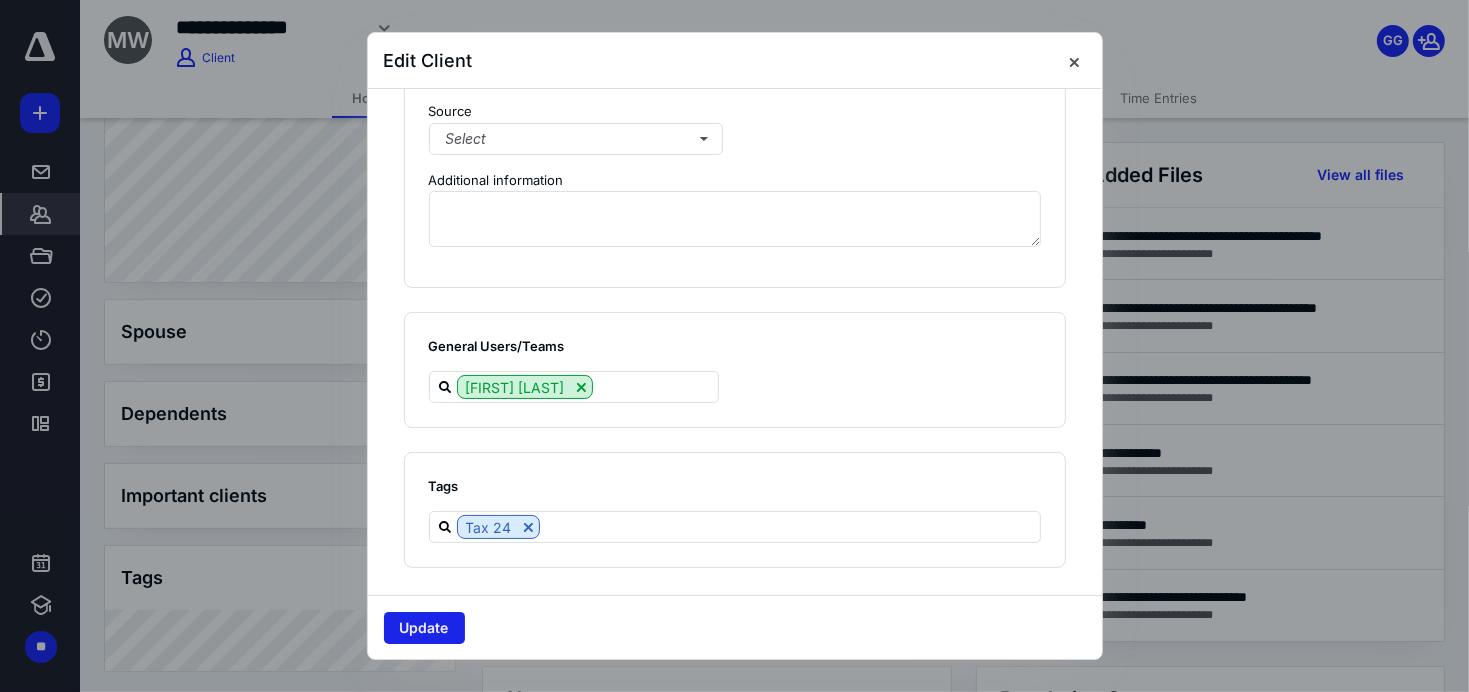 click on "Update" at bounding box center (424, 628) 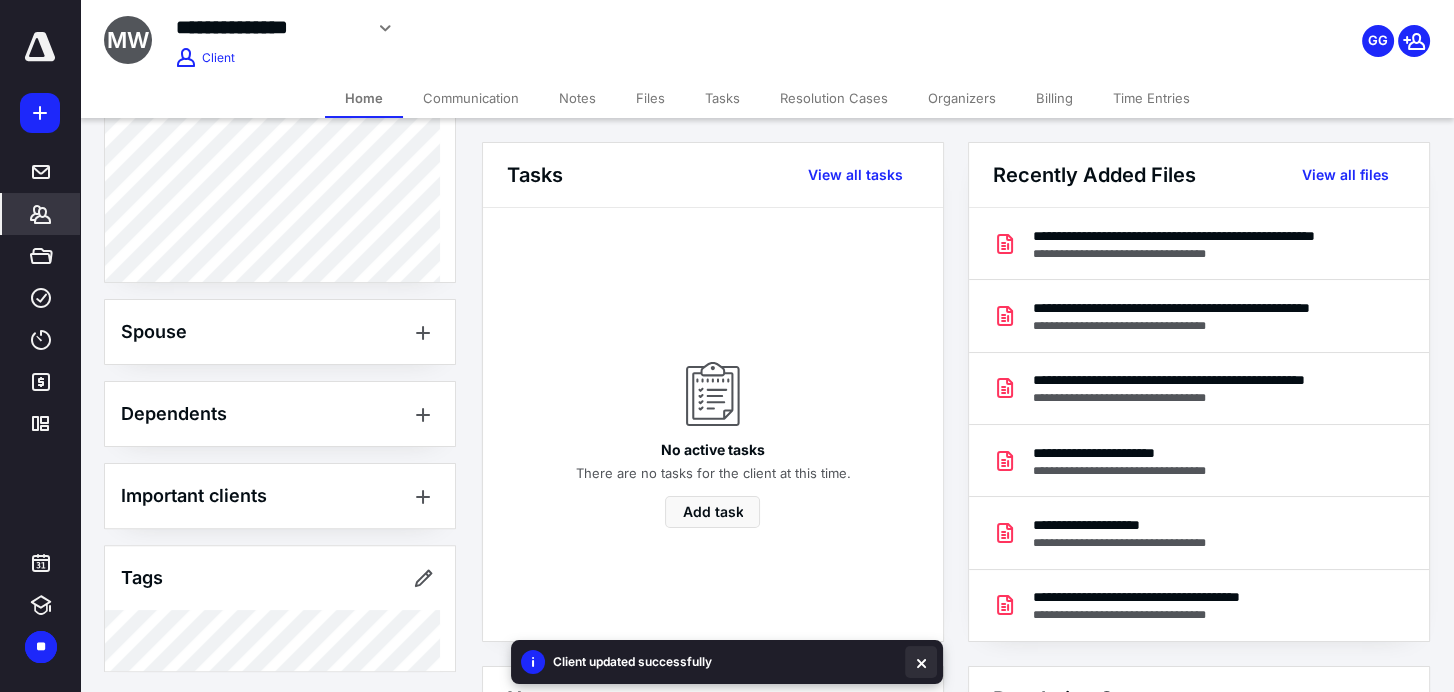click at bounding box center [921, 662] 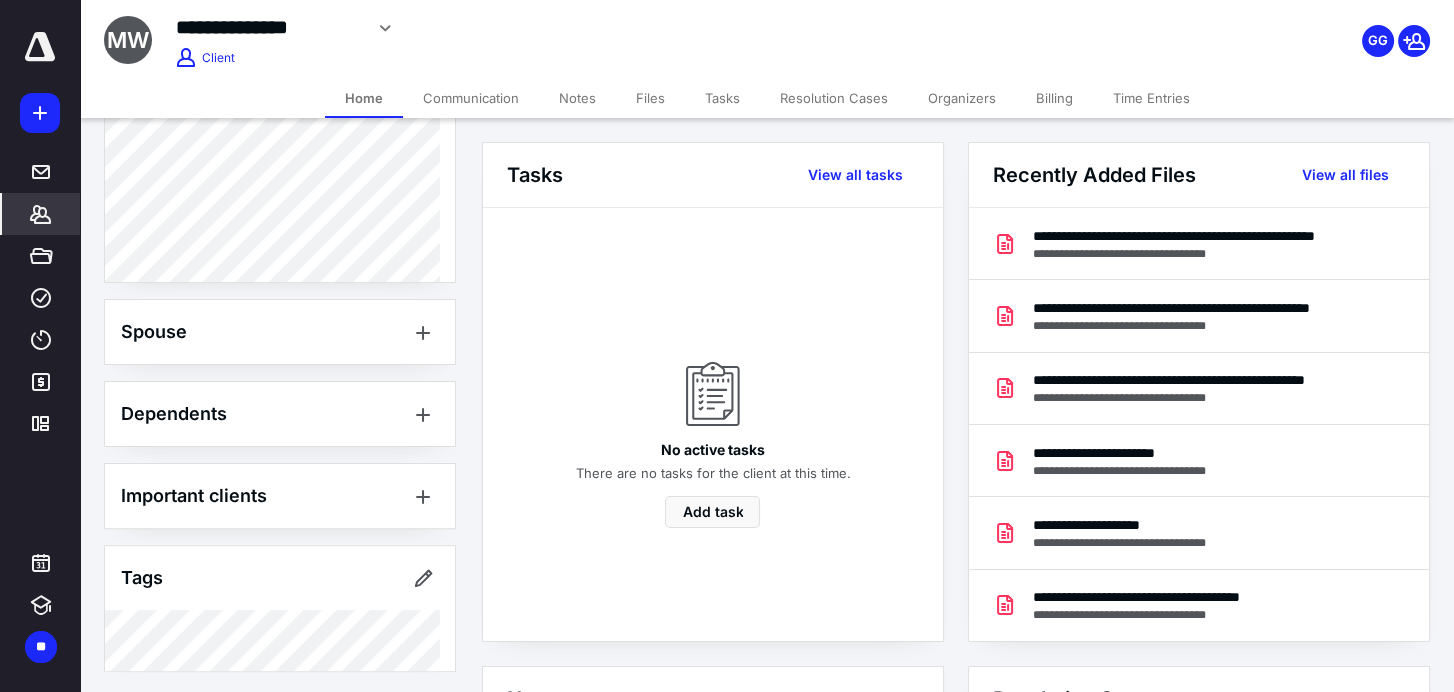 click on "Files" at bounding box center [650, 98] 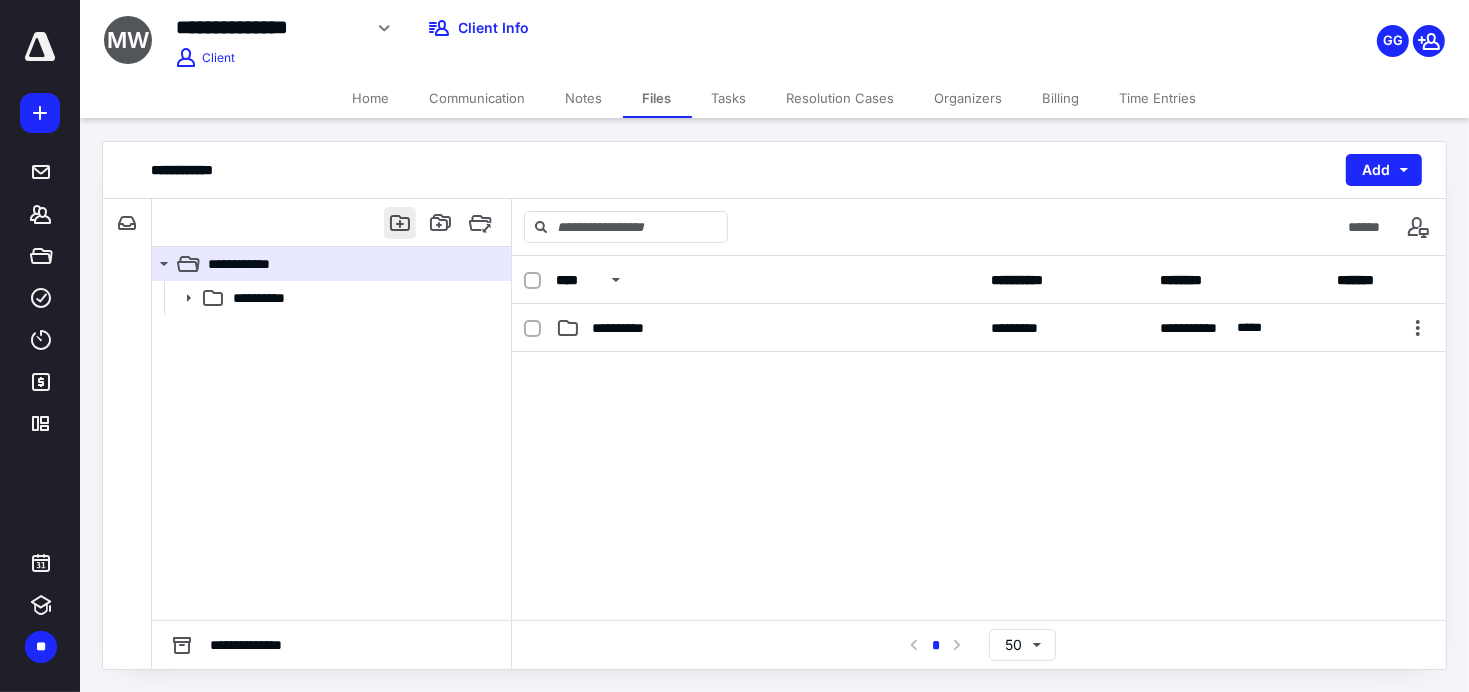click at bounding box center (400, 223) 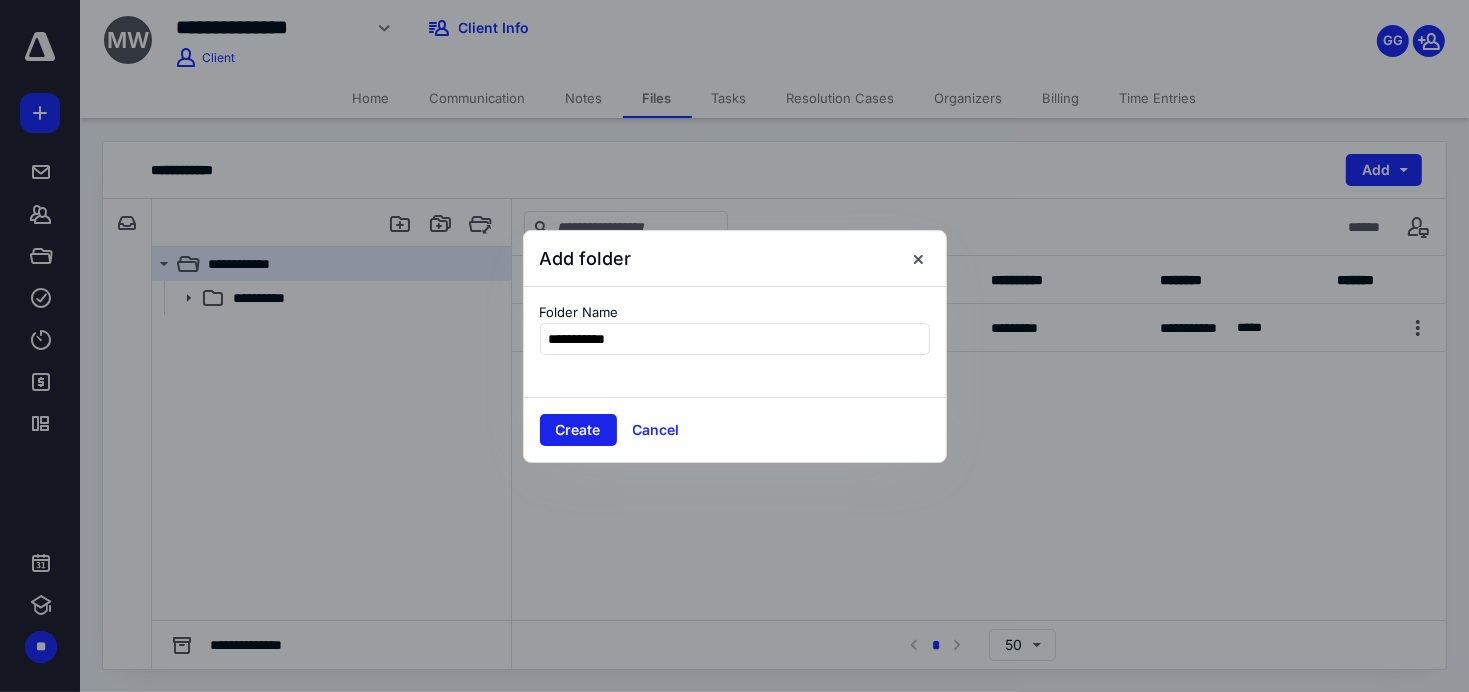 type on "**********" 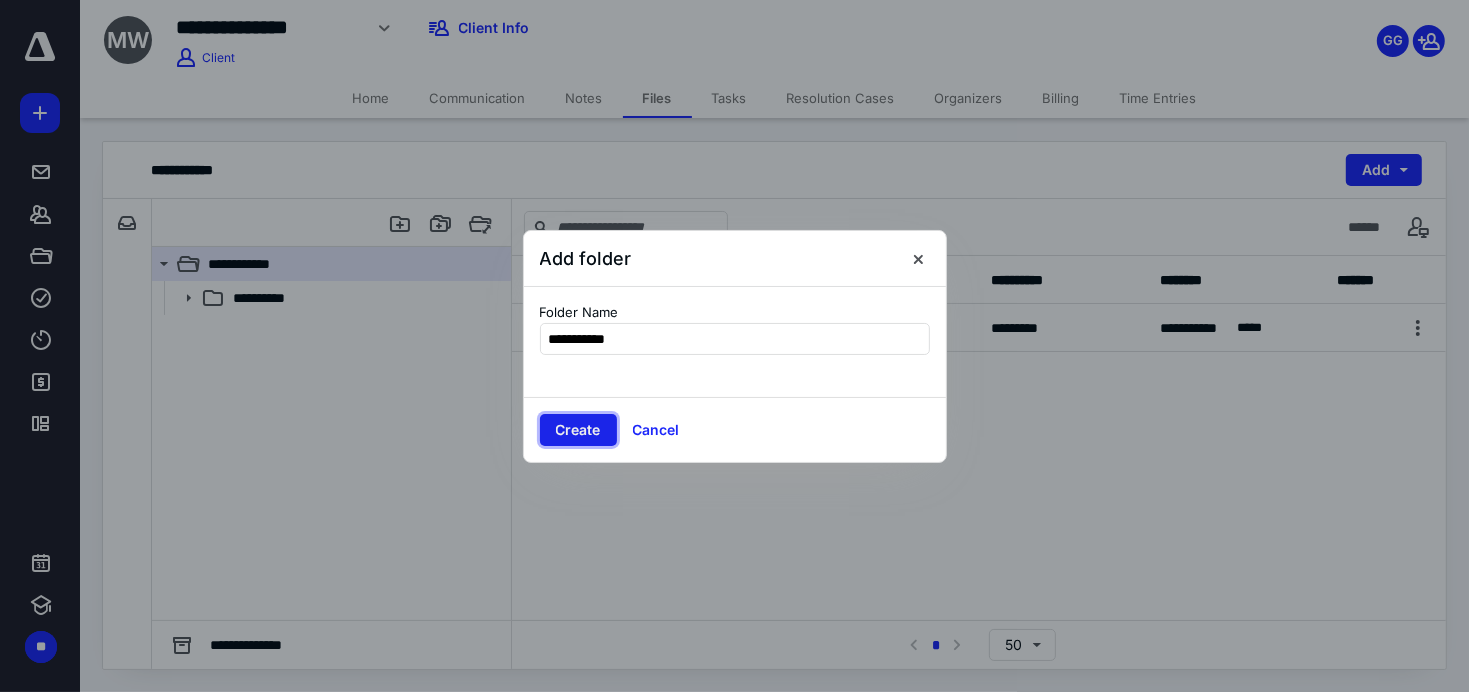 click on "Create" at bounding box center (578, 430) 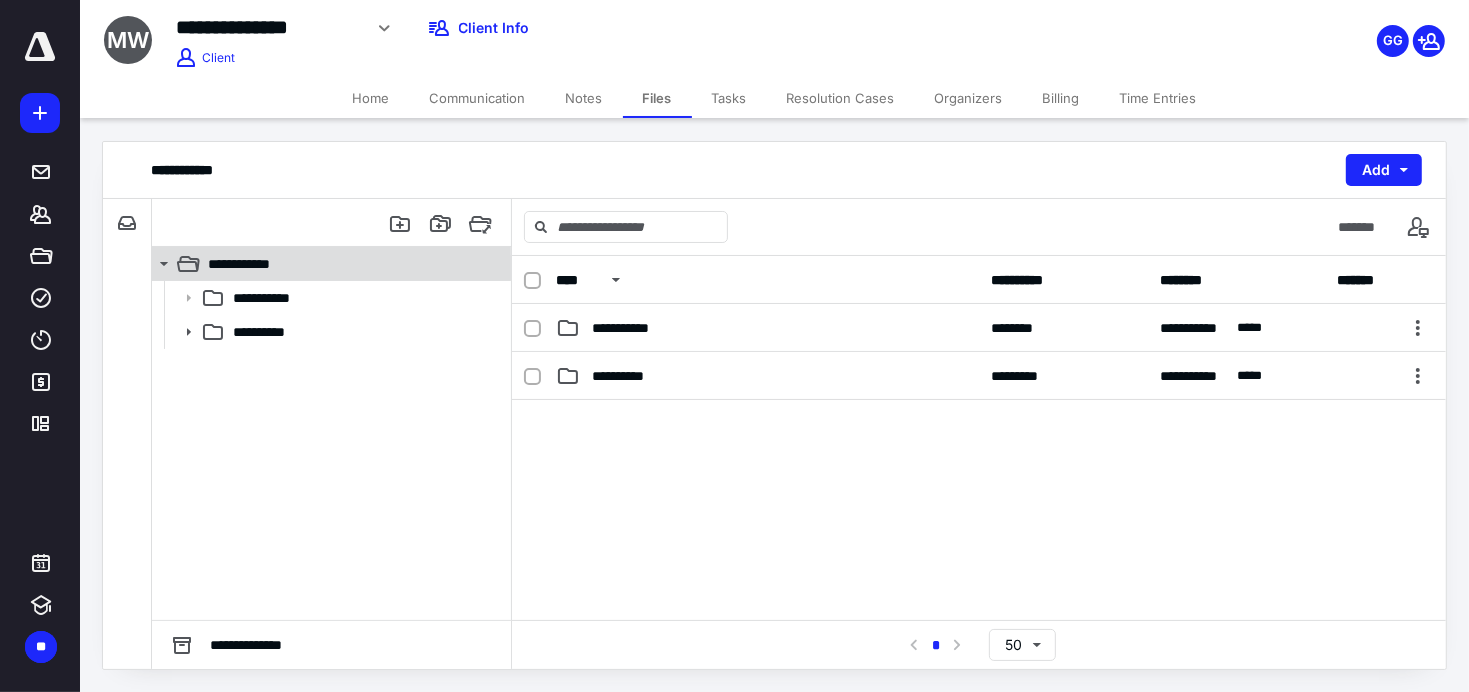 click on "**********" at bounding box center [268, 332] 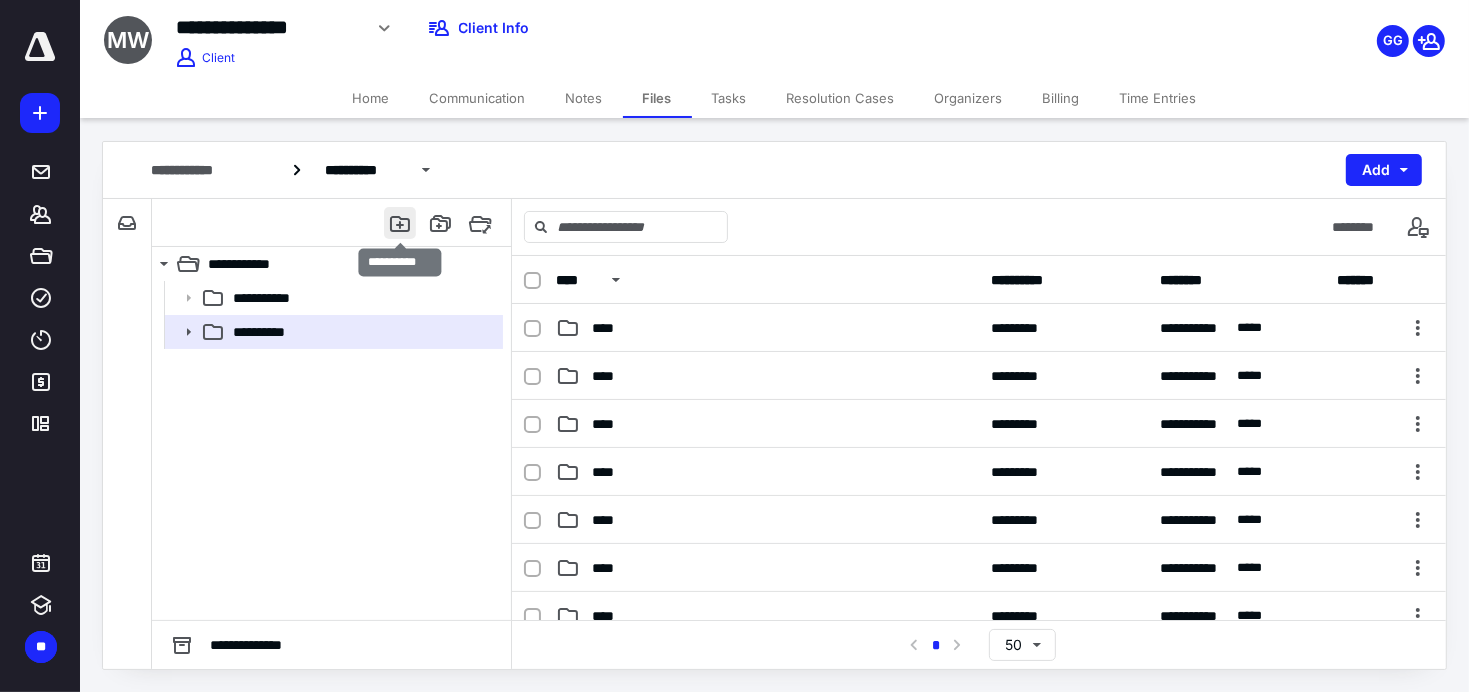click at bounding box center [400, 223] 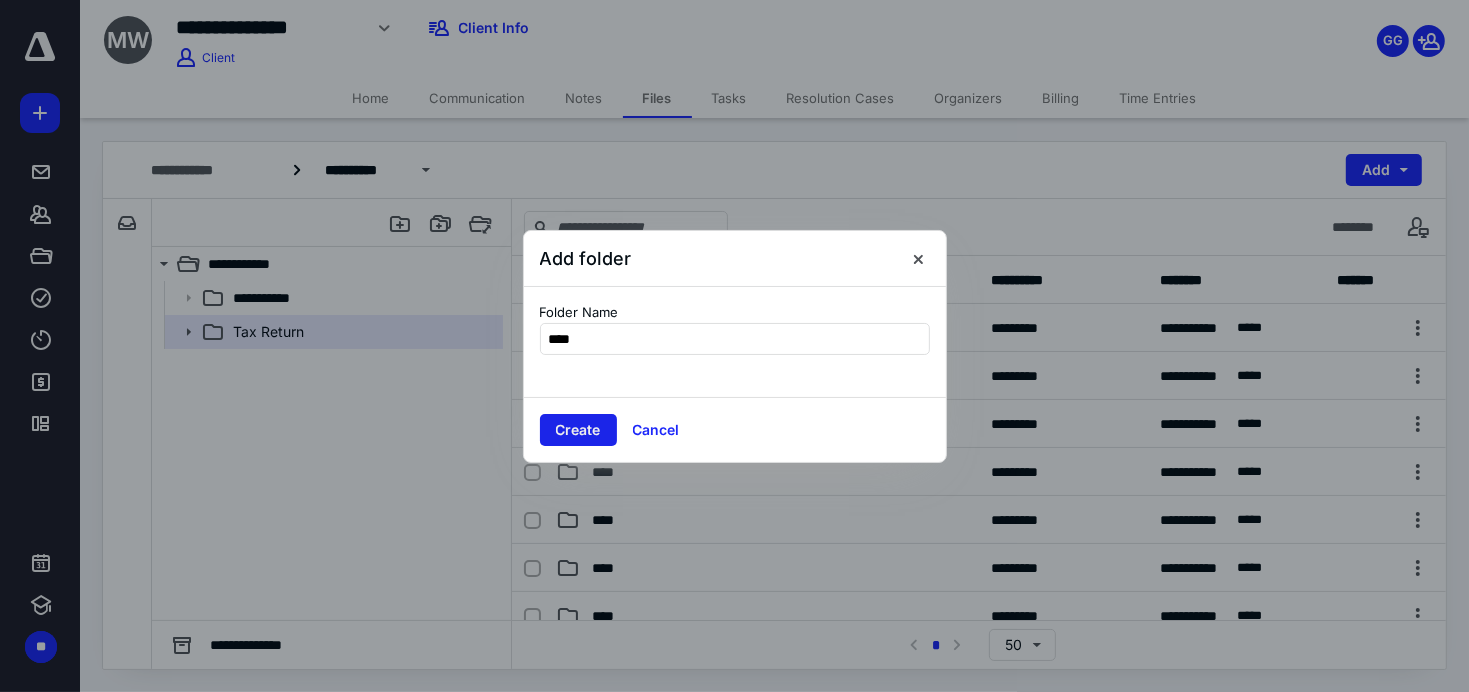type on "****" 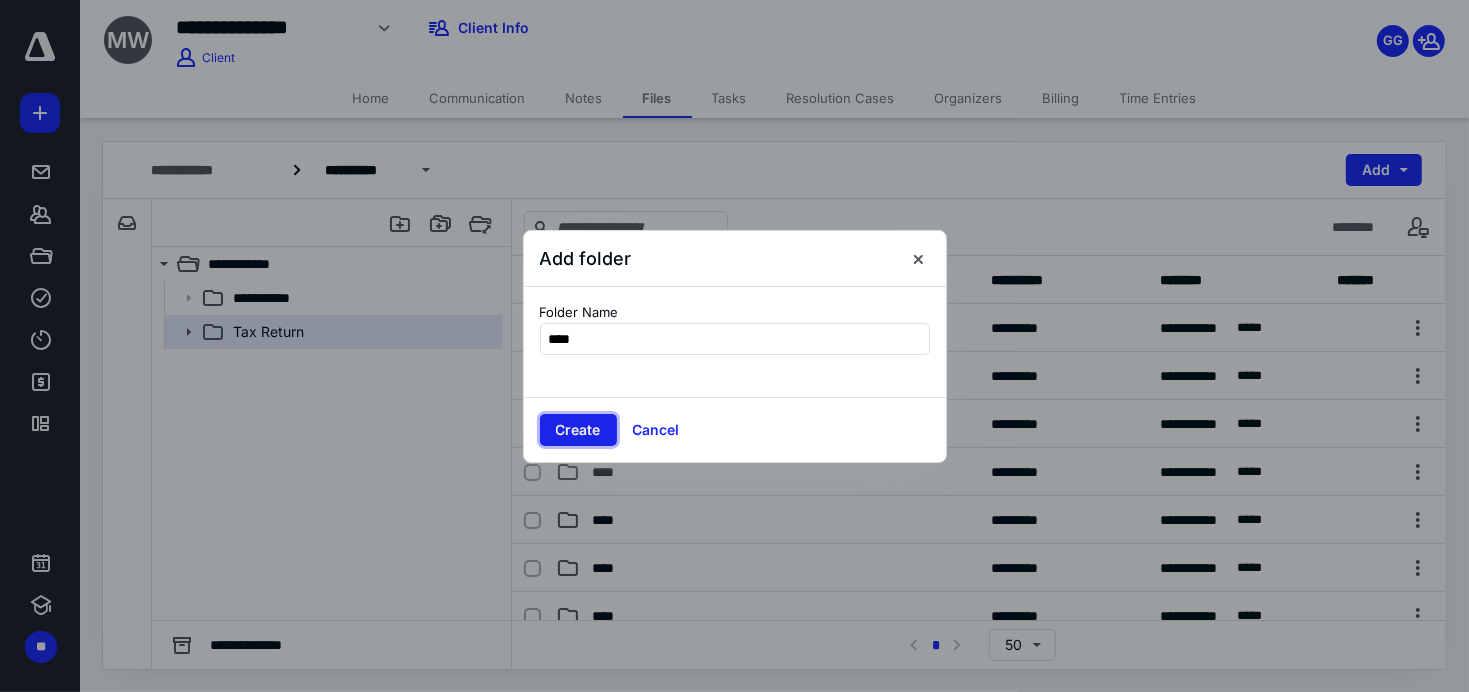 click on "Create" at bounding box center (578, 430) 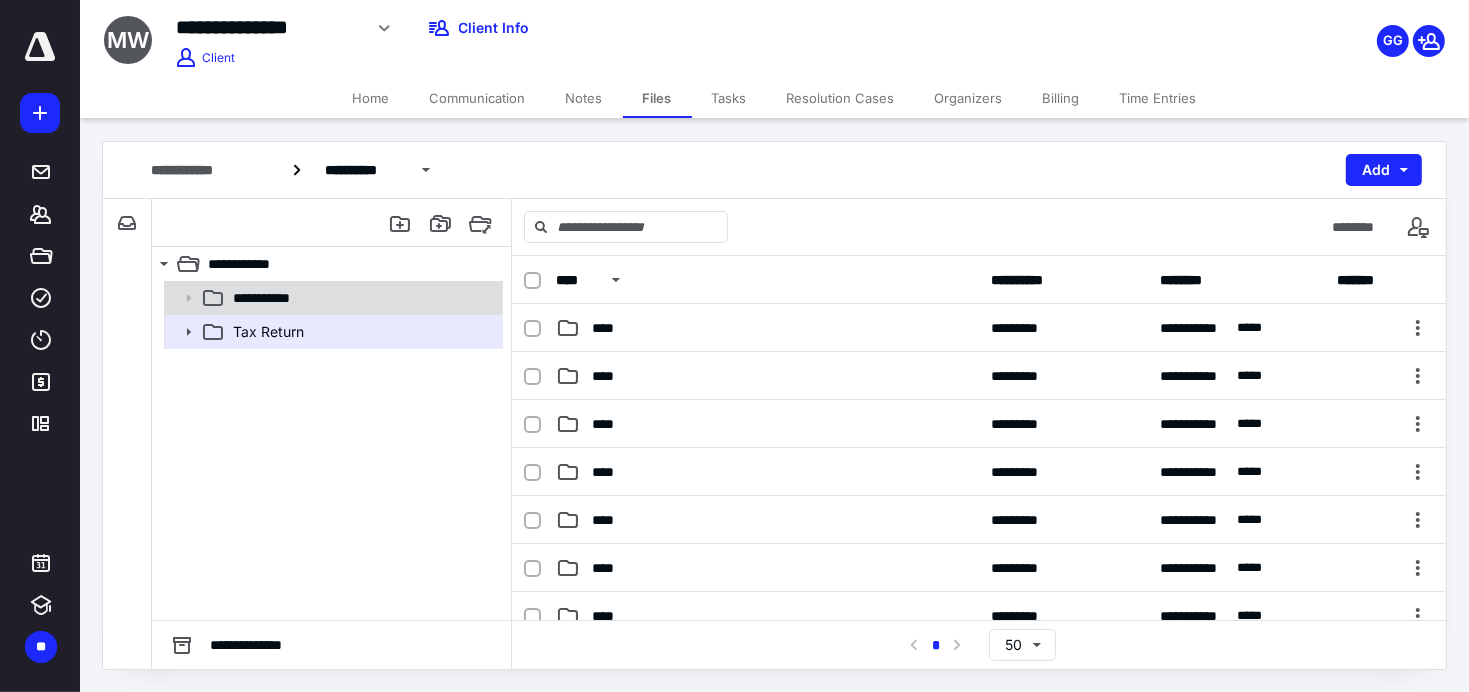 click on "**********" at bounding box center [362, 298] 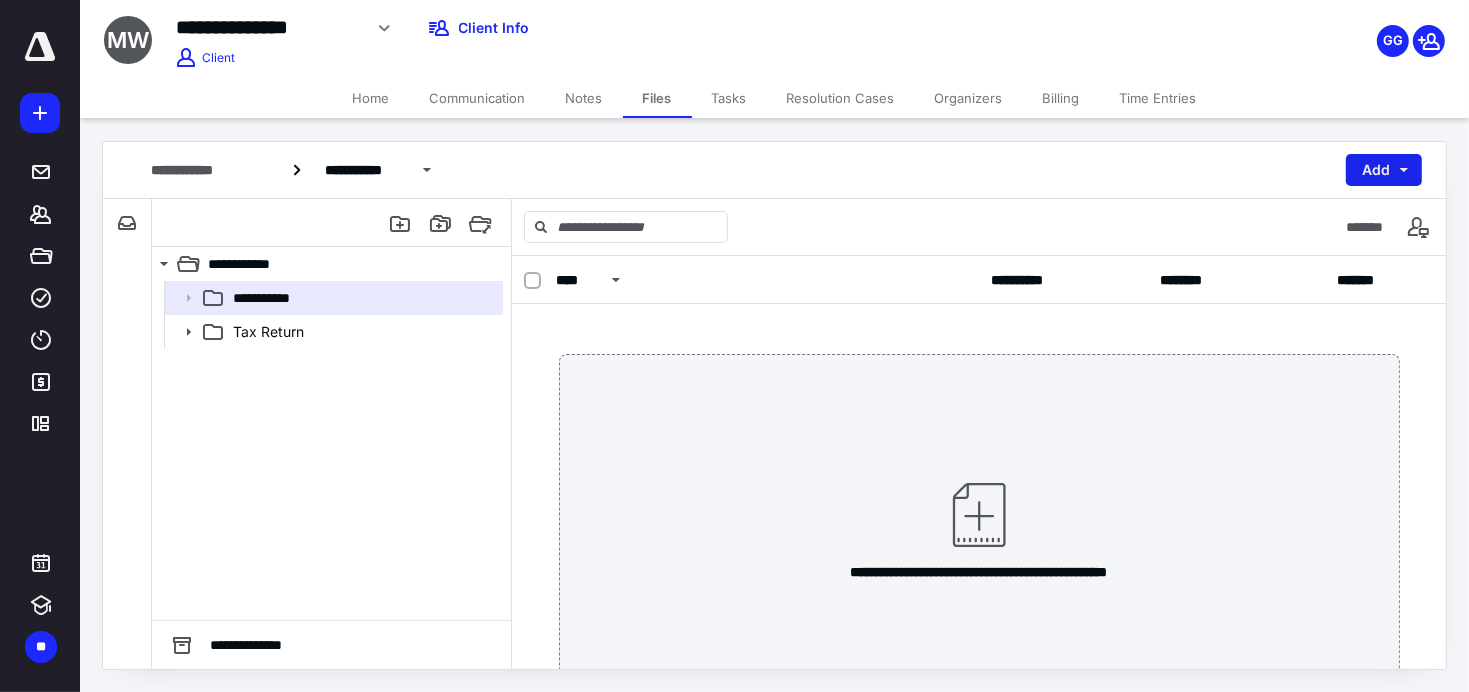 drag, startPoint x: 1407, startPoint y: 162, endPoint x: 1408, endPoint y: 177, distance: 15.033297 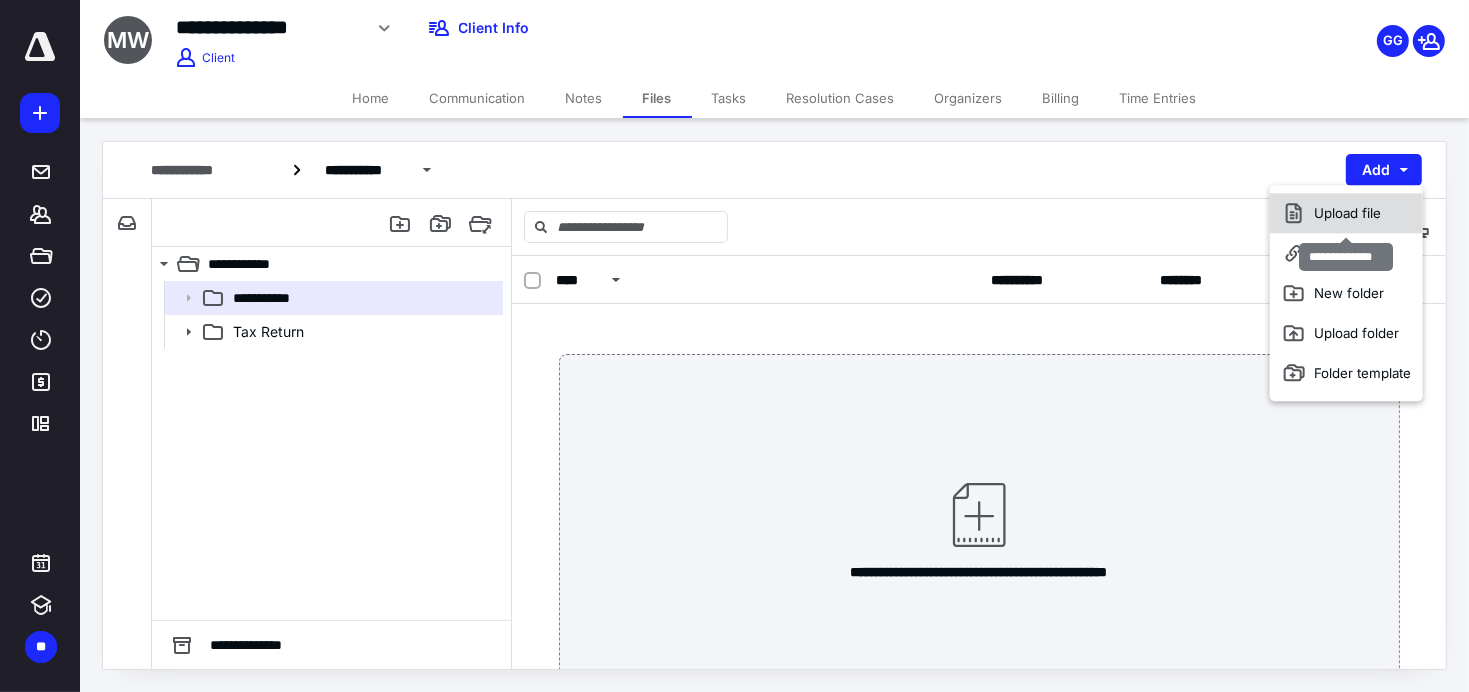 click on "Upload file" at bounding box center [1346, 213] 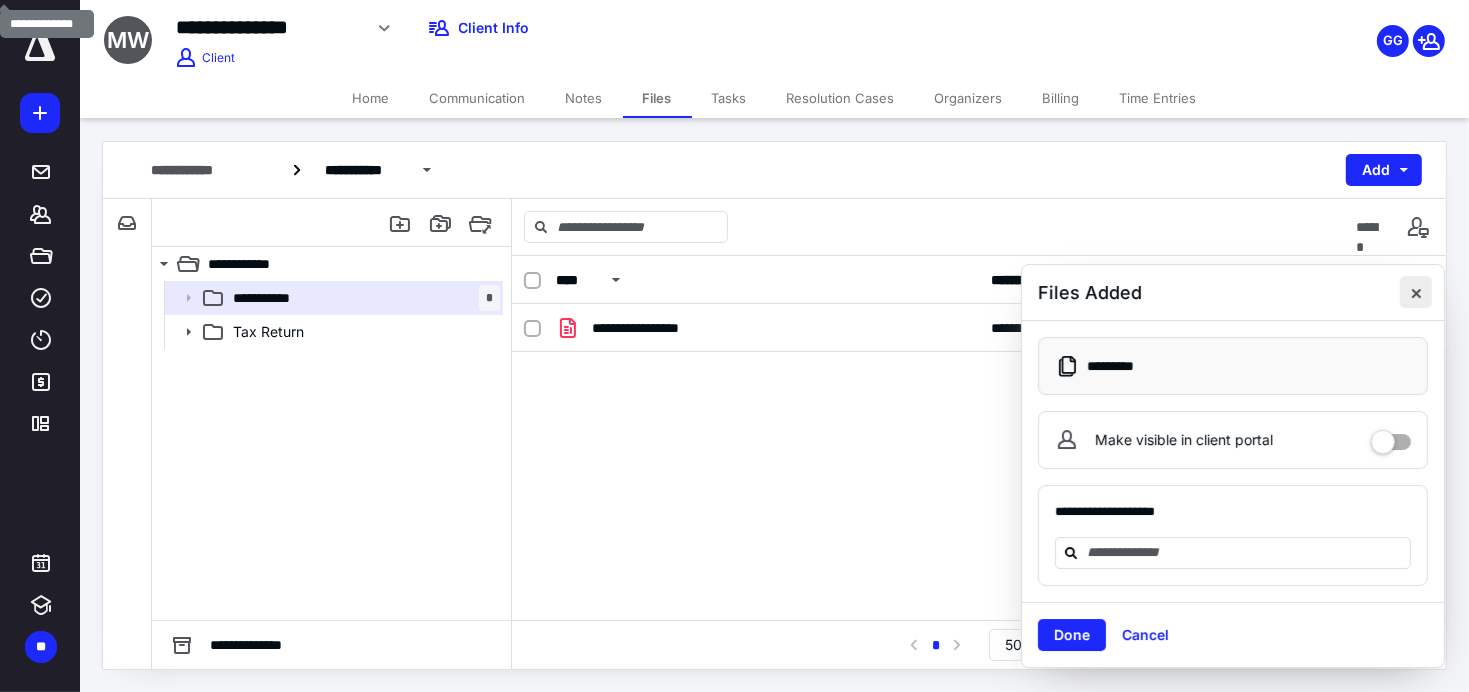 click at bounding box center (1416, 292) 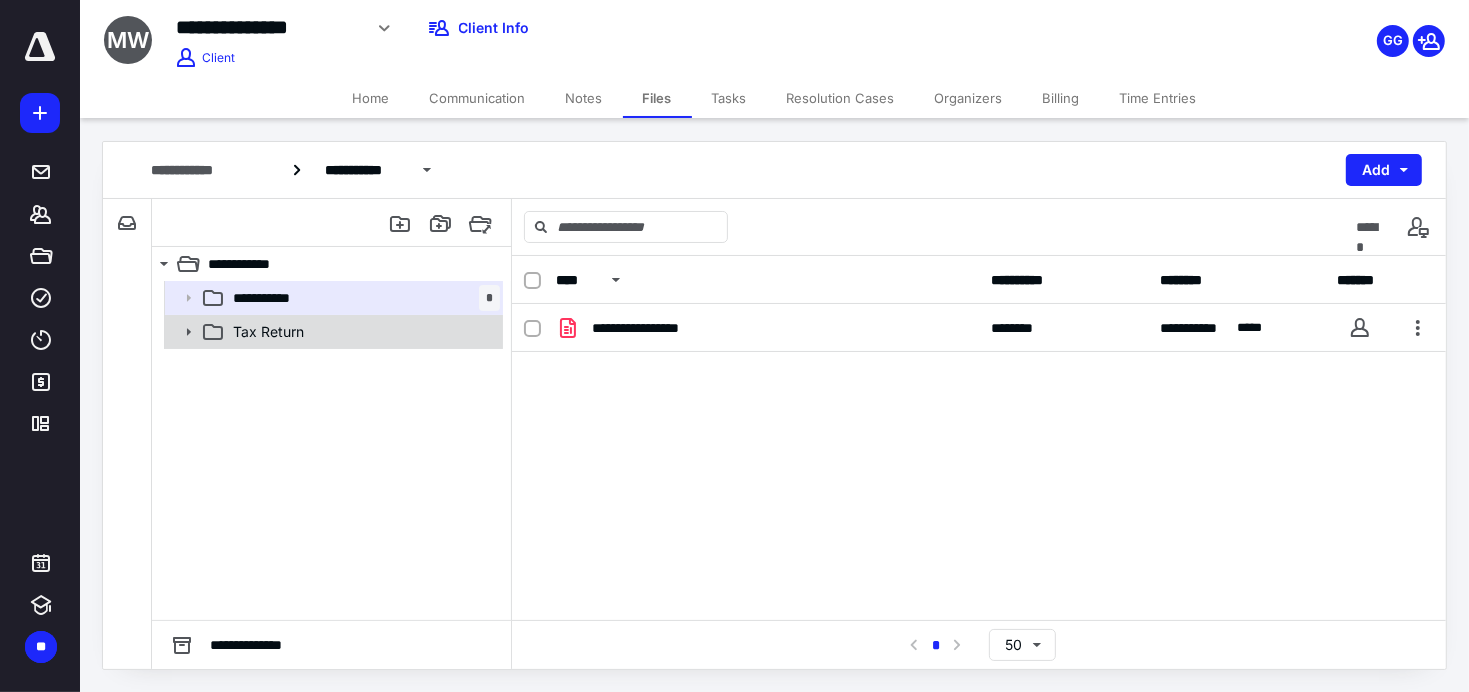 click 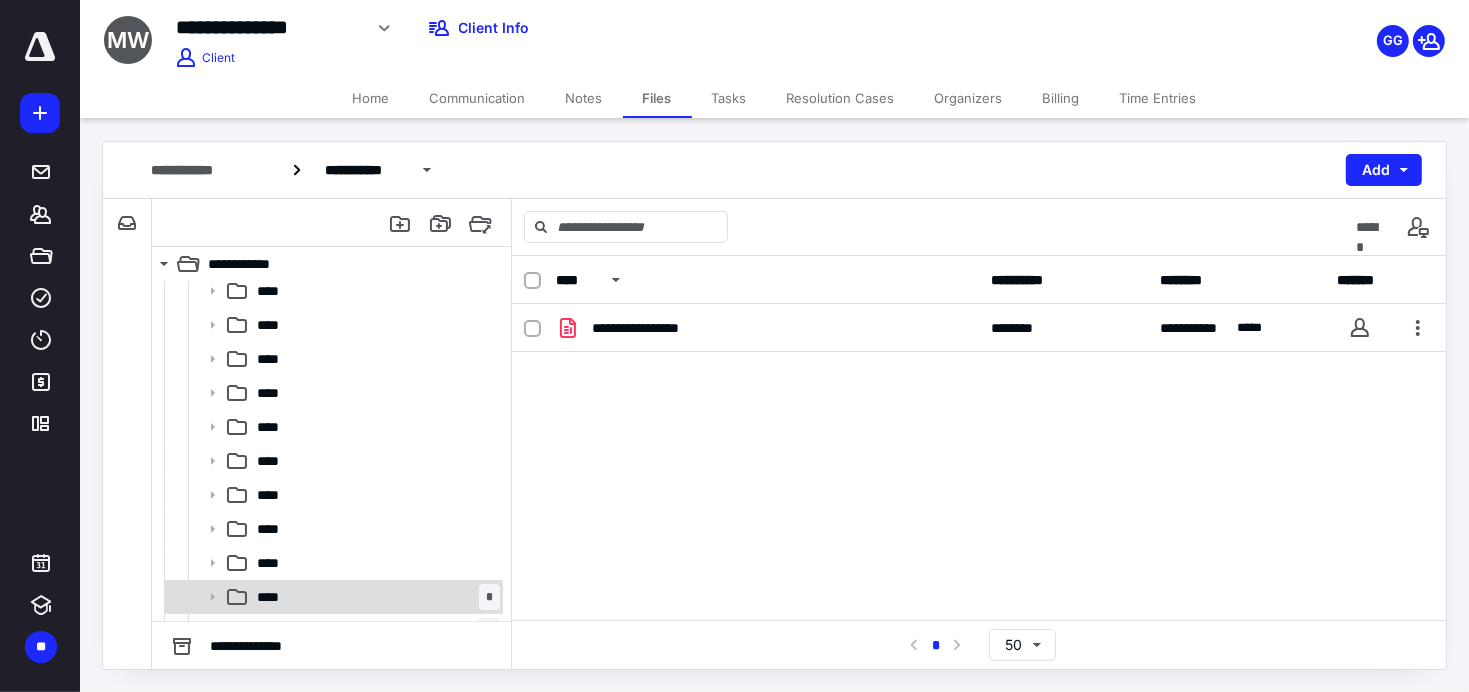 scroll, scrollTop: 169, scrollLeft: 0, axis: vertical 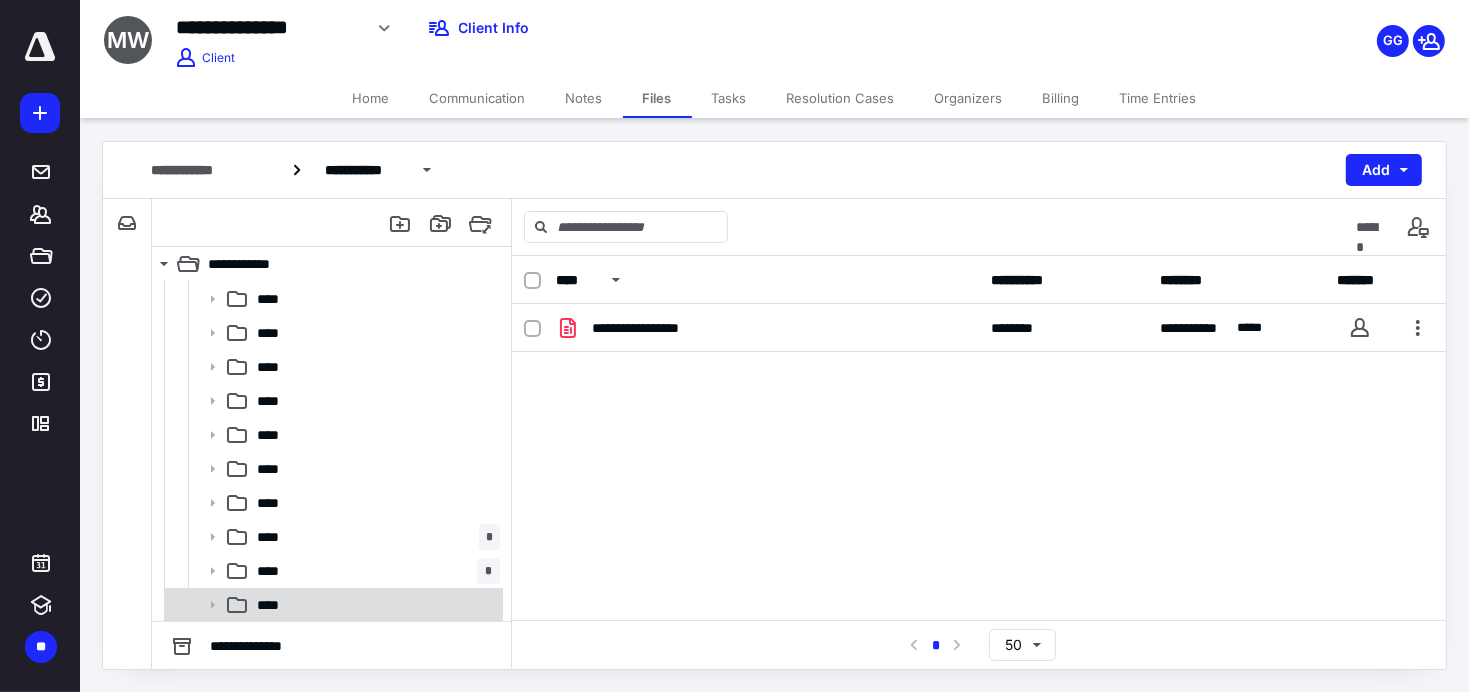 click on "****" at bounding box center (374, 605) 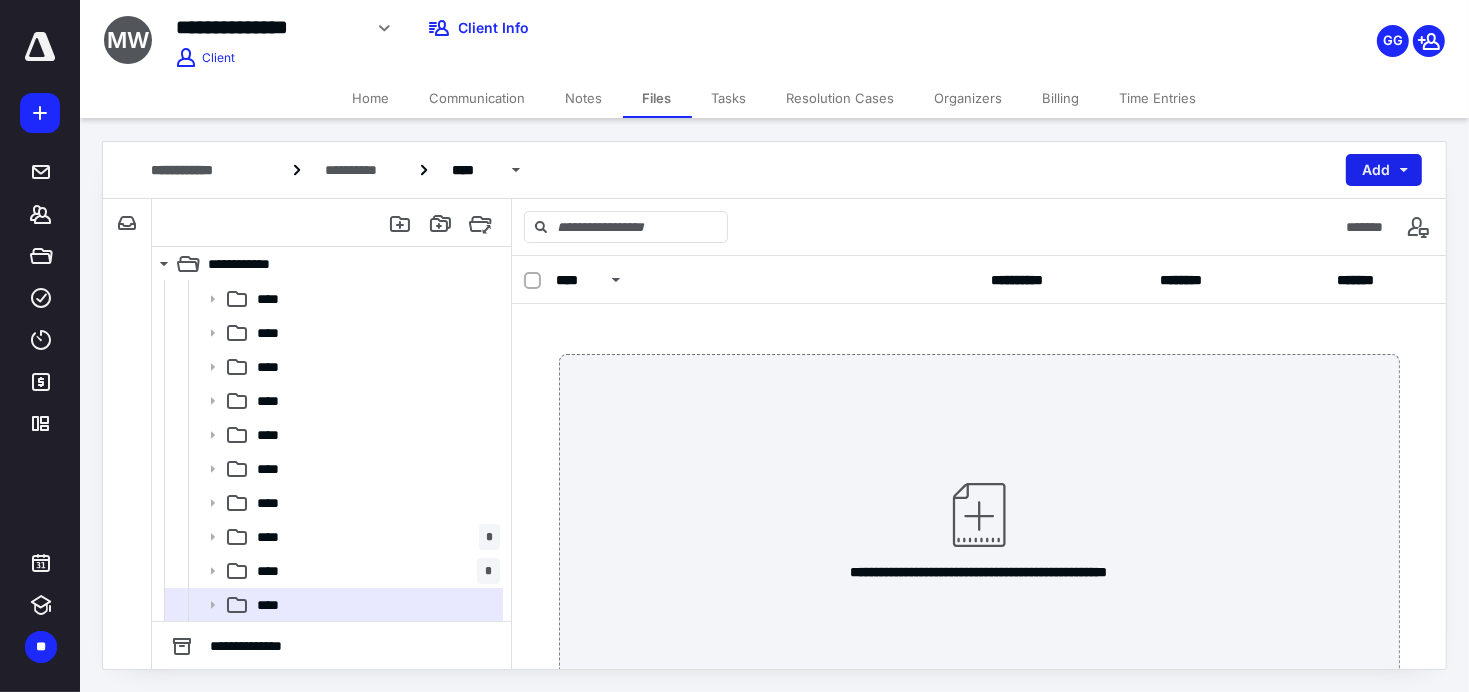 click on "Add" at bounding box center [1384, 170] 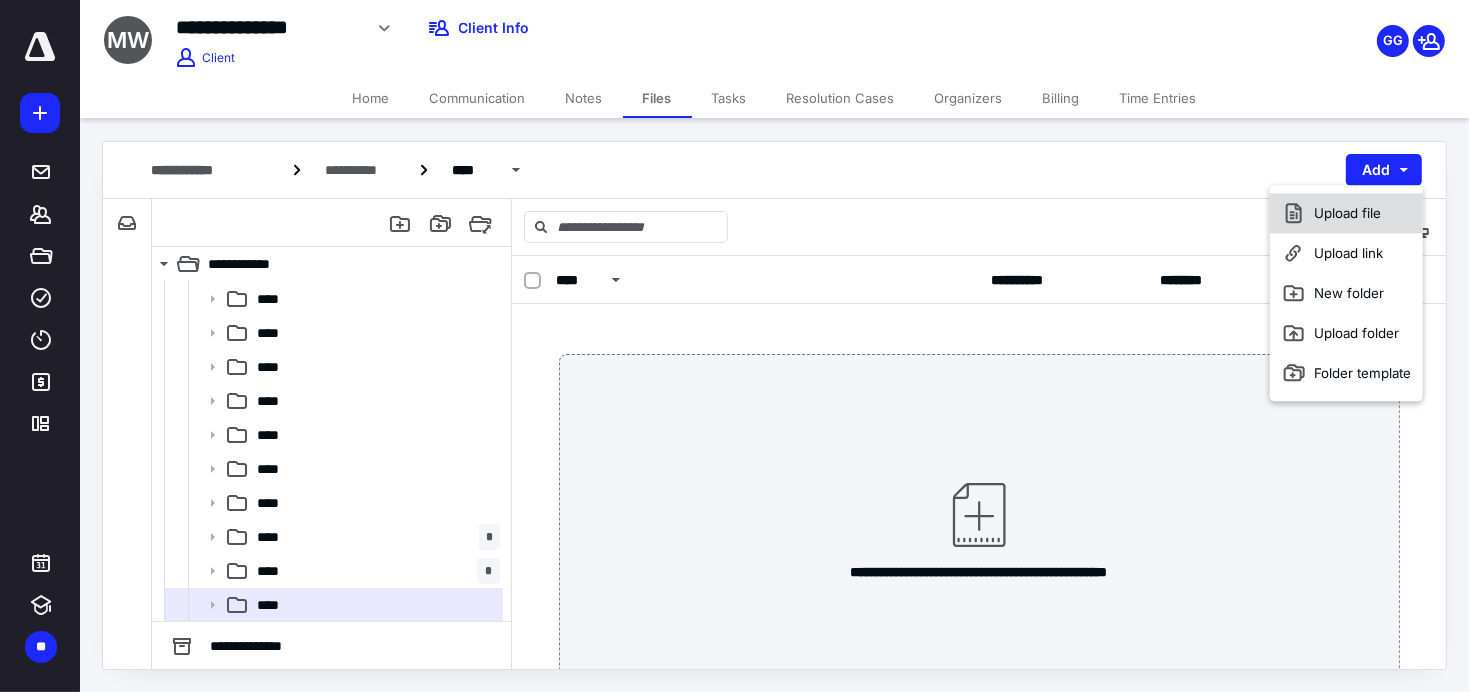 click on "Upload file" at bounding box center [1346, 213] 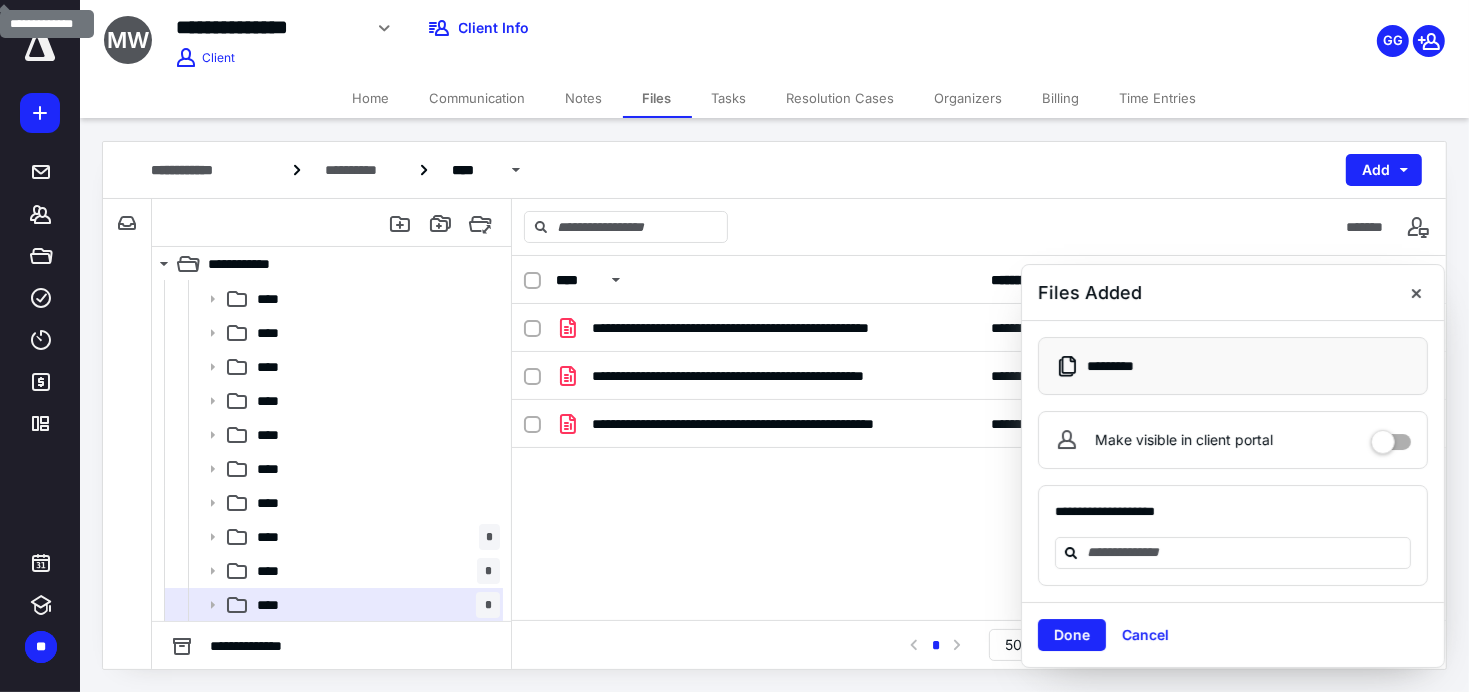 click at bounding box center (1416, 292) 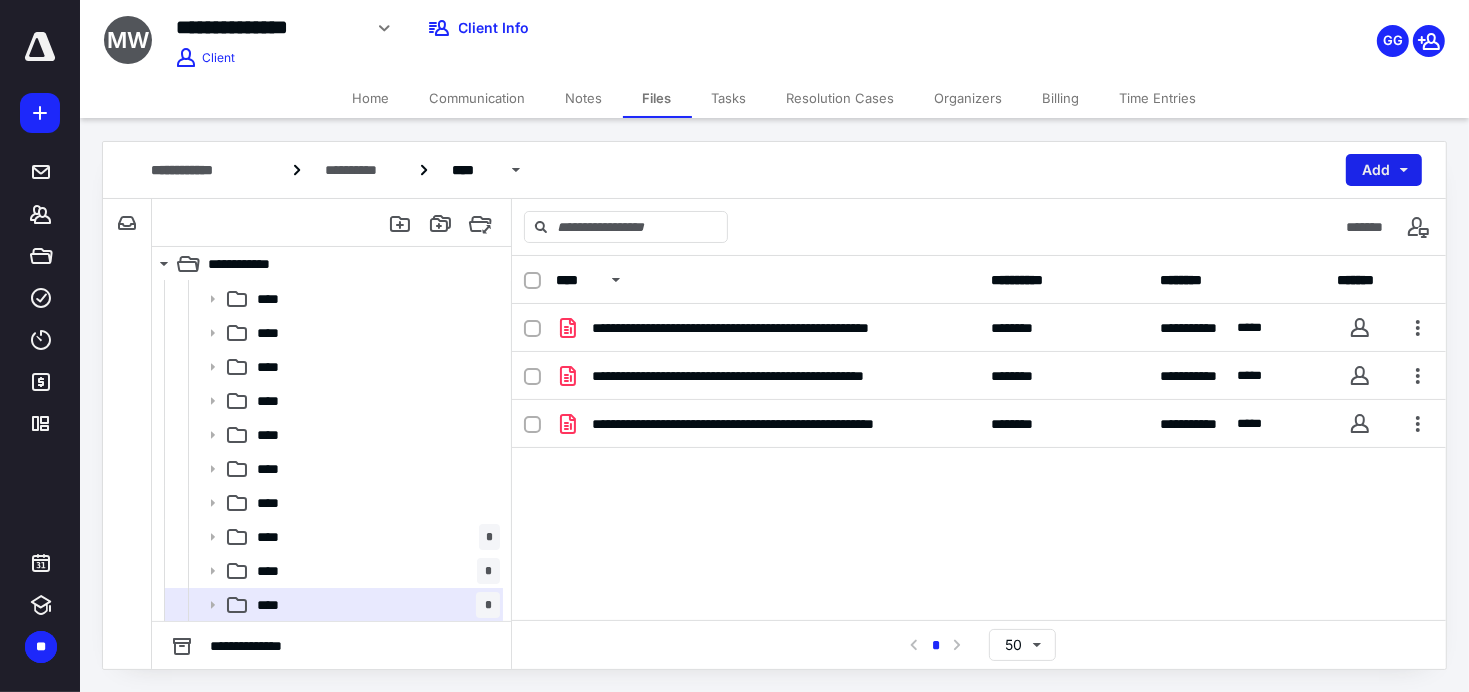 click on "Add" at bounding box center (1384, 170) 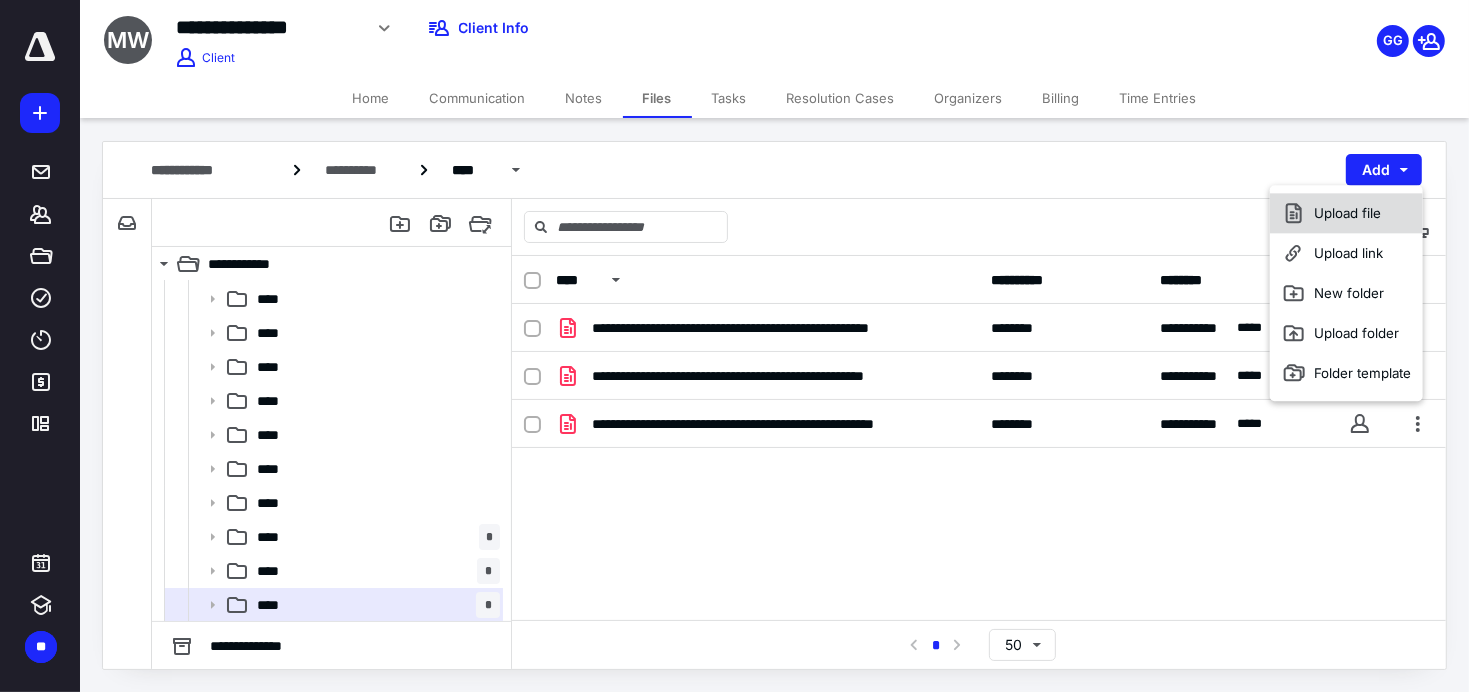 click on "Upload file" at bounding box center [1346, 213] 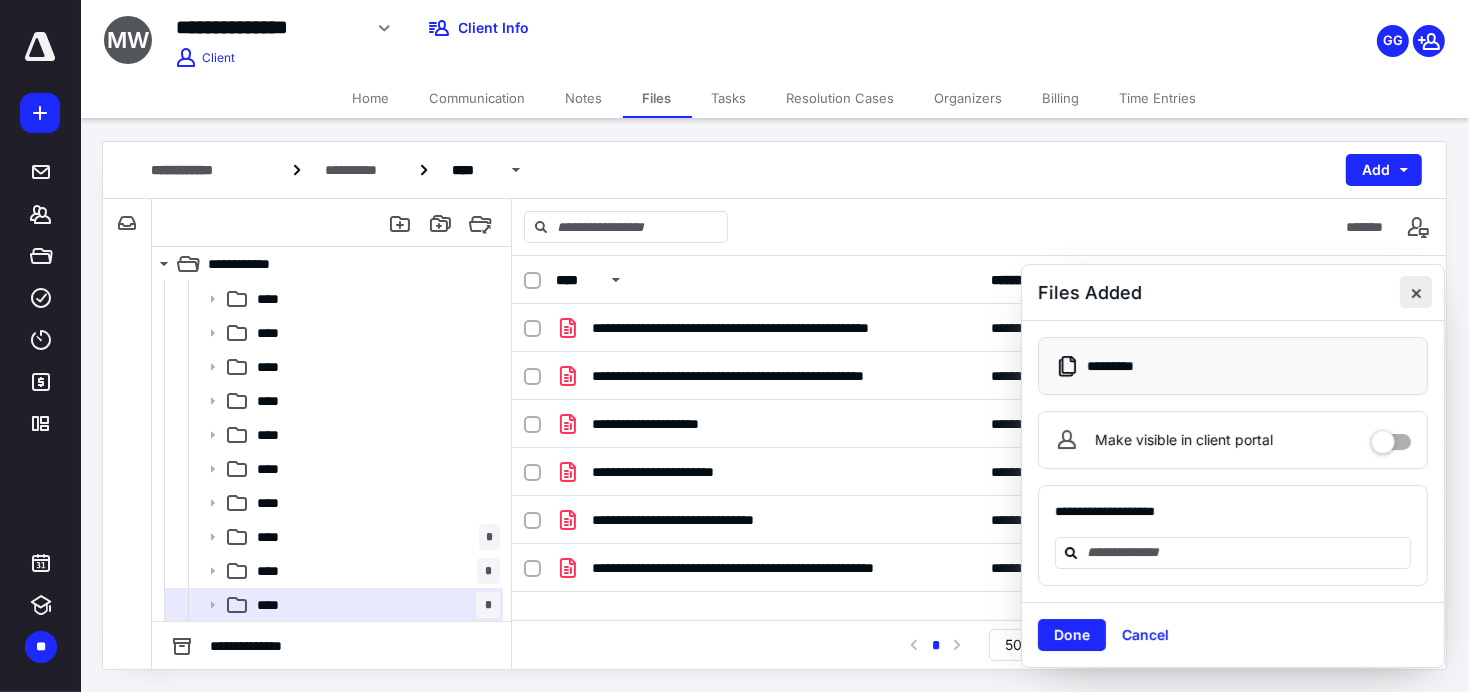 click at bounding box center (1416, 292) 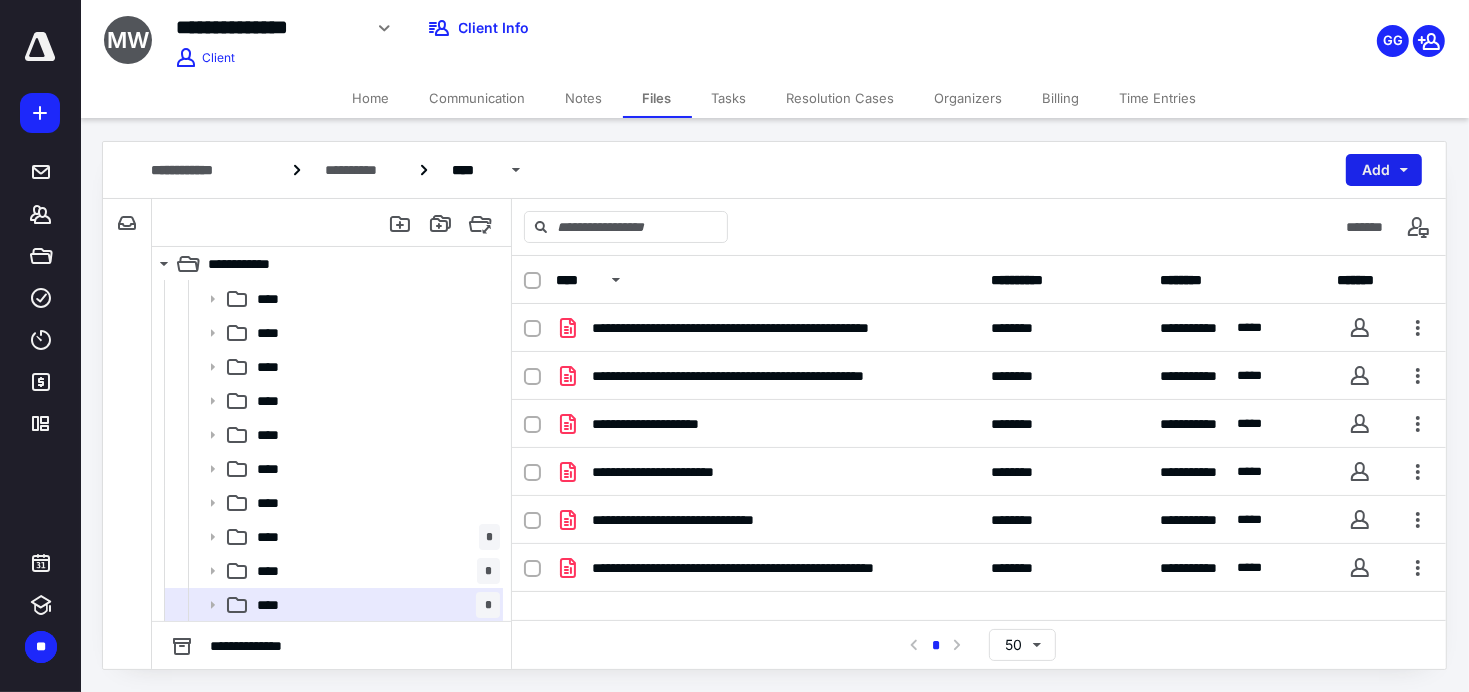 click on "Add" at bounding box center [1384, 170] 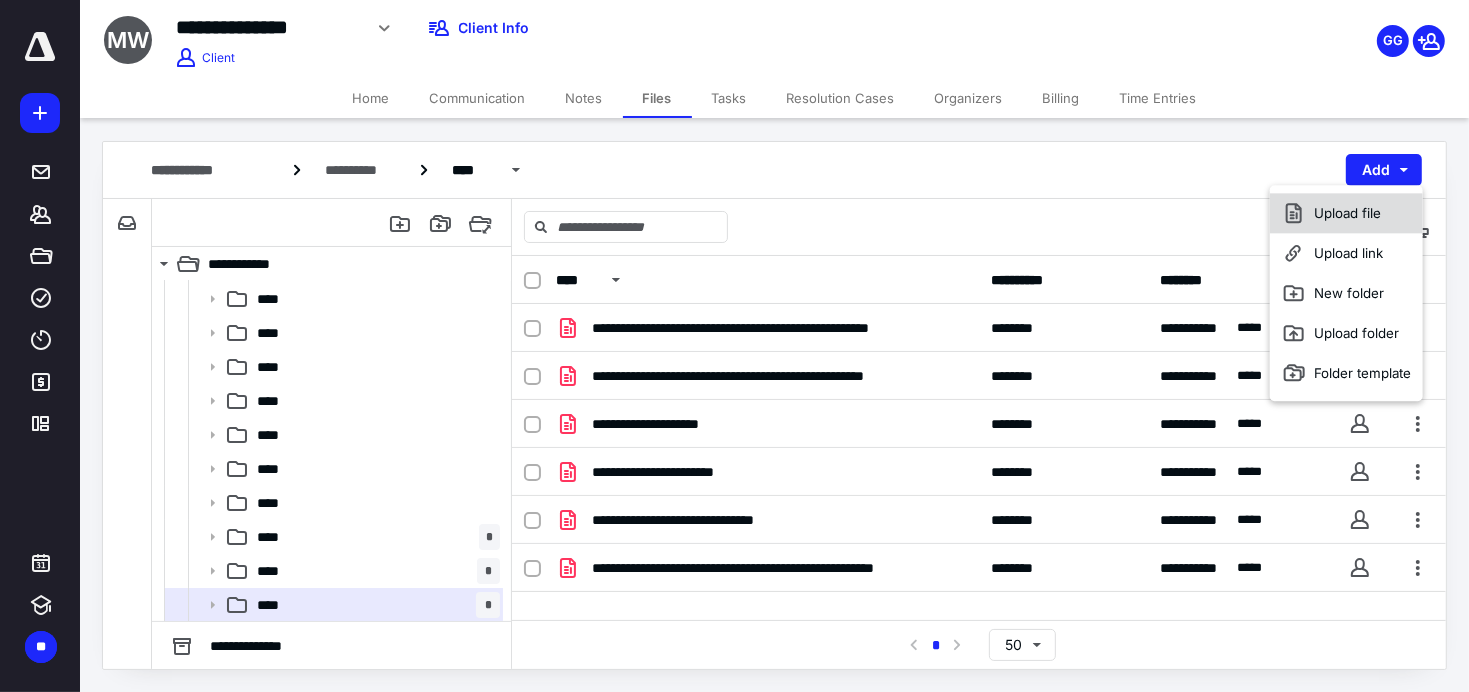click on "Upload file" at bounding box center [1346, 213] 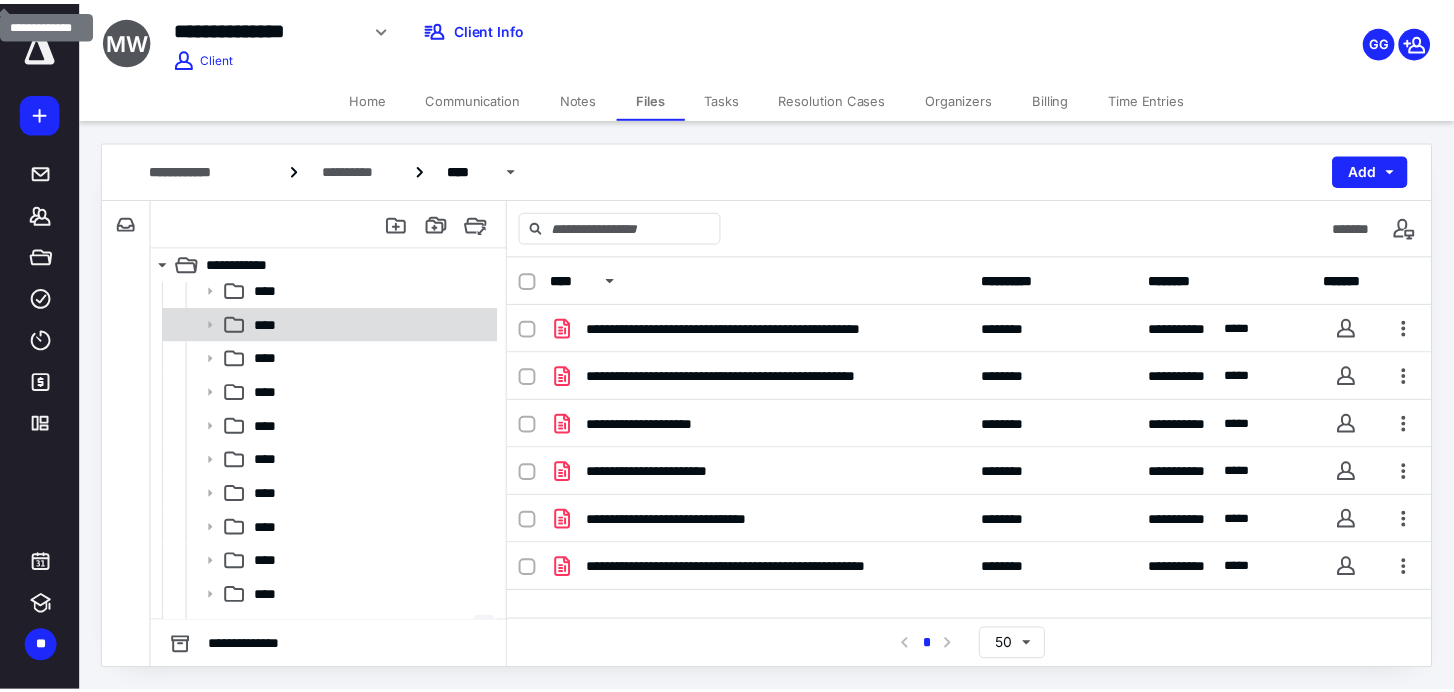 scroll, scrollTop: 0, scrollLeft: 0, axis: both 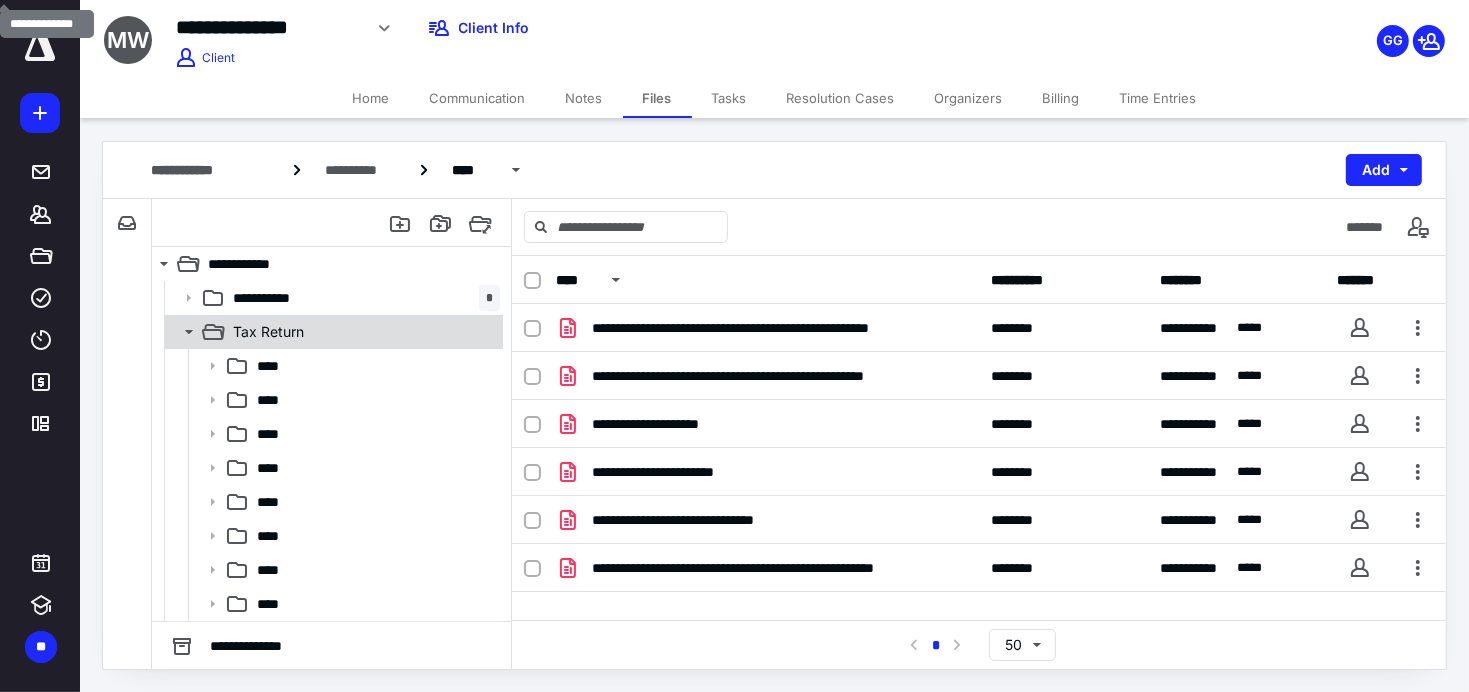 click 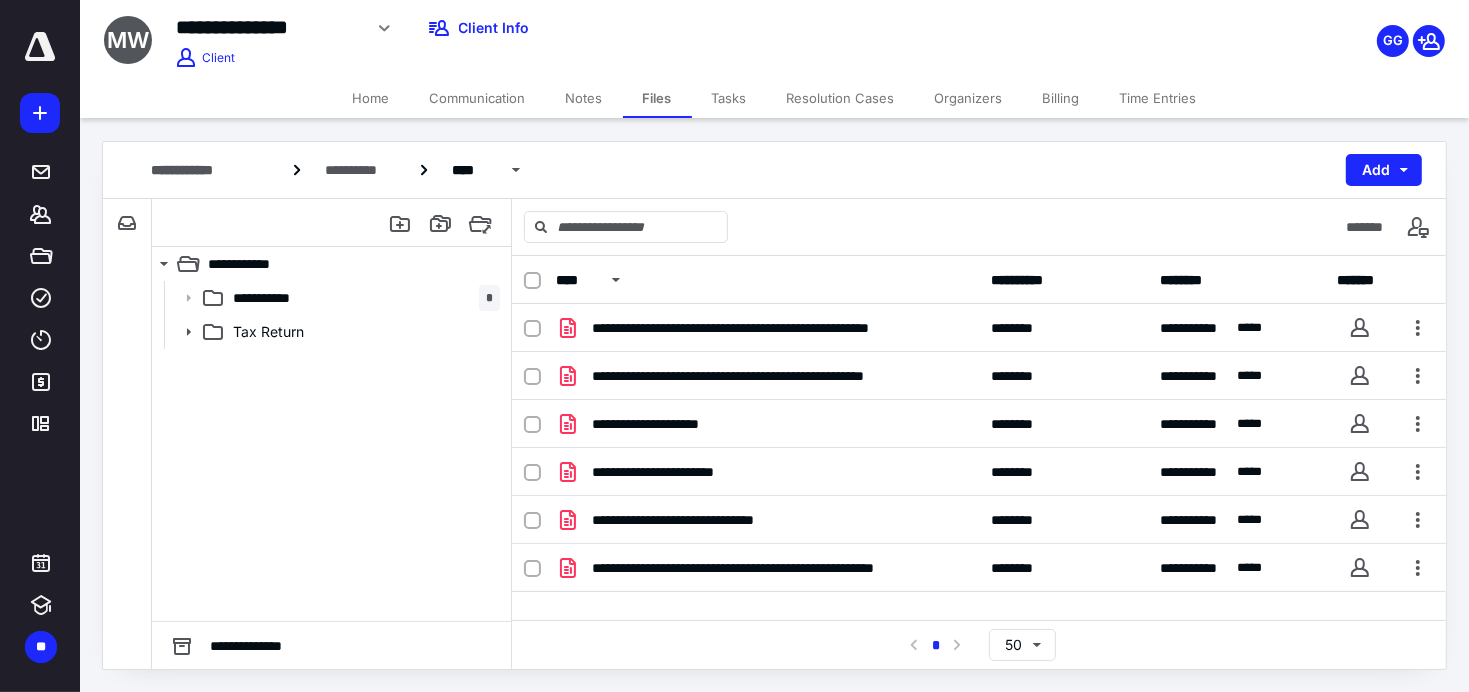 click on "Home" at bounding box center (371, 98) 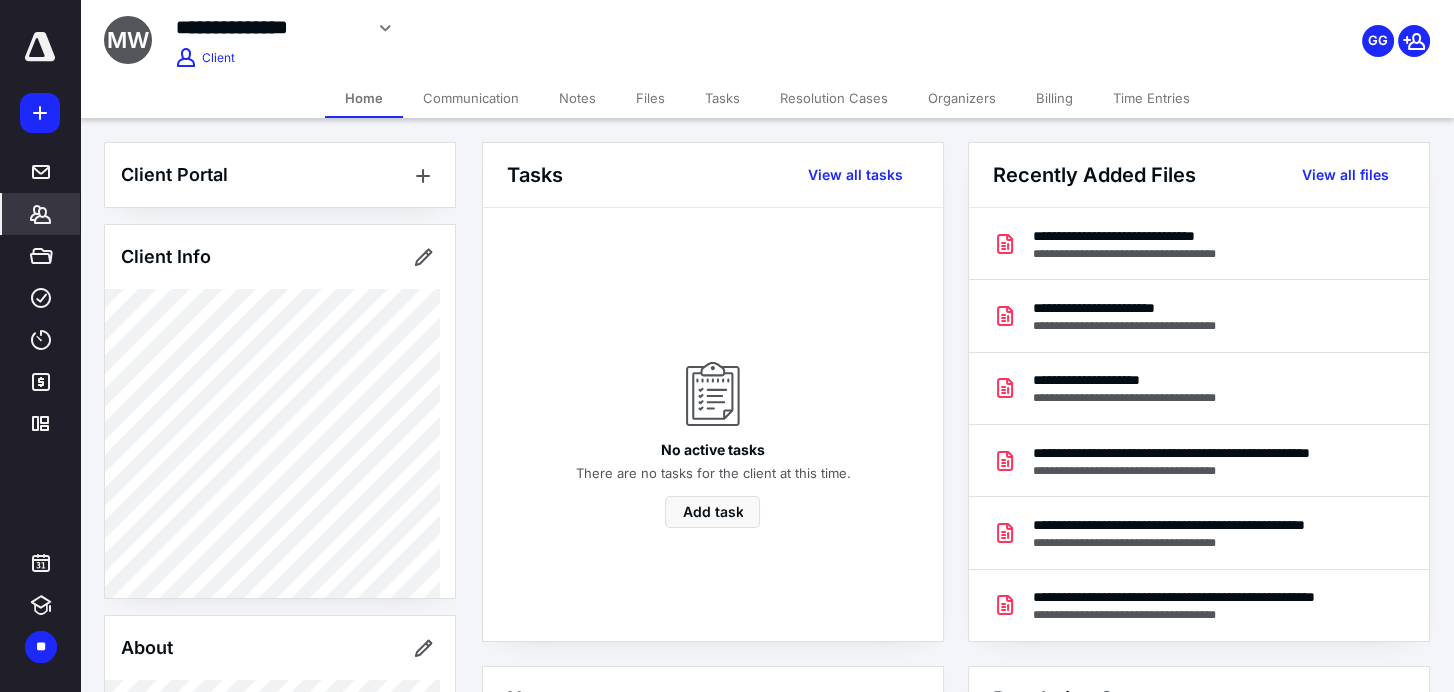 click on "Files" at bounding box center [650, 98] 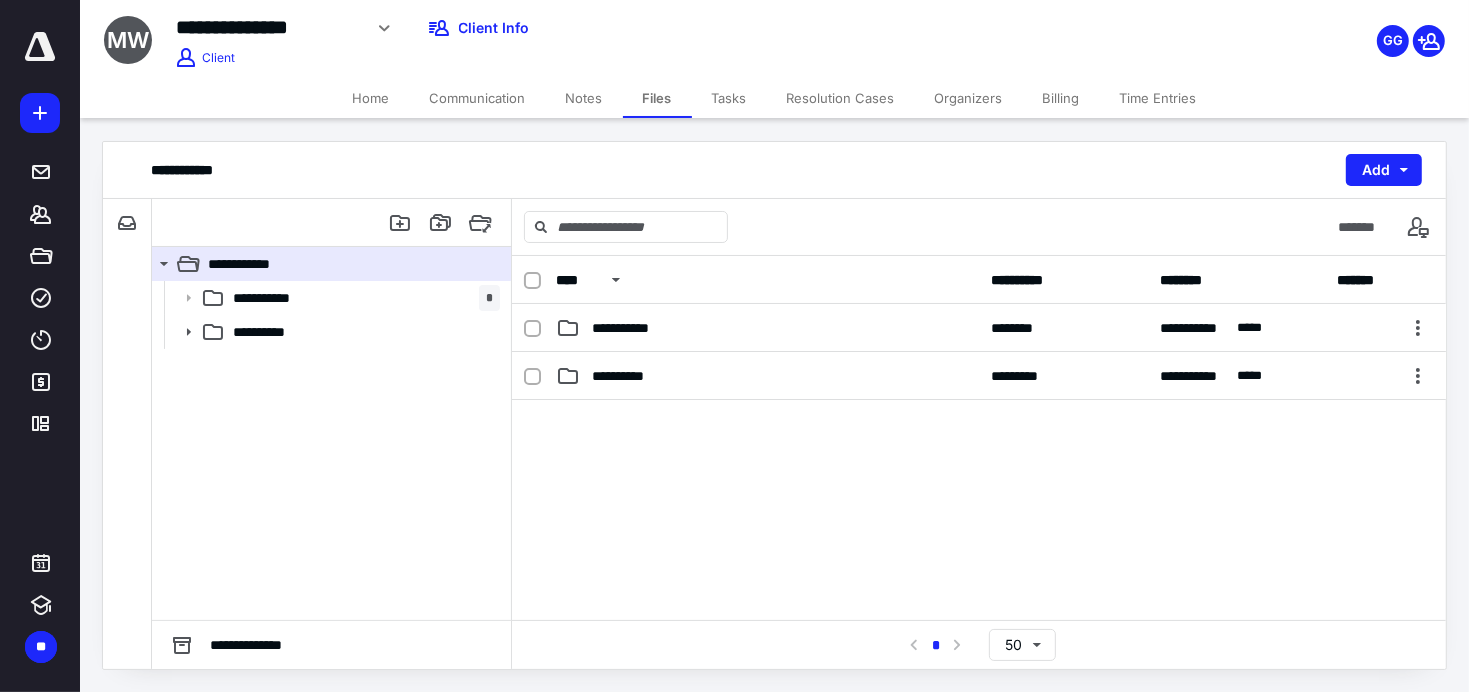 click on "Files" at bounding box center [657, 98] 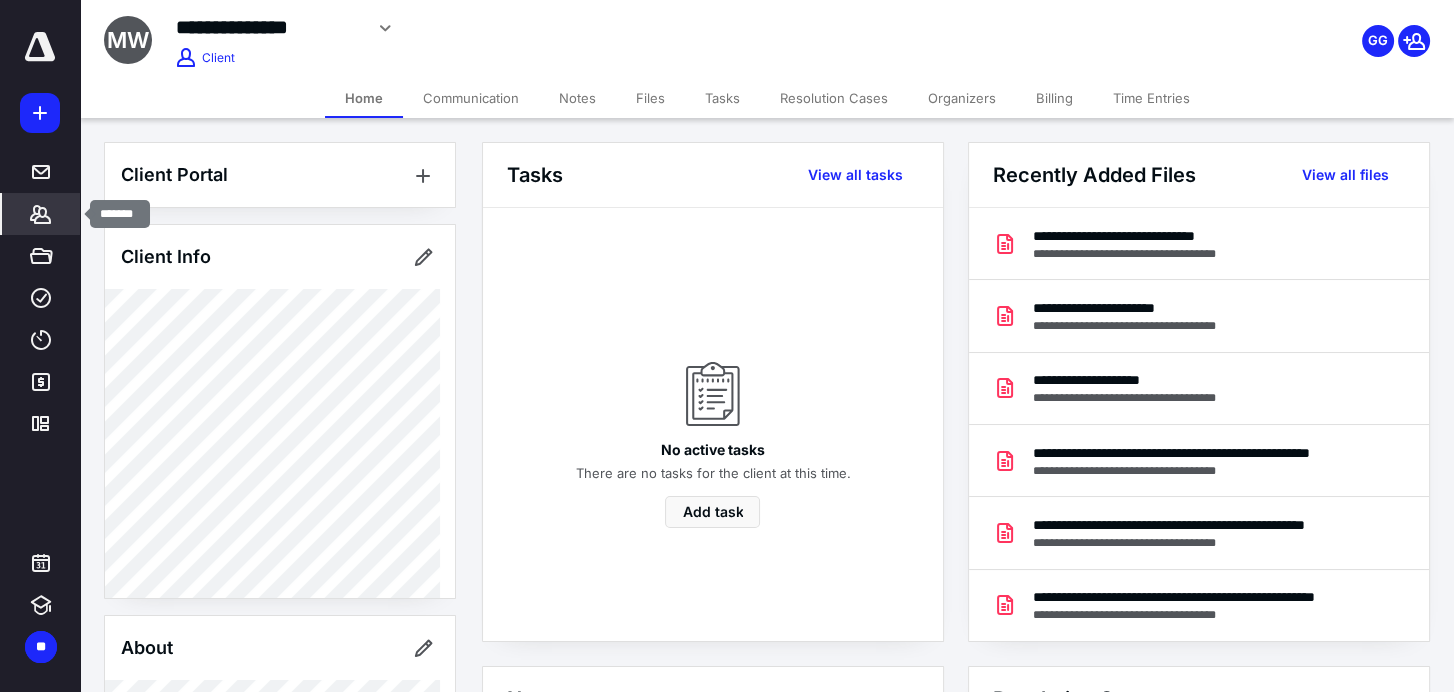 click 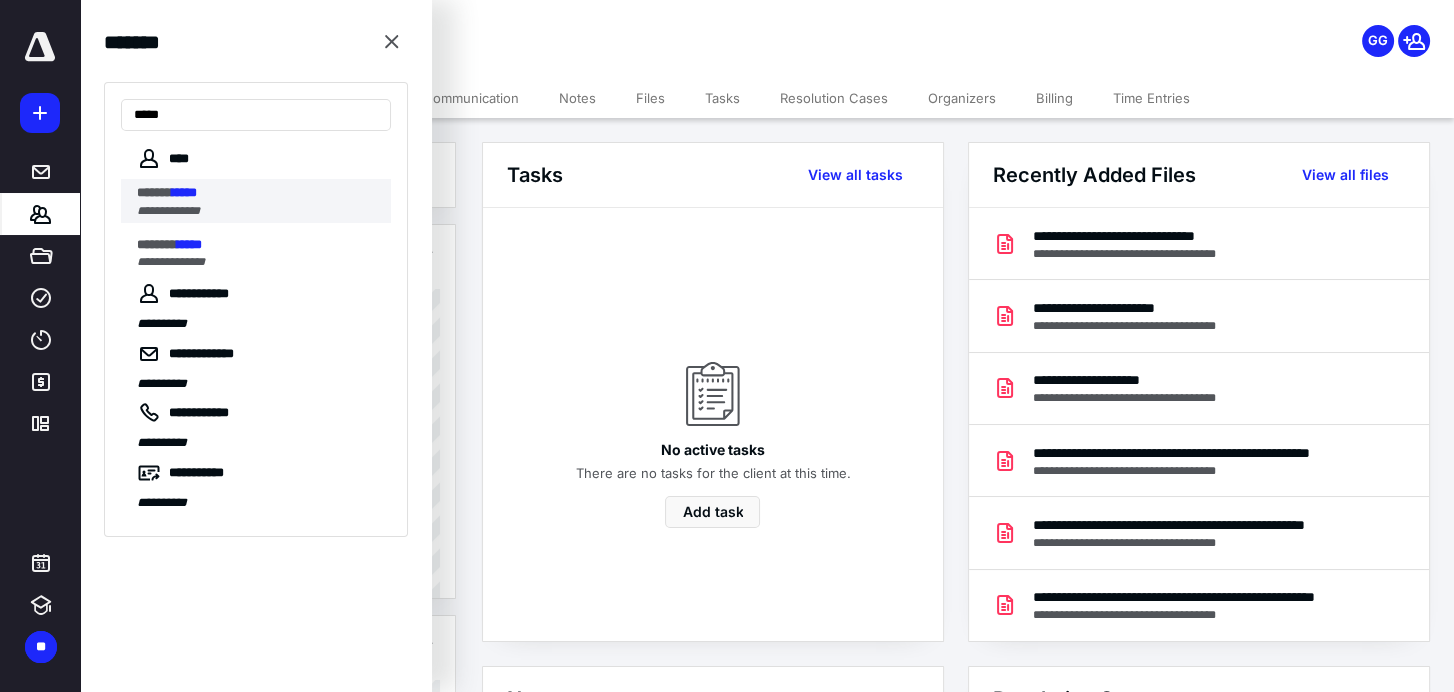 type on "*****" 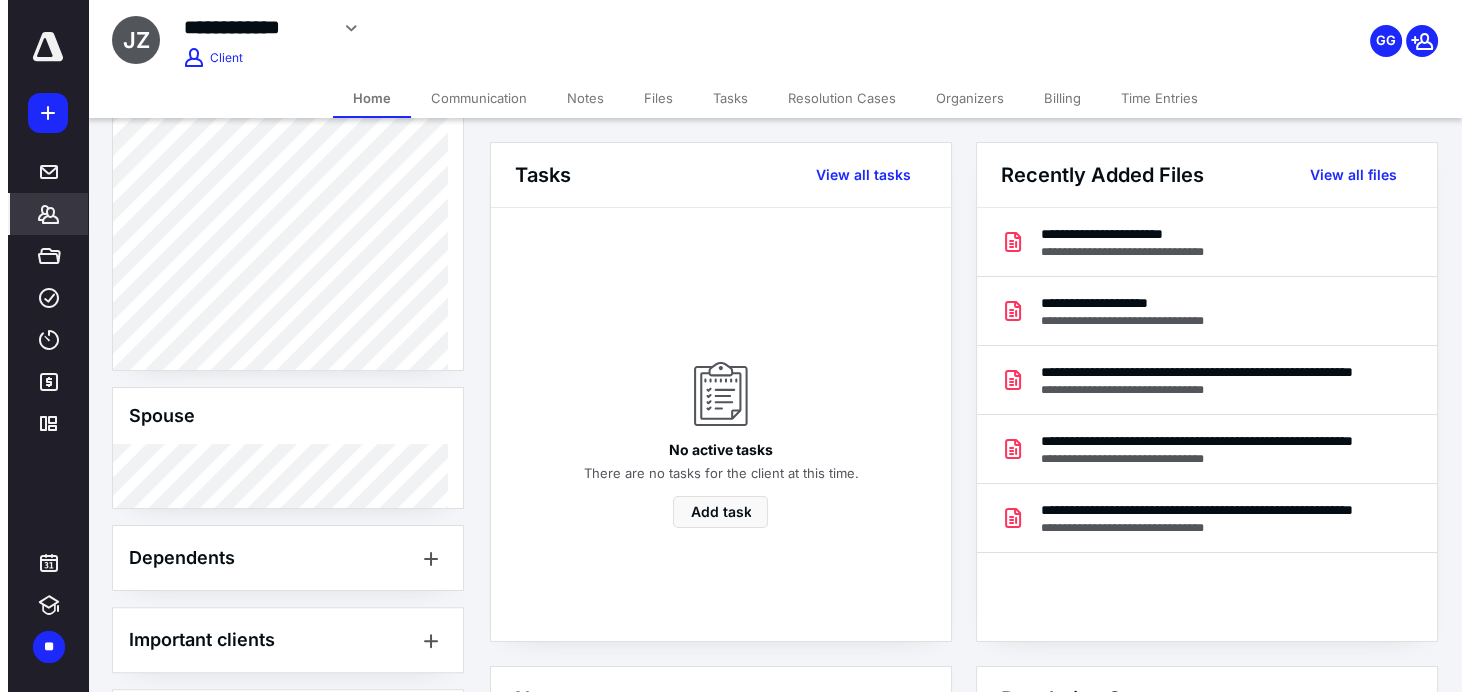 scroll, scrollTop: 833, scrollLeft: 0, axis: vertical 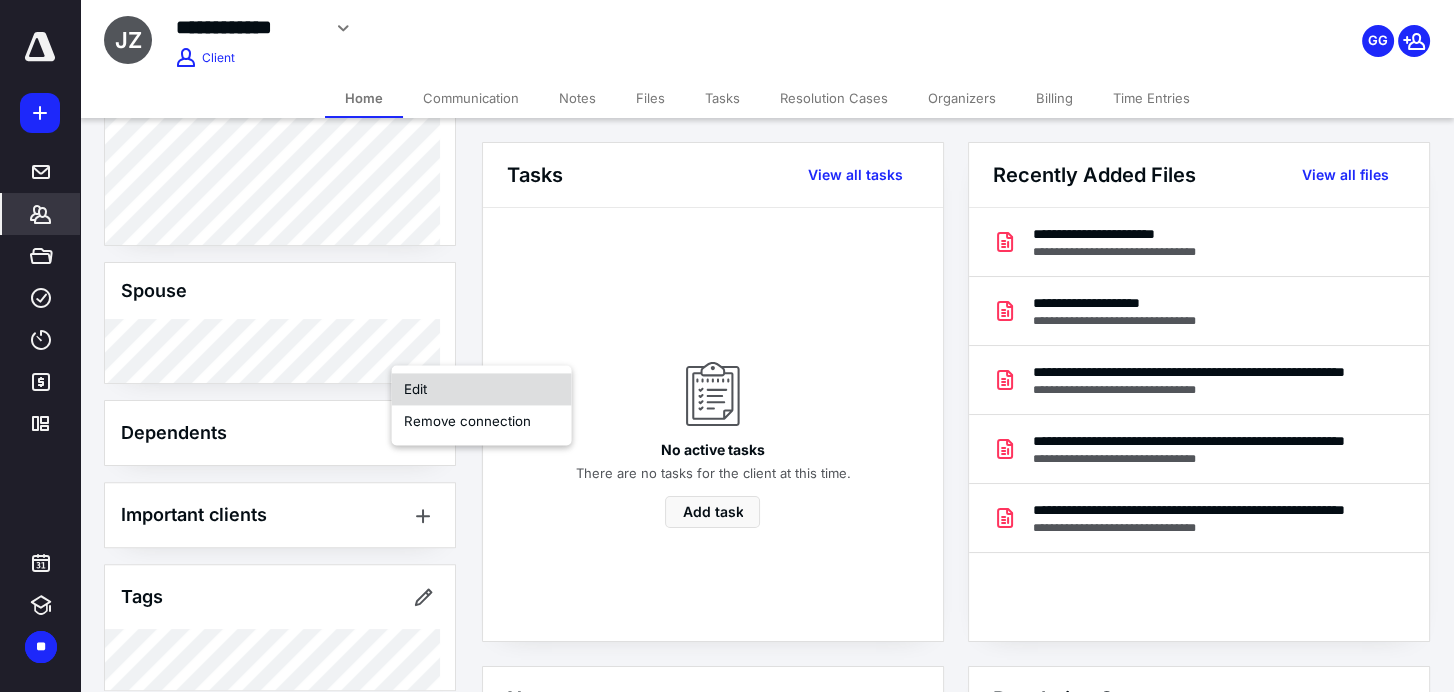 click on "Edit" at bounding box center (482, 389) 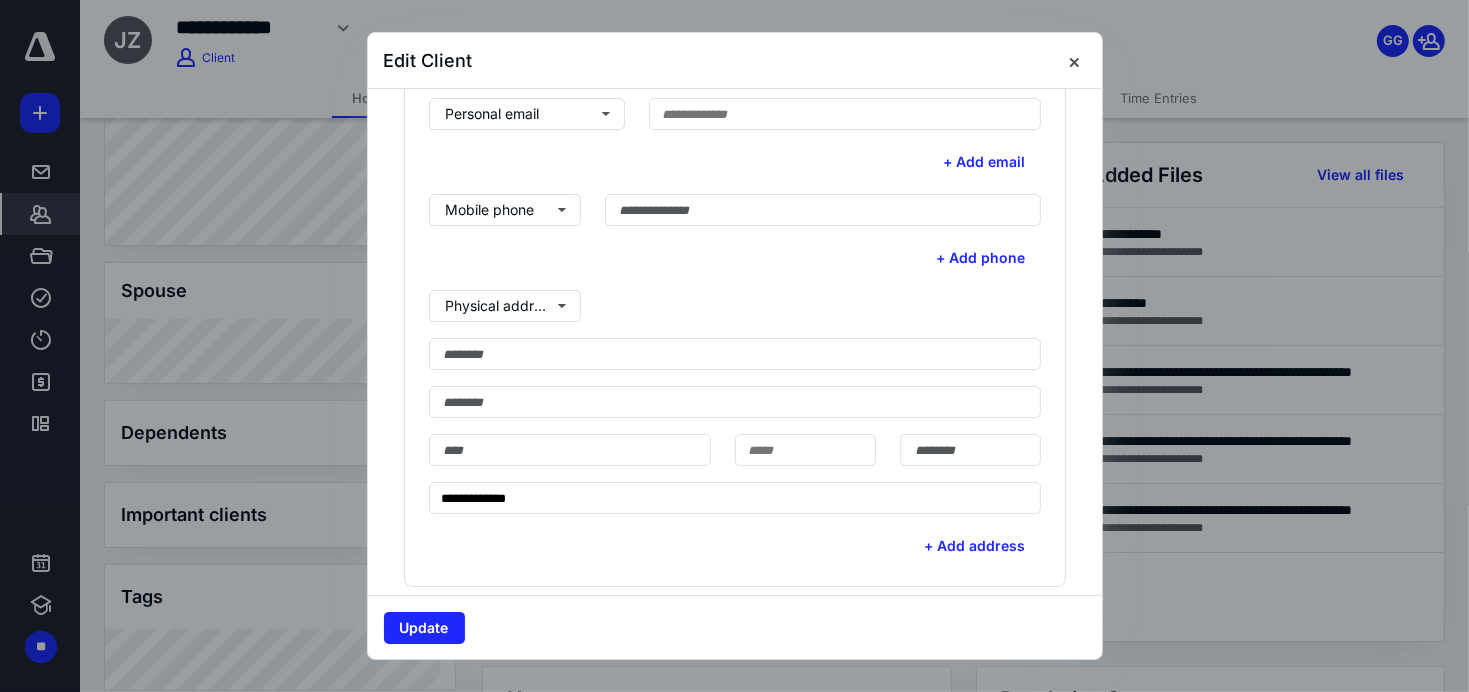 scroll, scrollTop: 500, scrollLeft: 0, axis: vertical 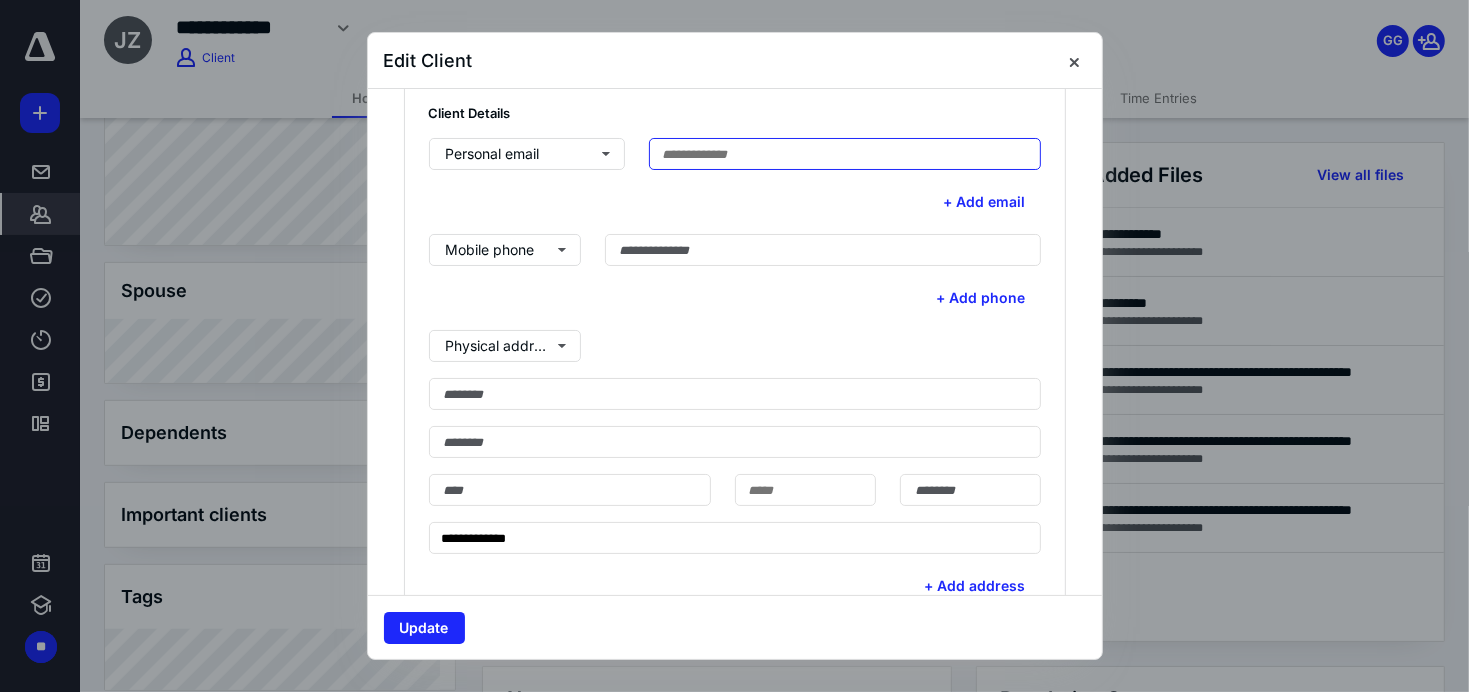 click at bounding box center [845, 154] 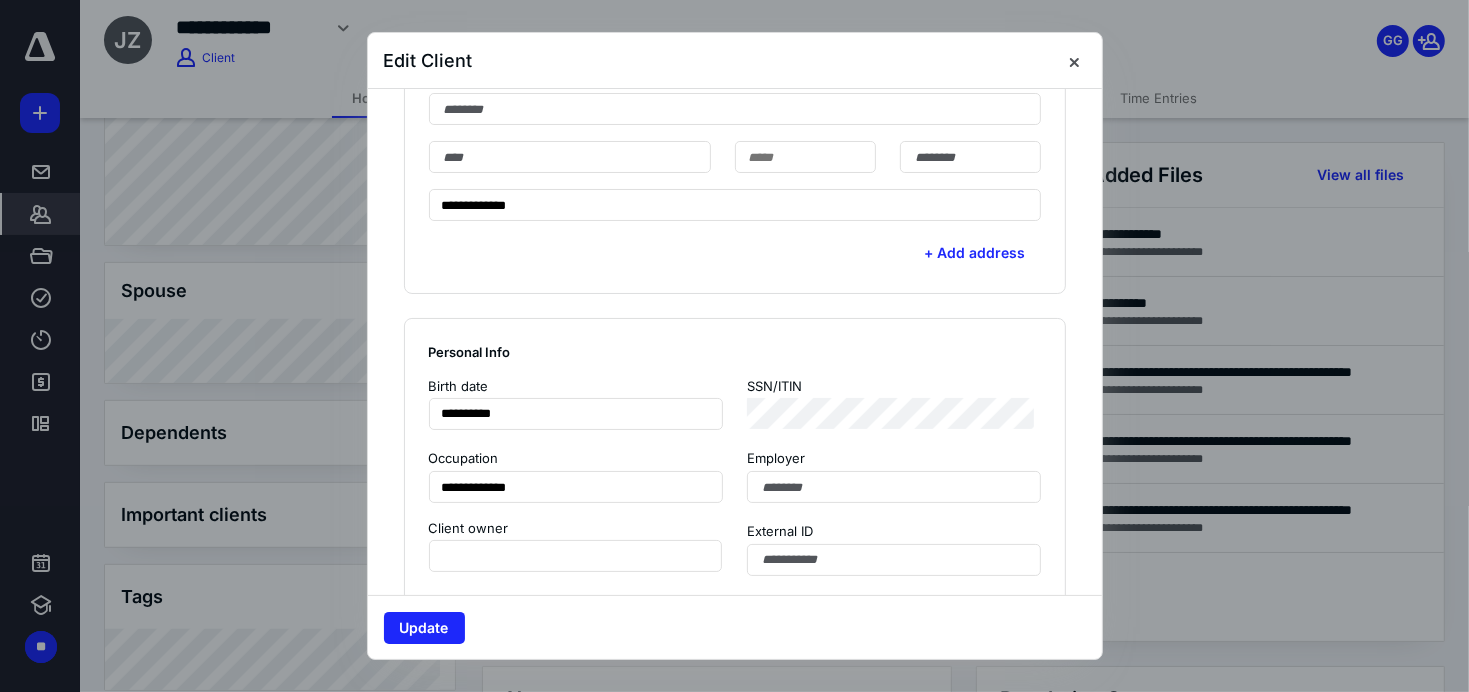 scroll, scrollTop: 1000, scrollLeft: 0, axis: vertical 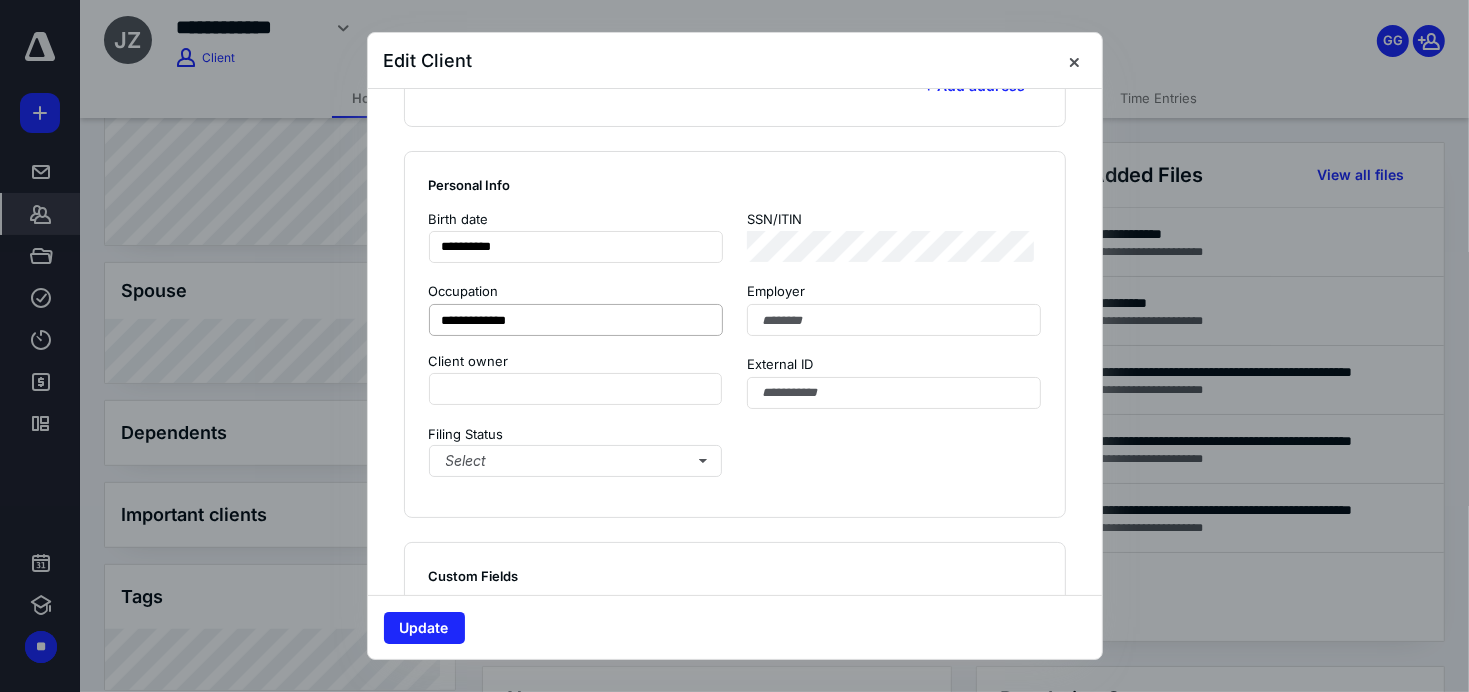 type on "**********" 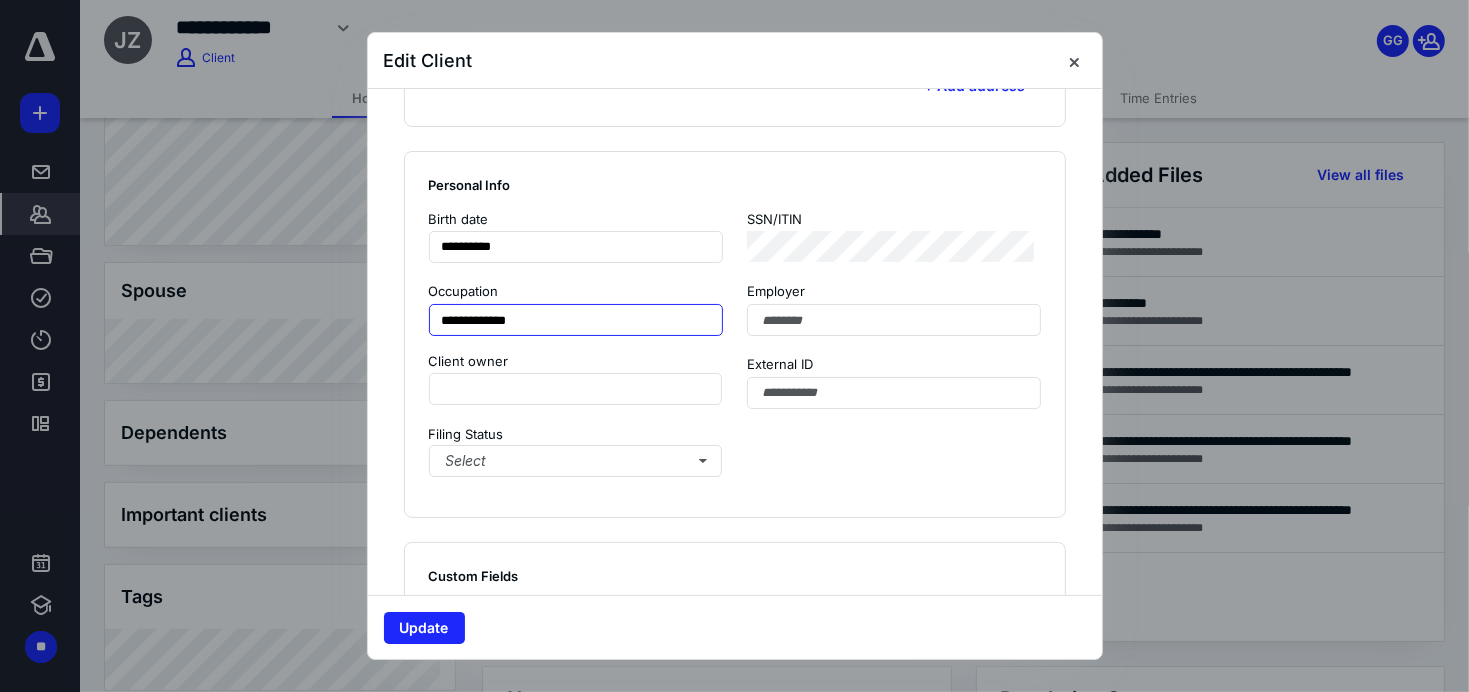click on "**********" at bounding box center (576, 320) 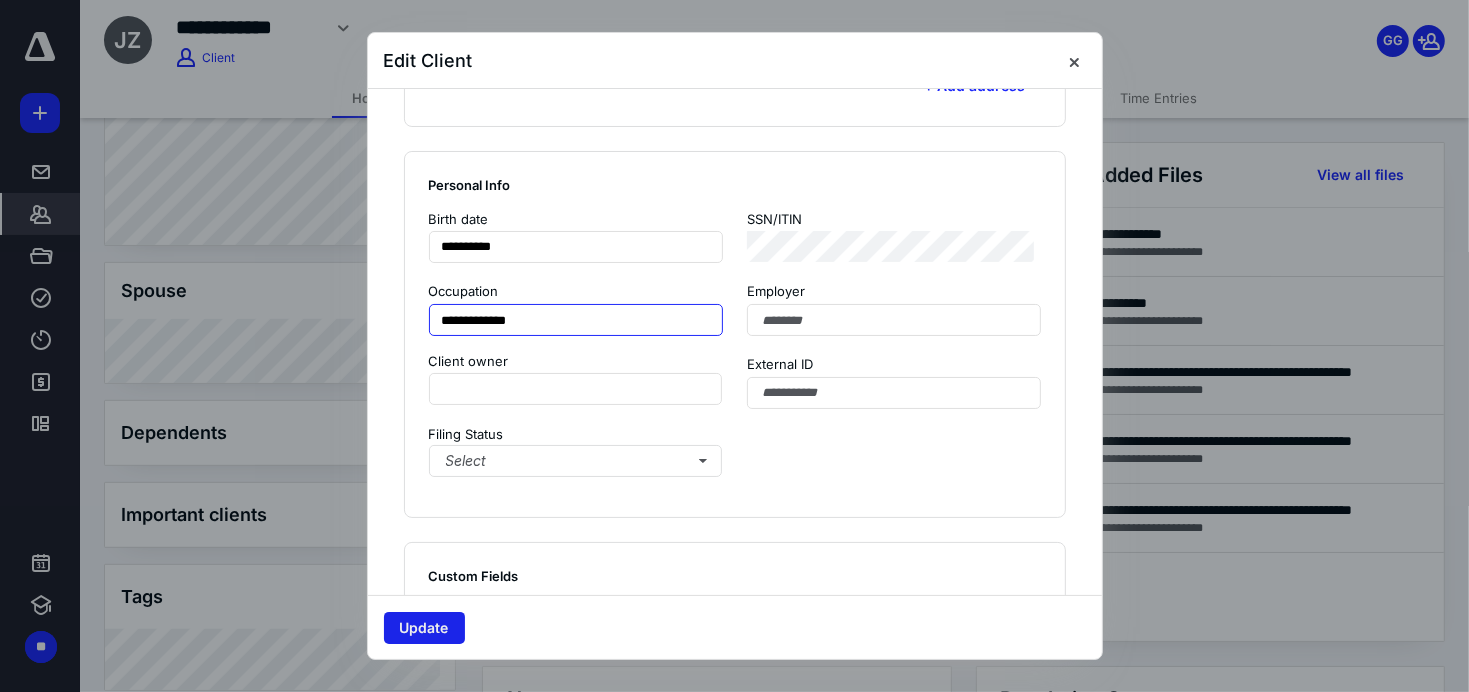 type on "**********" 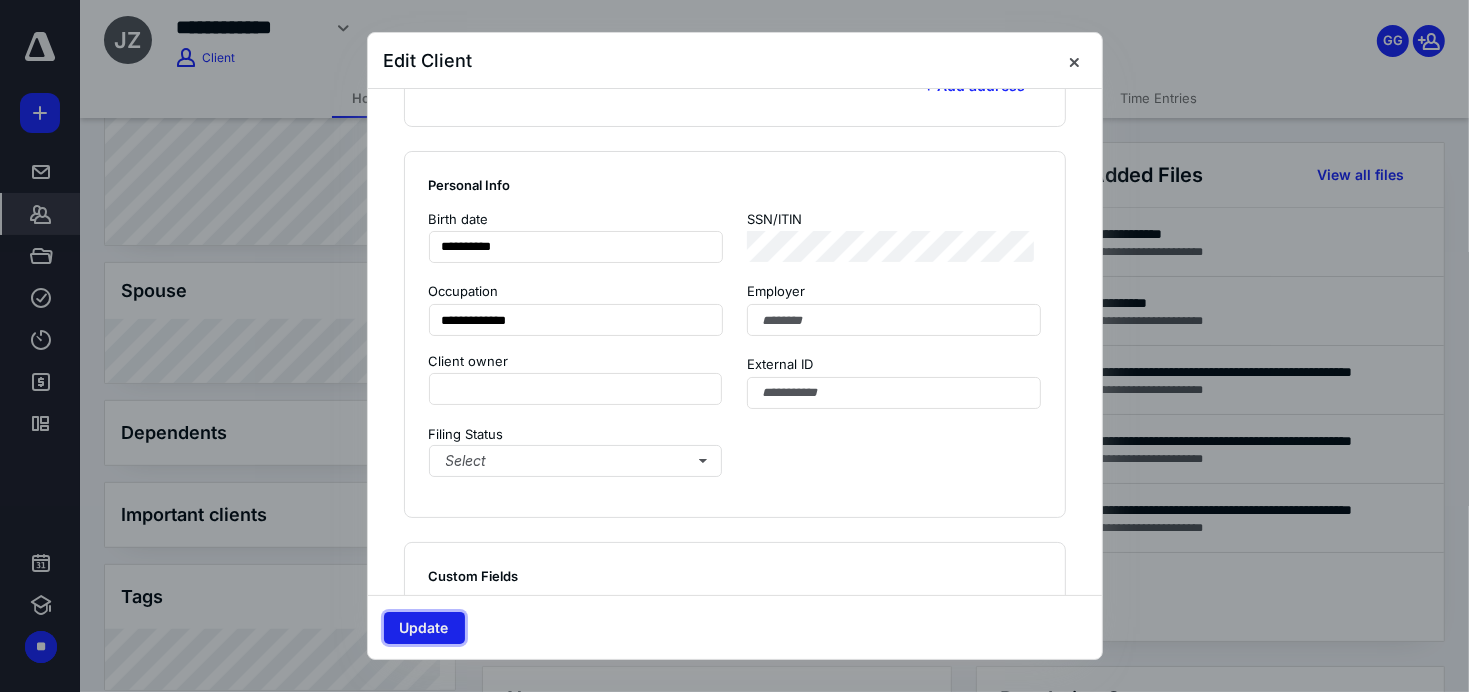 click on "Update" at bounding box center [424, 628] 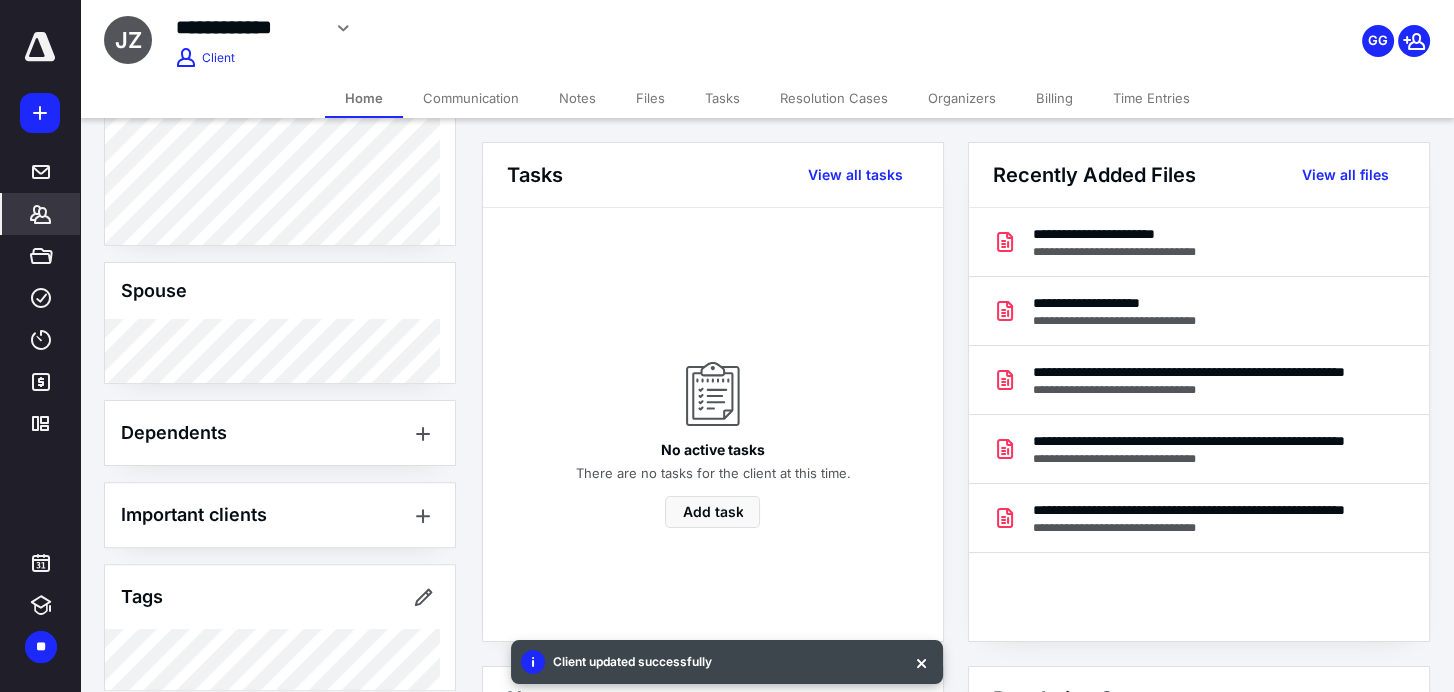 click at bounding box center (921, 662) 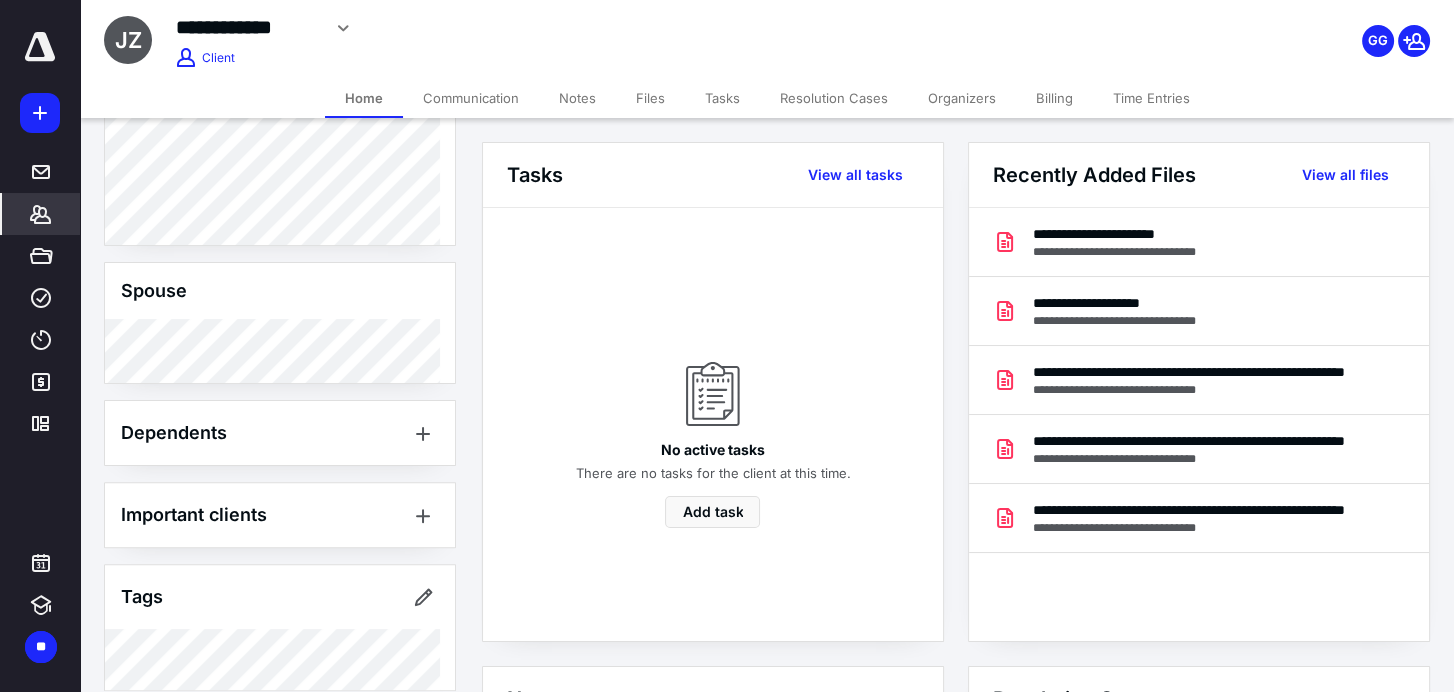click on "Files" at bounding box center [650, 98] 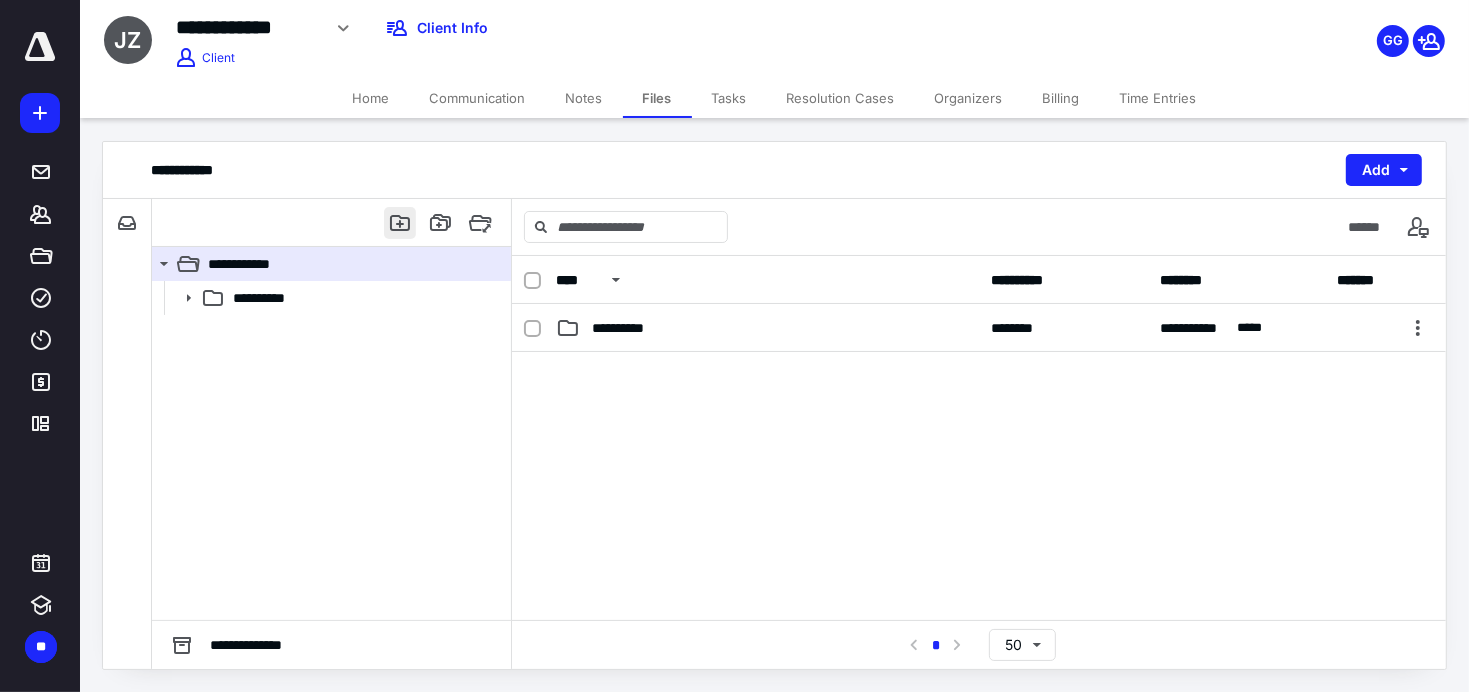 click at bounding box center (400, 223) 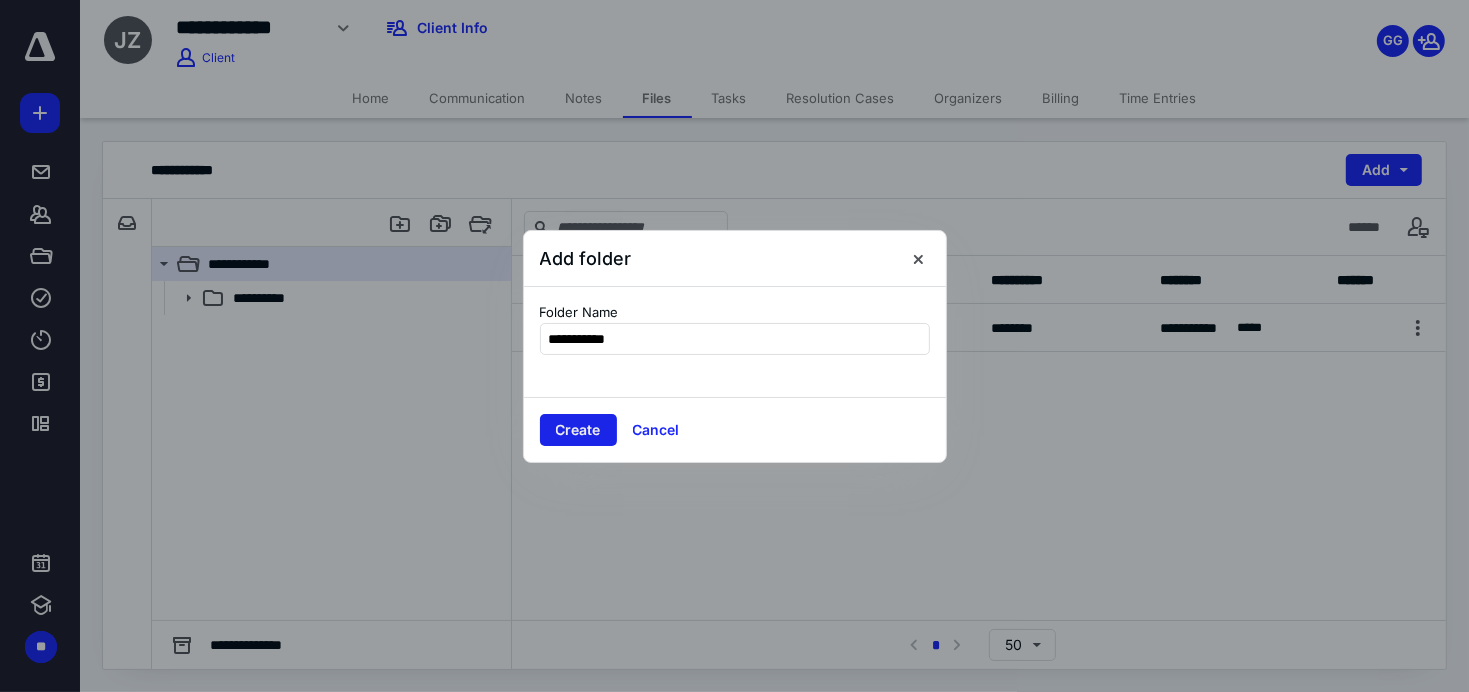 type on "**********" 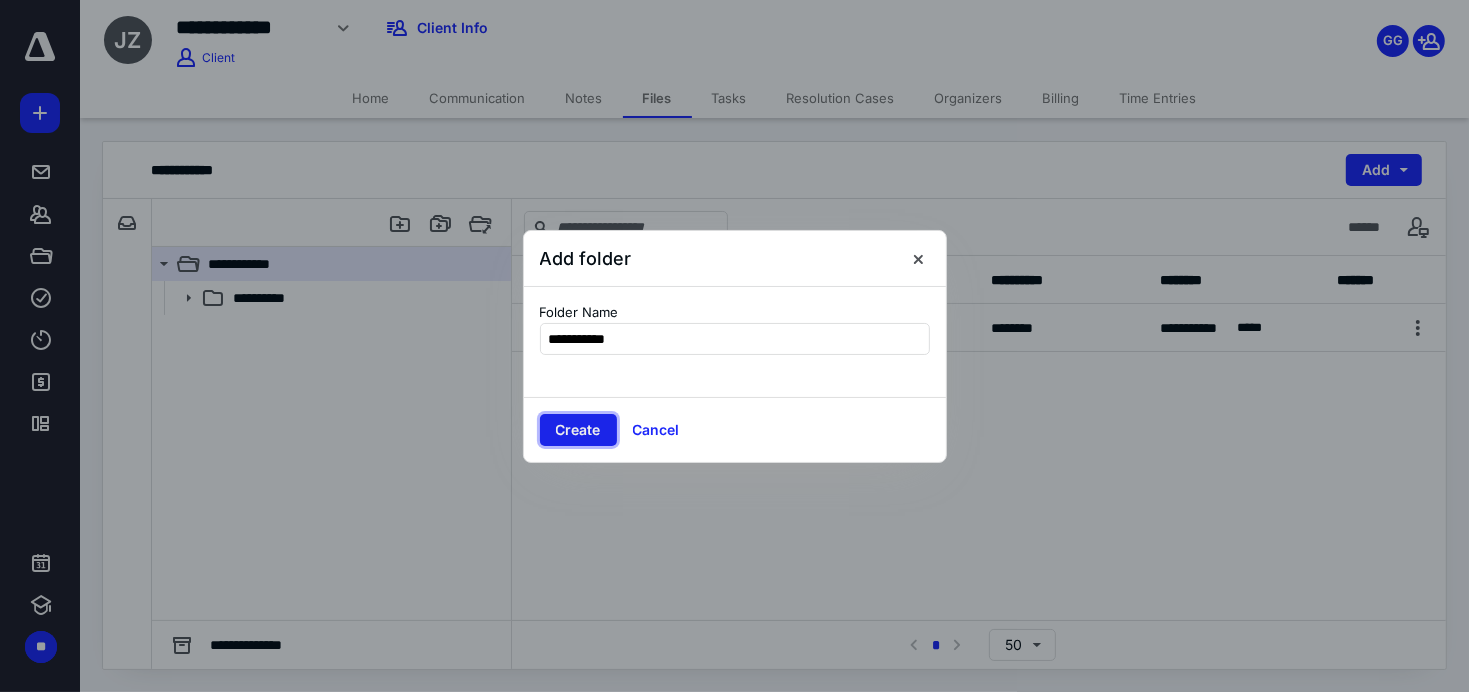 click on "Create" at bounding box center [578, 430] 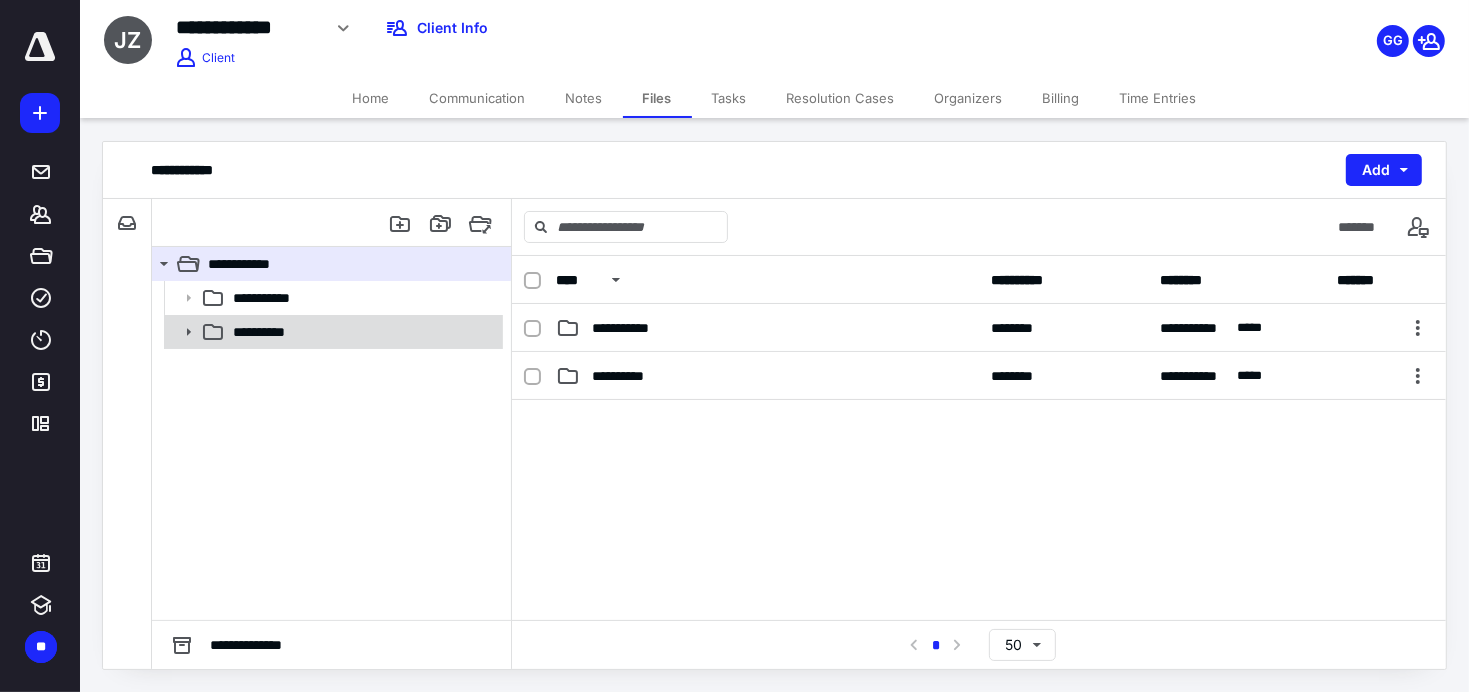 click on "**********" at bounding box center (268, 332) 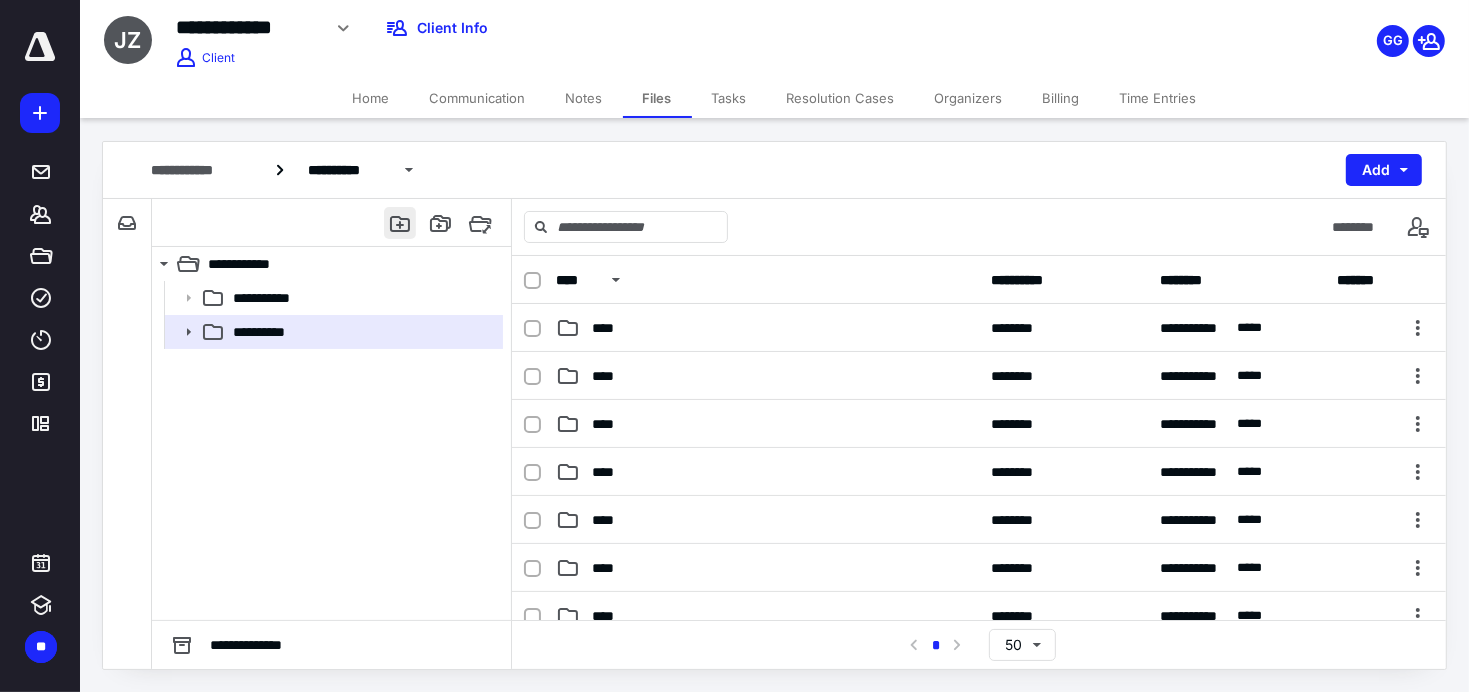 click at bounding box center (400, 223) 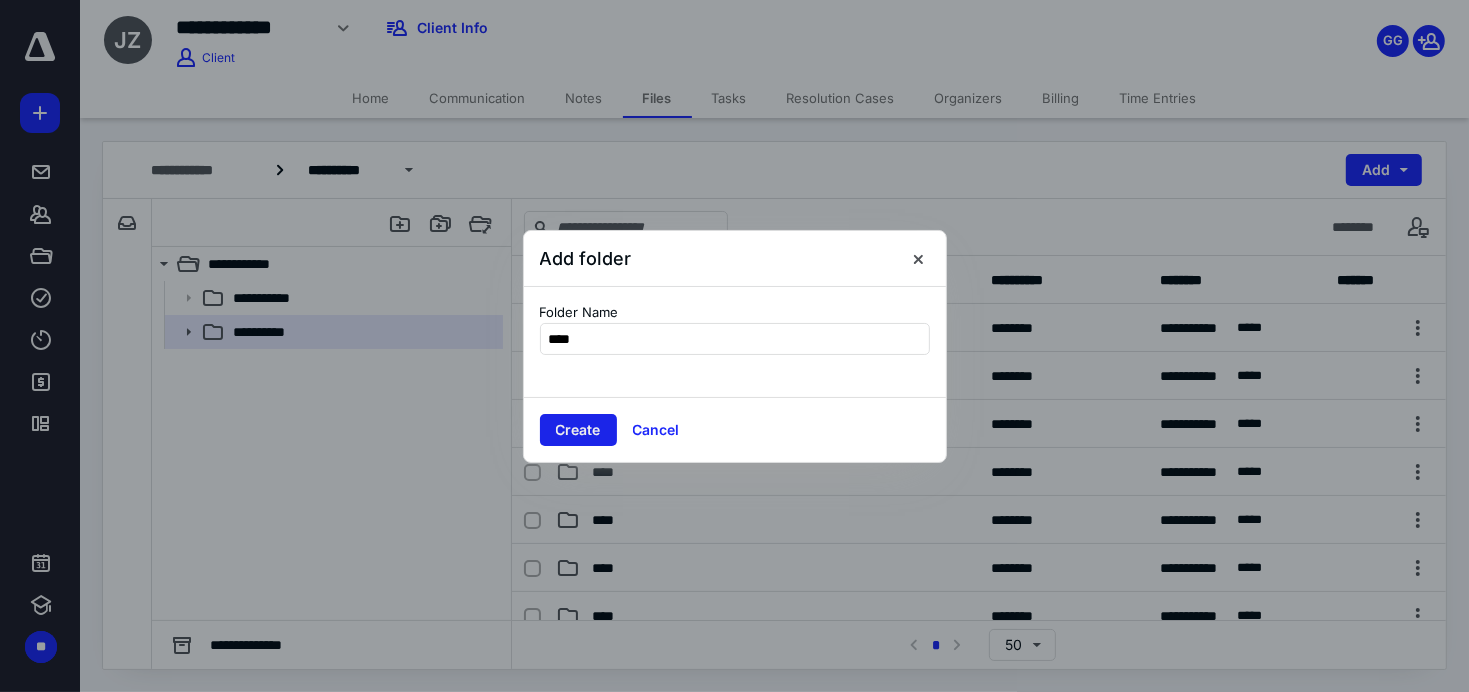 type on "****" 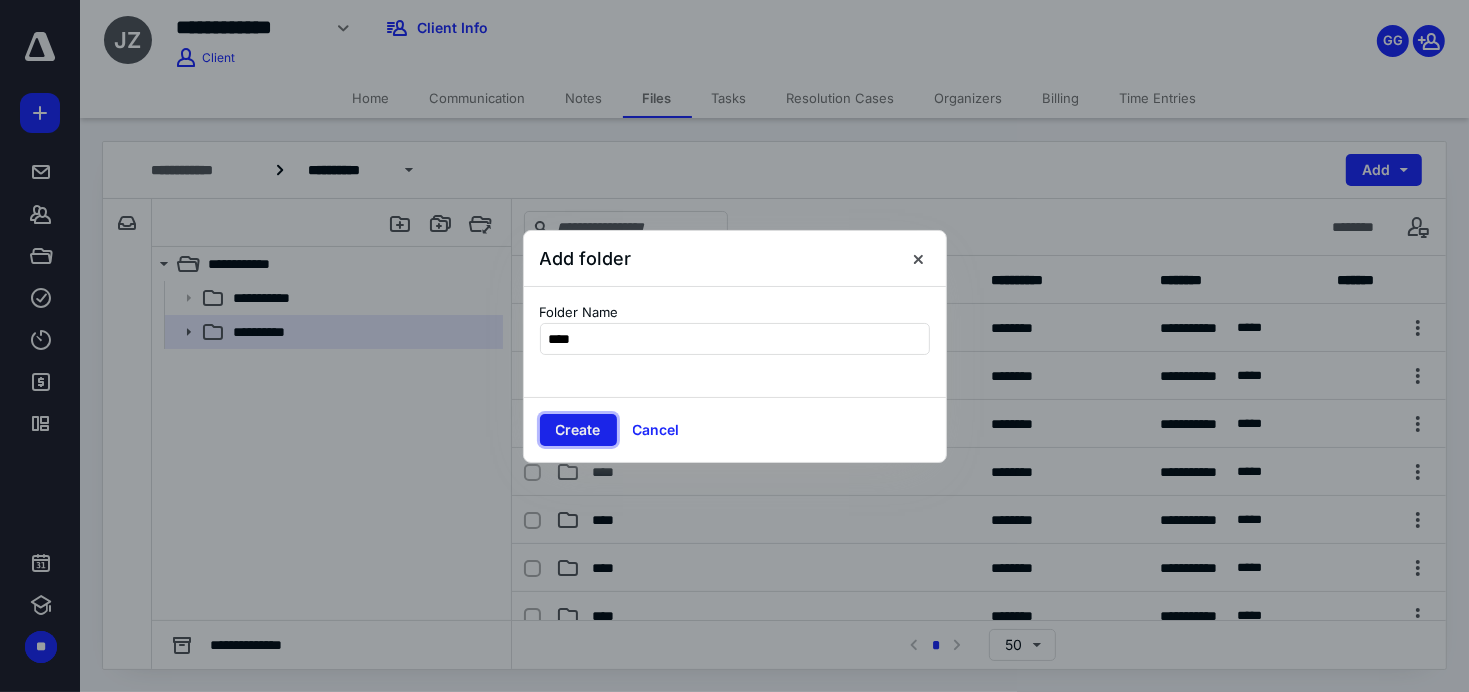 click on "Create" at bounding box center [578, 430] 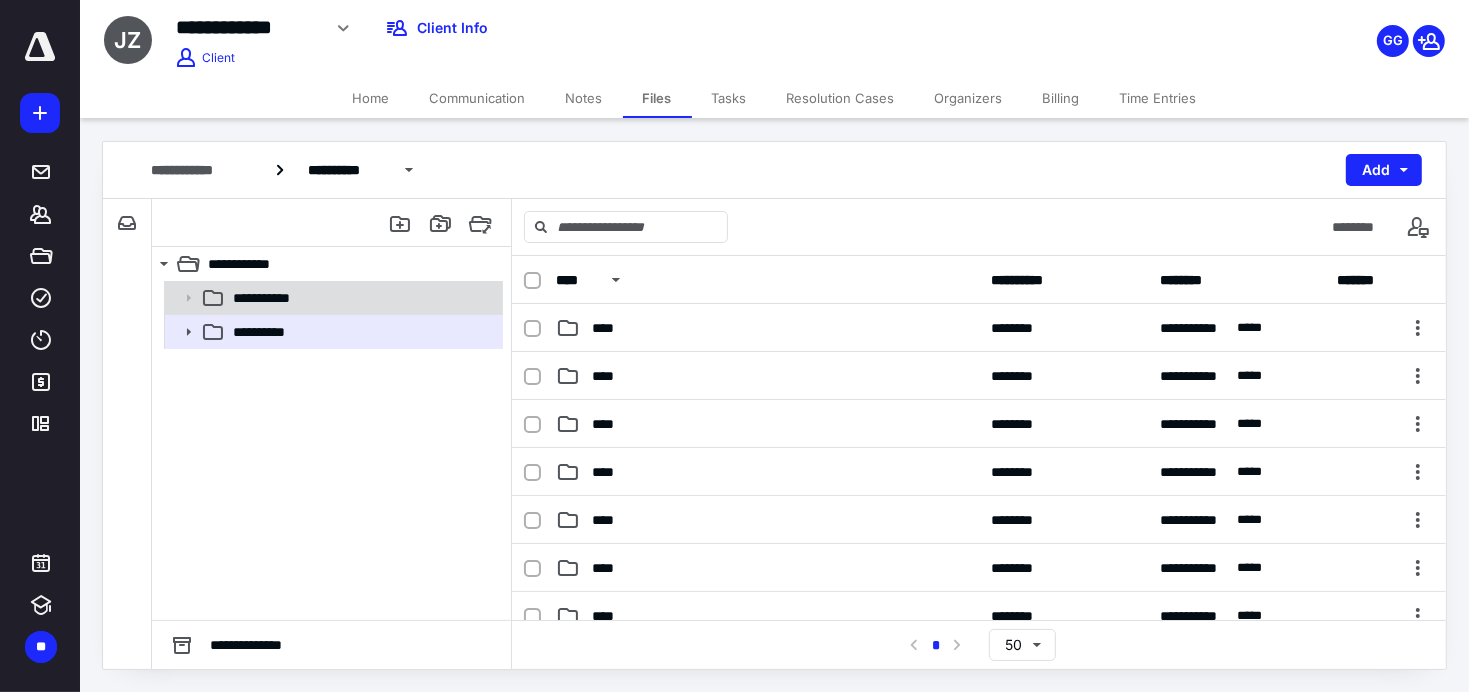 click on "**********" at bounding box center [269, 298] 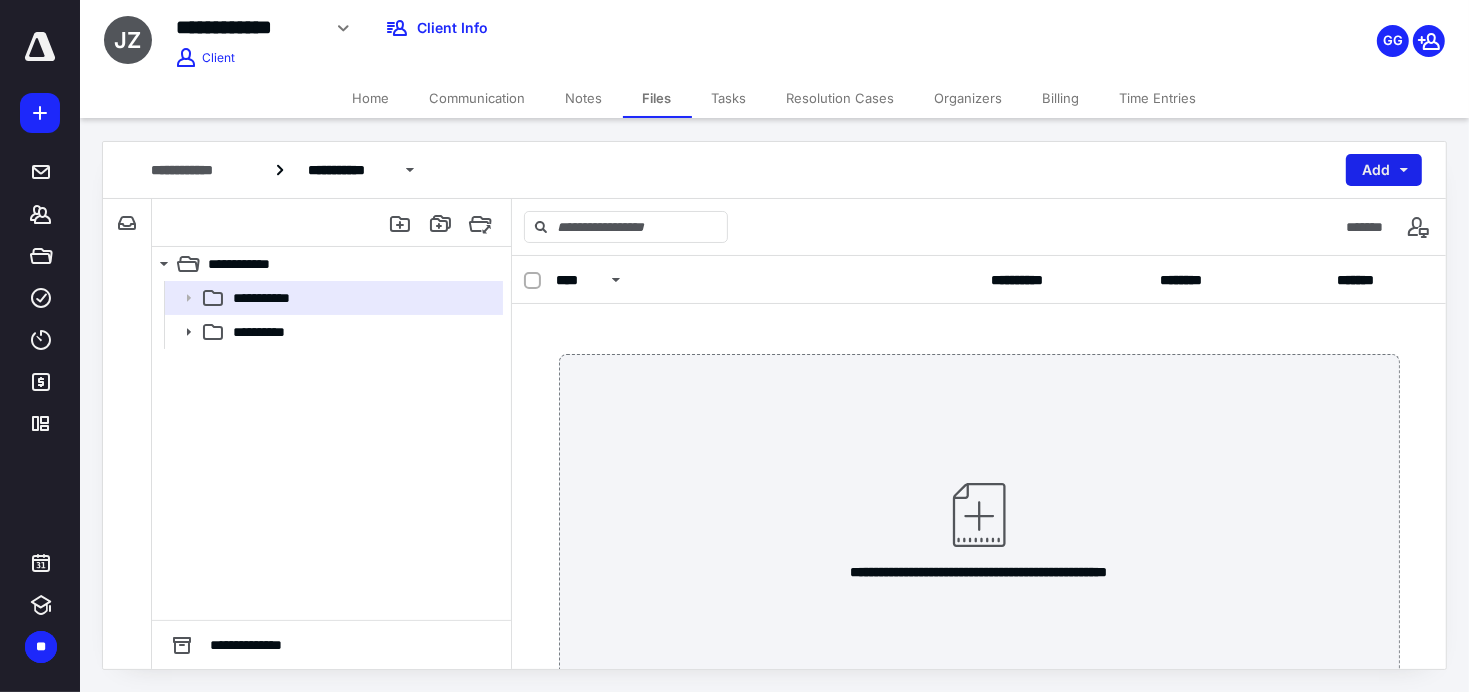 click on "Add" at bounding box center (1384, 170) 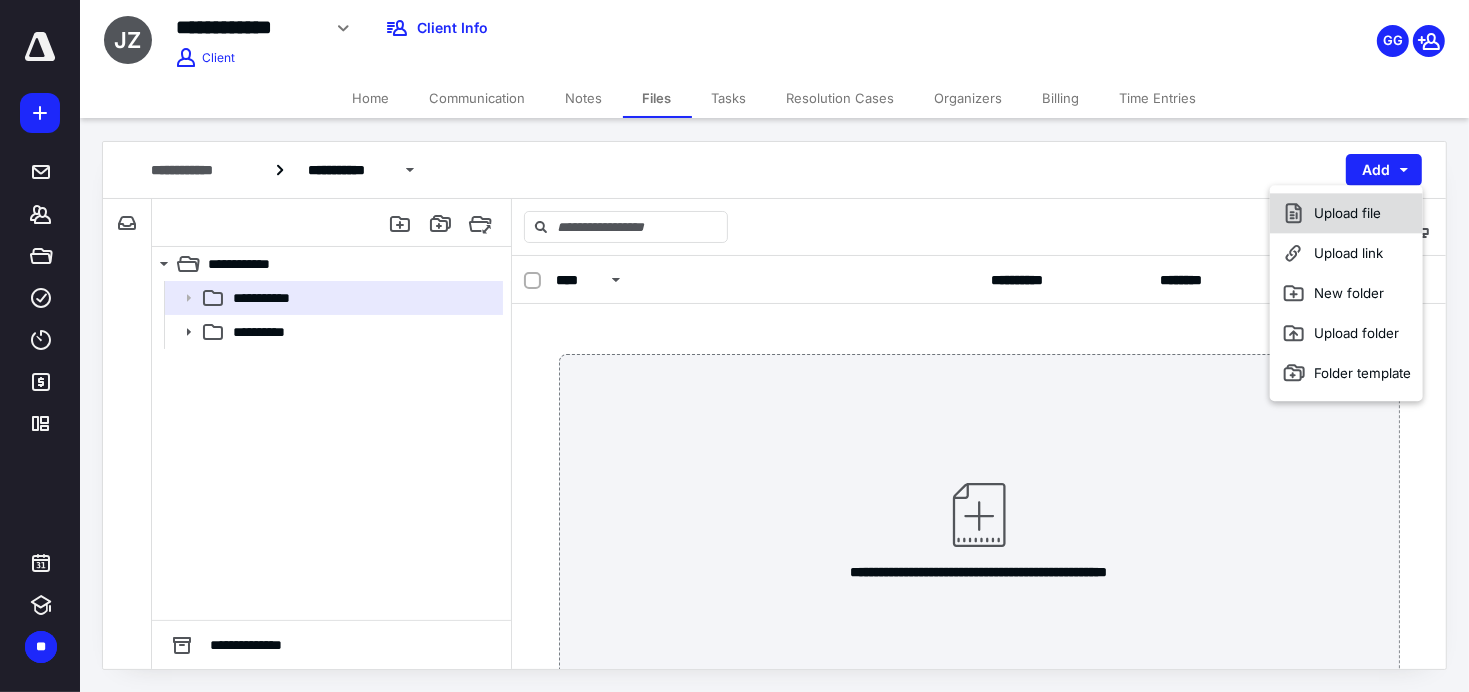 click on "Upload file" at bounding box center [1346, 213] 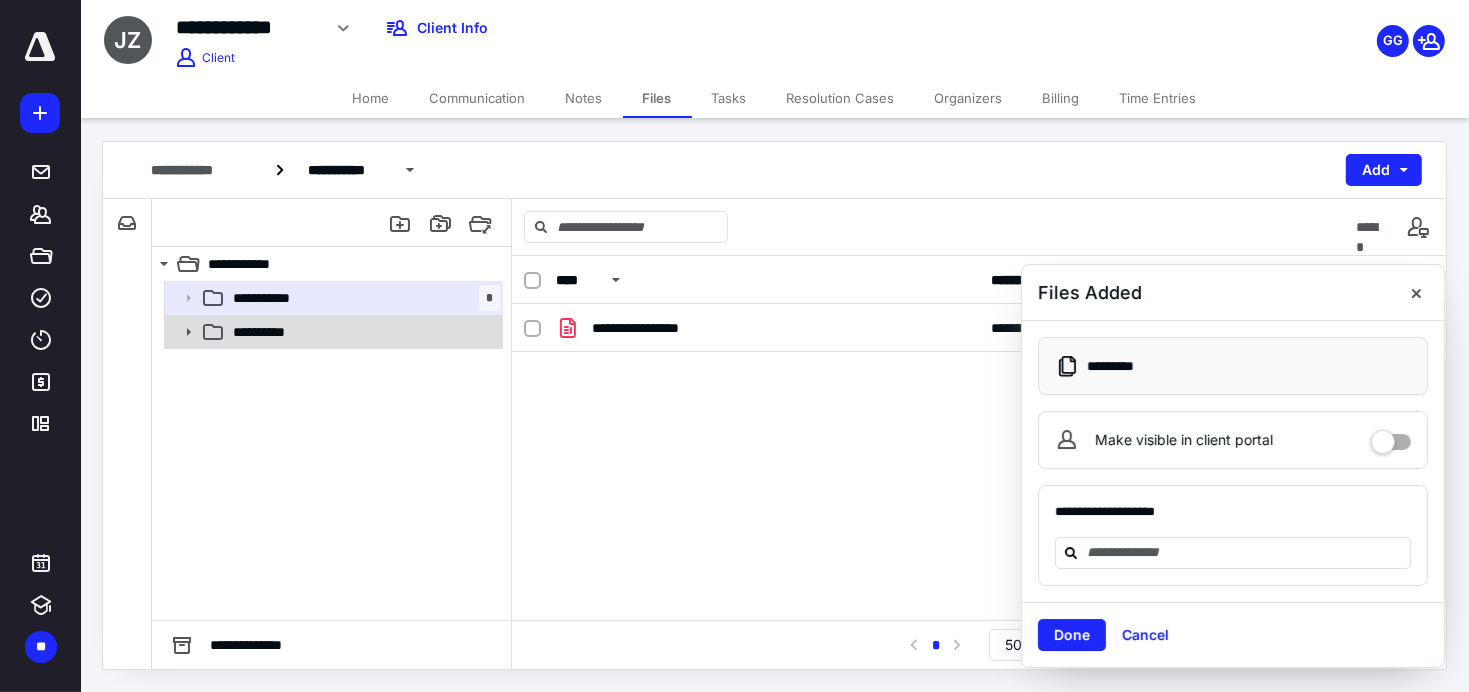 click 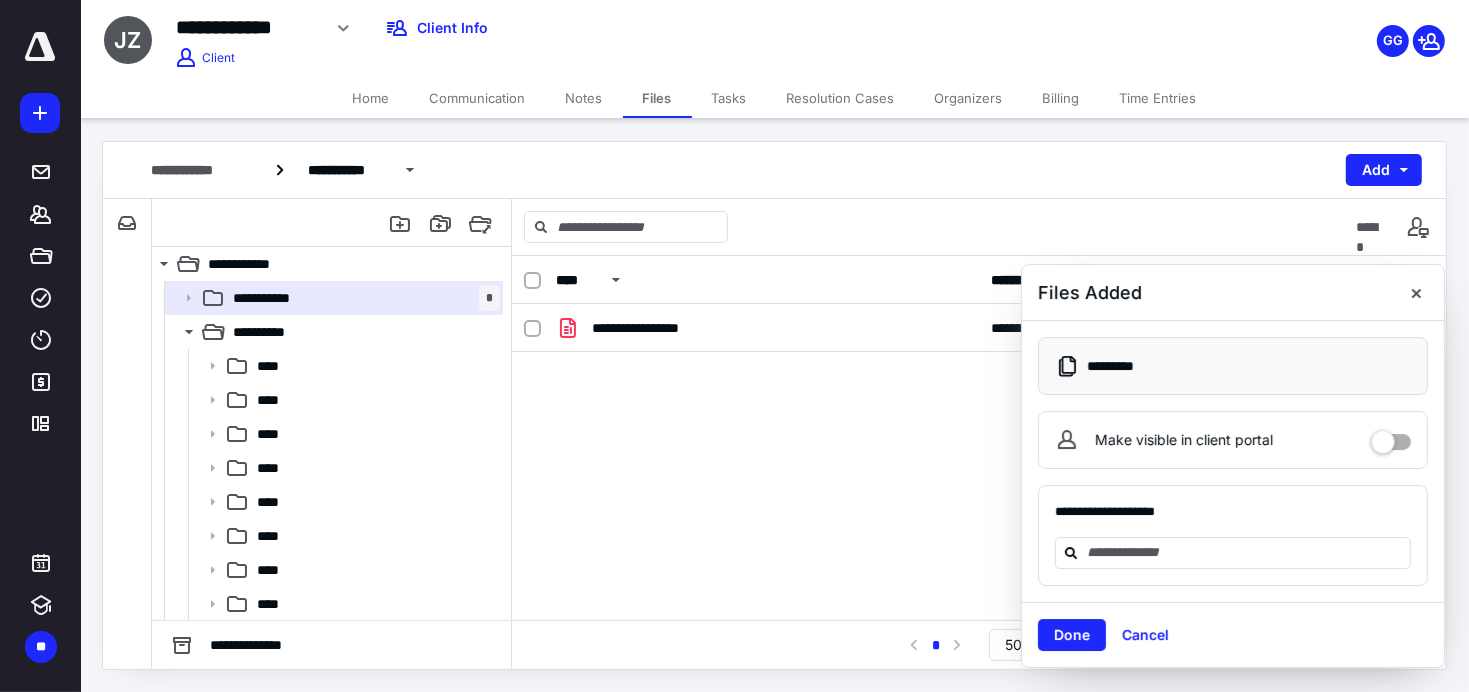 scroll, scrollTop: 169, scrollLeft: 0, axis: vertical 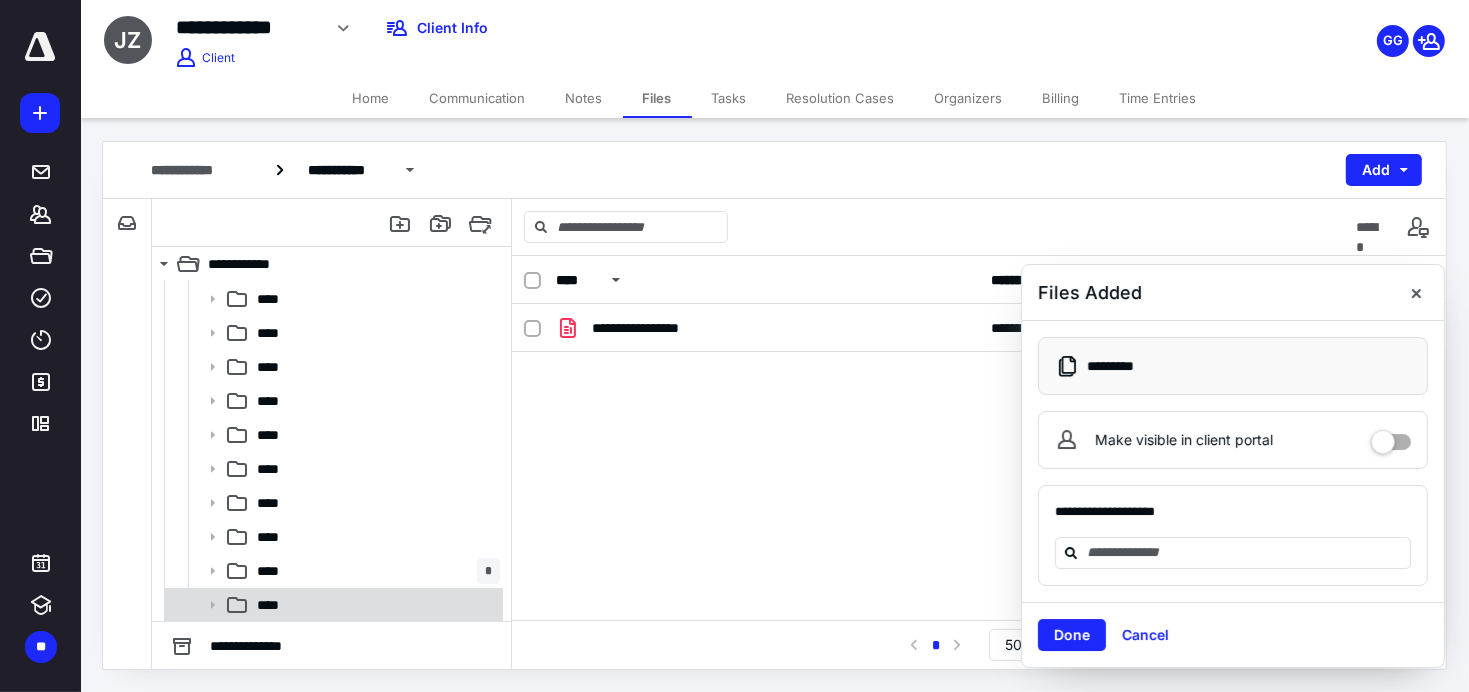 click on "****" at bounding box center [374, 605] 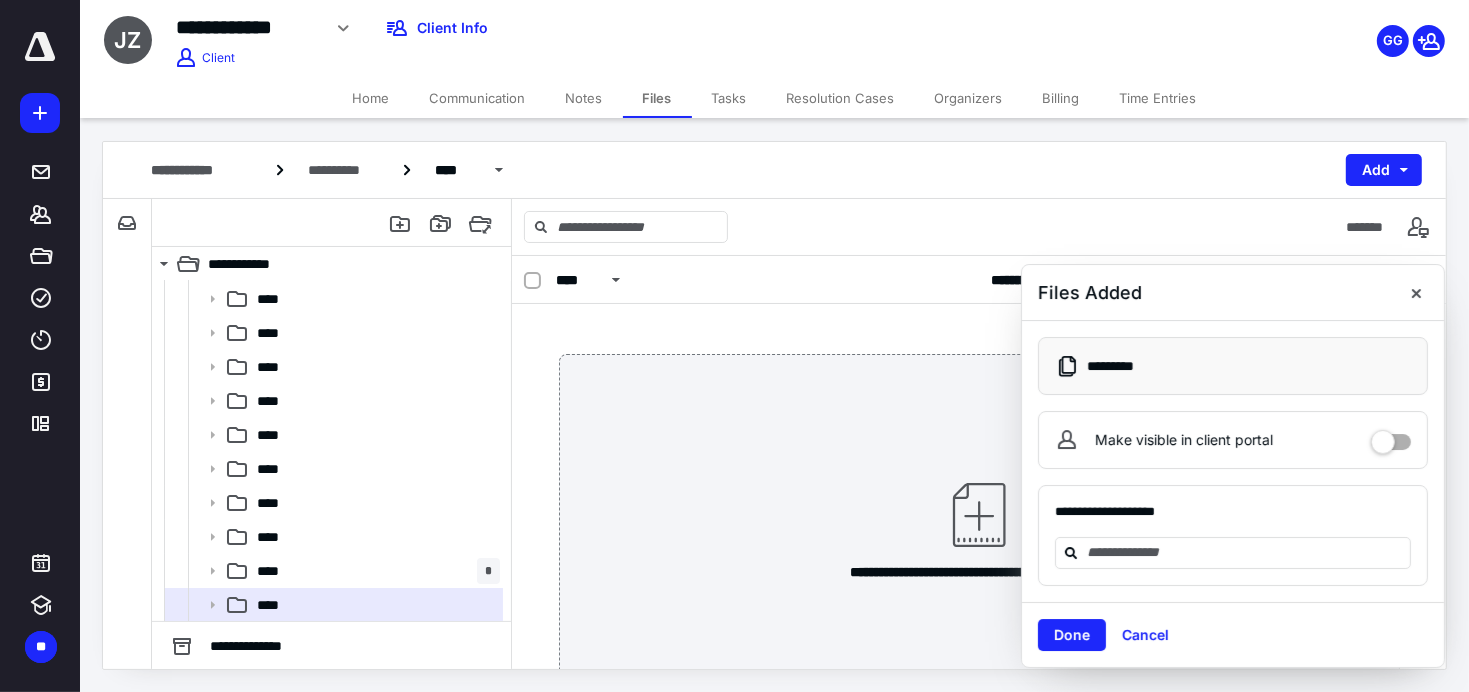 click at bounding box center [1416, 292] 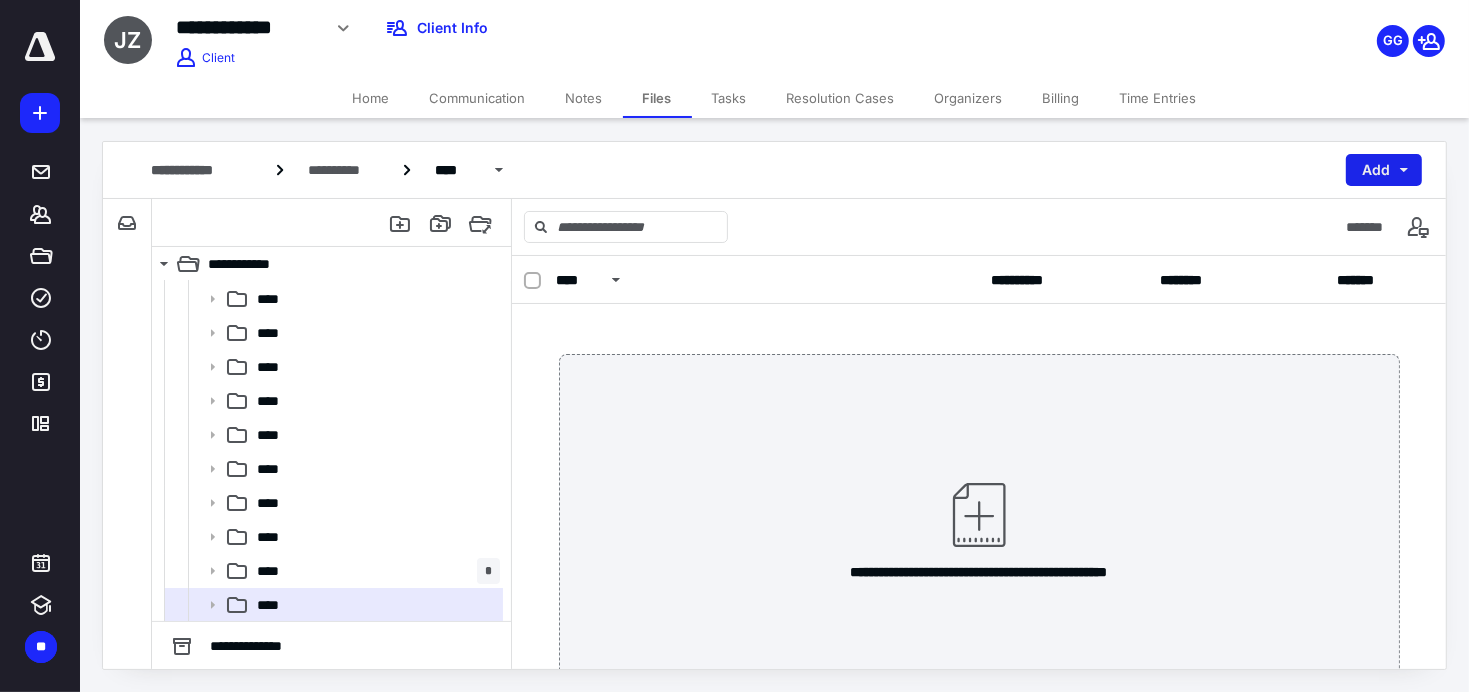 click on "Add" at bounding box center (1384, 170) 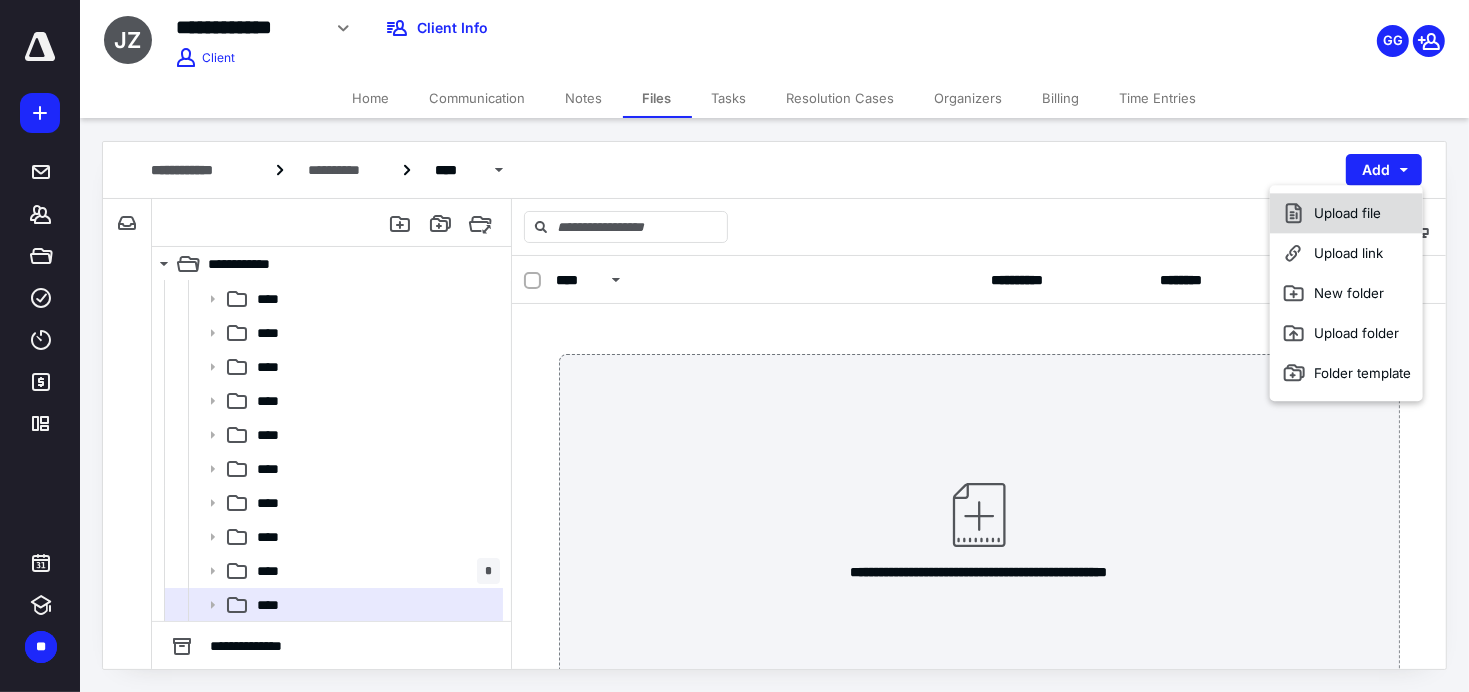 click on "Upload file" at bounding box center (1346, 213) 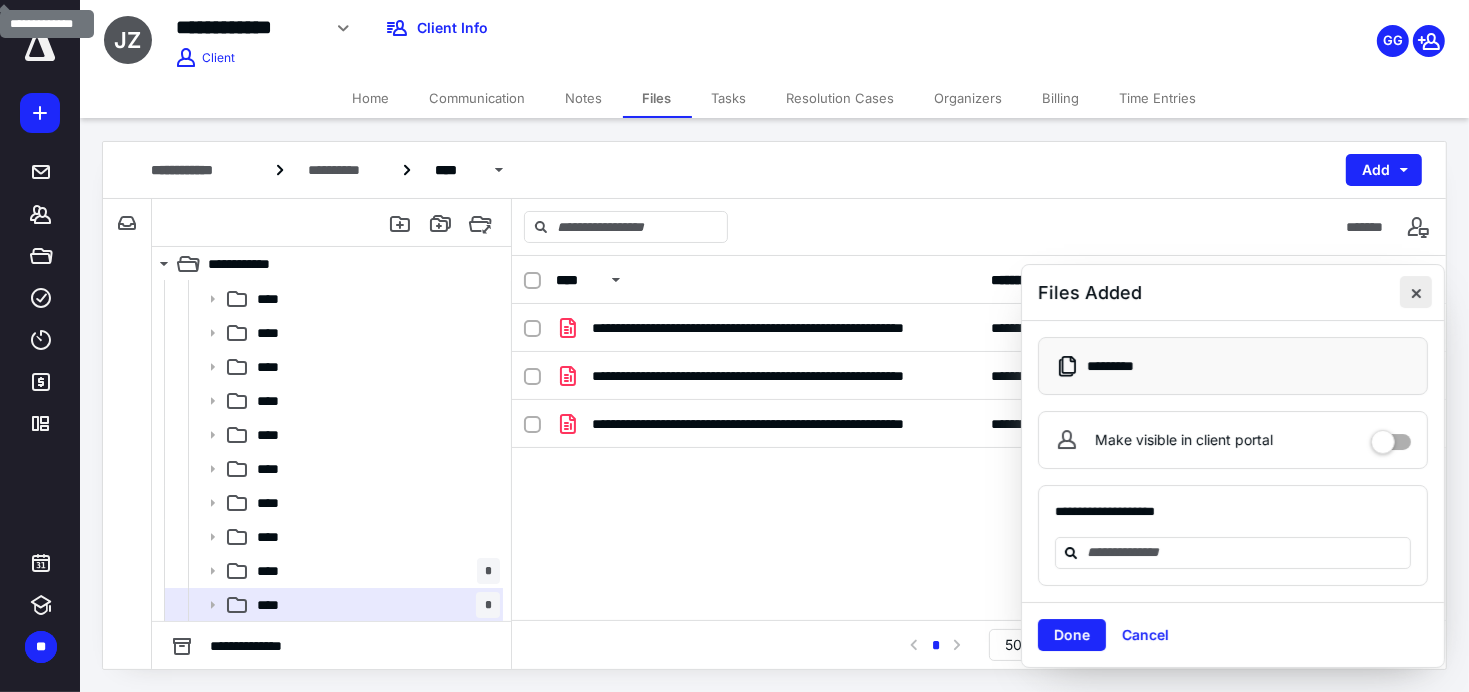 click at bounding box center [1416, 292] 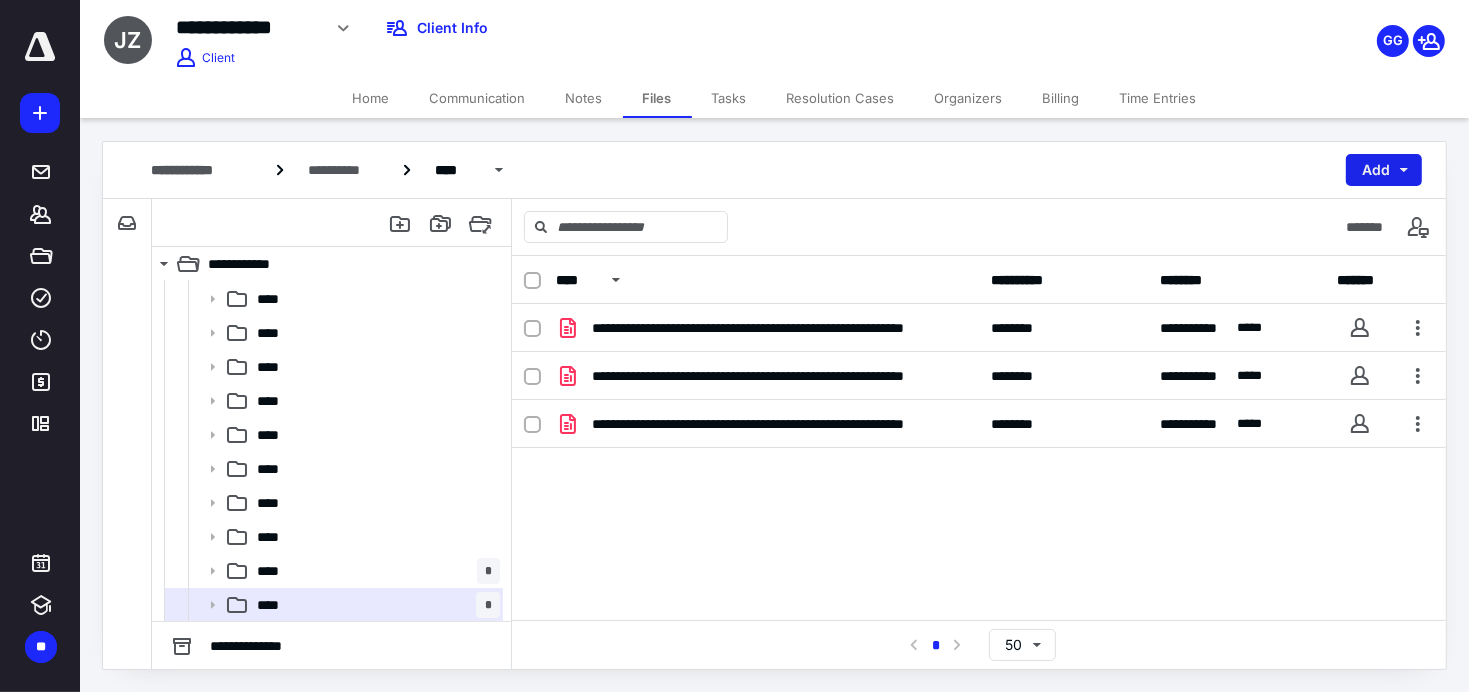drag, startPoint x: 1405, startPoint y: 164, endPoint x: 1402, endPoint y: 182, distance: 18.248287 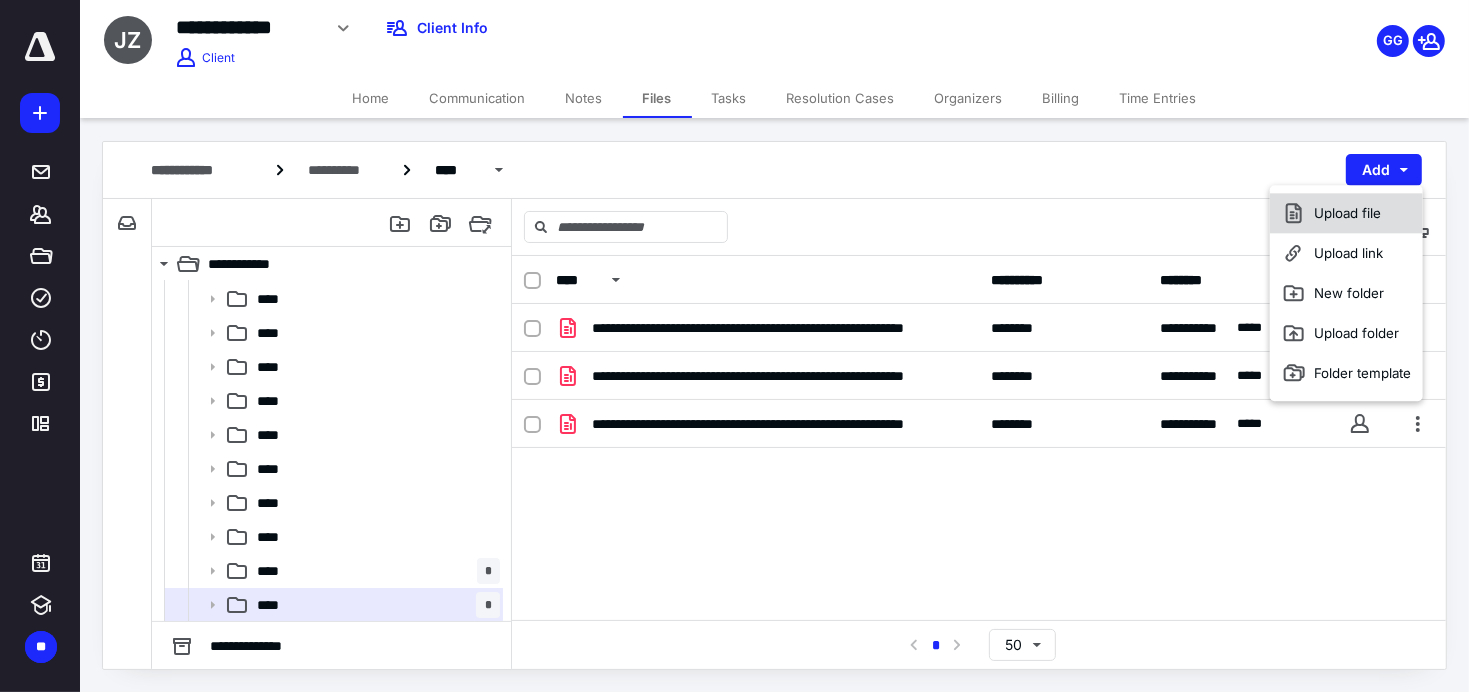 click on "Upload file" at bounding box center (1346, 213) 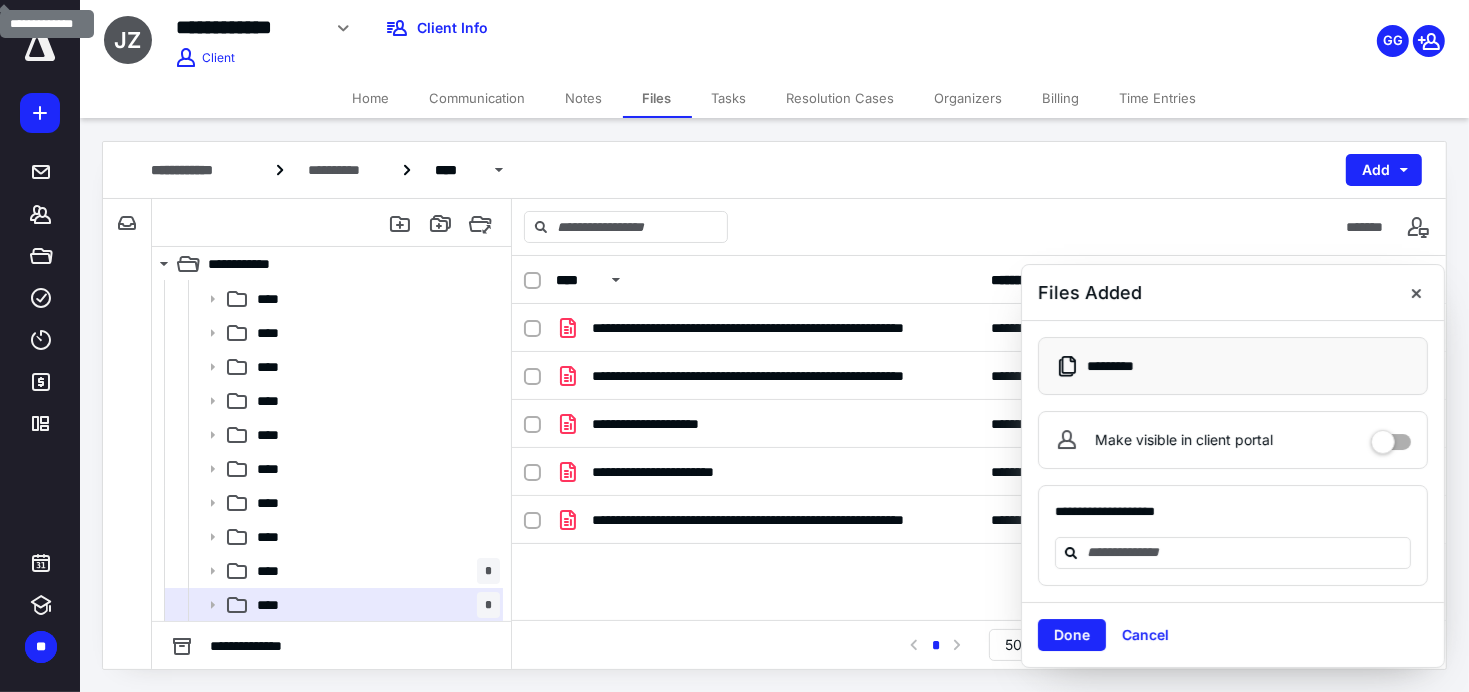 click at bounding box center [1416, 292] 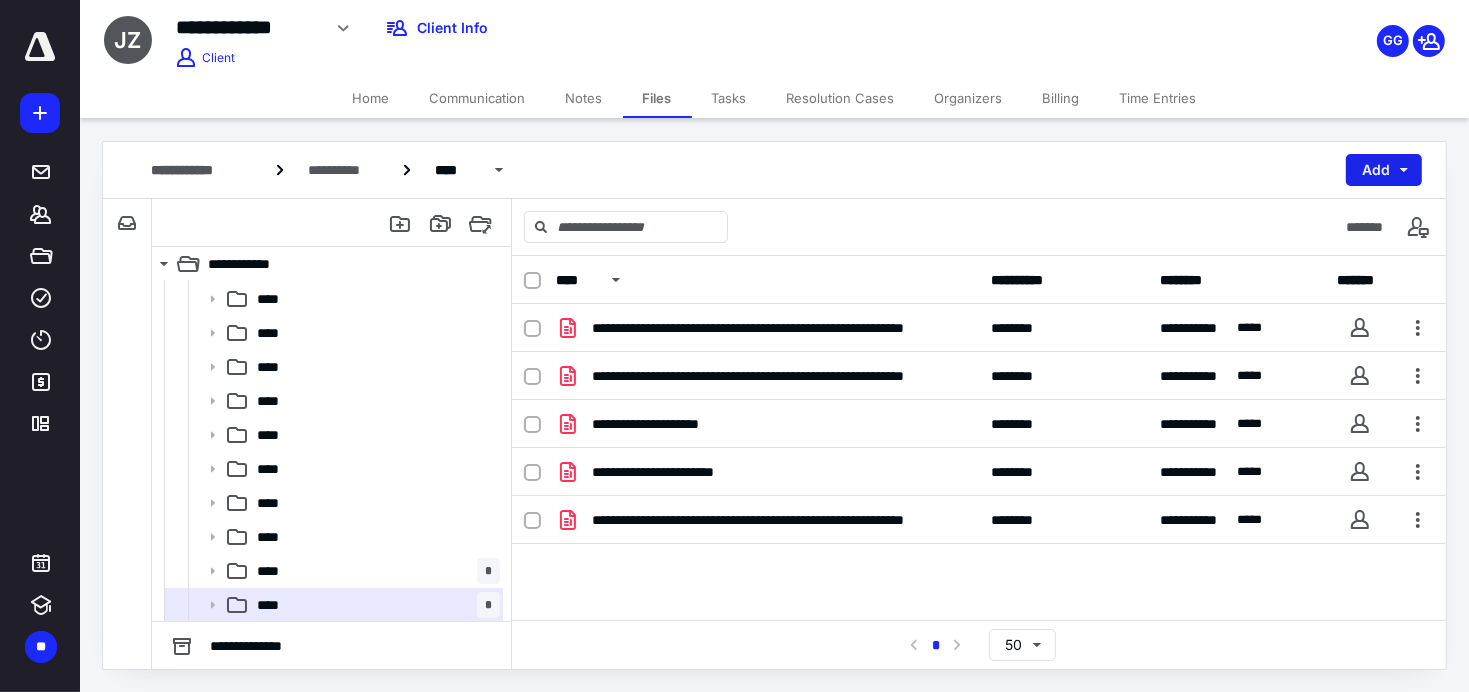 click on "Add" at bounding box center [1384, 170] 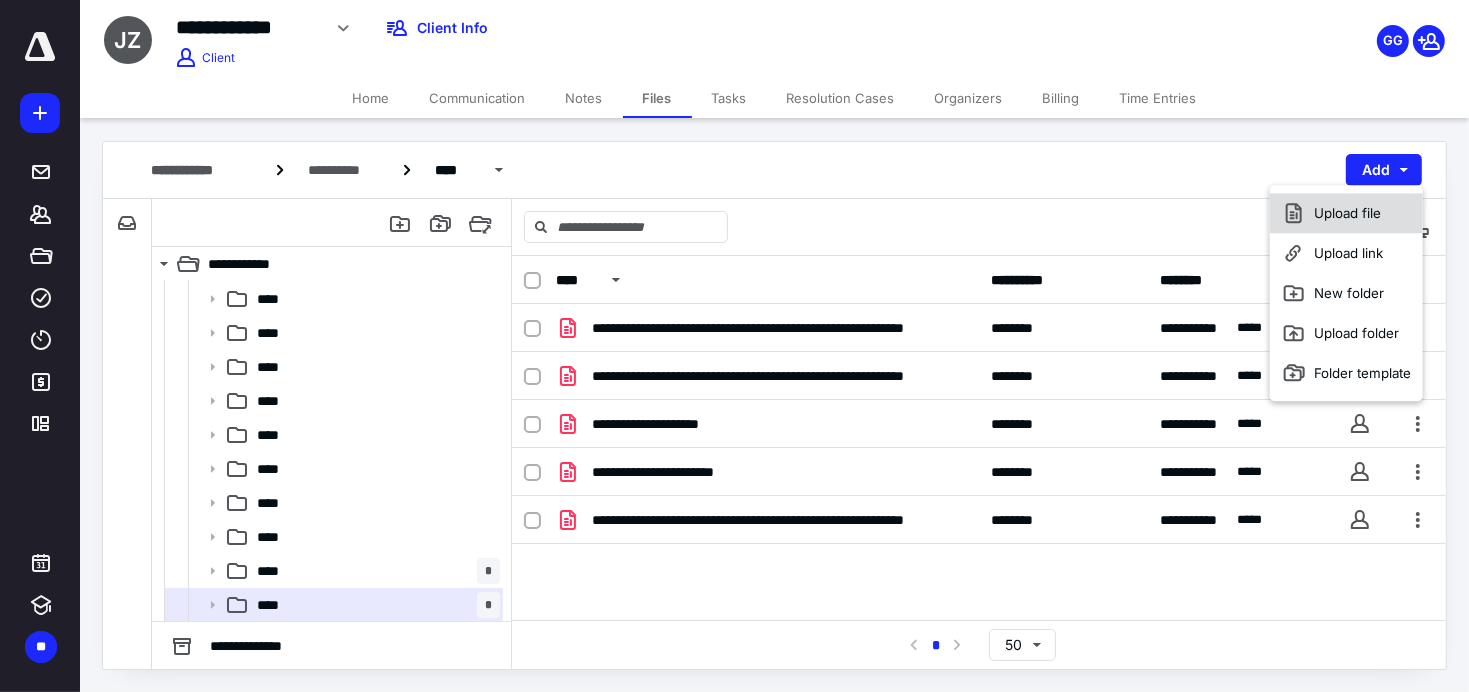 click on "Upload file" at bounding box center [1346, 213] 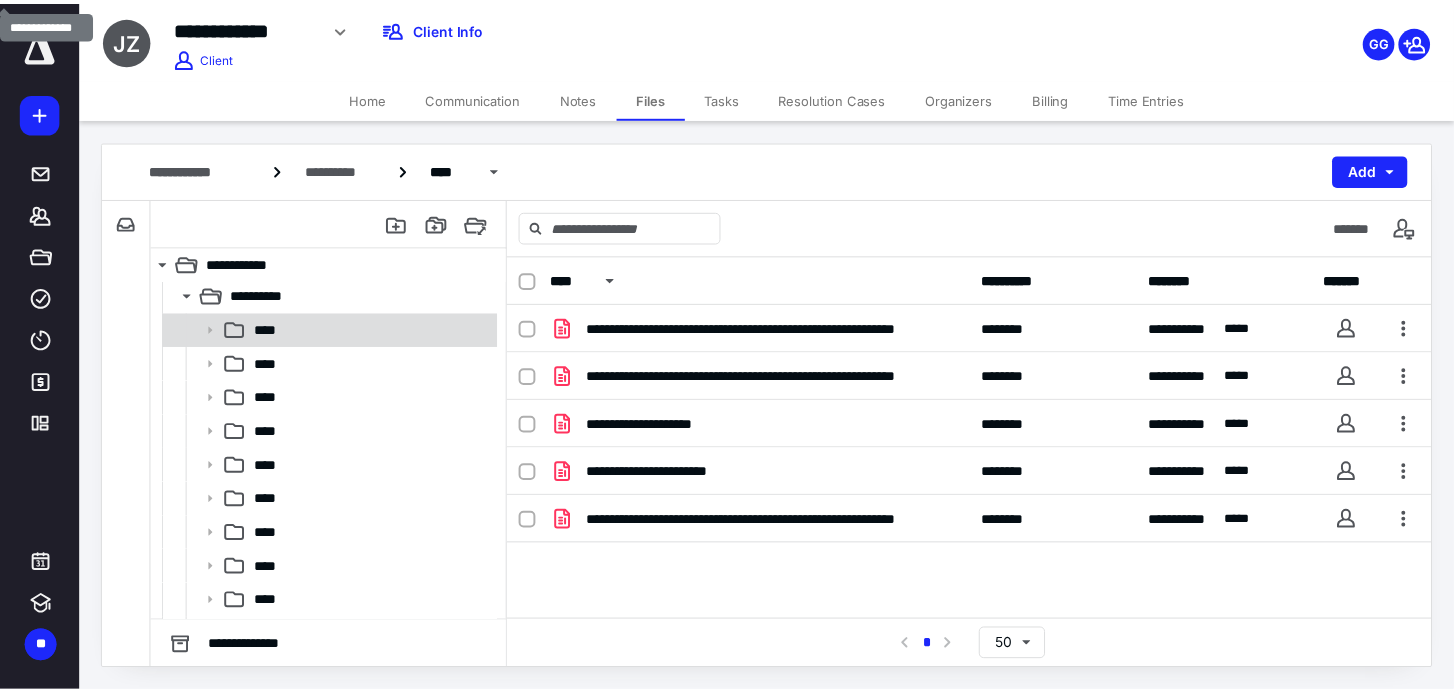 scroll, scrollTop: 0, scrollLeft: 0, axis: both 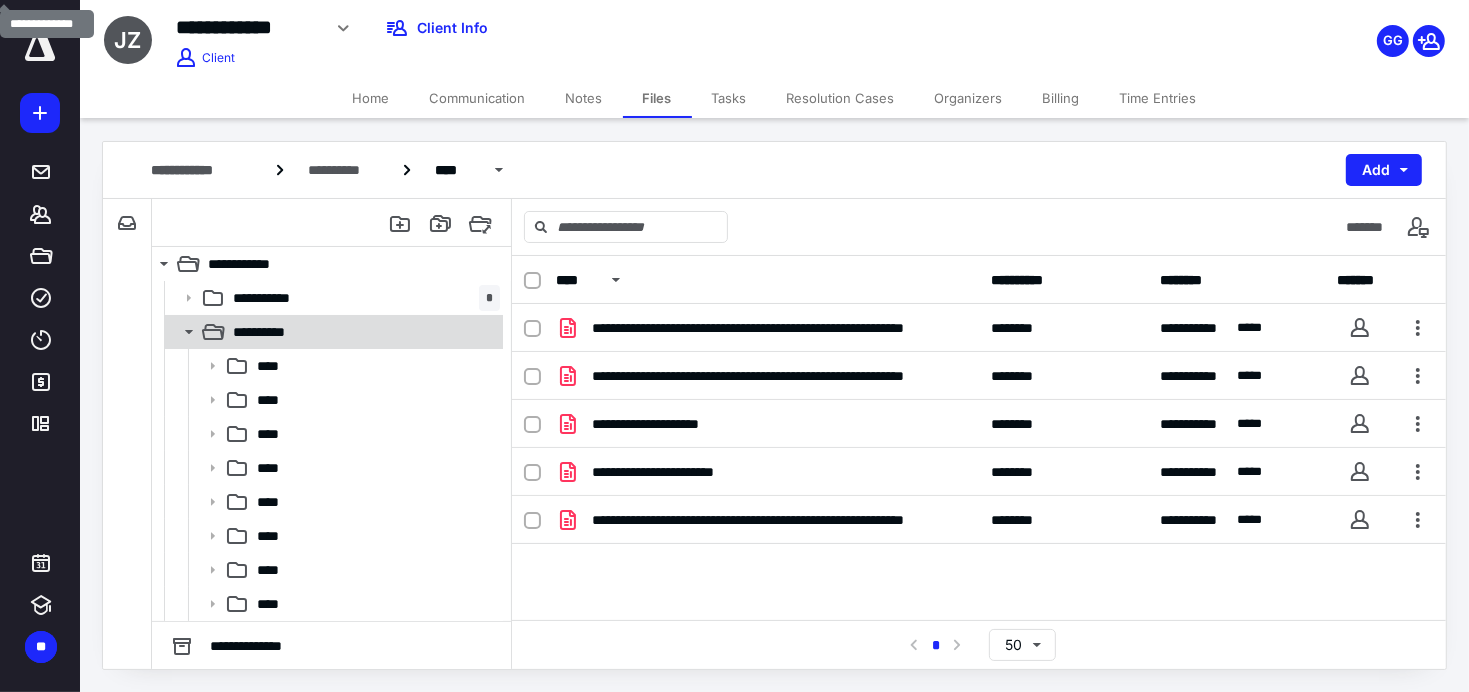 click 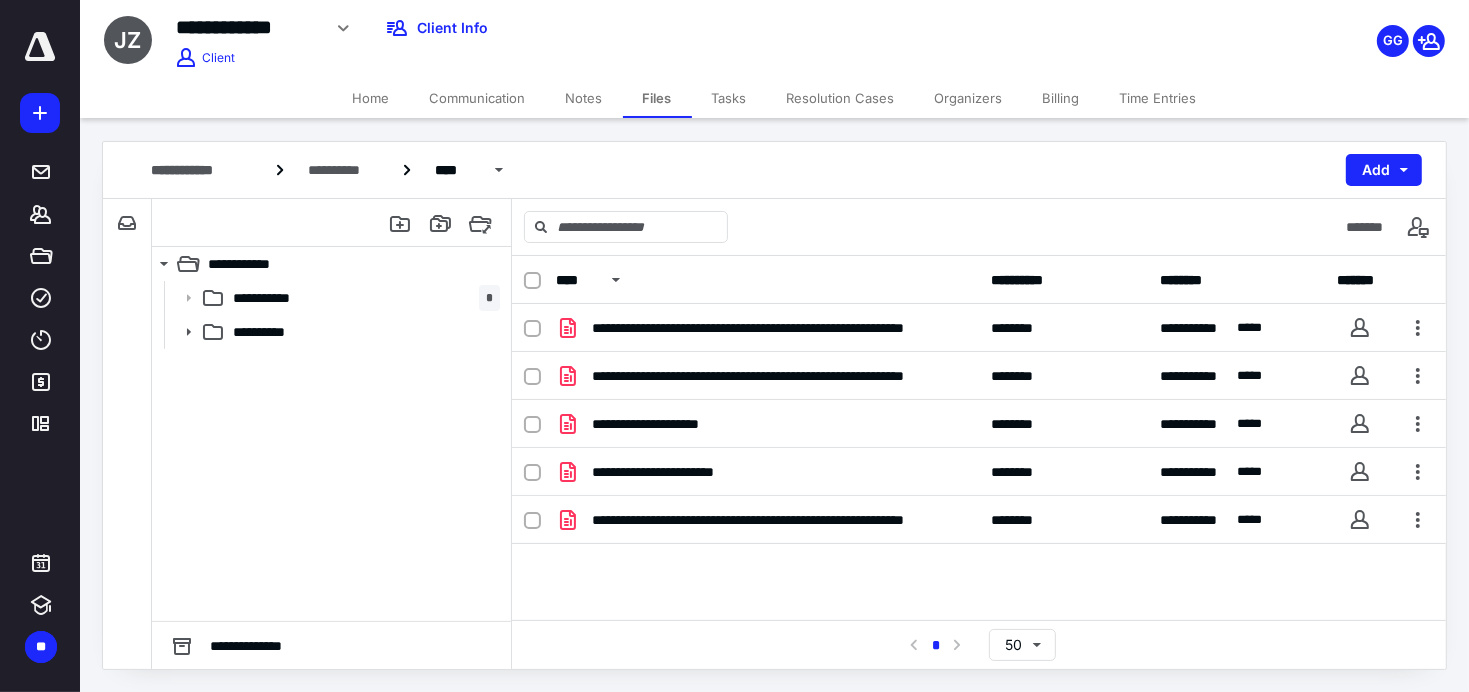 click on "Home" at bounding box center [371, 98] 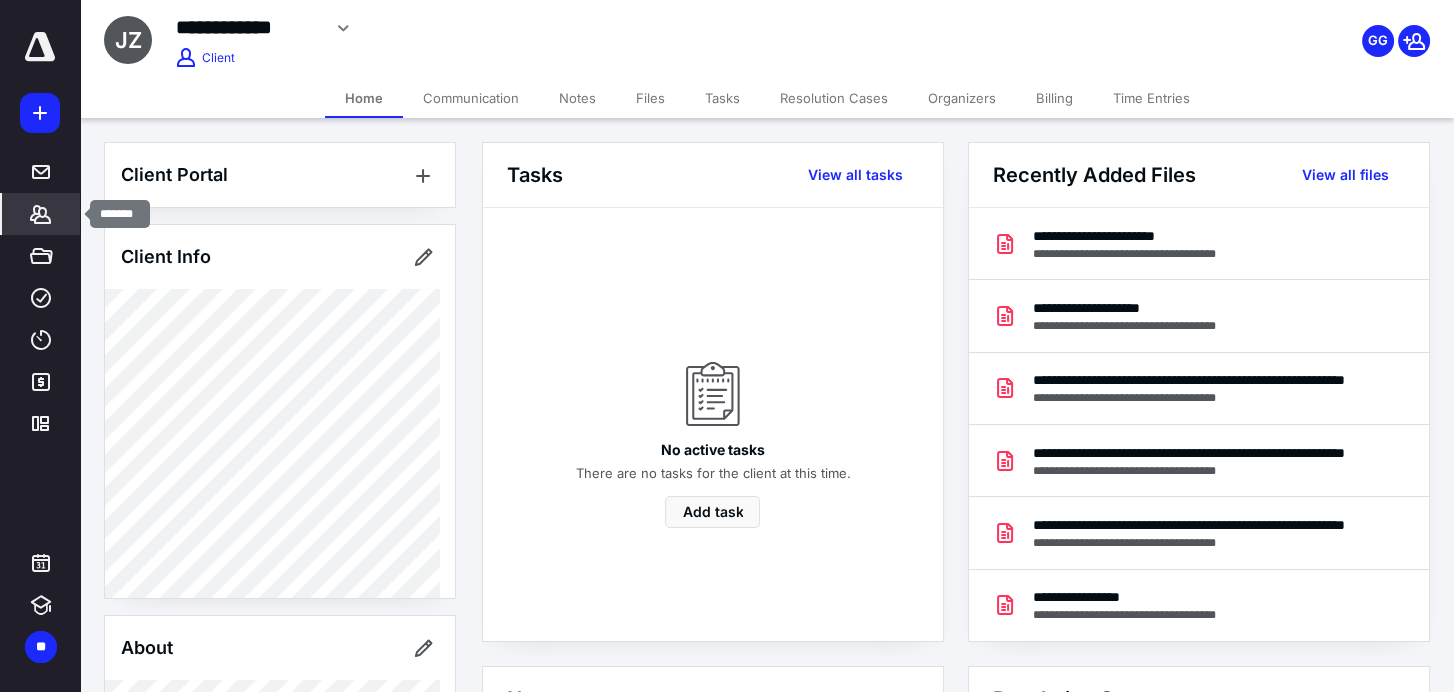 click 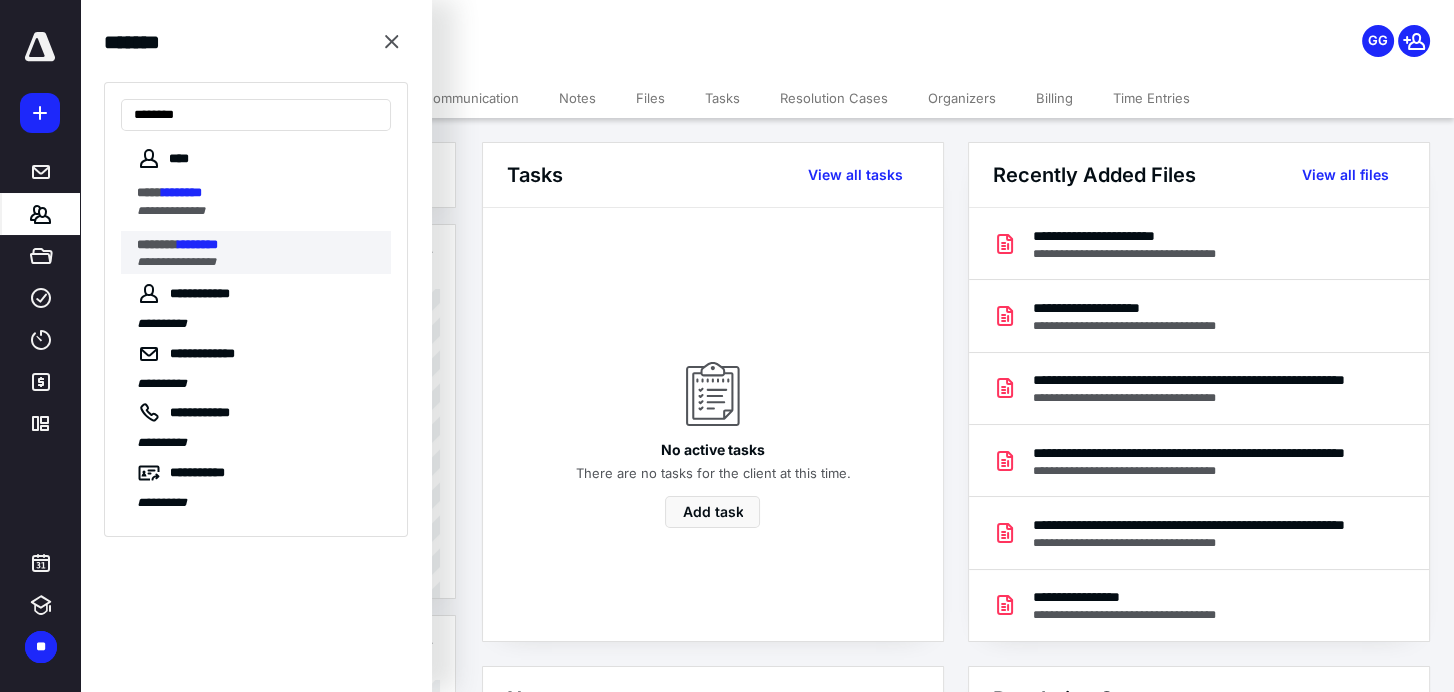 type on "********" 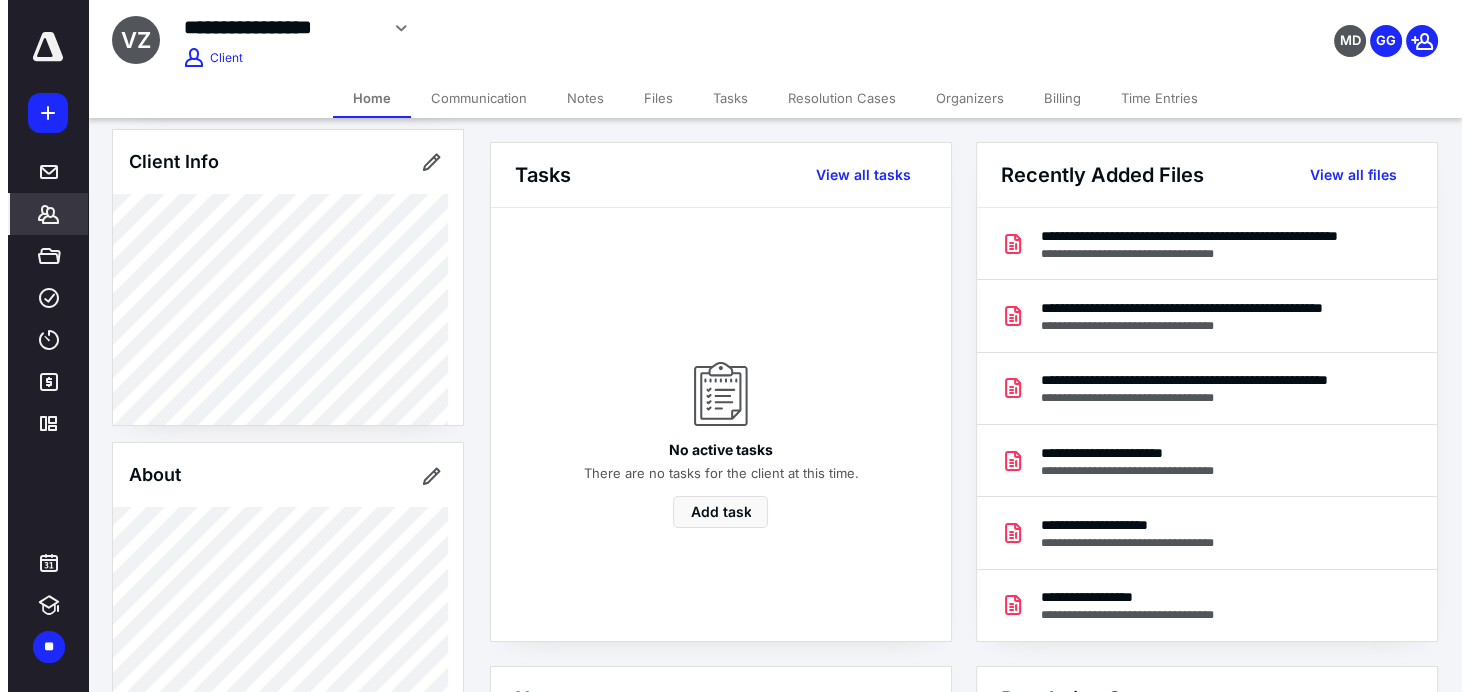 scroll, scrollTop: 0, scrollLeft: 0, axis: both 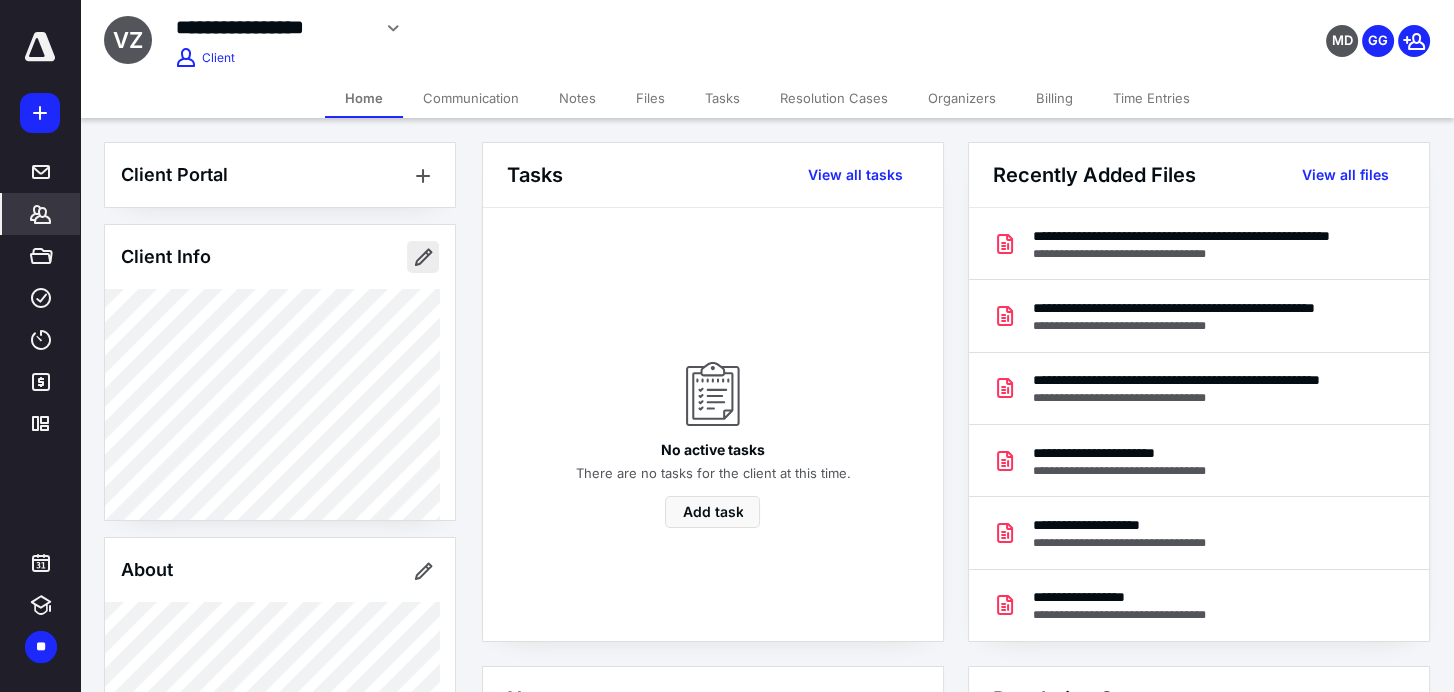 click at bounding box center [423, 257] 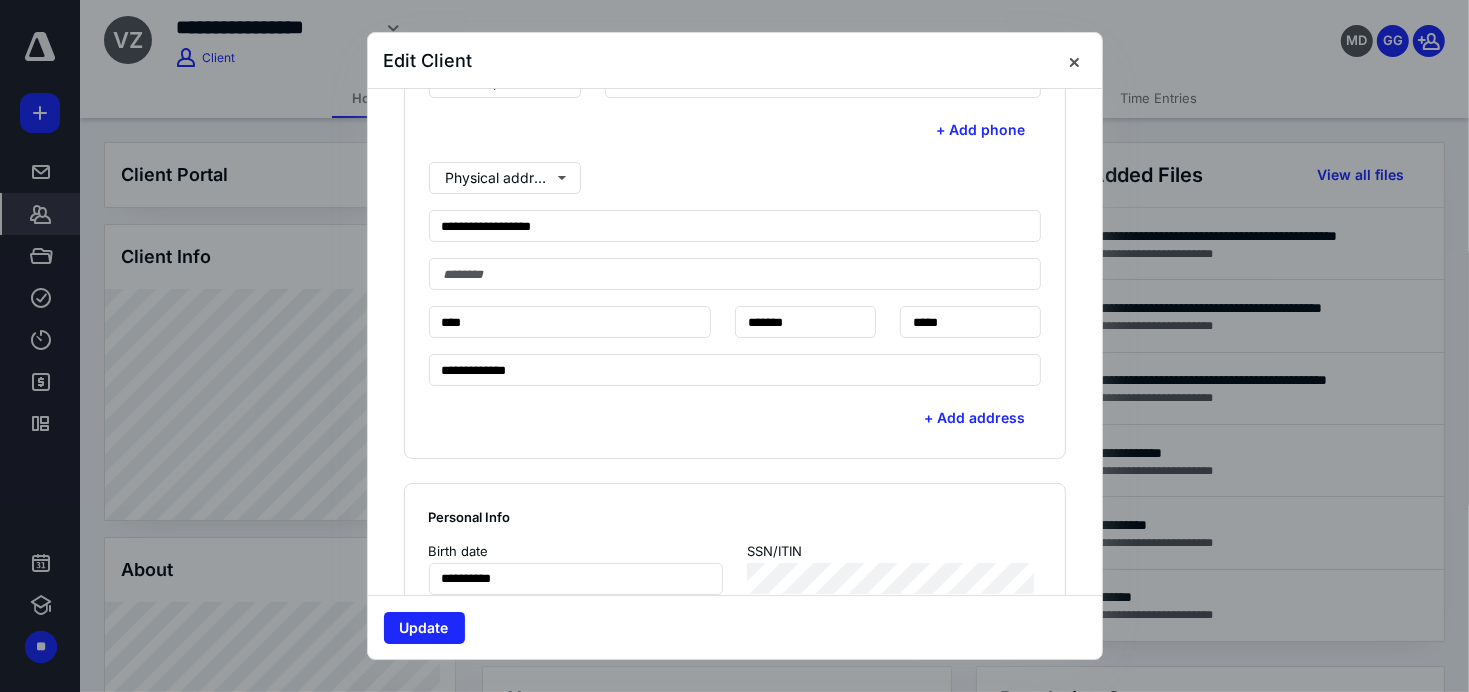 scroll, scrollTop: 333, scrollLeft: 0, axis: vertical 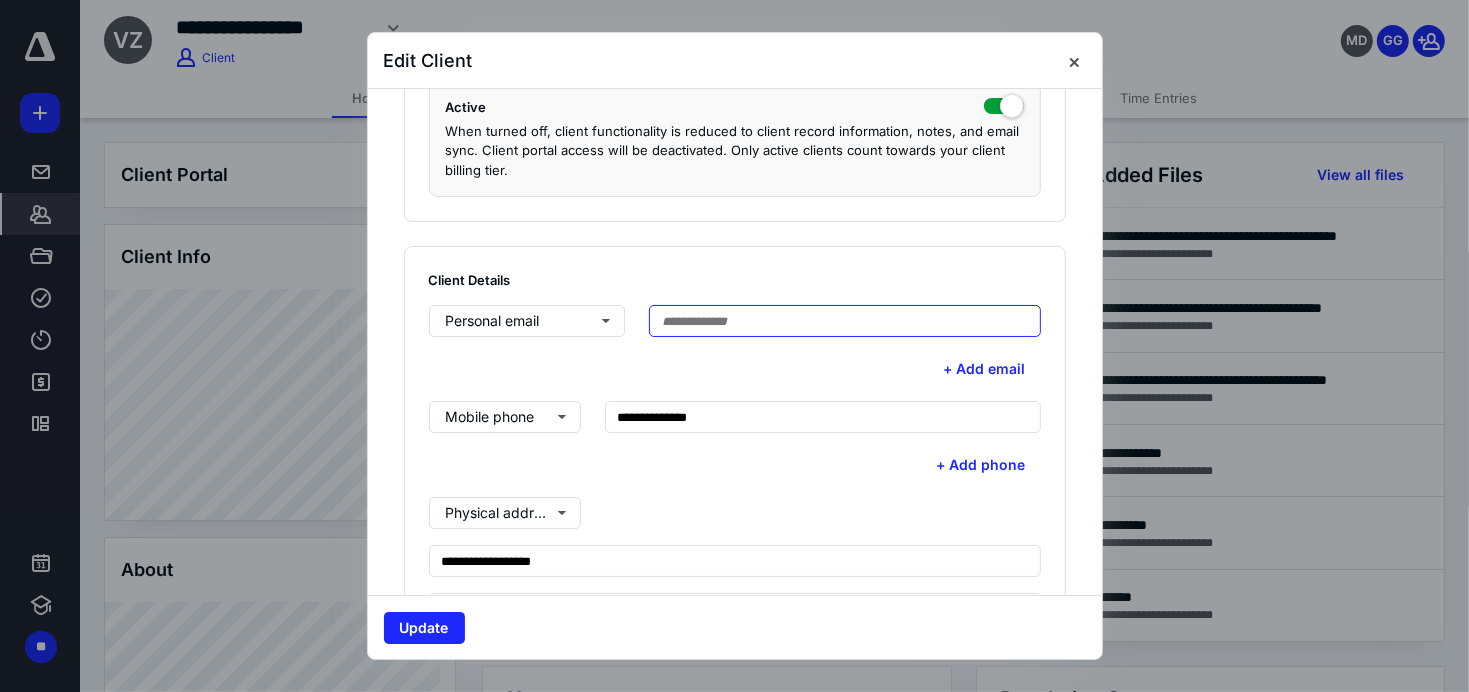 click at bounding box center (845, 321) 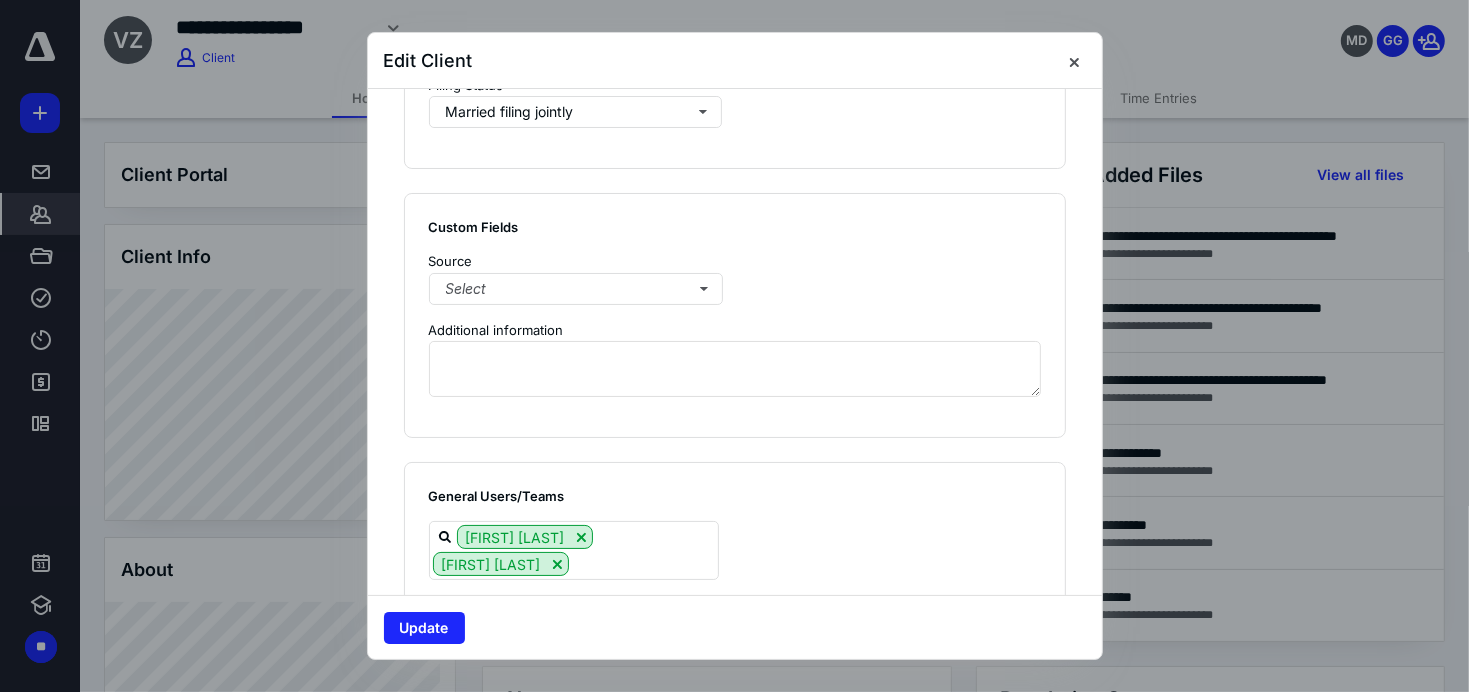 scroll, scrollTop: 1166, scrollLeft: 0, axis: vertical 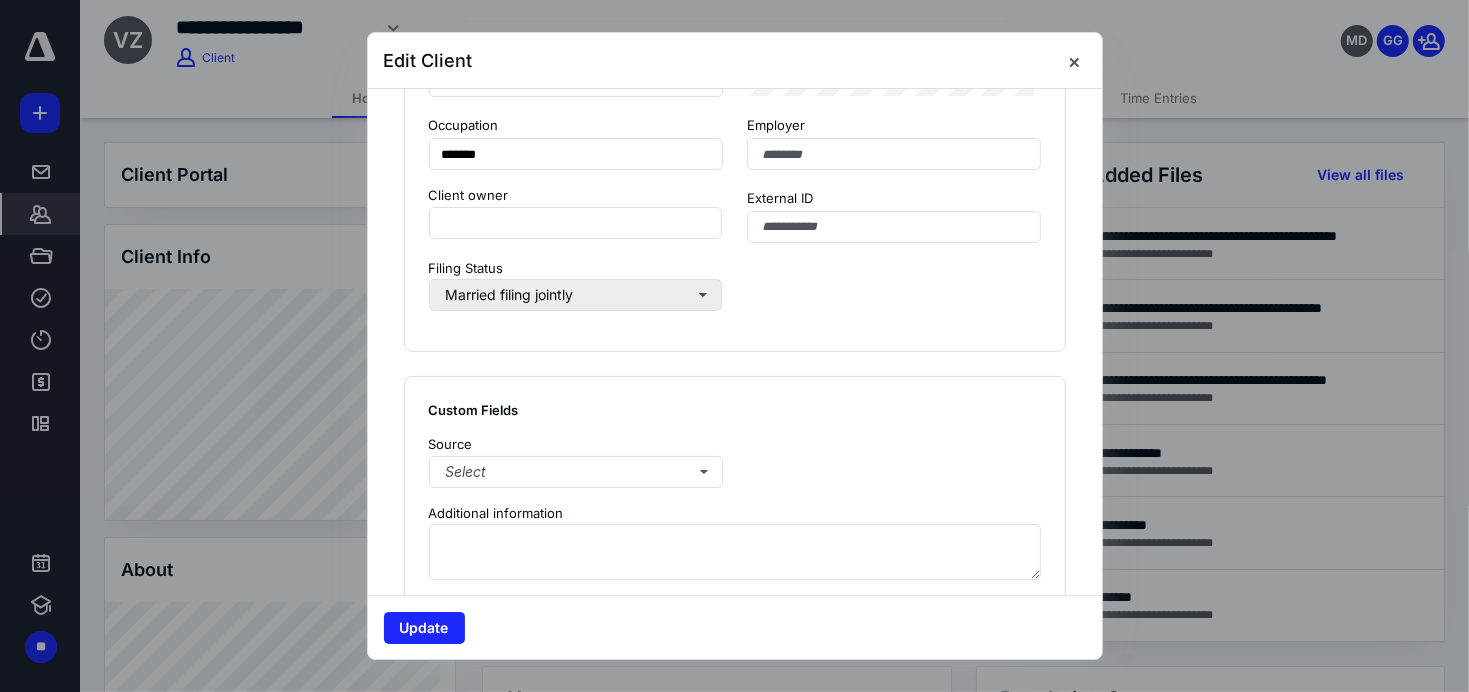 type on "**********" 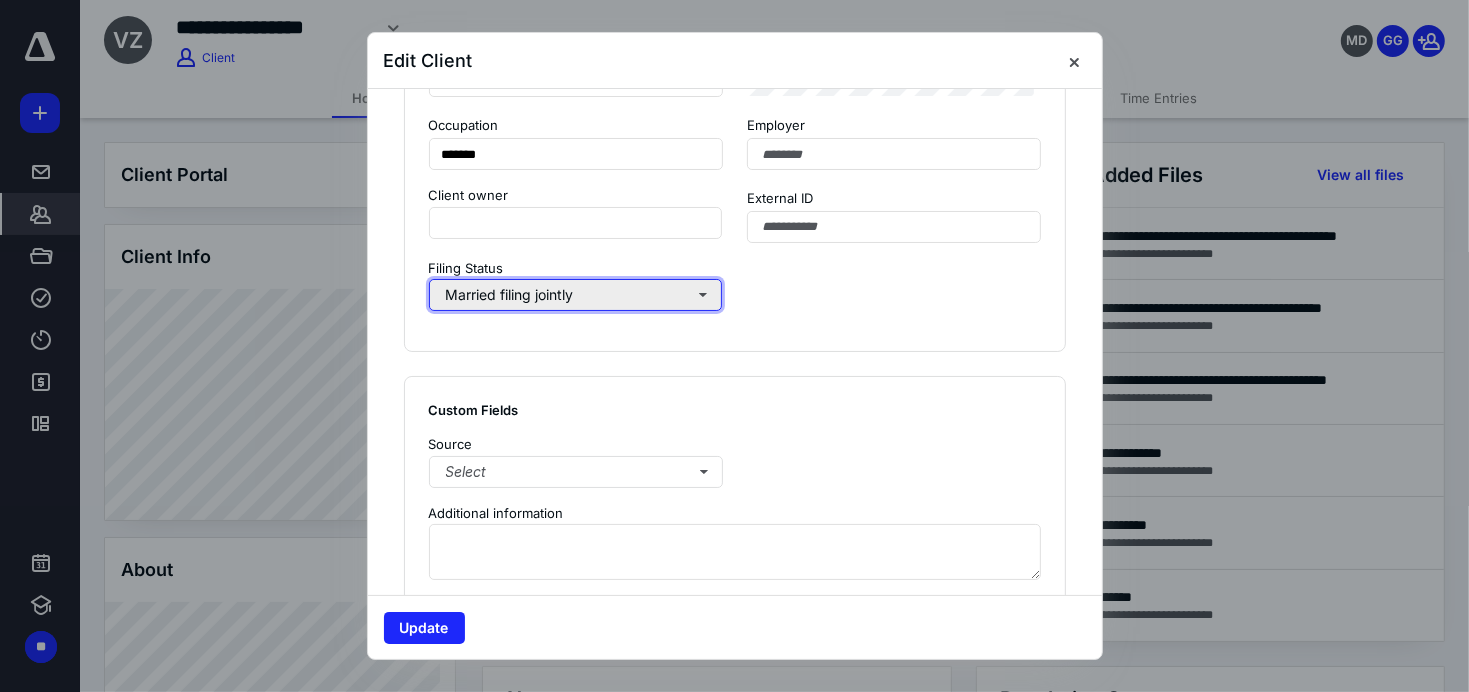 click on "Married filing jointly" at bounding box center (576, 295) 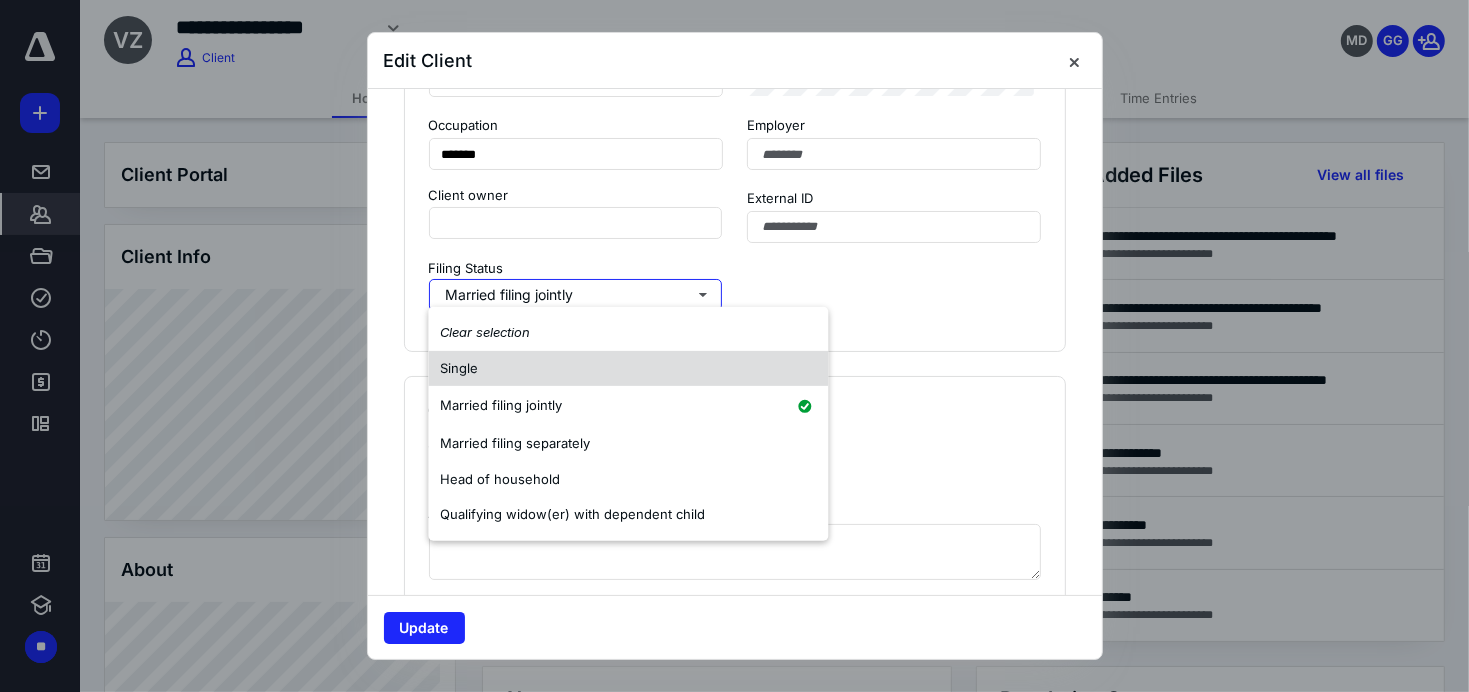 click on "Single" at bounding box center [628, 368] 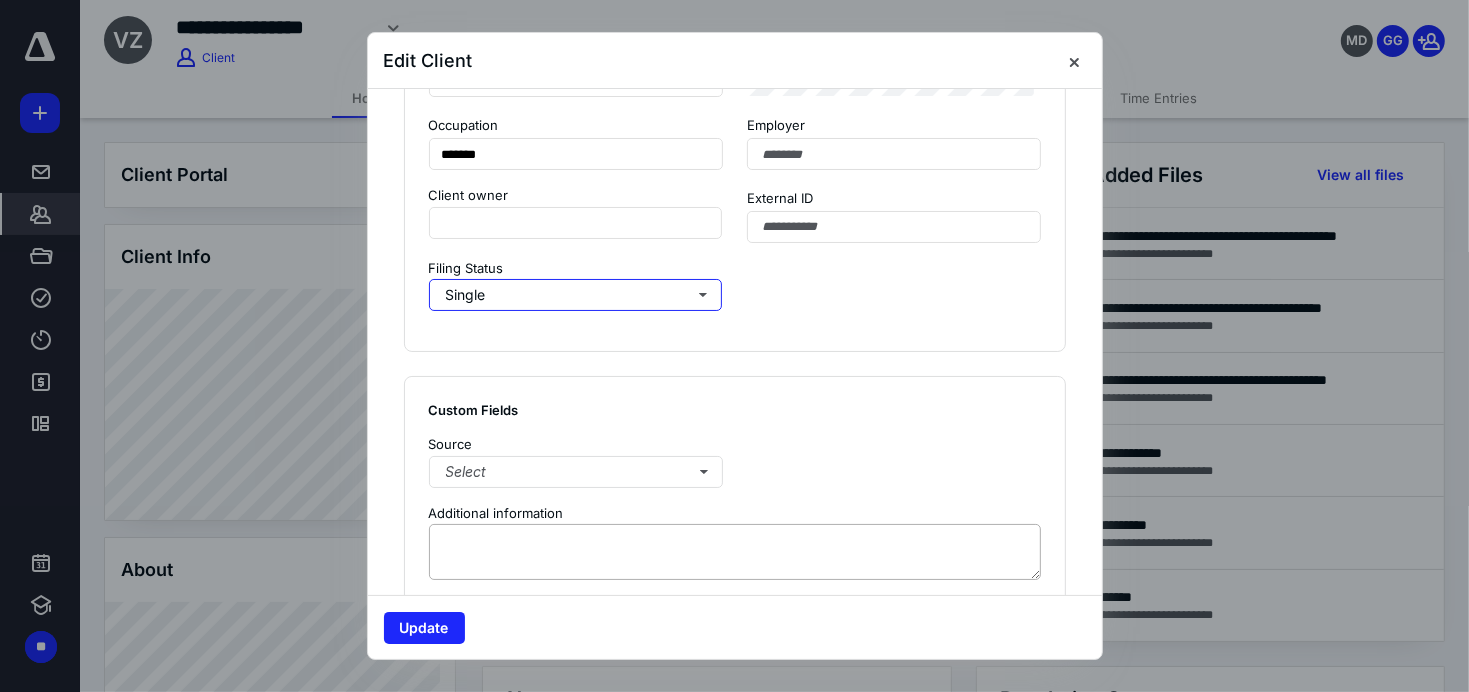 scroll, scrollTop: 1525, scrollLeft: 0, axis: vertical 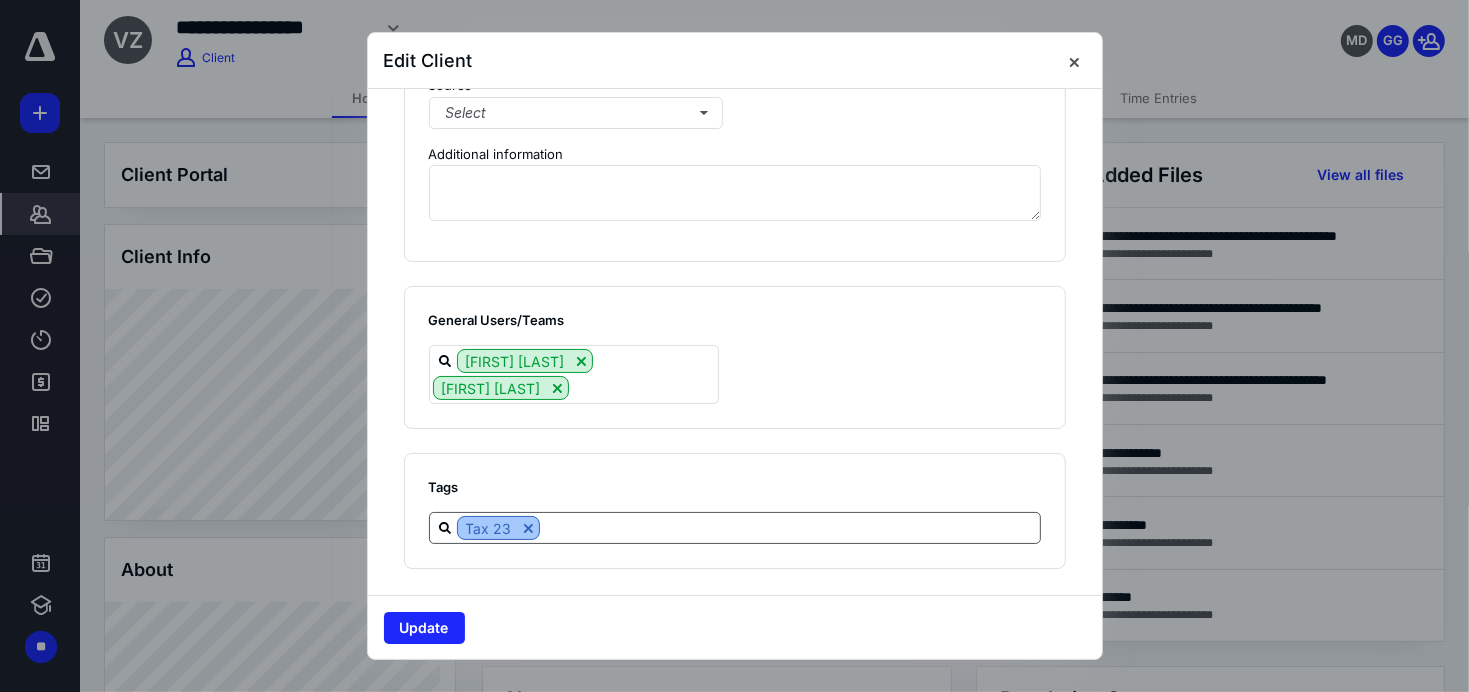click at bounding box center (528, 528) 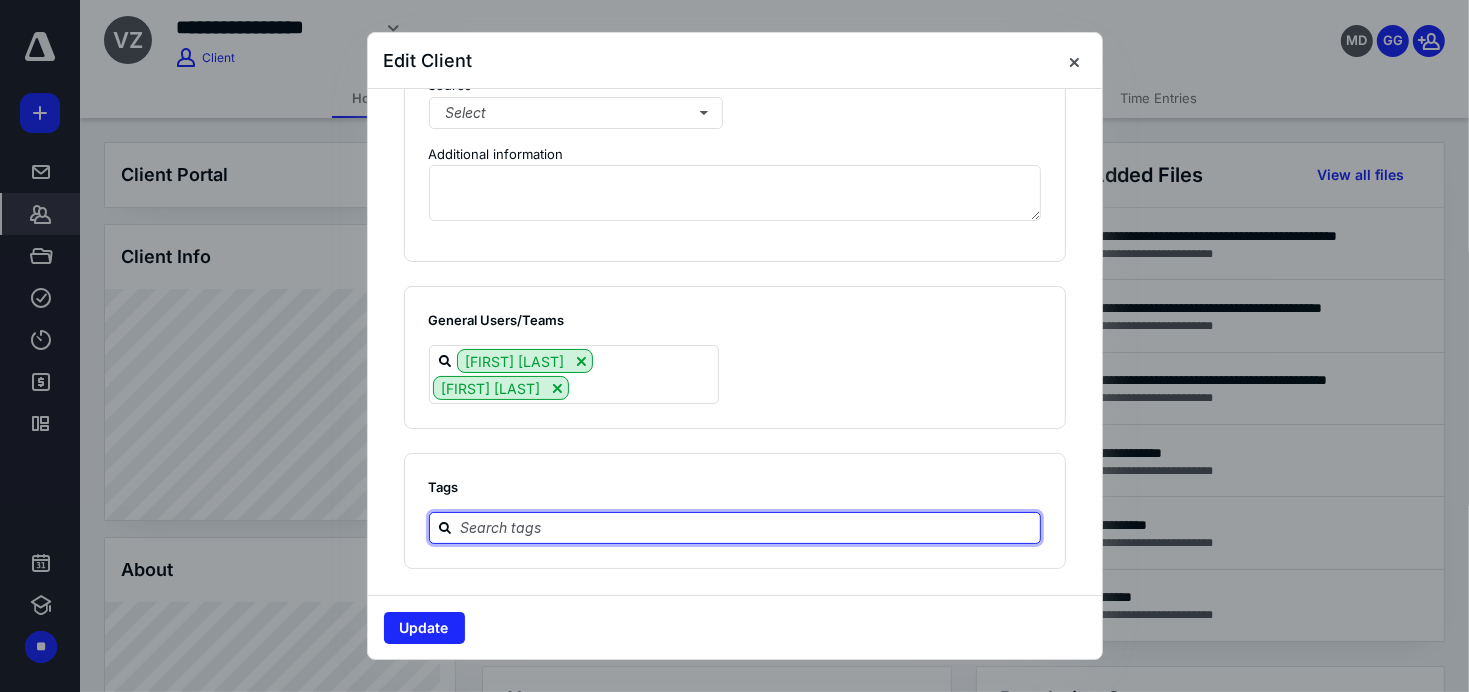 click at bounding box center (747, 527) 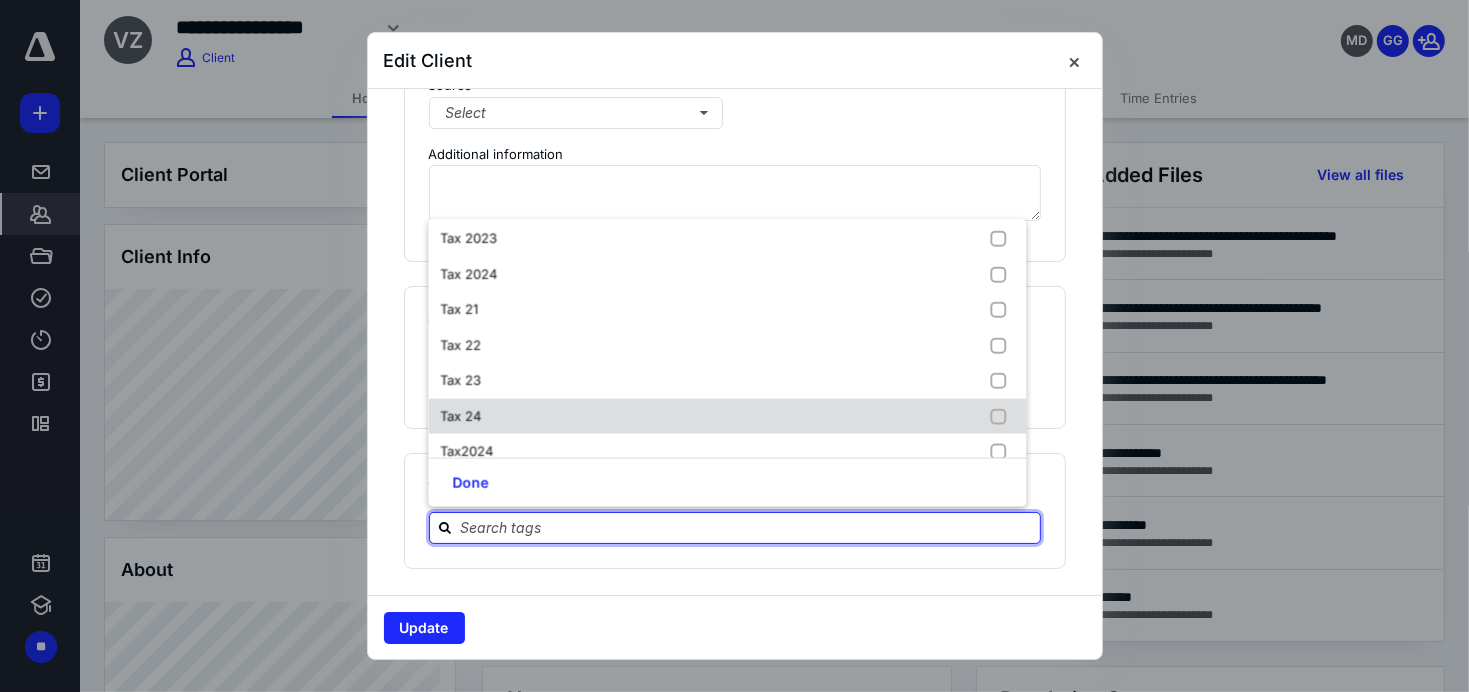 scroll, scrollTop: 628, scrollLeft: 0, axis: vertical 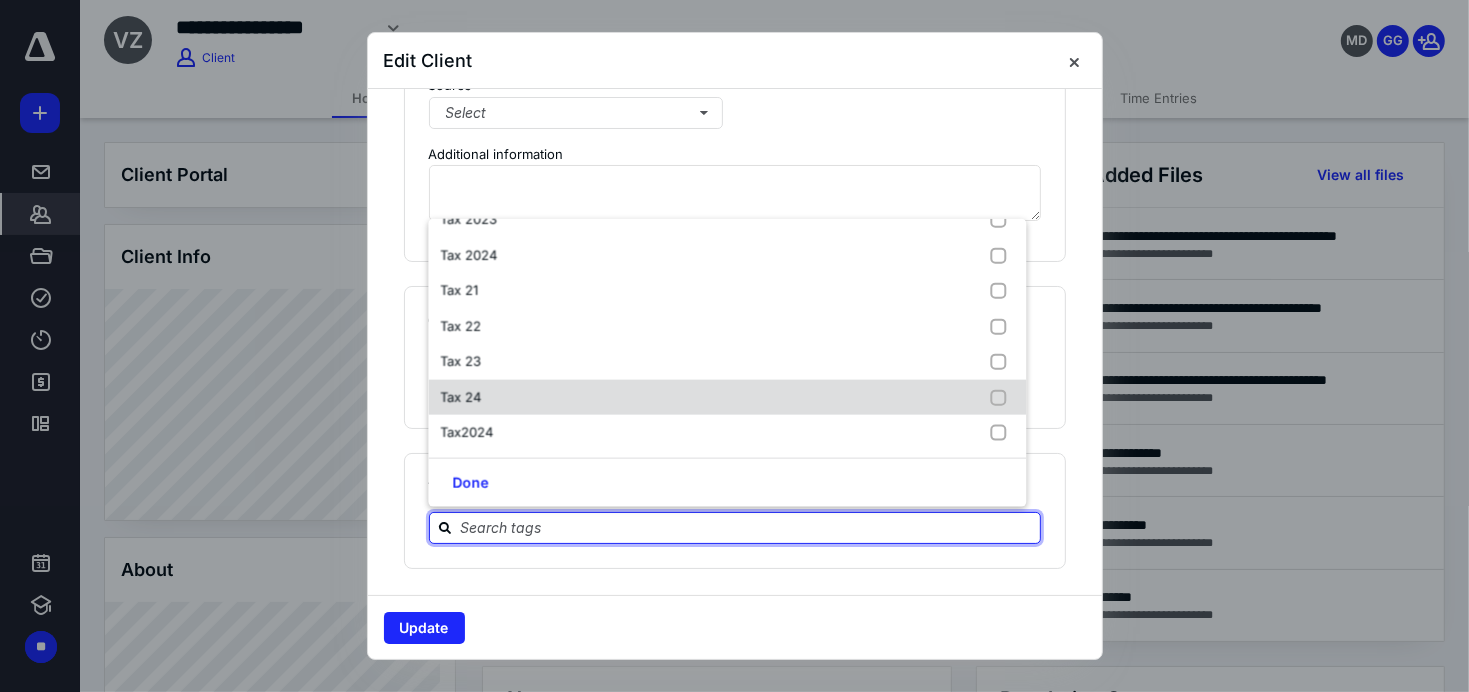 click on "Tax 24" at bounding box center [460, 396] 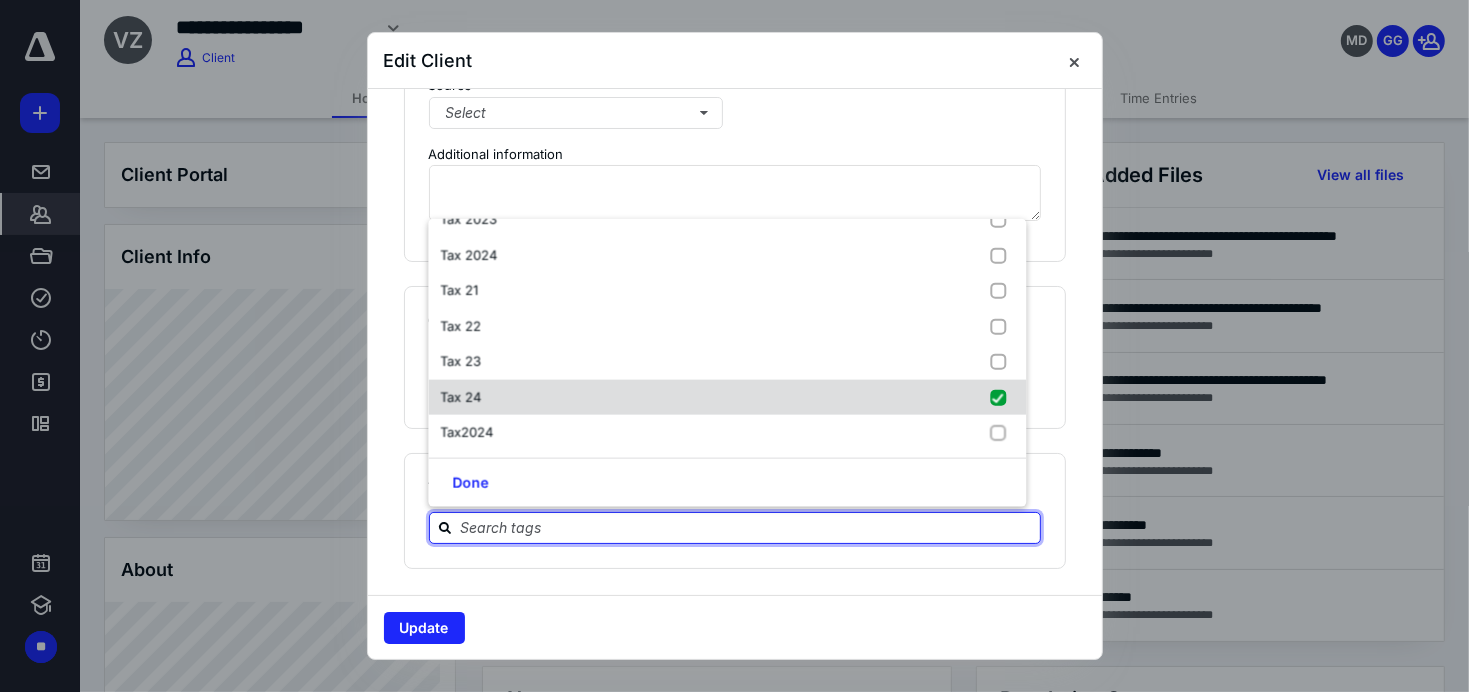 checkbox on "true" 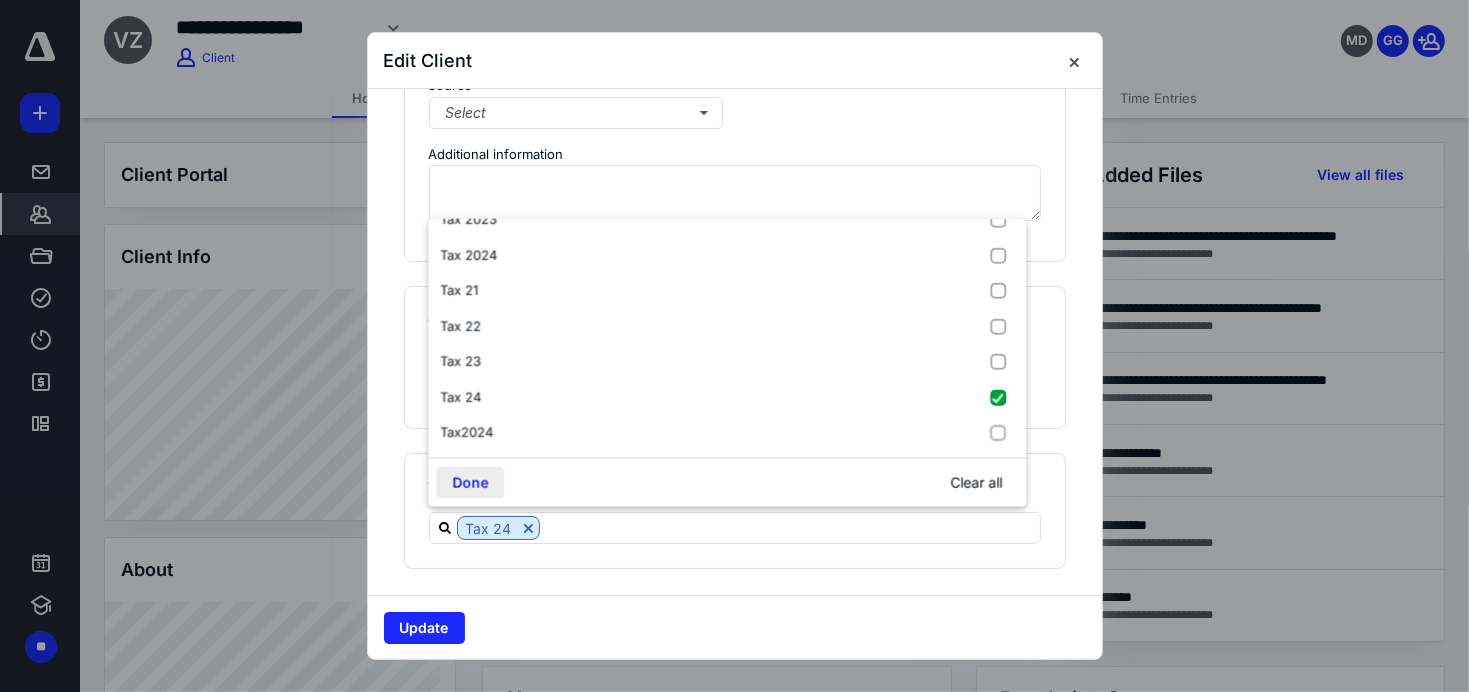 click on "Done" at bounding box center [470, 482] 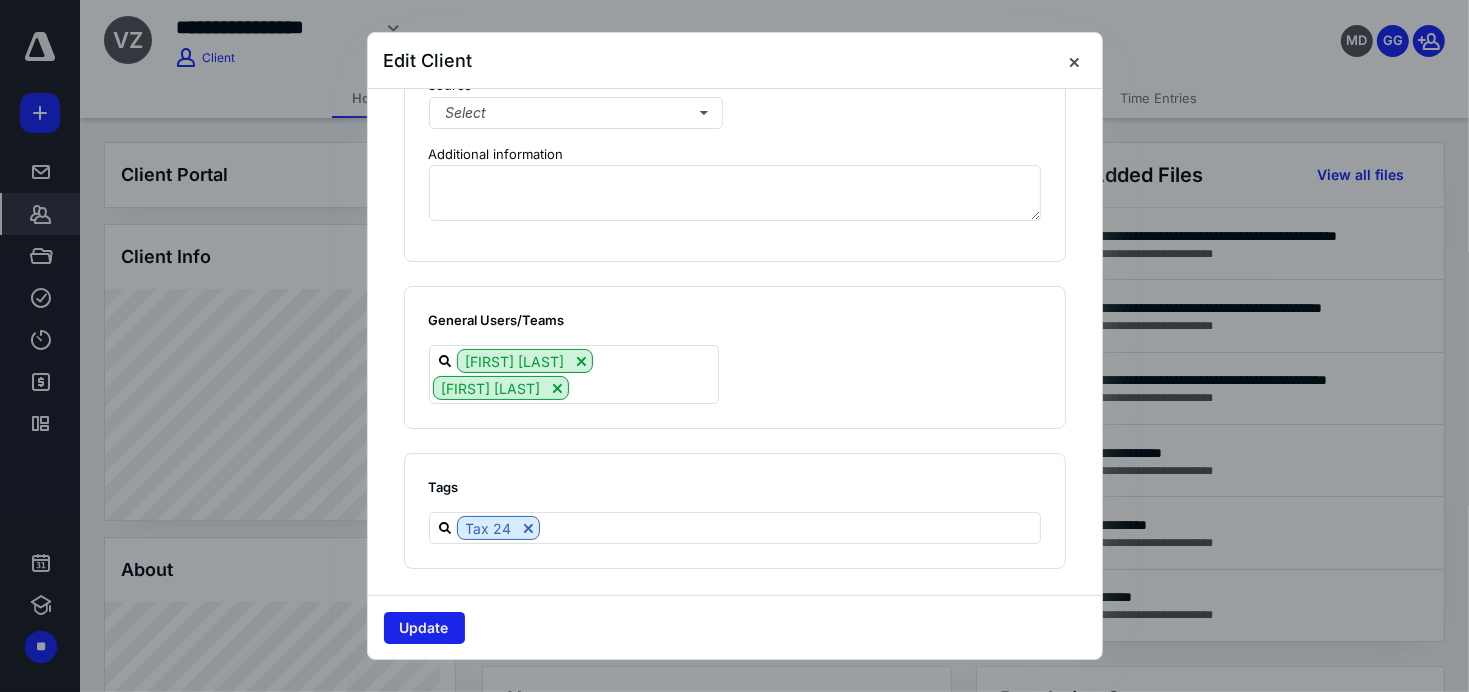 click on "Update" at bounding box center (424, 628) 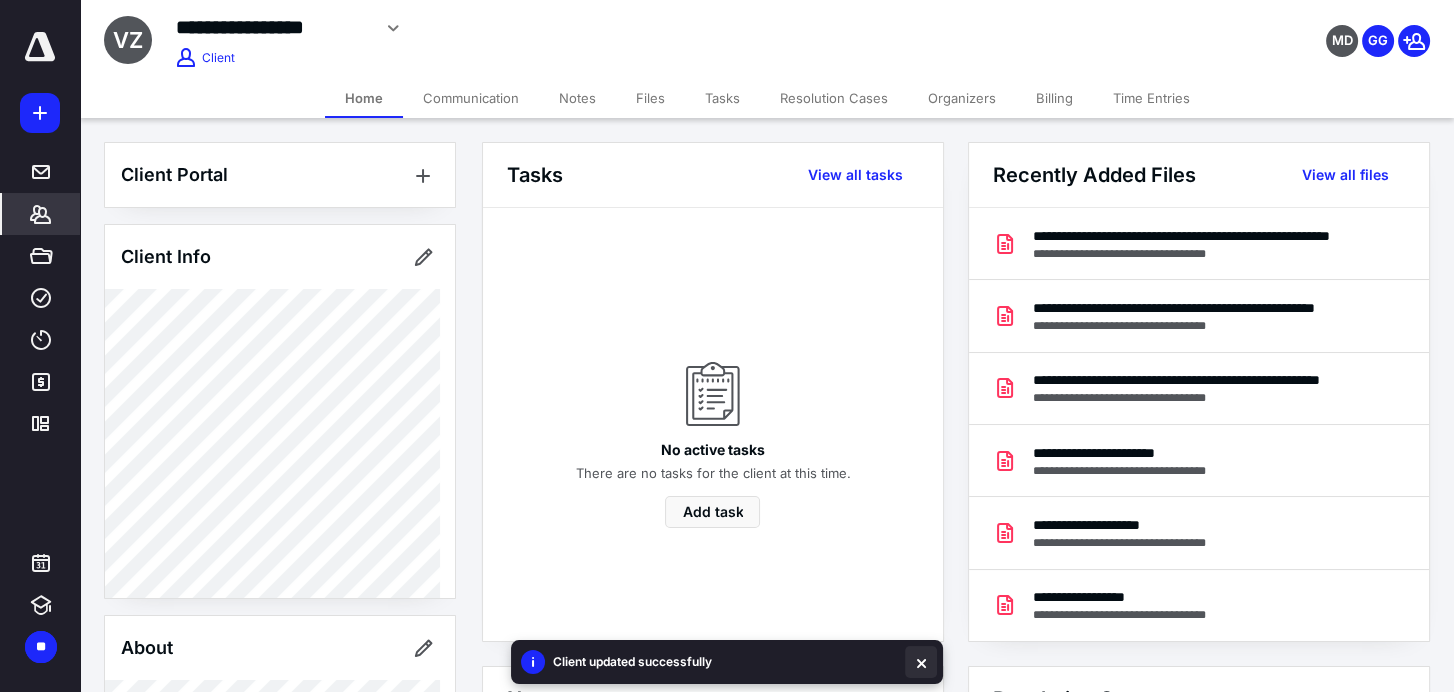 click at bounding box center (921, 662) 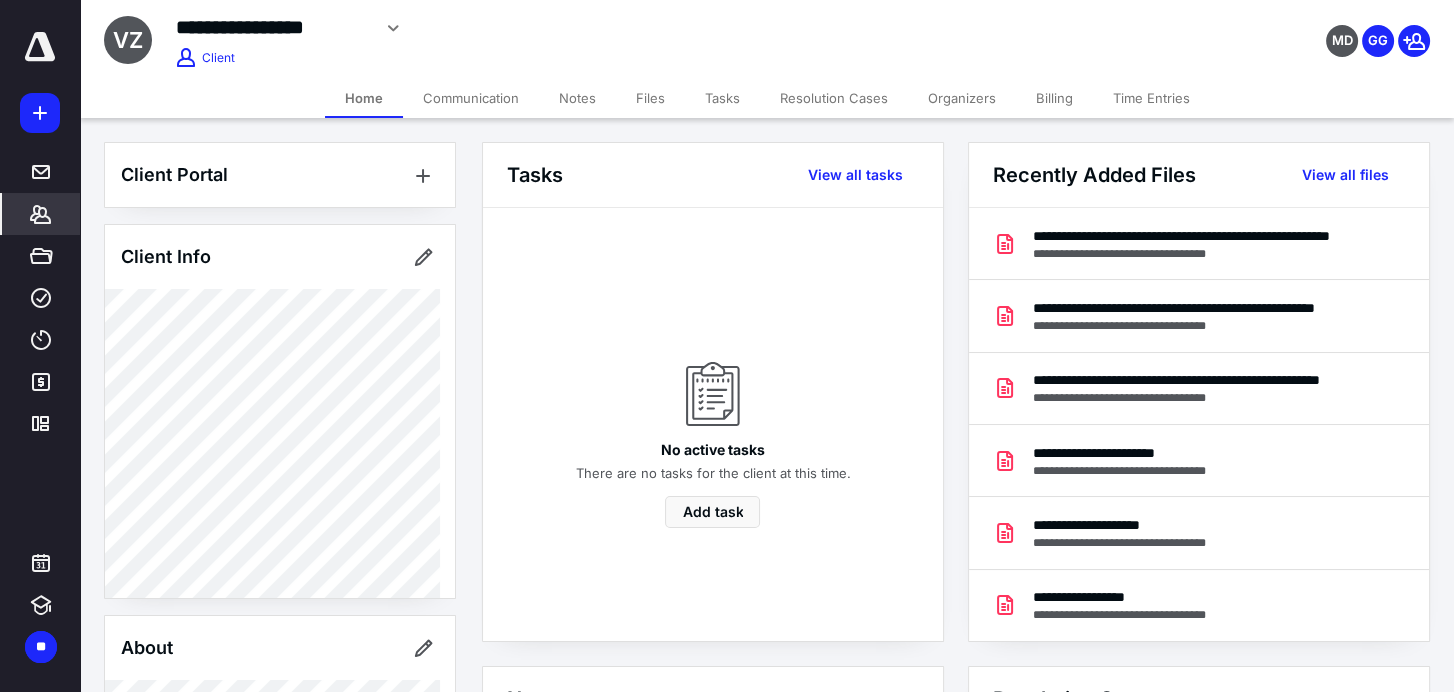 click on "Files" at bounding box center [650, 98] 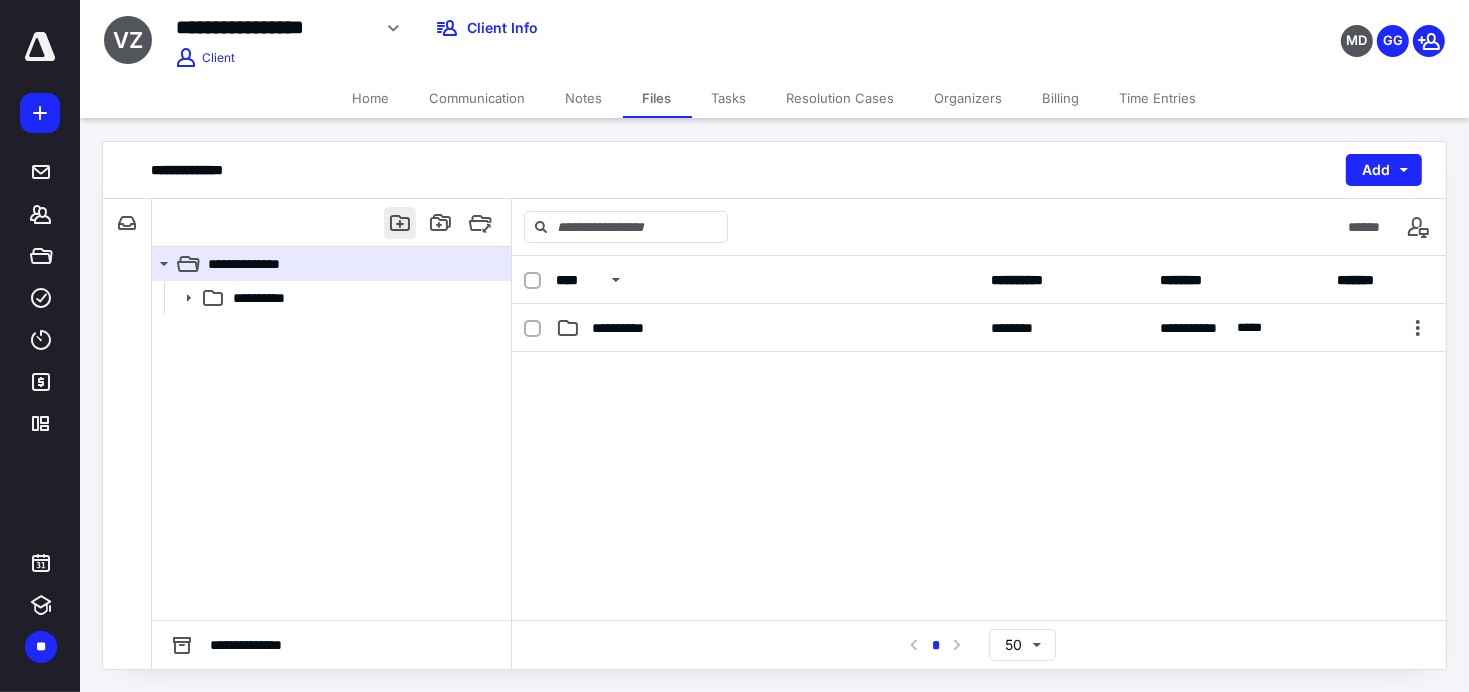click at bounding box center (400, 223) 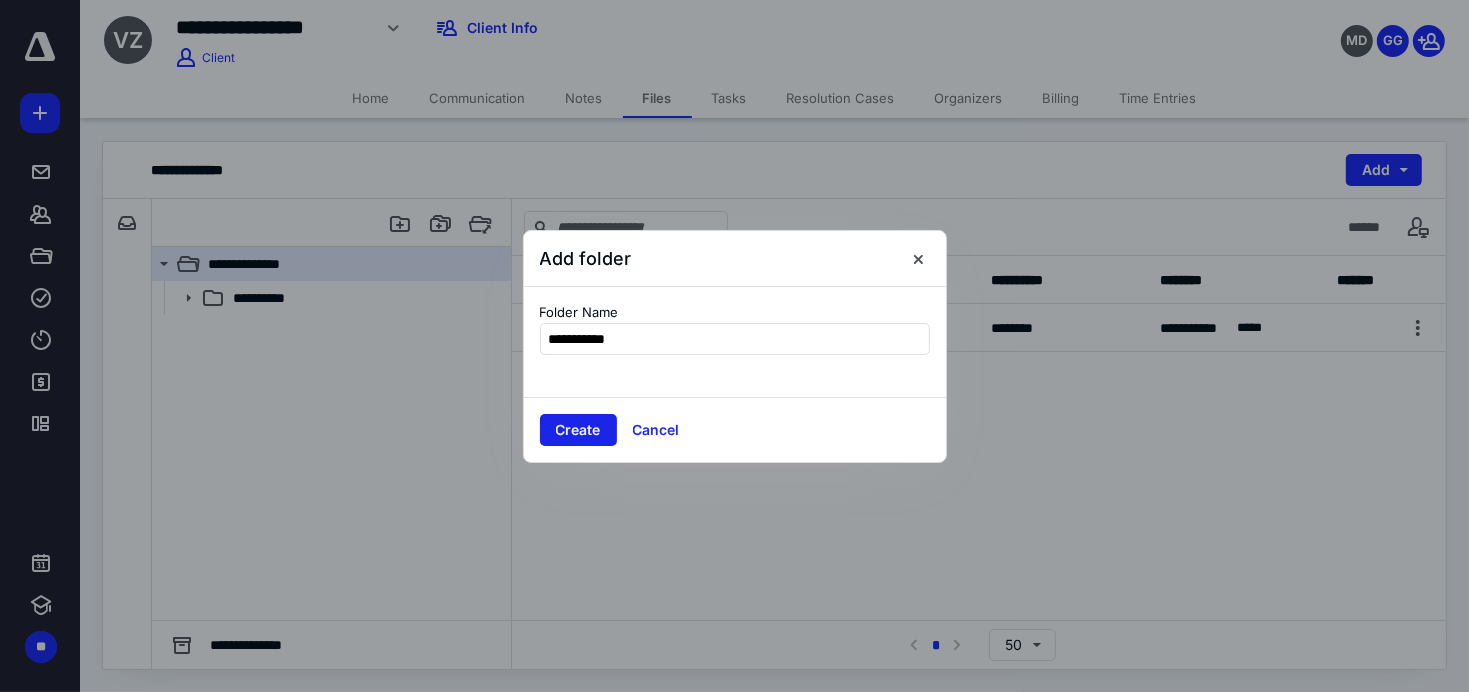 type on "**********" 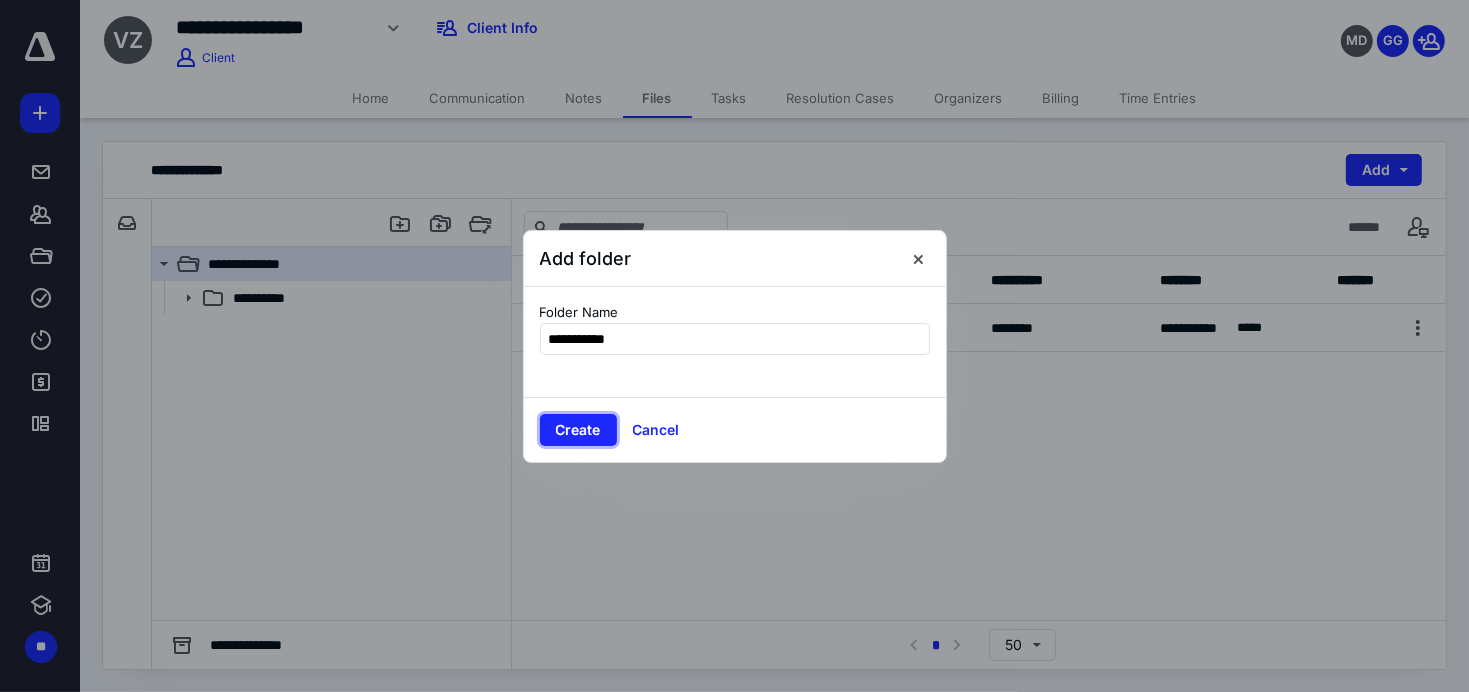 click on "Create" at bounding box center [578, 430] 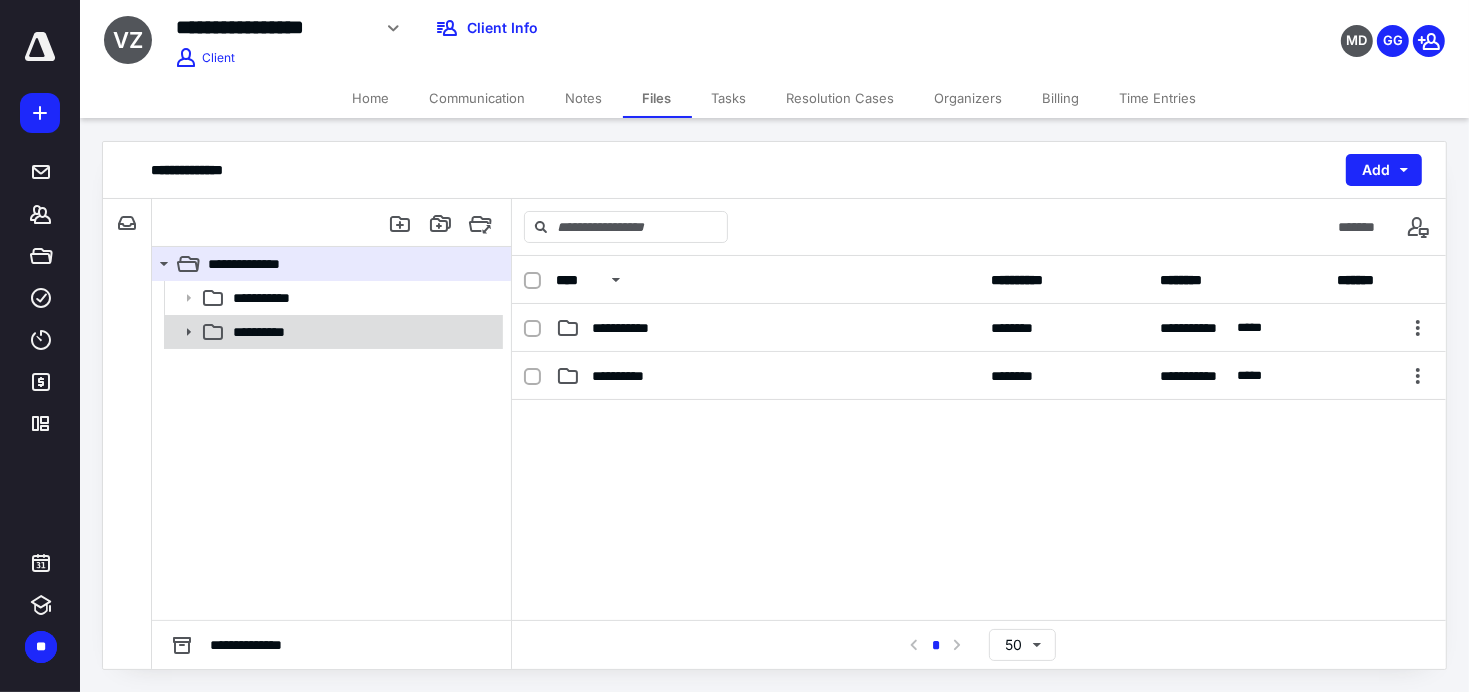 click on "**********" at bounding box center (268, 332) 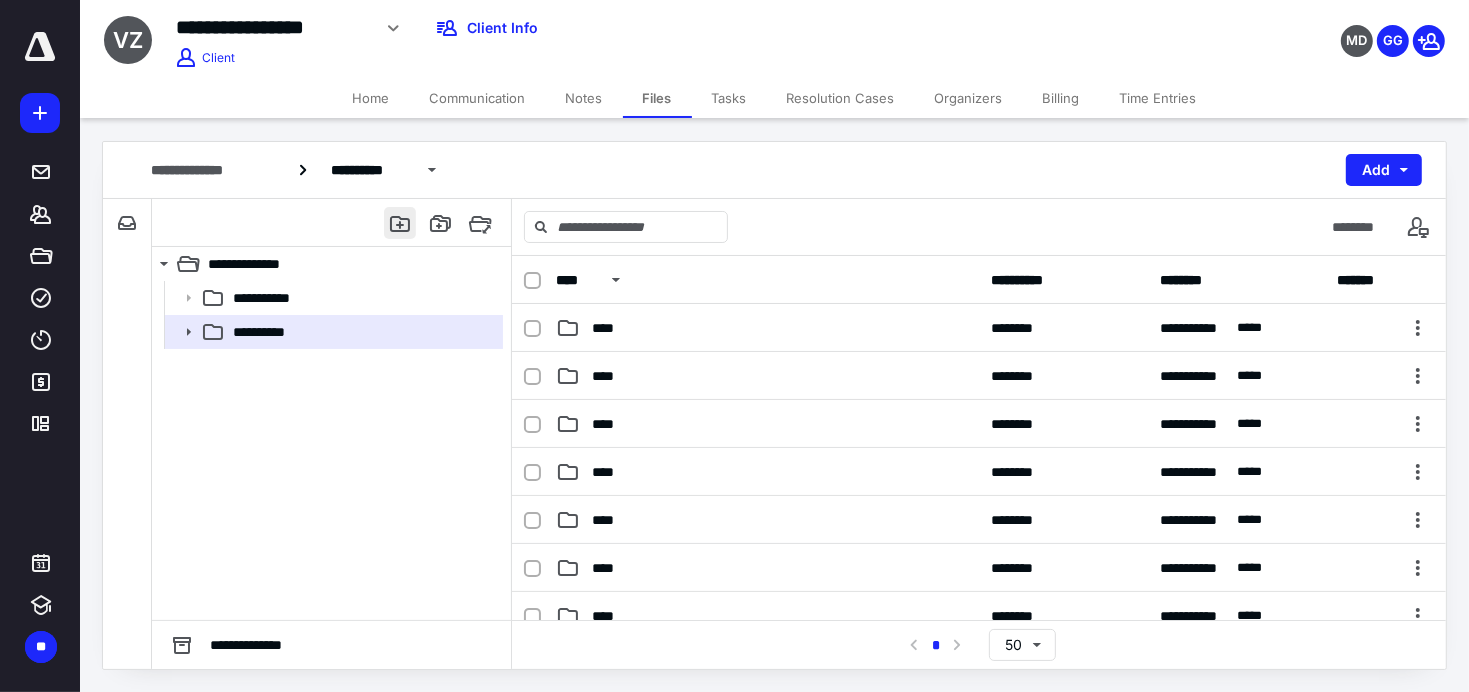 click at bounding box center [400, 223] 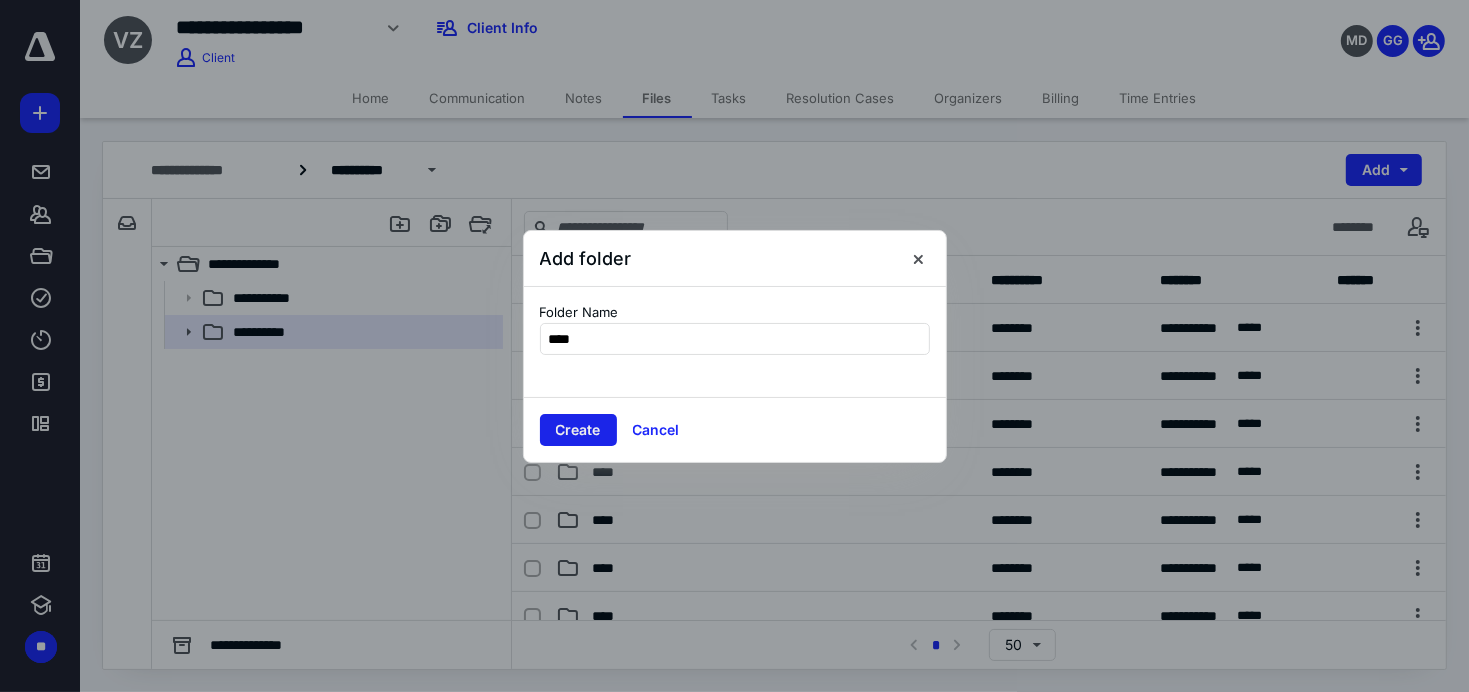 type on "****" 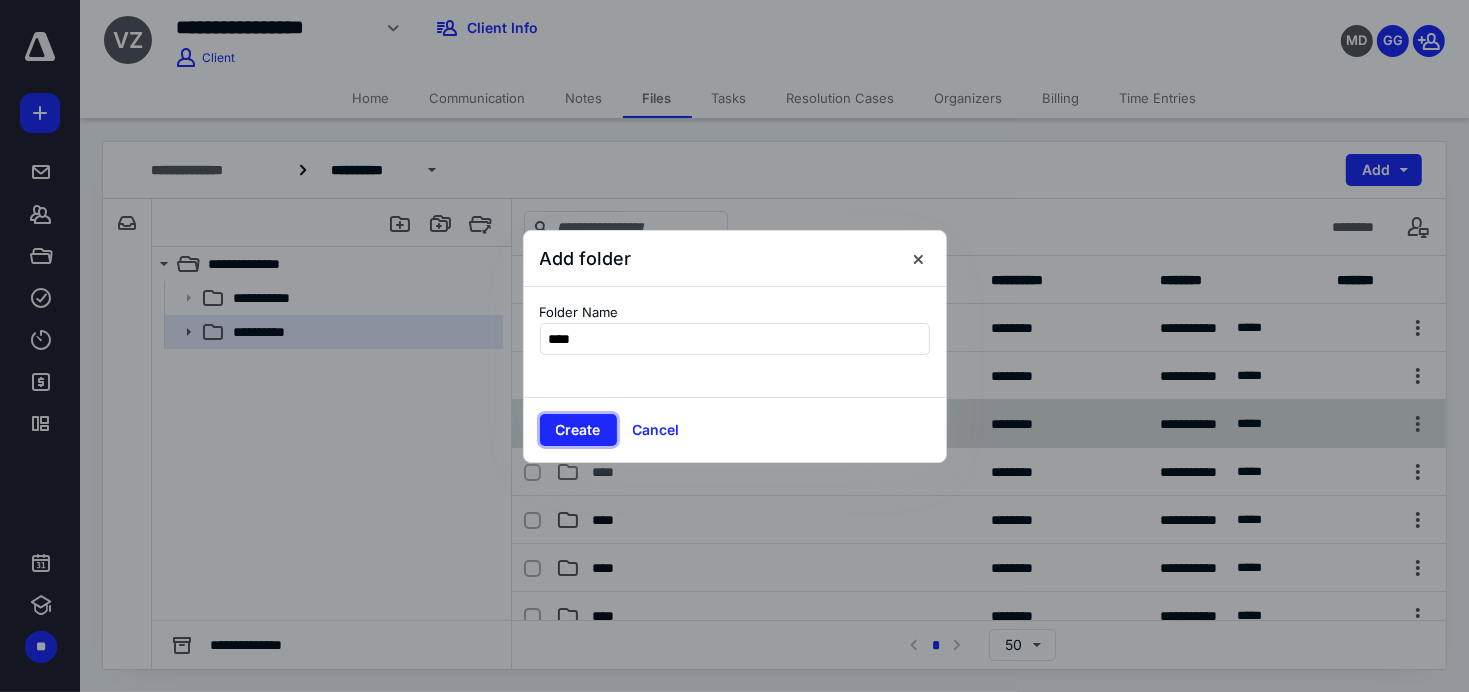 click on "Create" at bounding box center (578, 430) 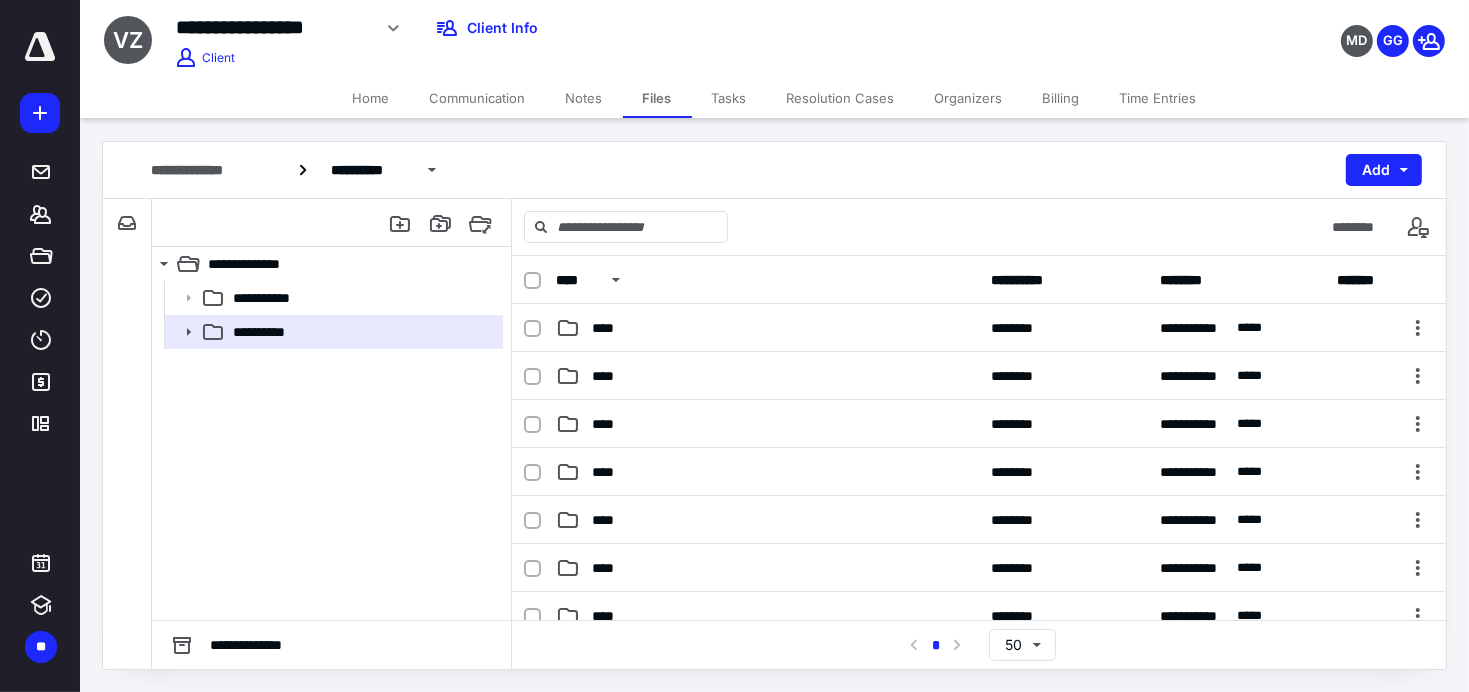 click on "**********" at bounding box center [269, 298] 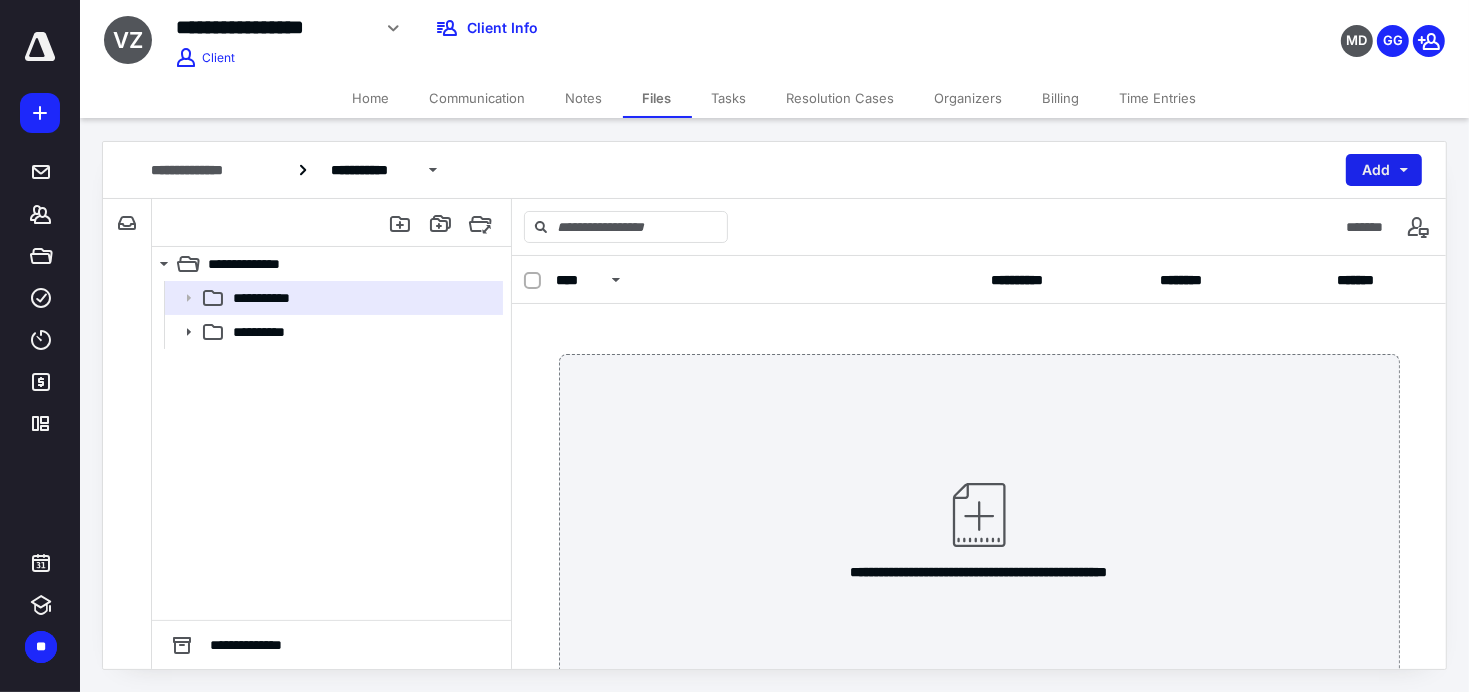 click on "Add" at bounding box center (1384, 170) 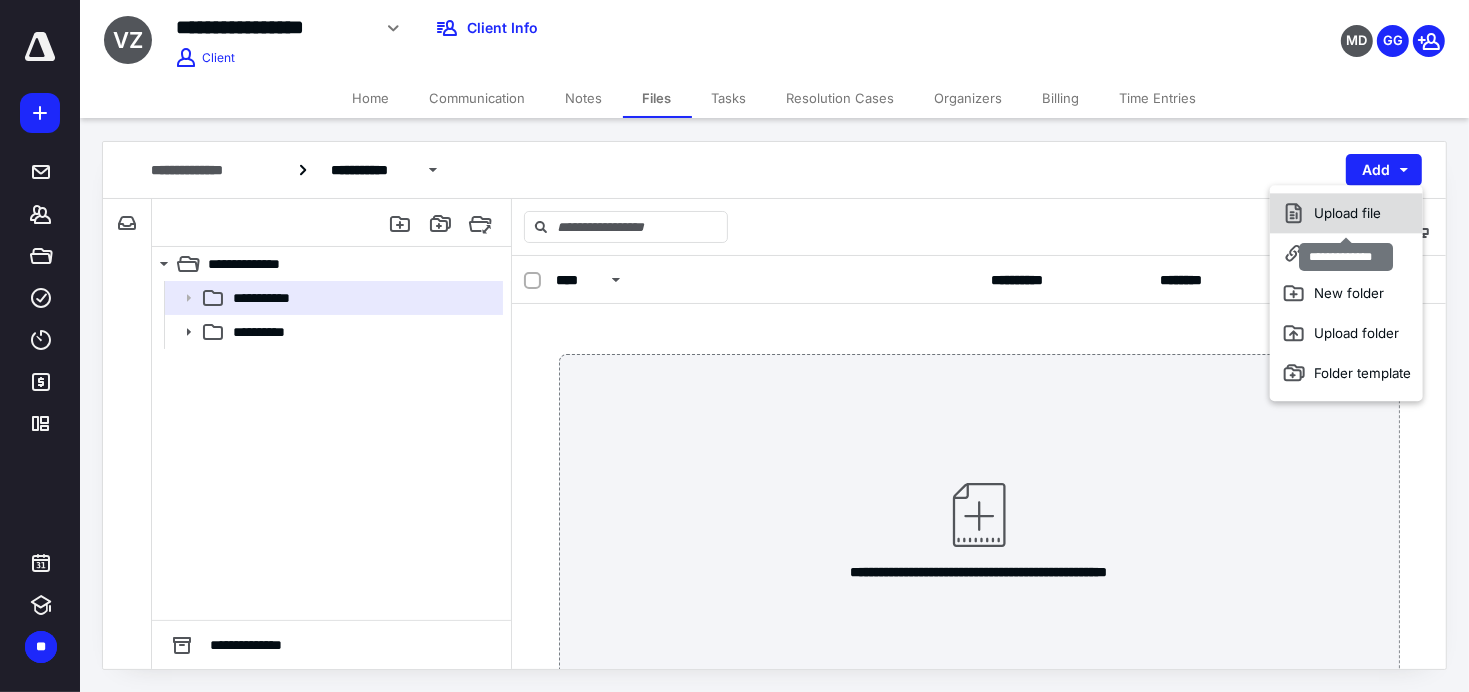 click on "Upload file" at bounding box center [1346, 213] 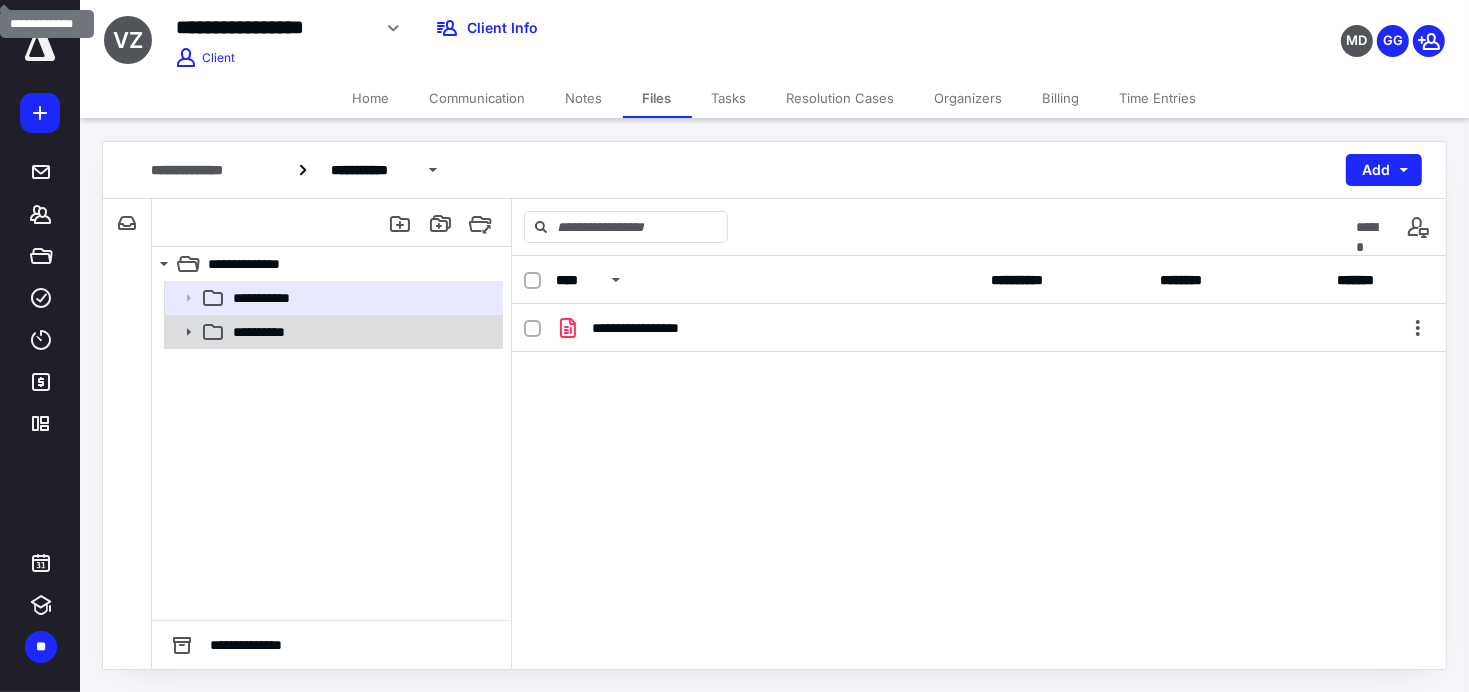 click 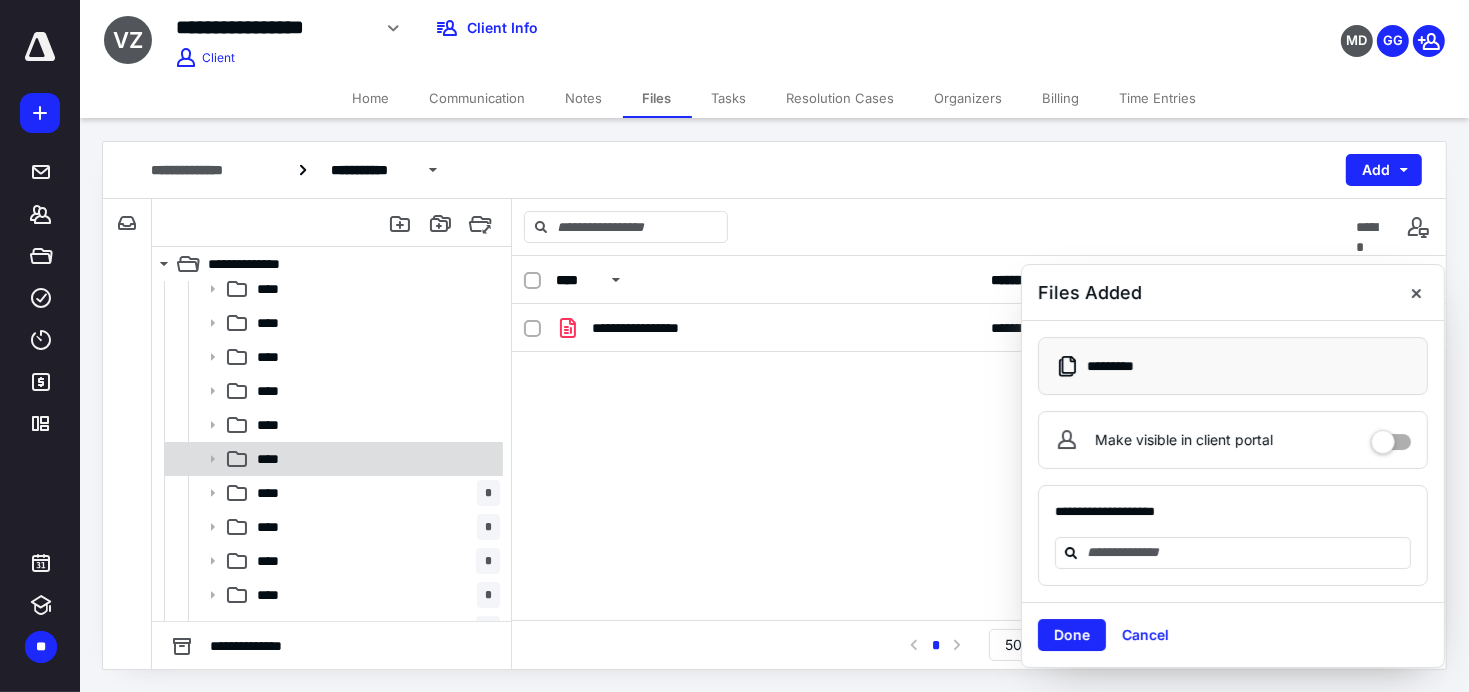 scroll, scrollTop: 169, scrollLeft: 0, axis: vertical 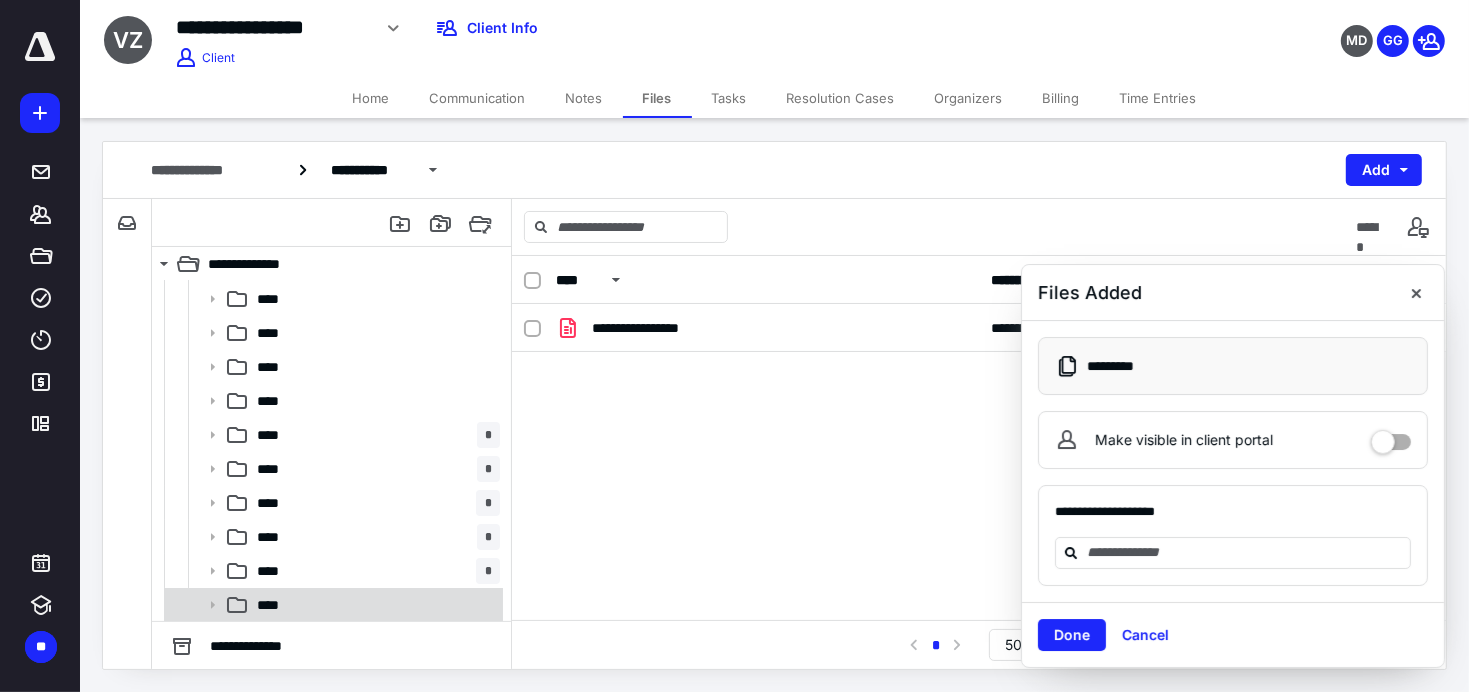 click on "****" at bounding box center [374, 605] 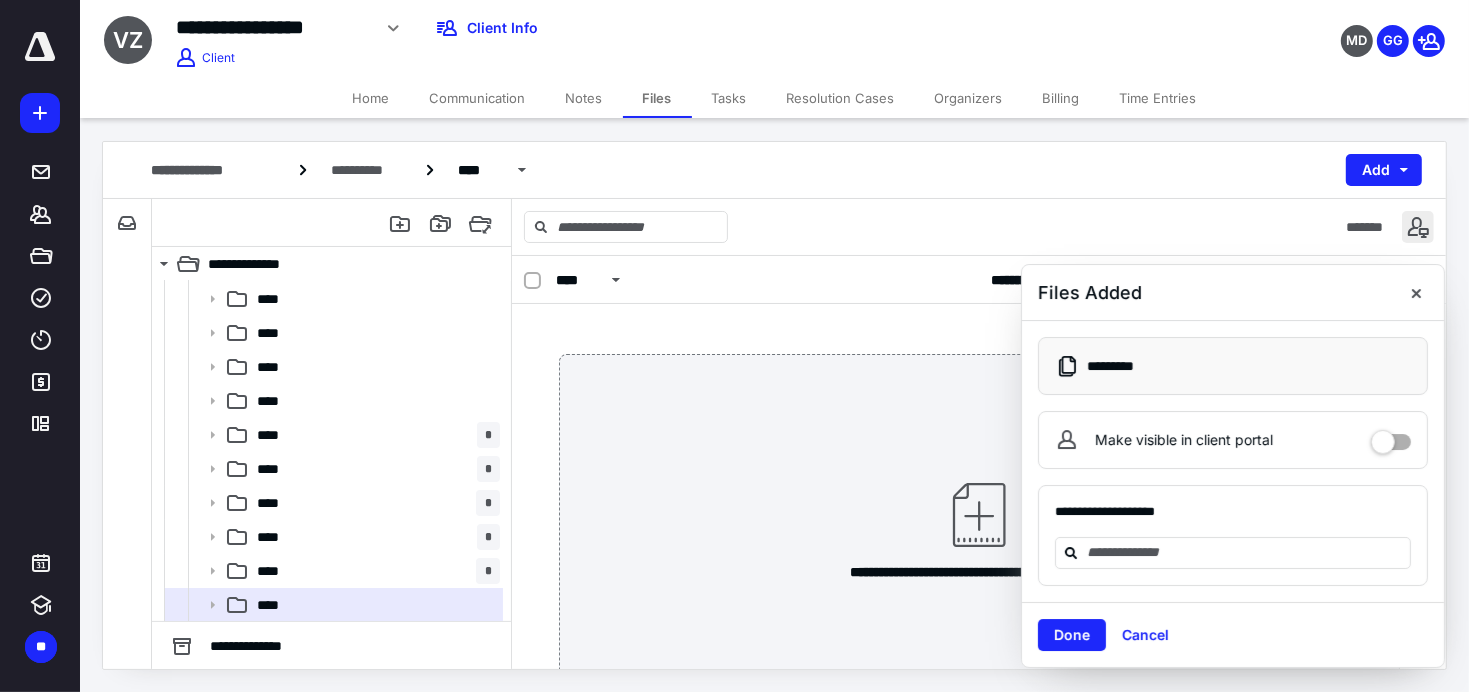 drag, startPoint x: 1414, startPoint y: 298, endPoint x: 1413, endPoint y: 236, distance: 62.008064 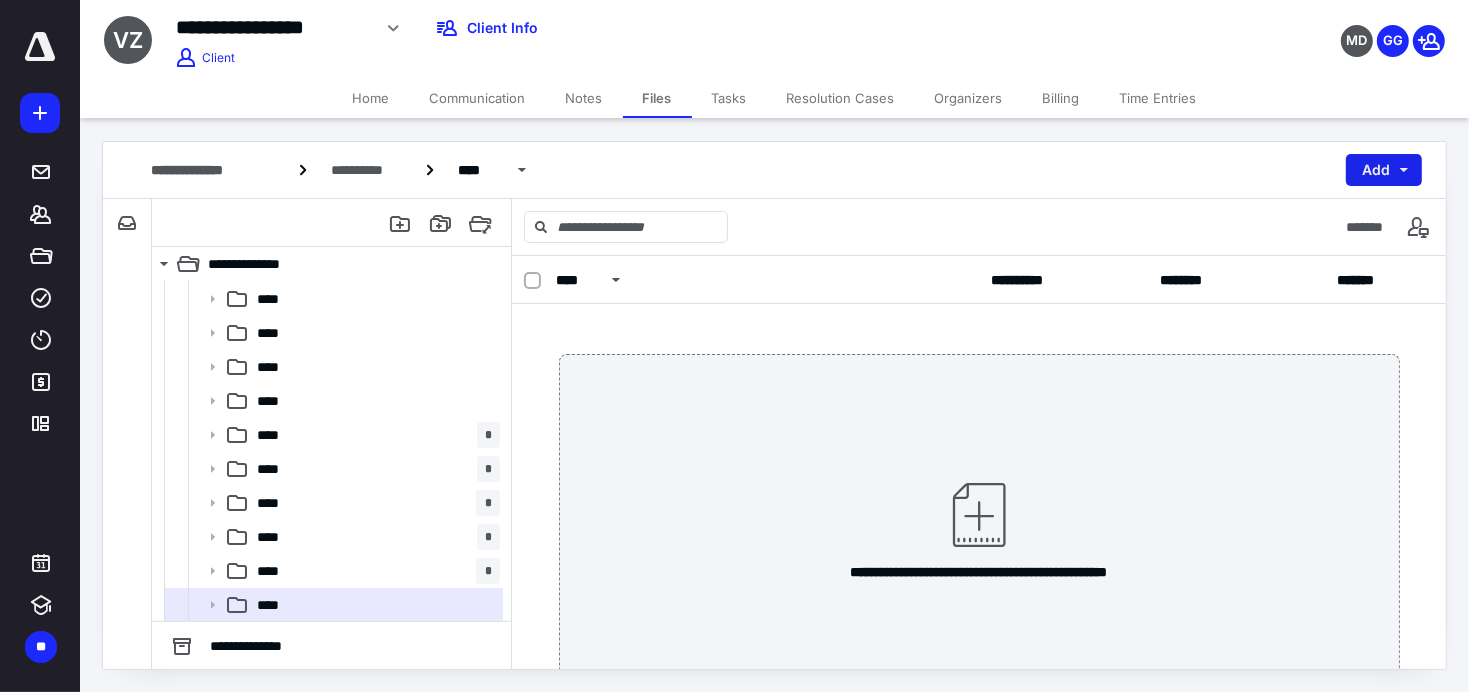 click on "Add" at bounding box center (1384, 170) 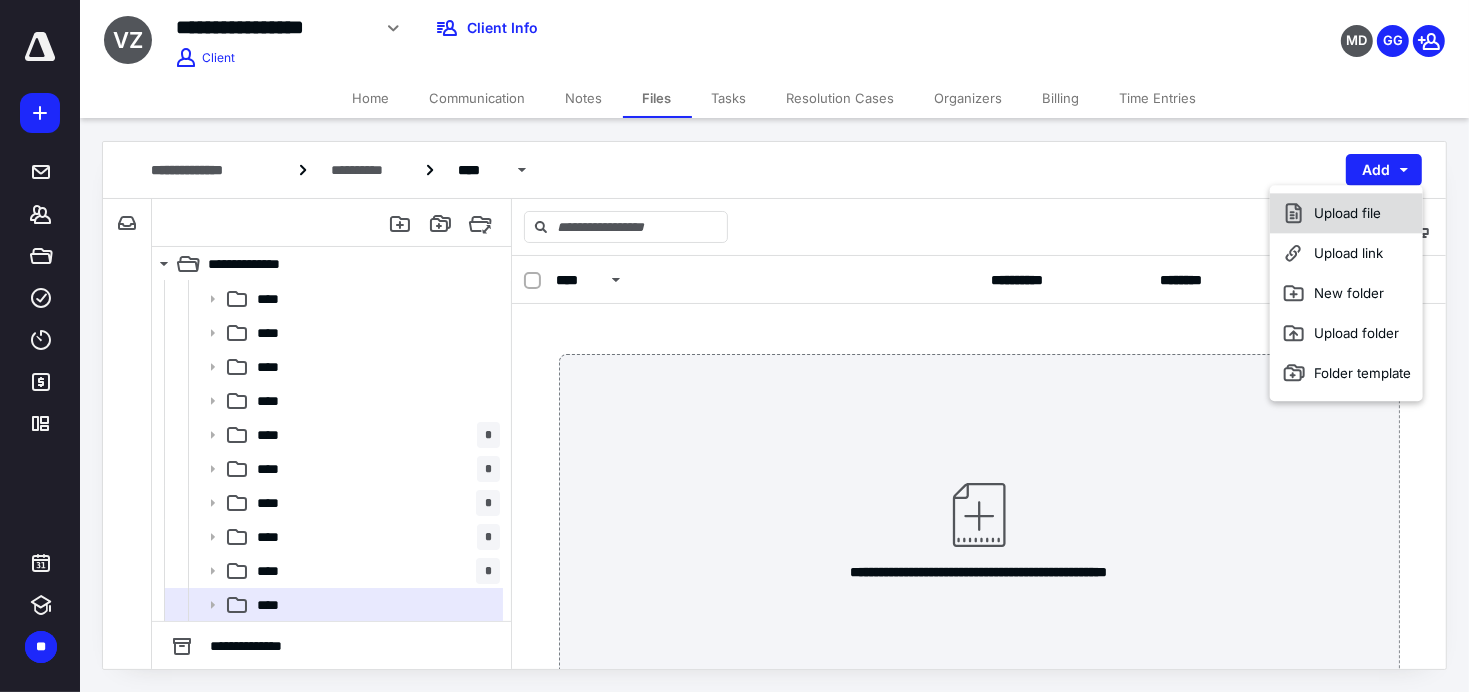 click on "Upload file" at bounding box center (1346, 213) 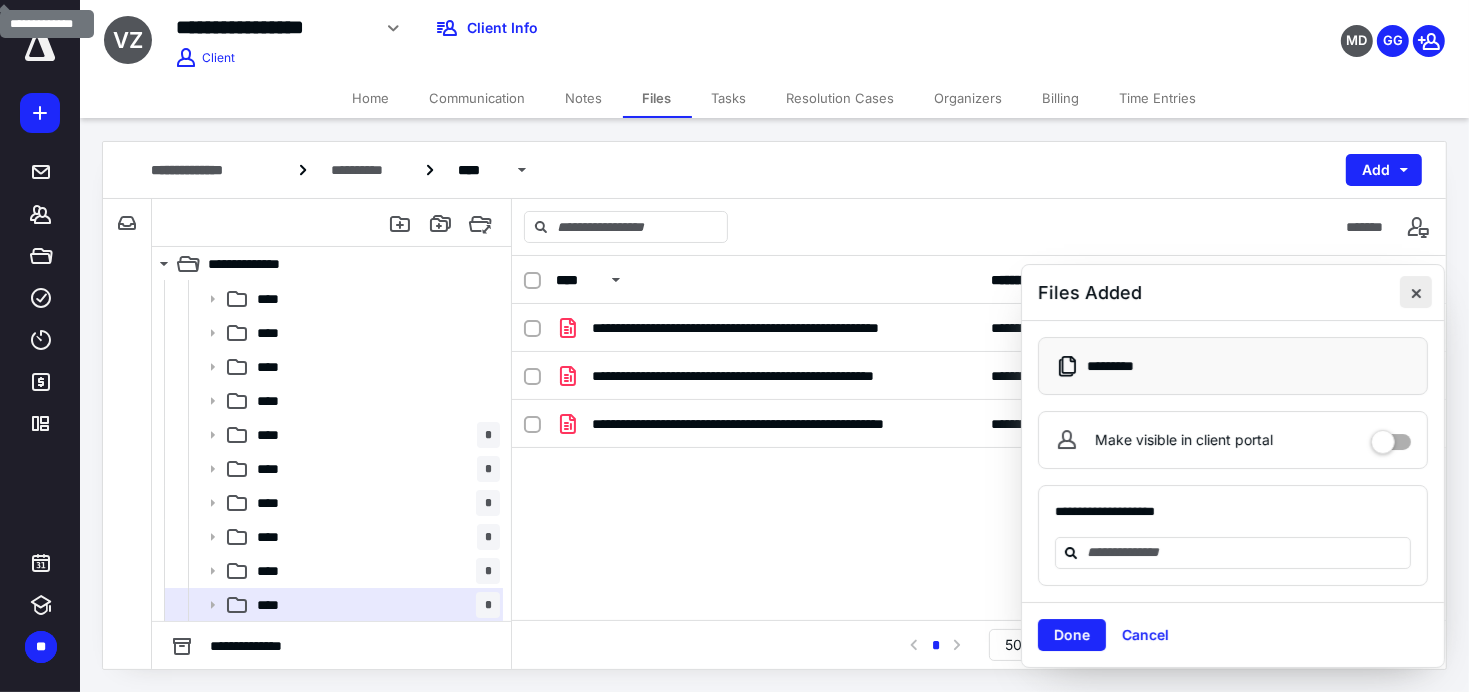 click at bounding box center (1416, 292) 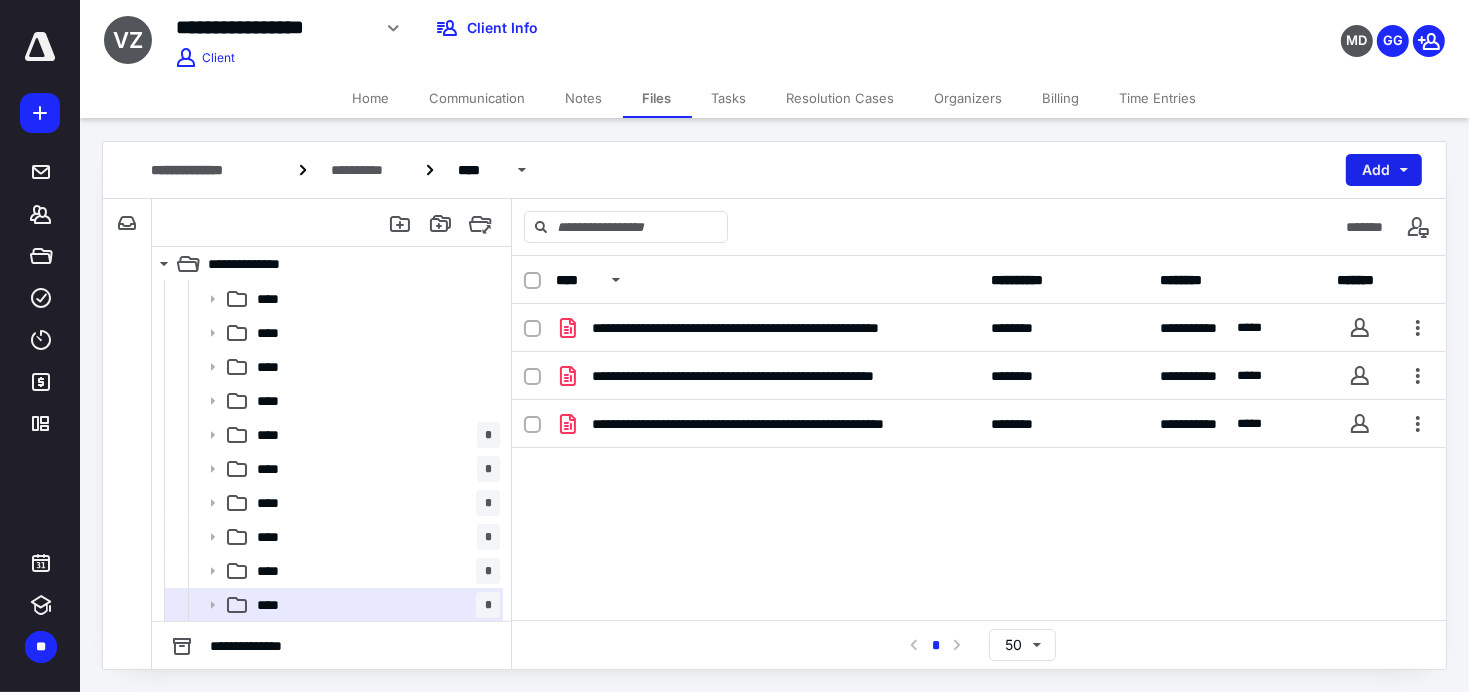 click on "Add" at bounding box center (1384, 170) 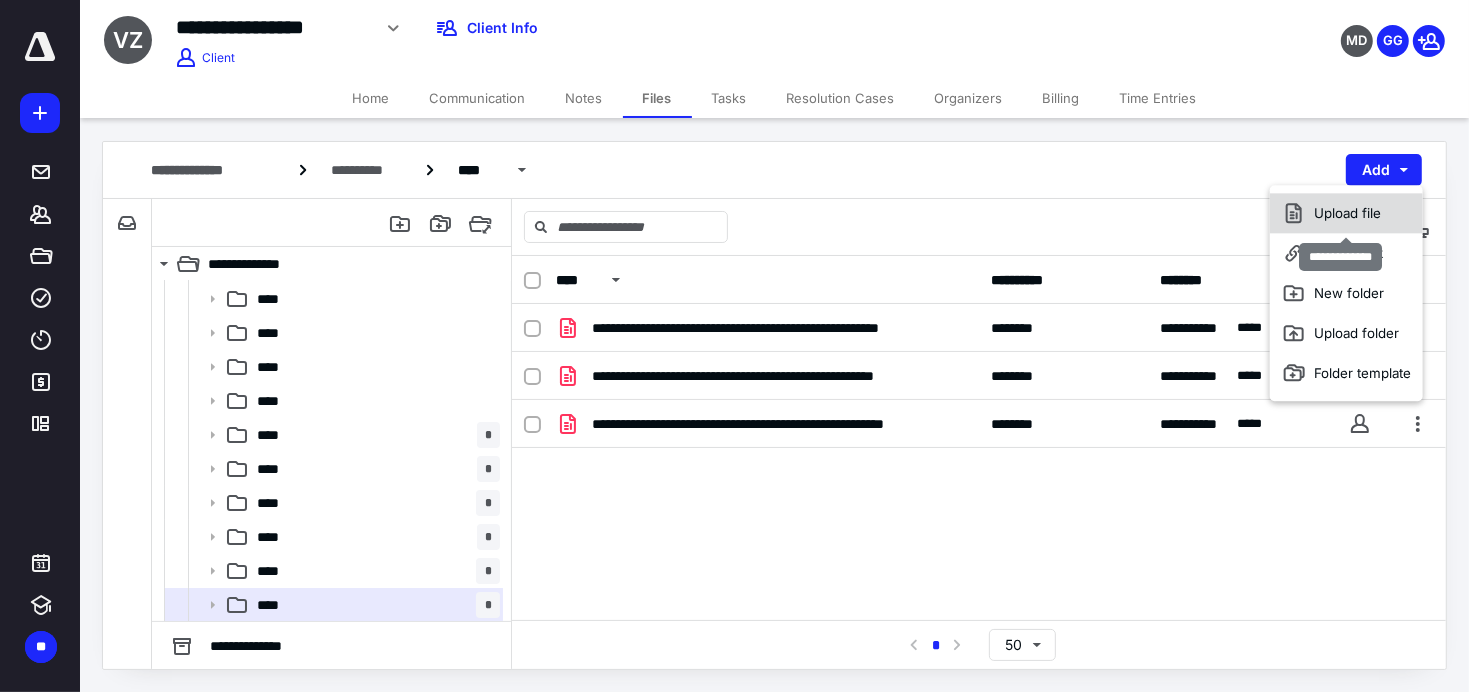 click on "Upload file" at bounding box center (1346, 213) 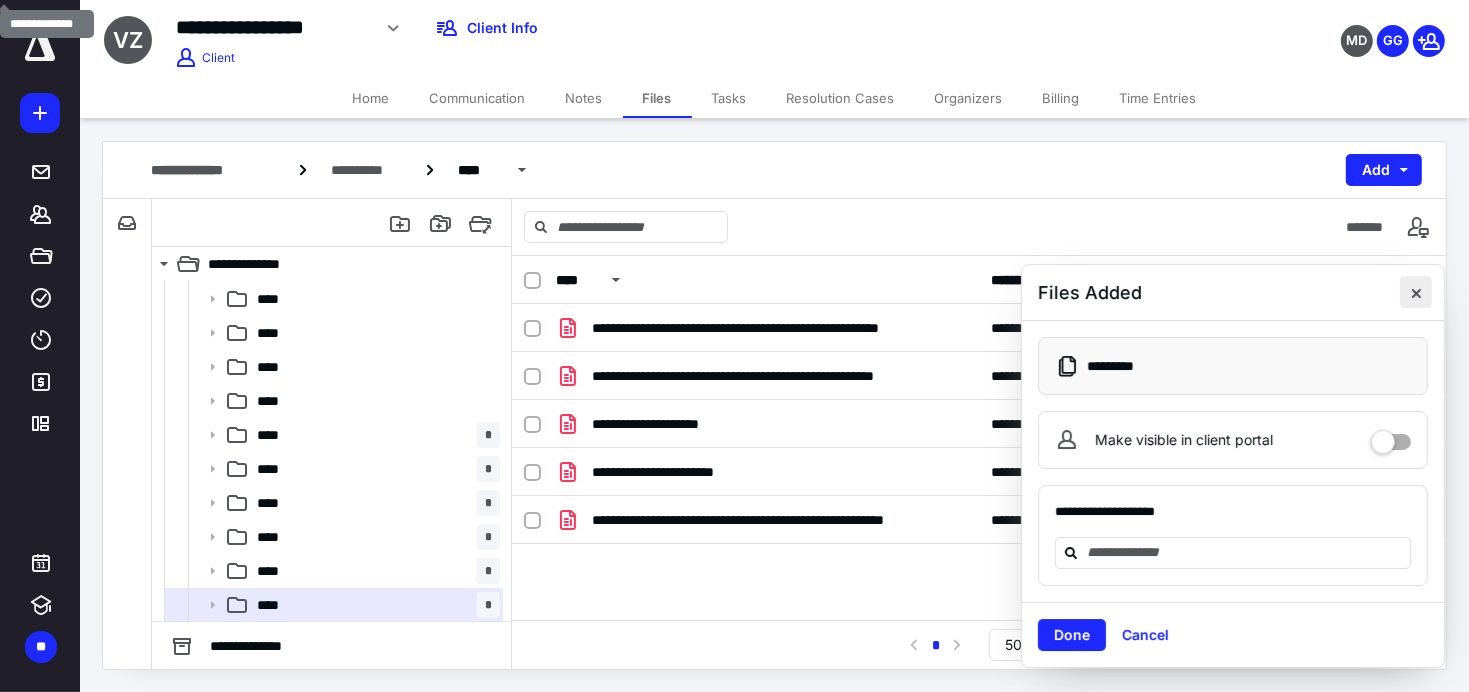click at bounding box center [1416, 292] 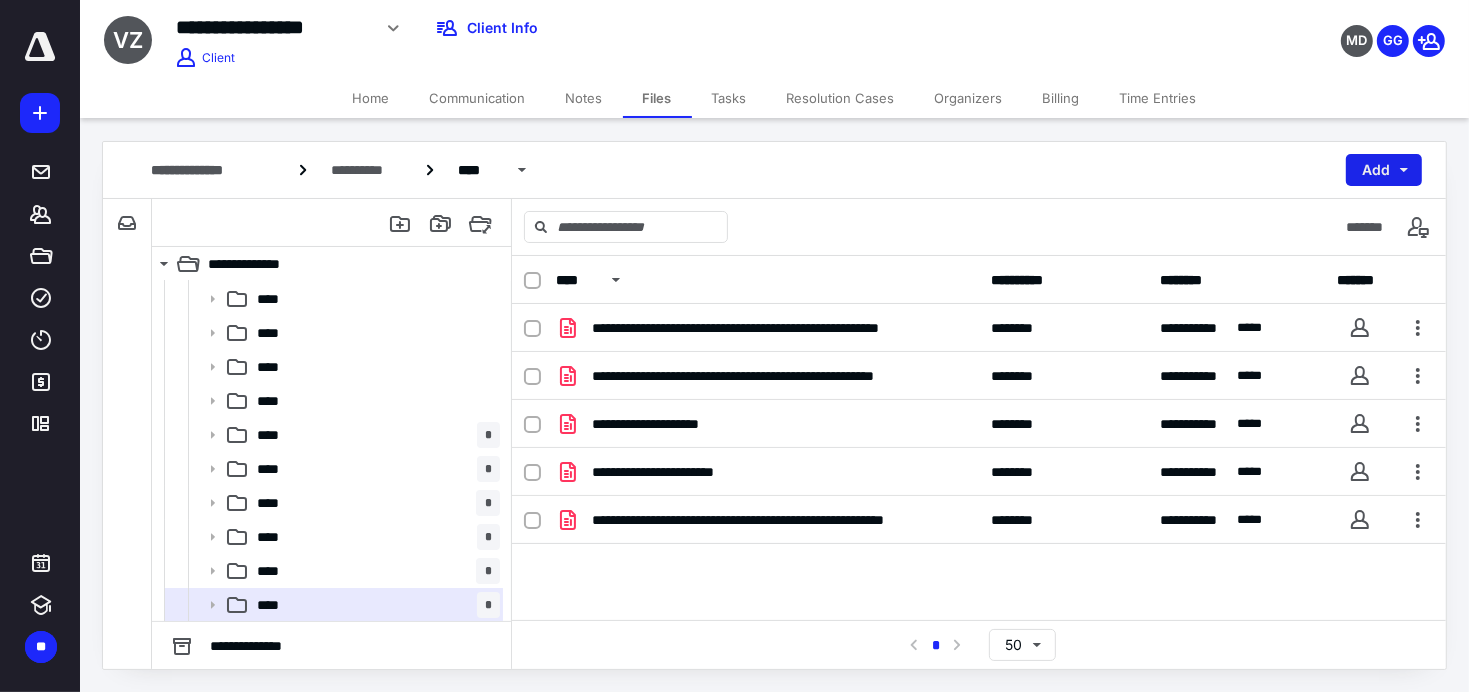 click on "Add" at bounding box center [1384, 170] 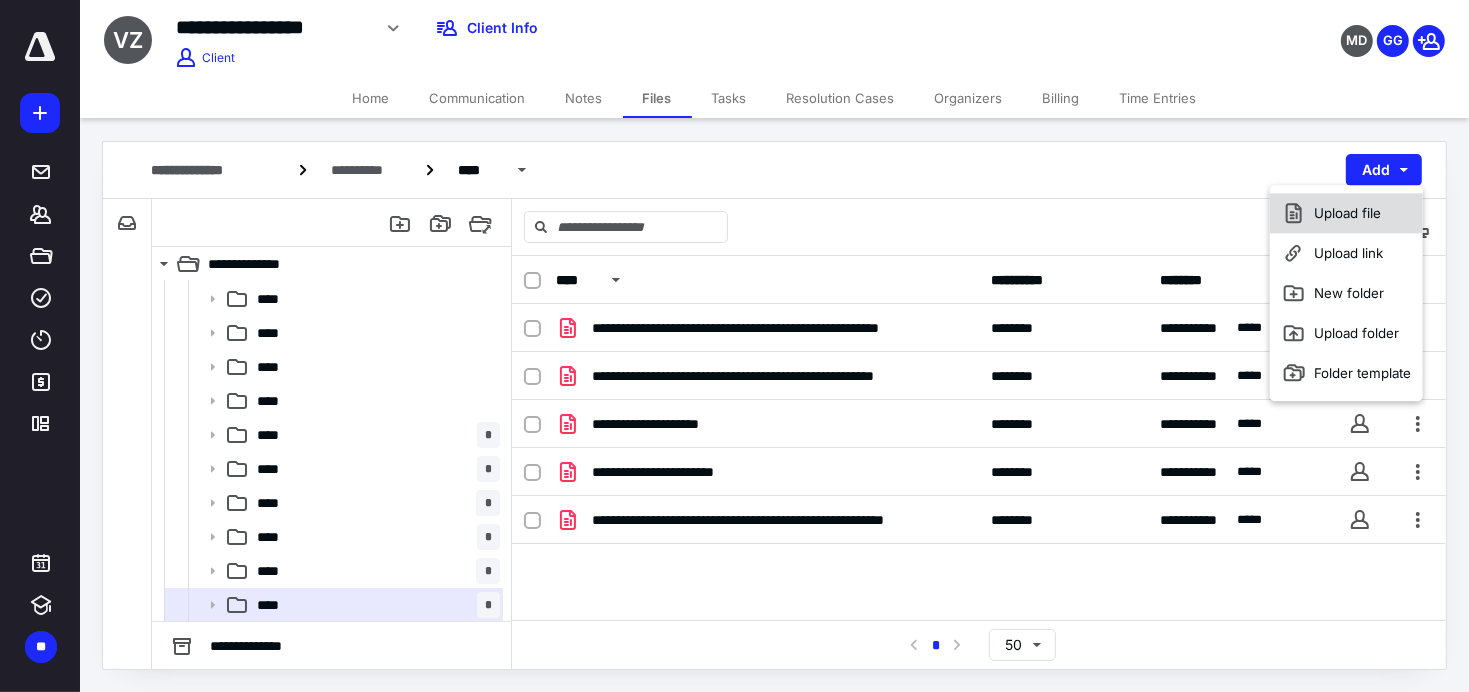 click on "Upload file" at bounding box center [1346, 213] 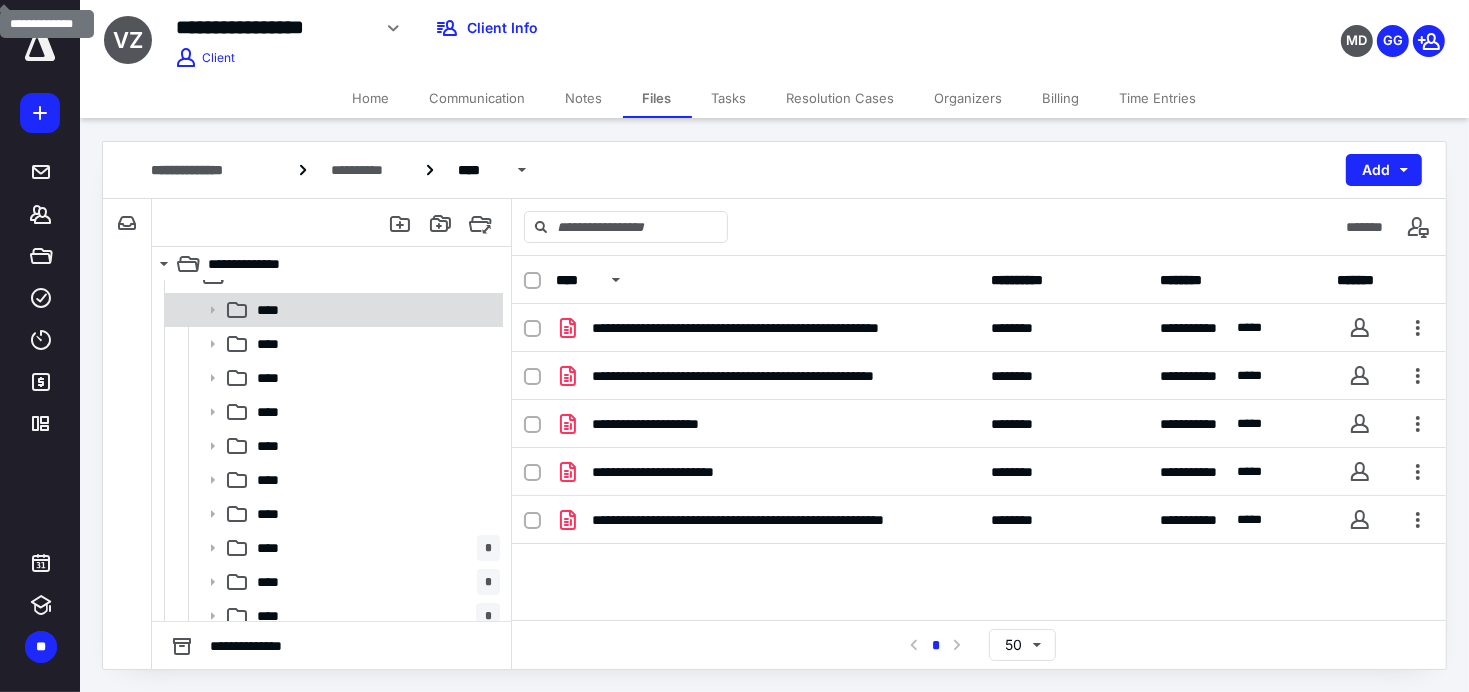 scroll, scrollTop: 0, scrollLeft: 0, axis: both 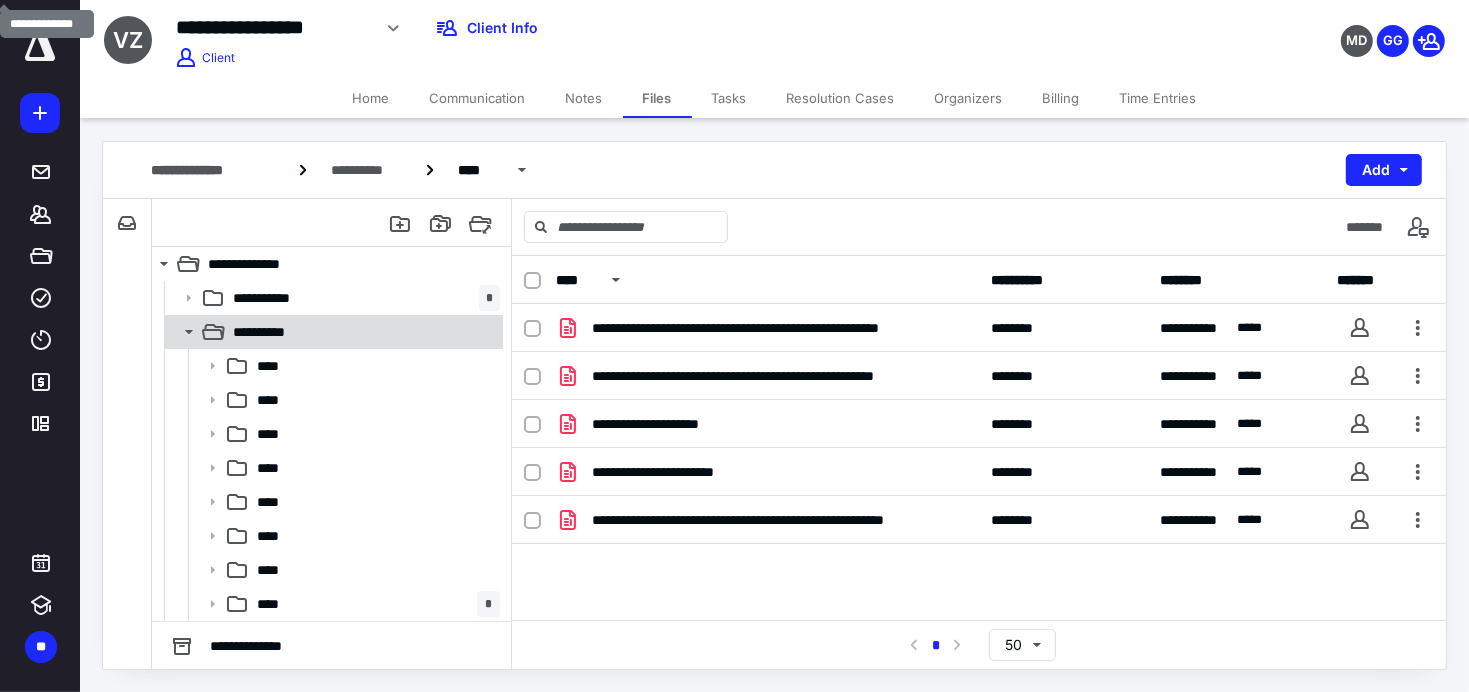 drag, startPoint x: 184, startPoint y: 332, endPoint x: 234, endPoint y: 256, distance: 90.97253 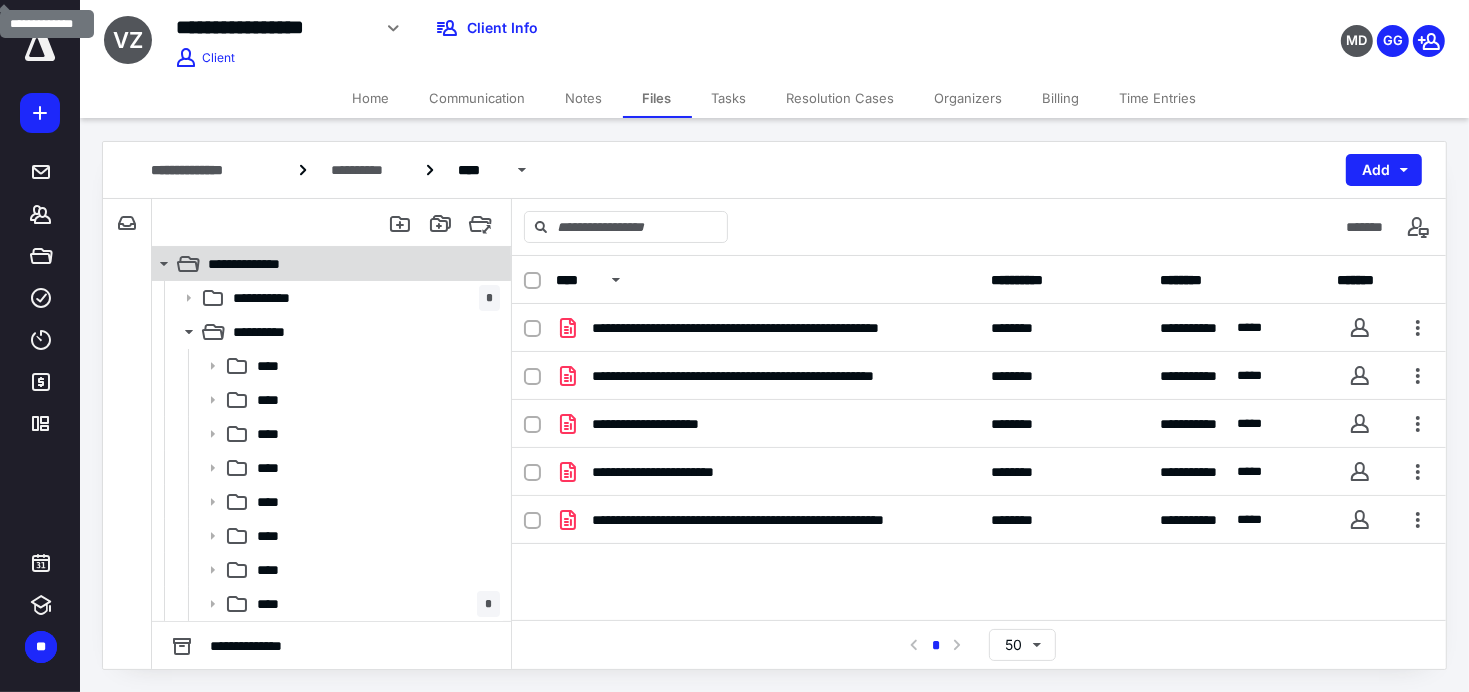 click 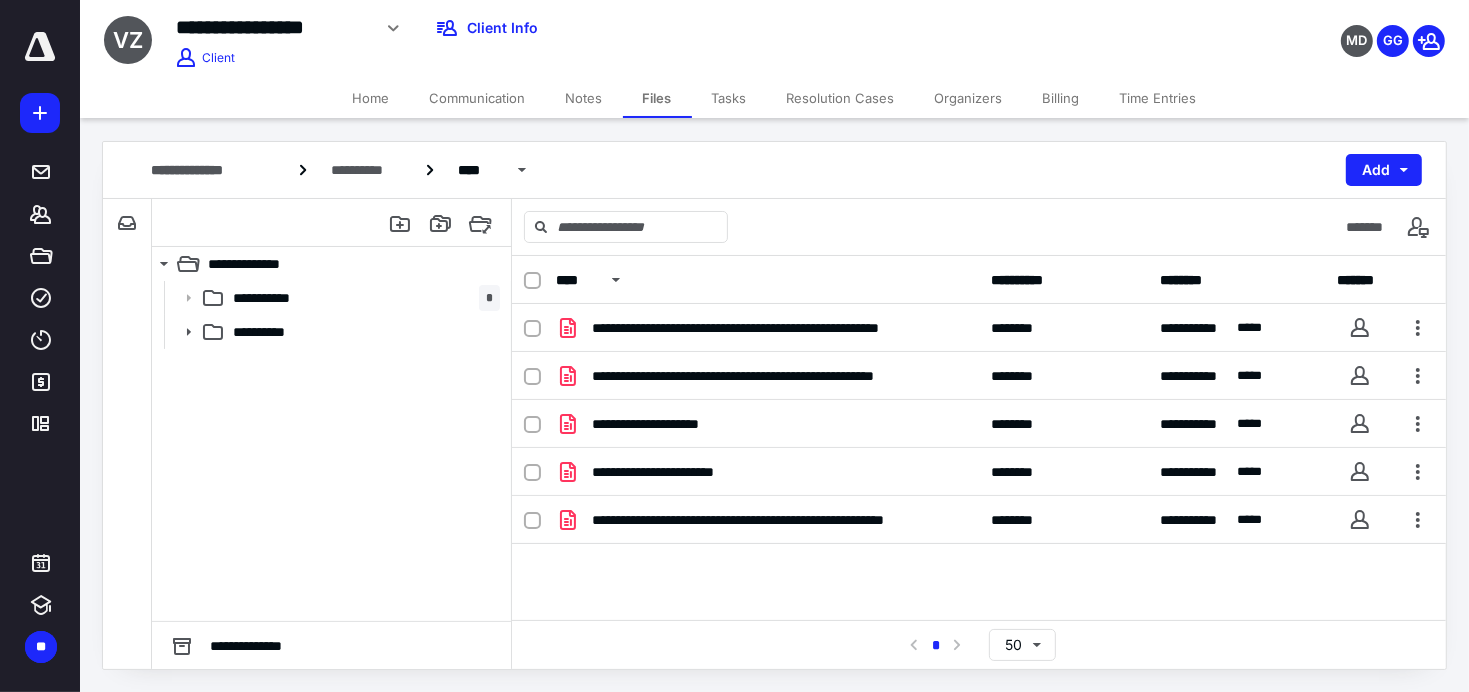 click on "Home" at bounding box center (371, 98) 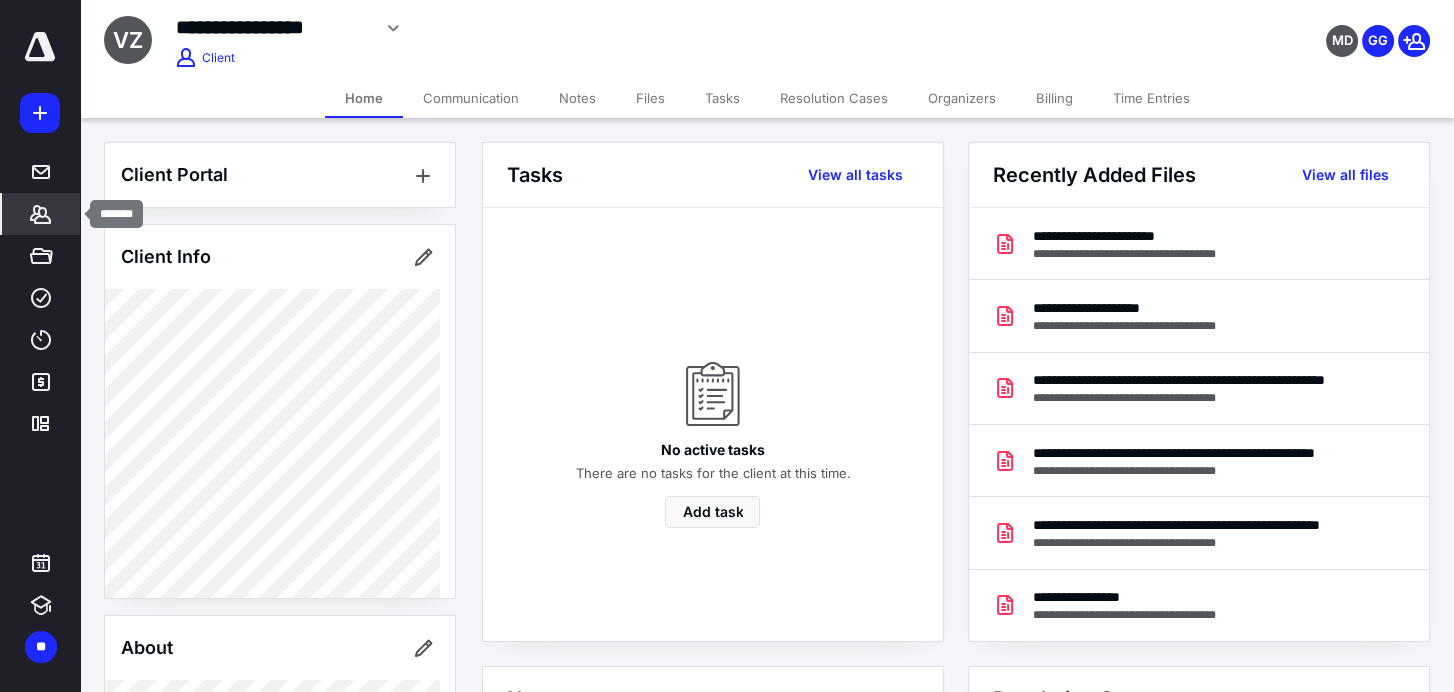 click 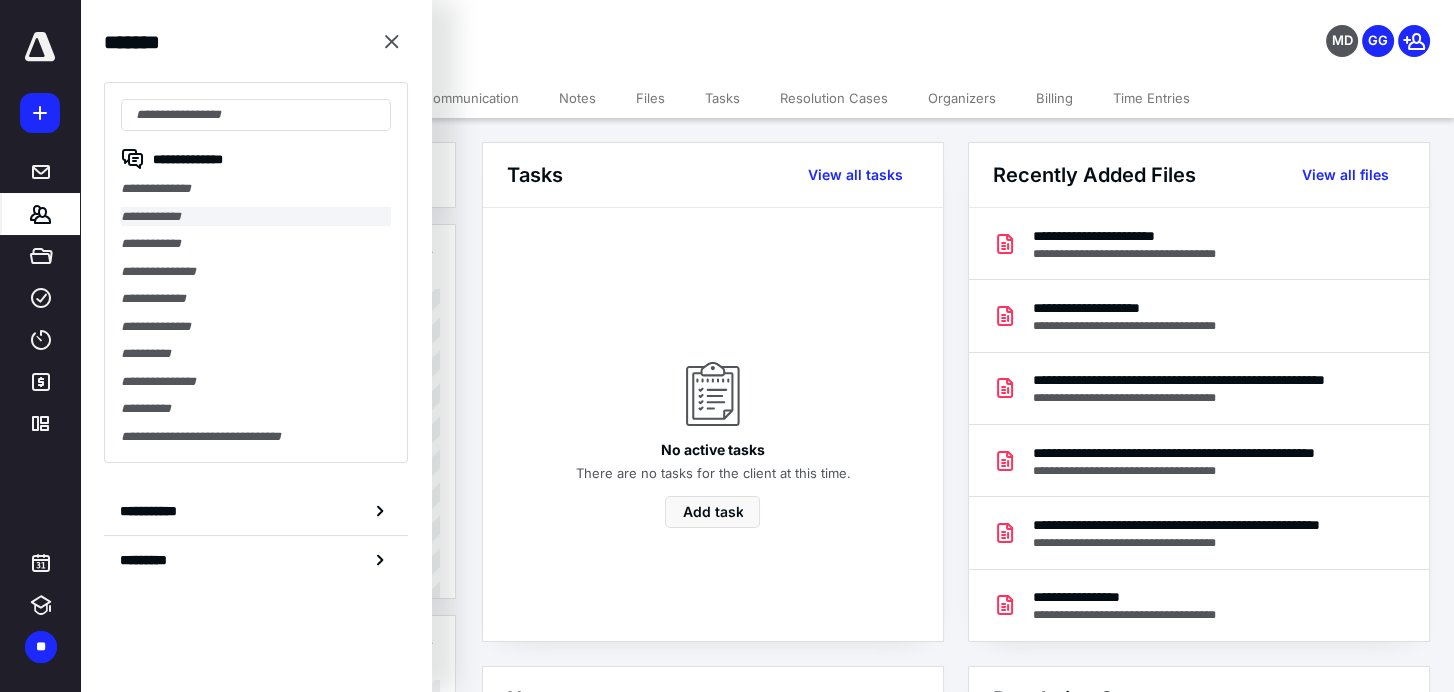 click on "**********" at bounding box center (256, 217) 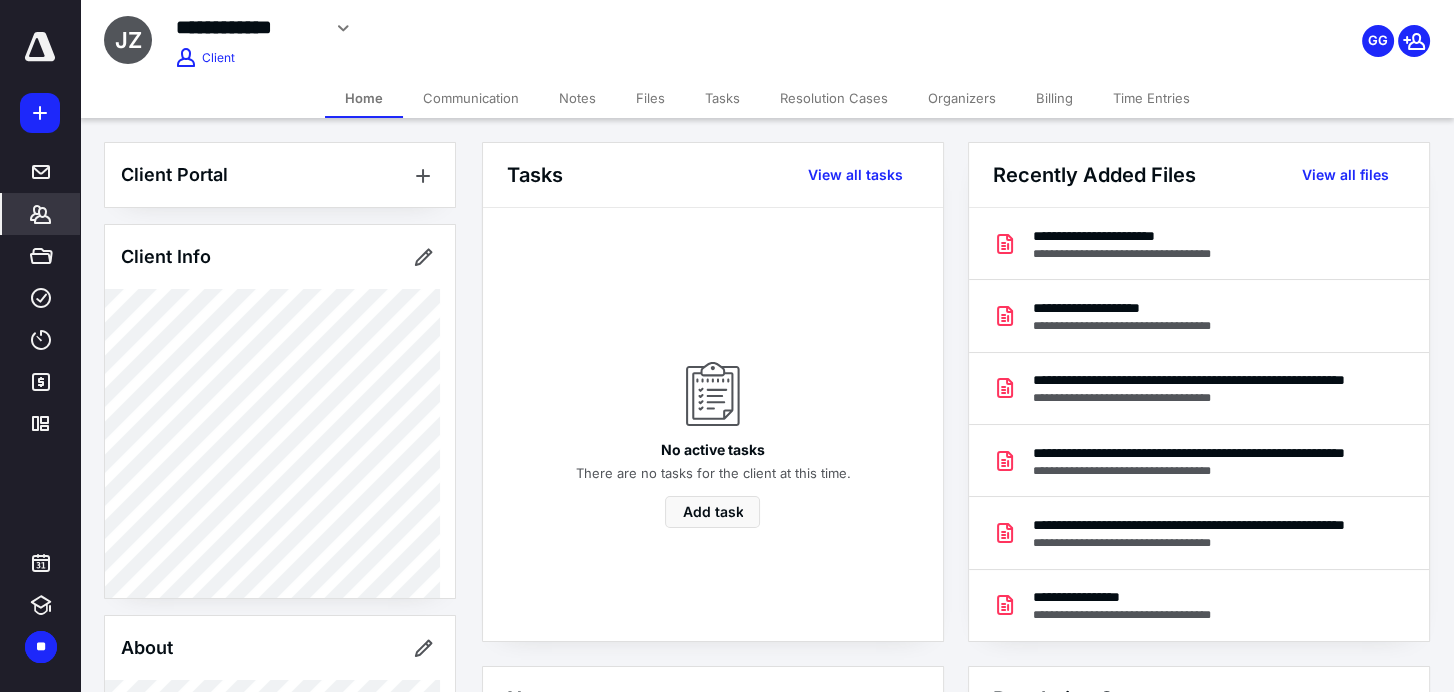 drag, startPoint x: 646, startPoint y: 99, endPoint x: 655, endPoint y: 117, distance: 20.12461 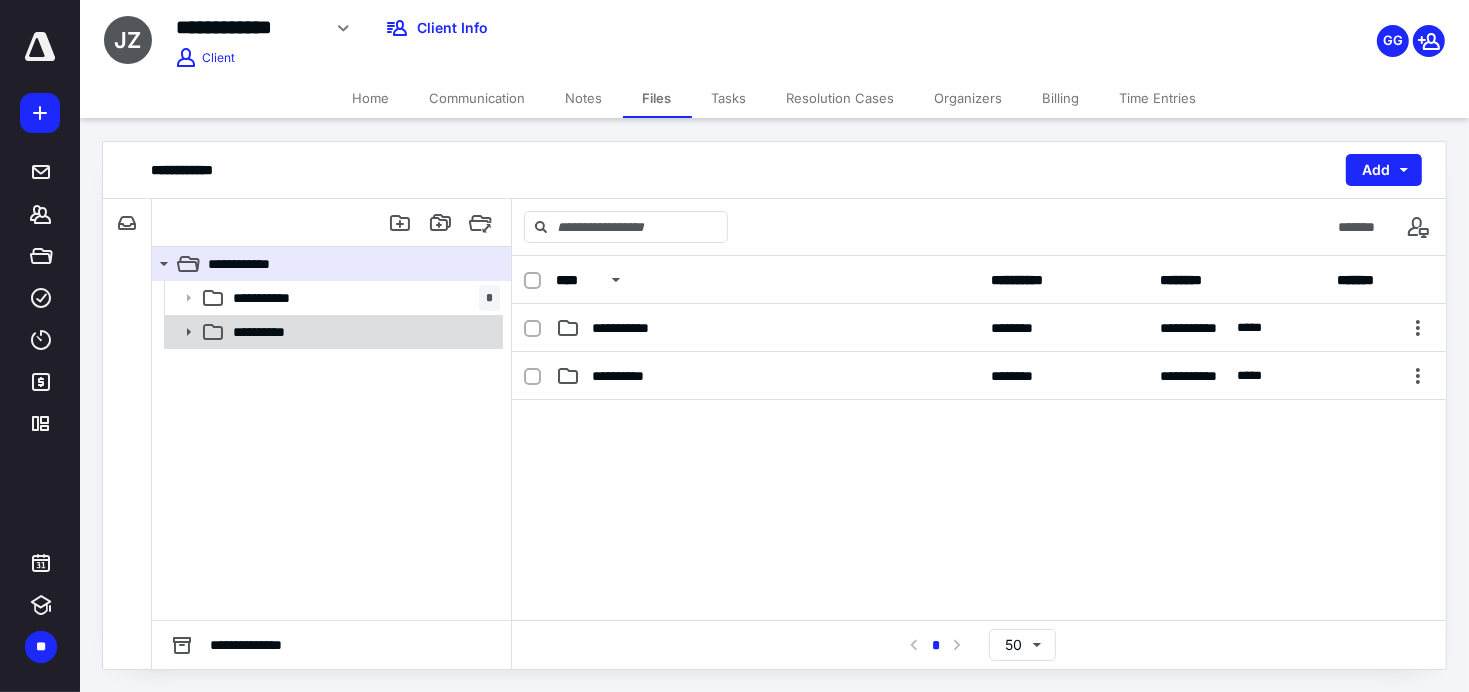 click 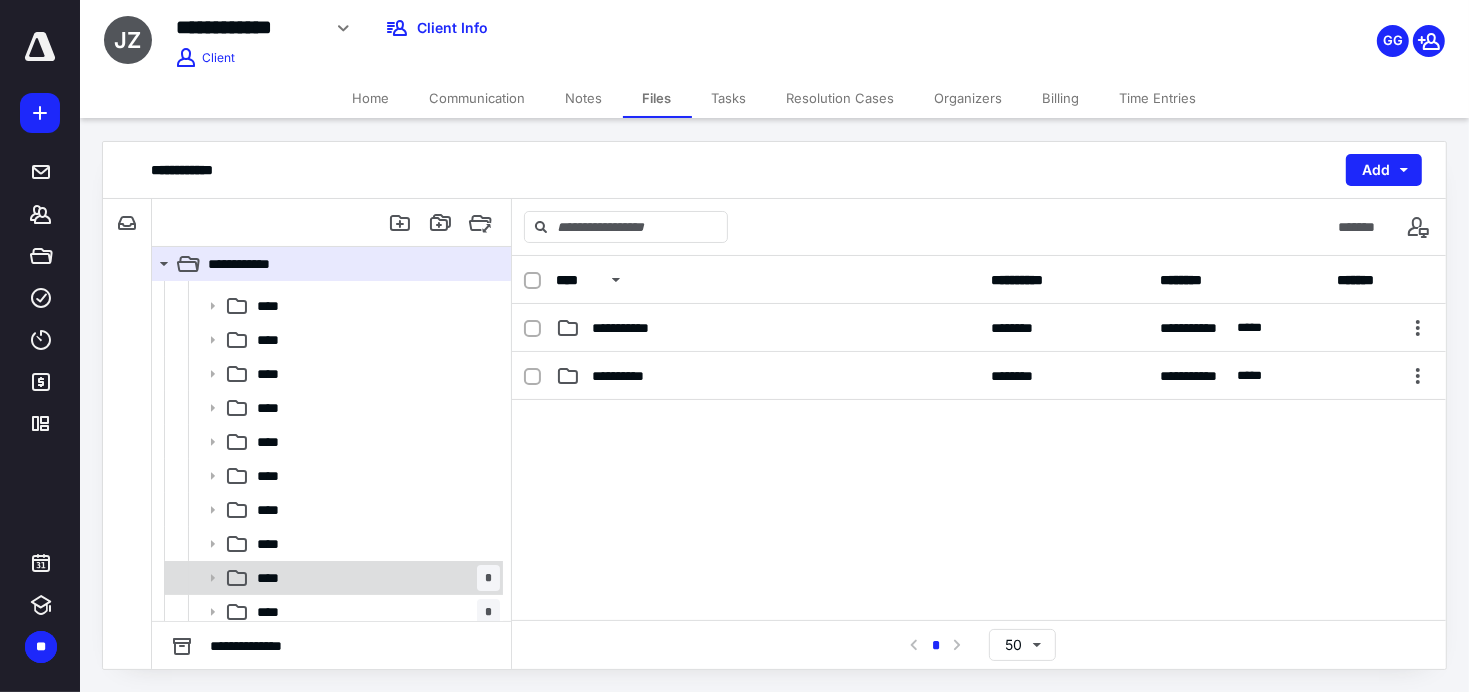 scroll, scrollTop: 169, scrollLeft: 0, axis: vertical 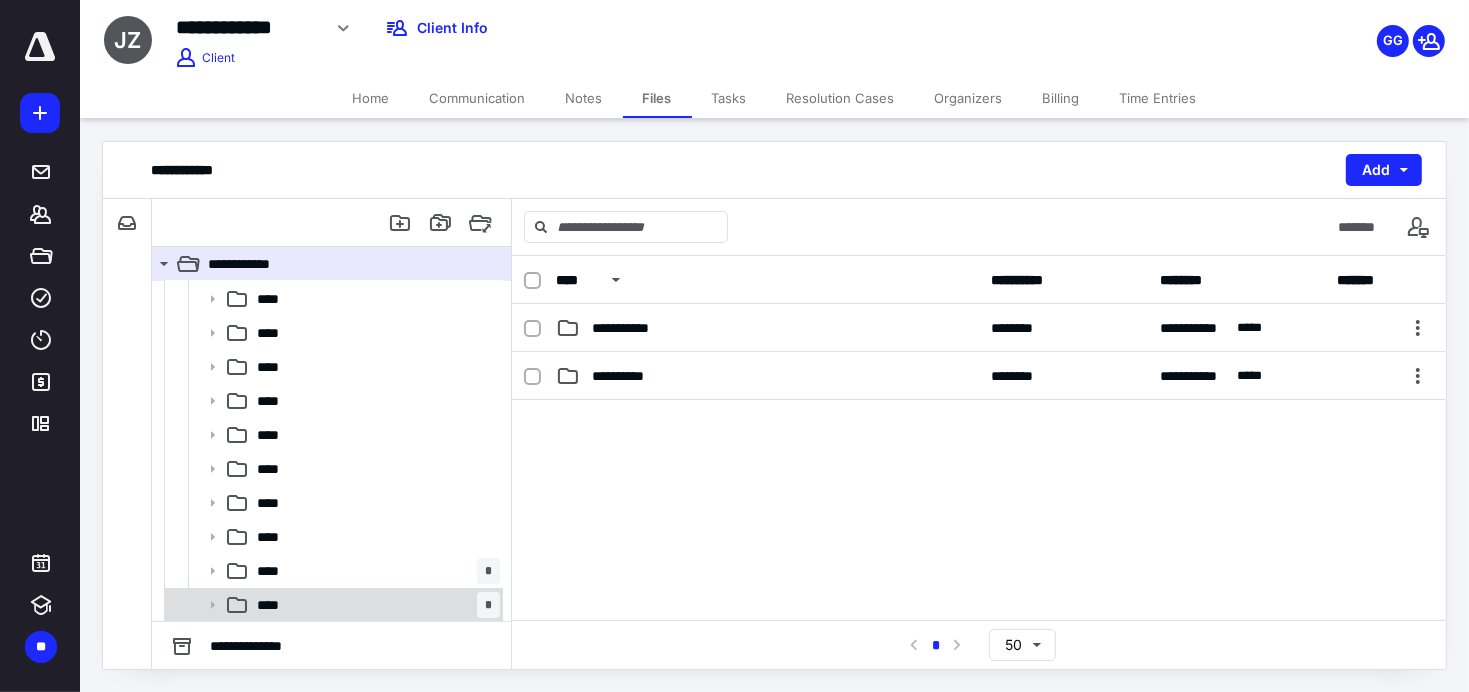 click on "**** *" at bounding box center [374, 605] 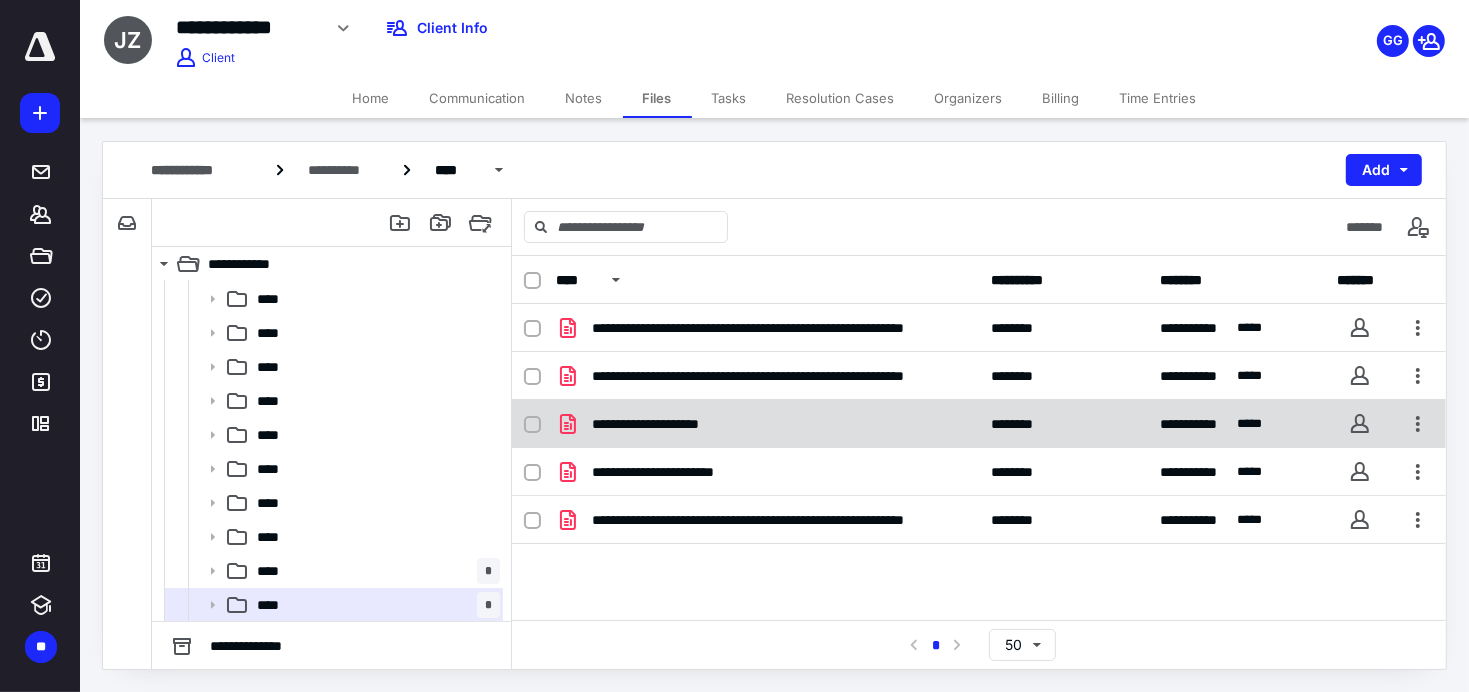 checkbox on "true" 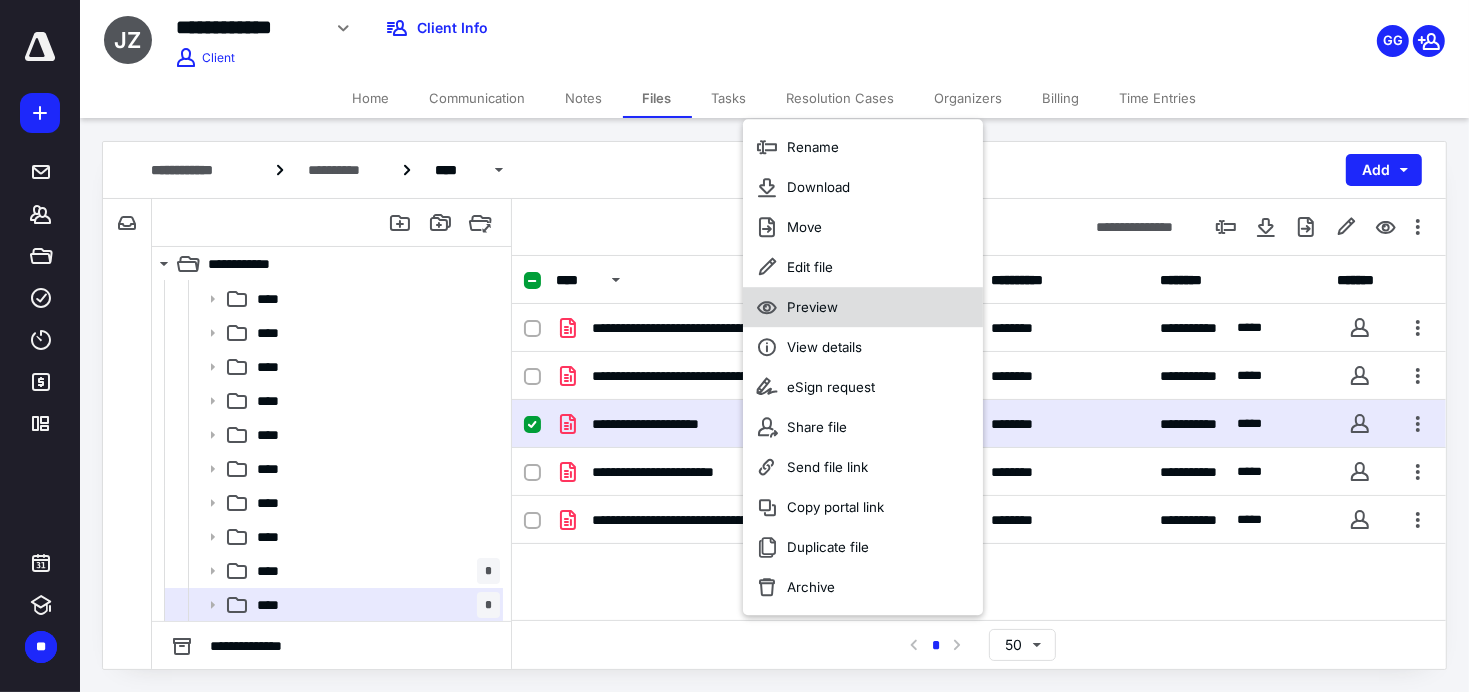 click on "Preview" at bounding box center [812, 307] 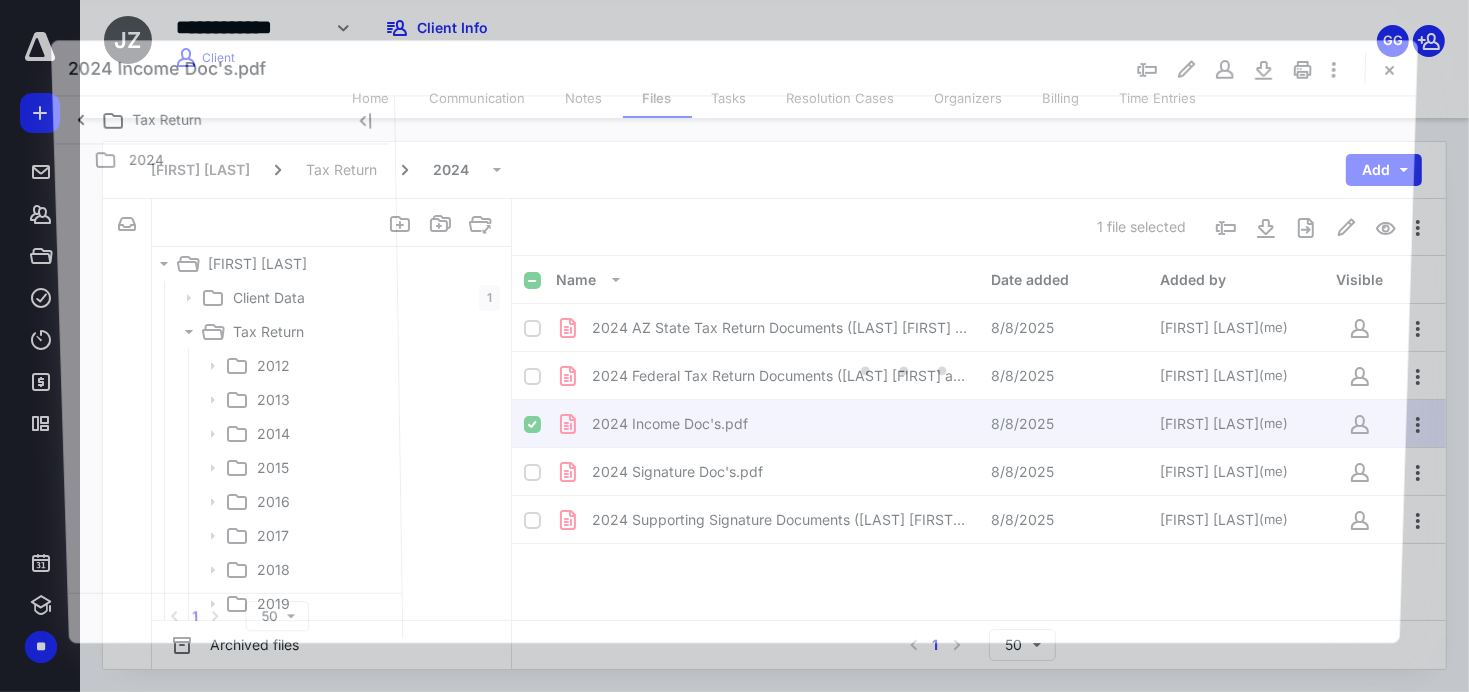 scroll, scrollTop: 169, scrollLeft: 0, axis: vertical 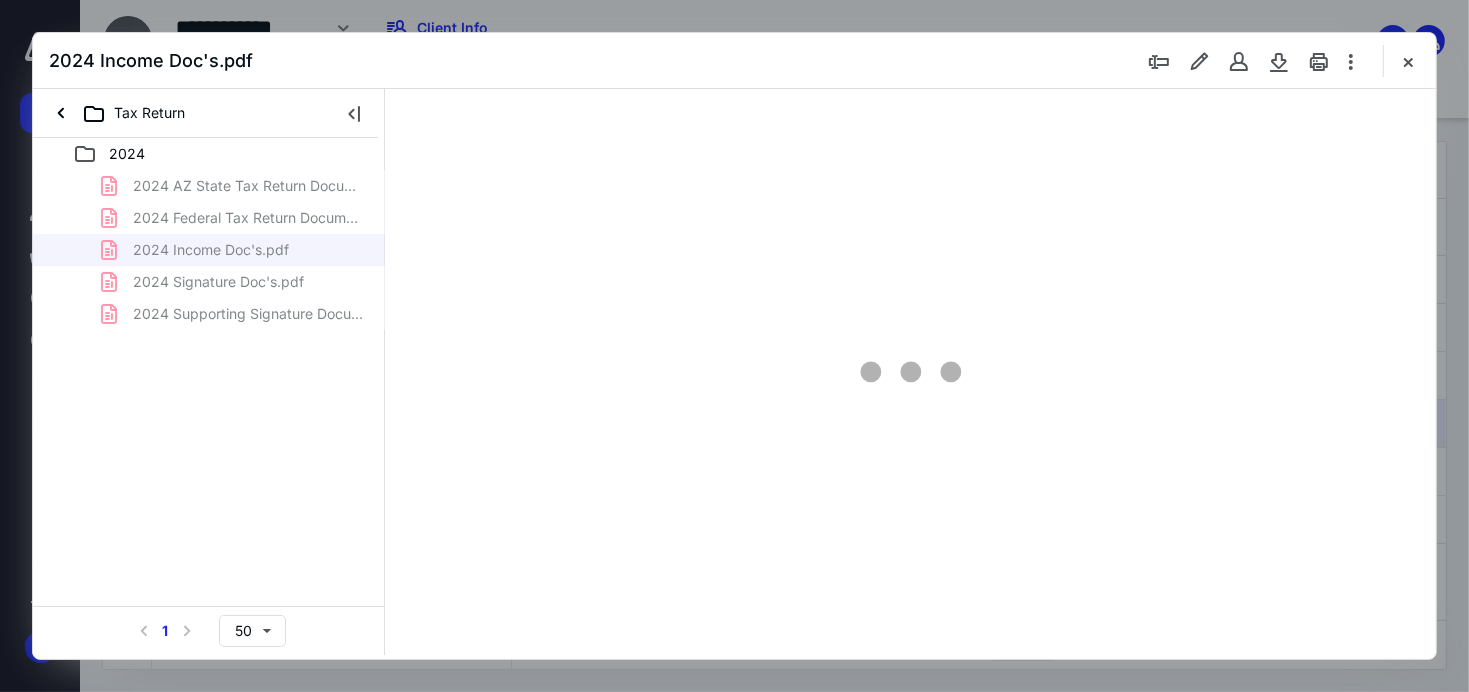 type on "80" 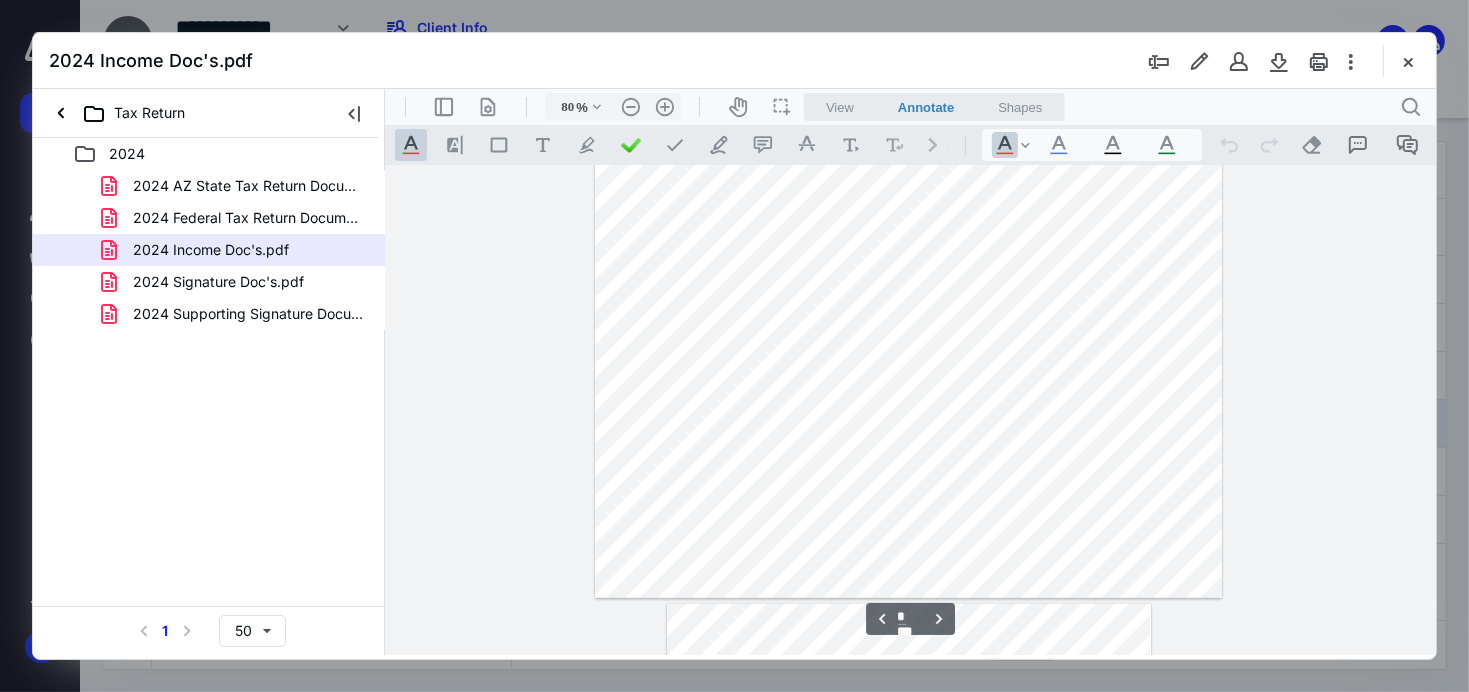 scroll, scrollTop: 612, scrollLeft: 0, axis: vertical 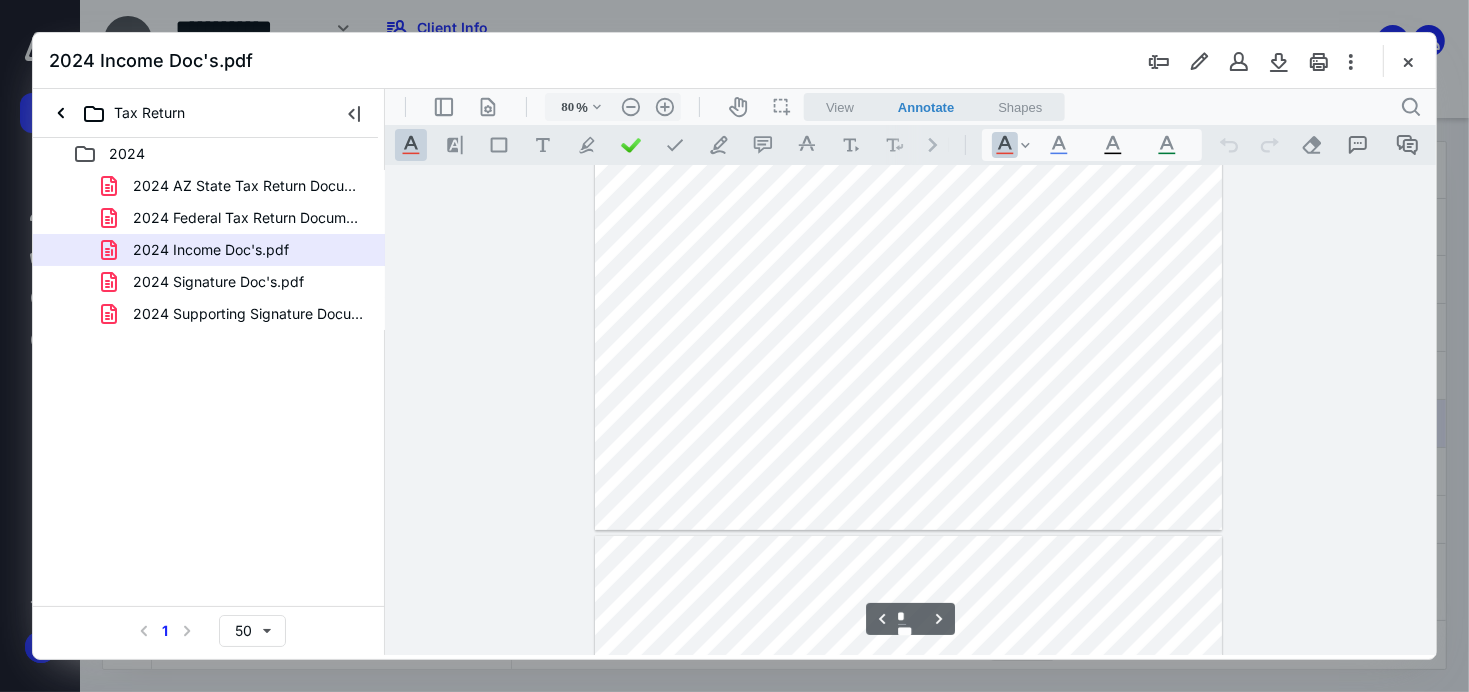 type on "*" 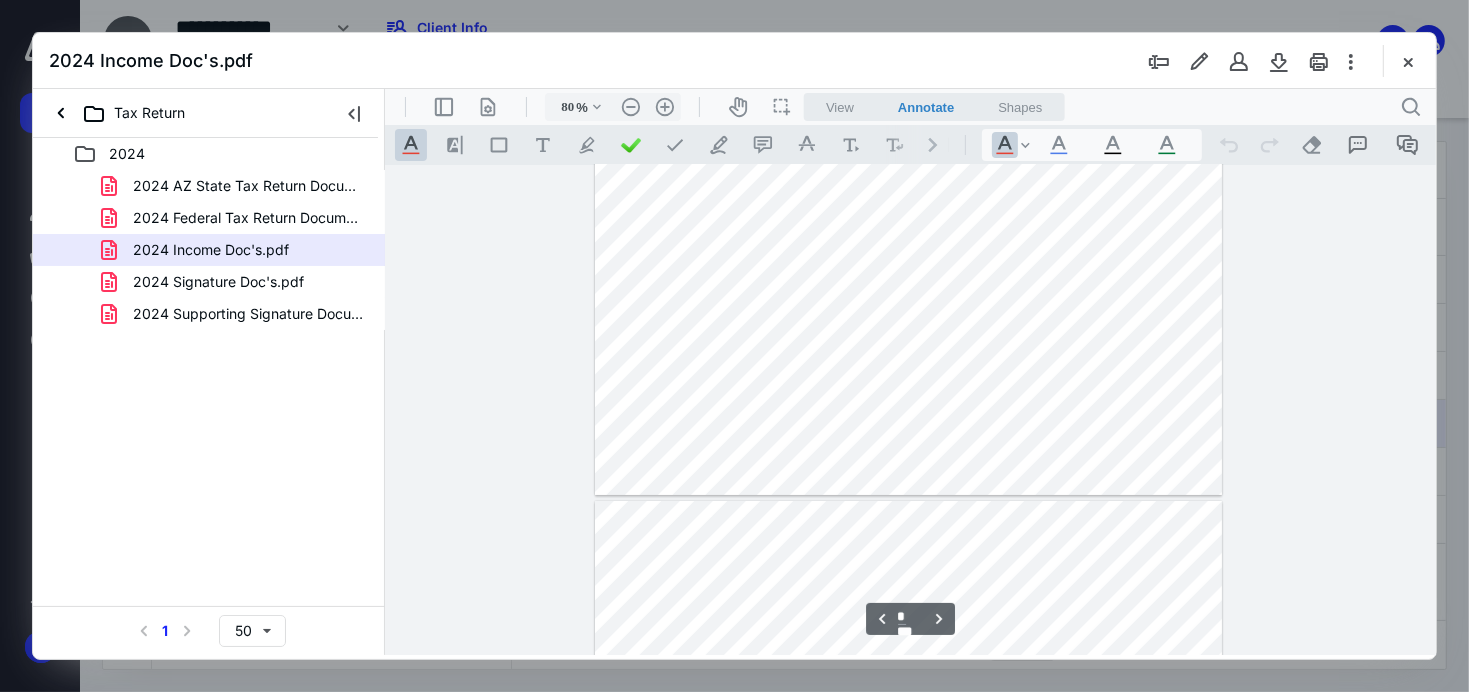 scroll, scrollTop: 0, scrollLeft: 0, axis: both 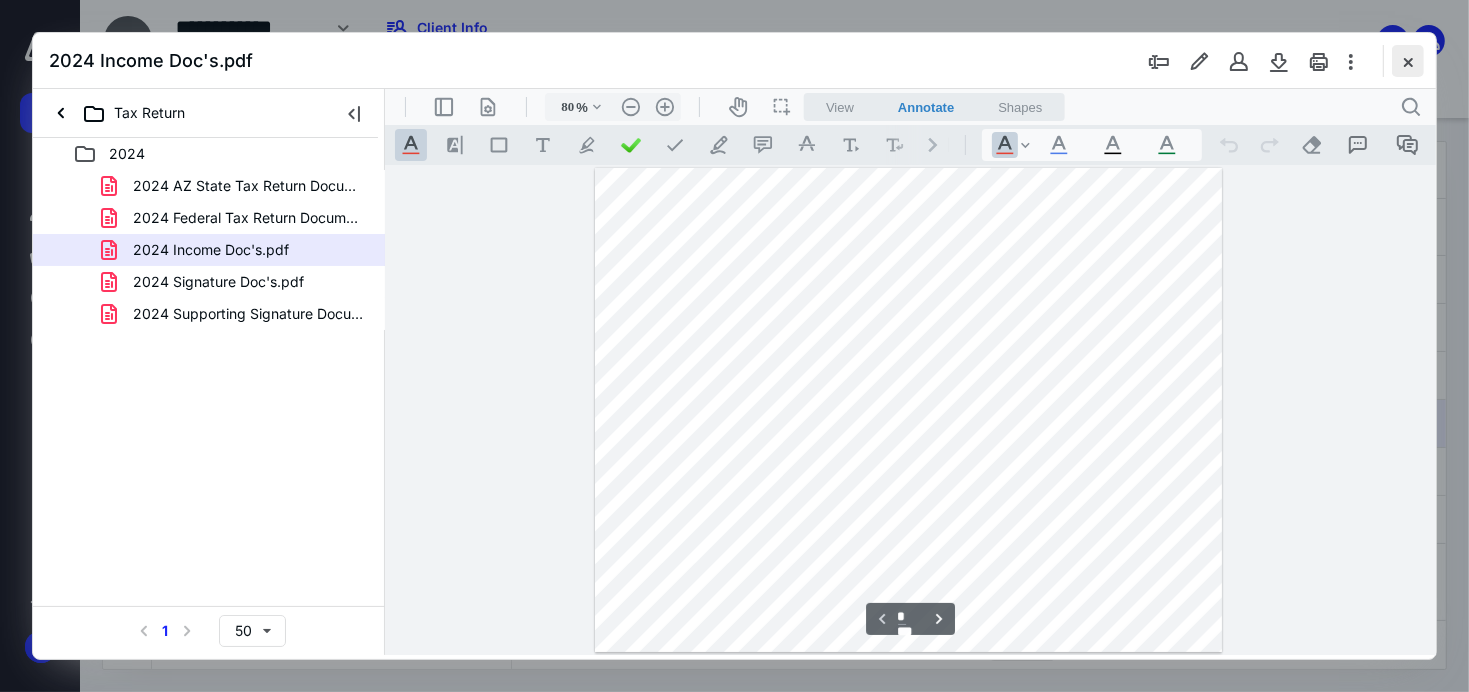 click at bounding box center (1408, 61) 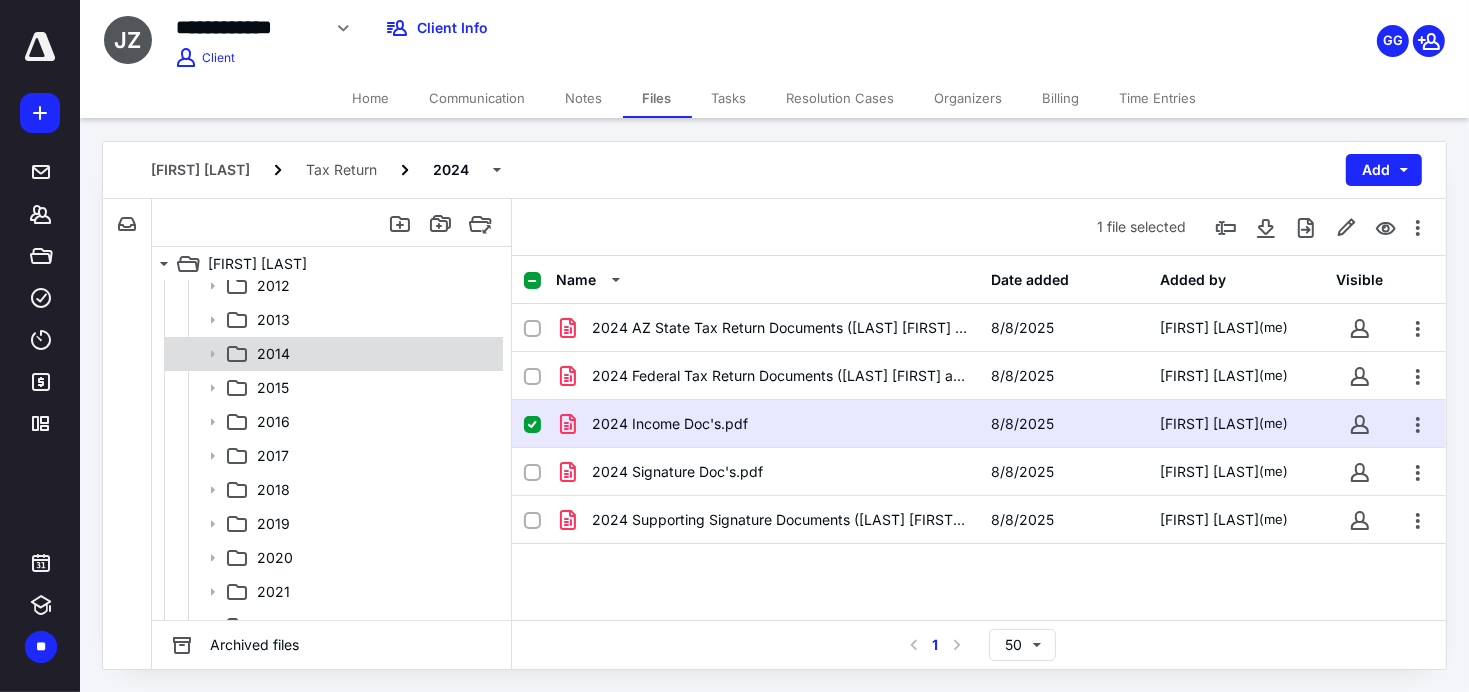 scroll, scrollTop: 0, scrollLeft: 0, axis: both 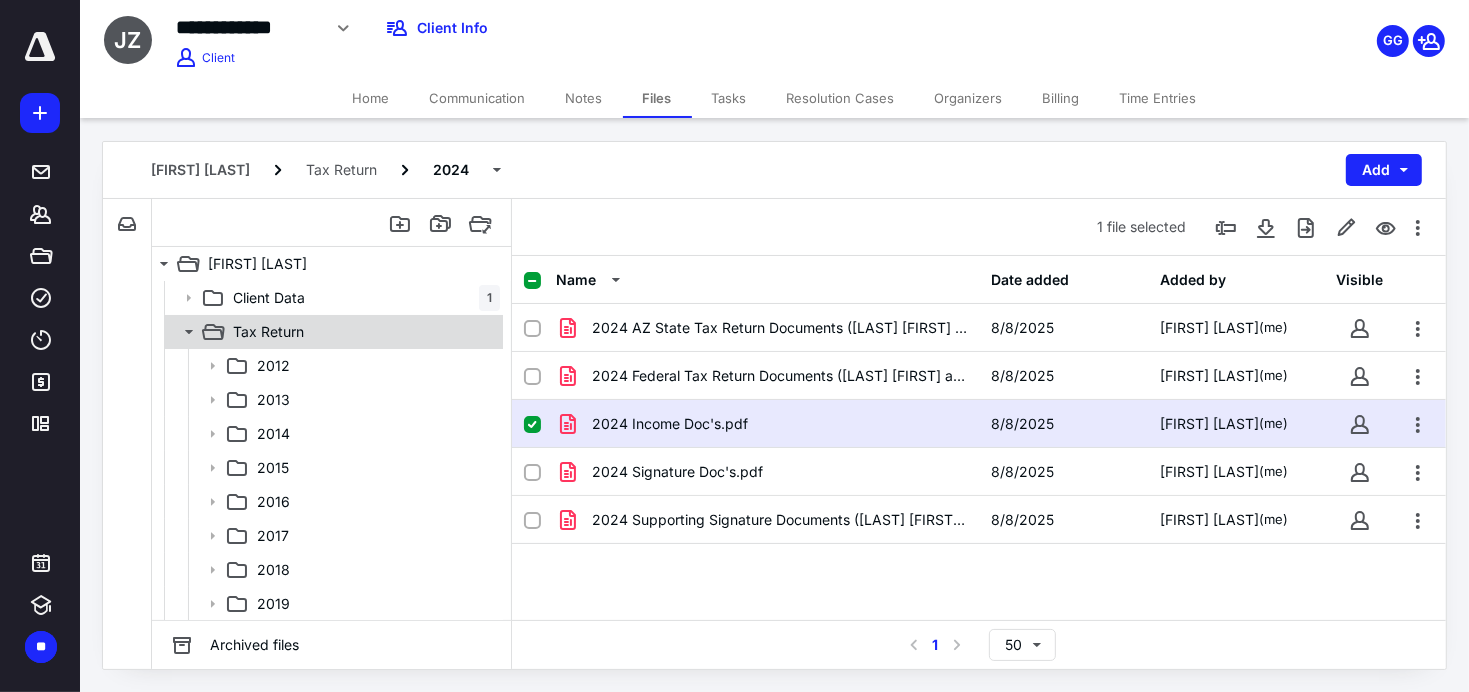 click 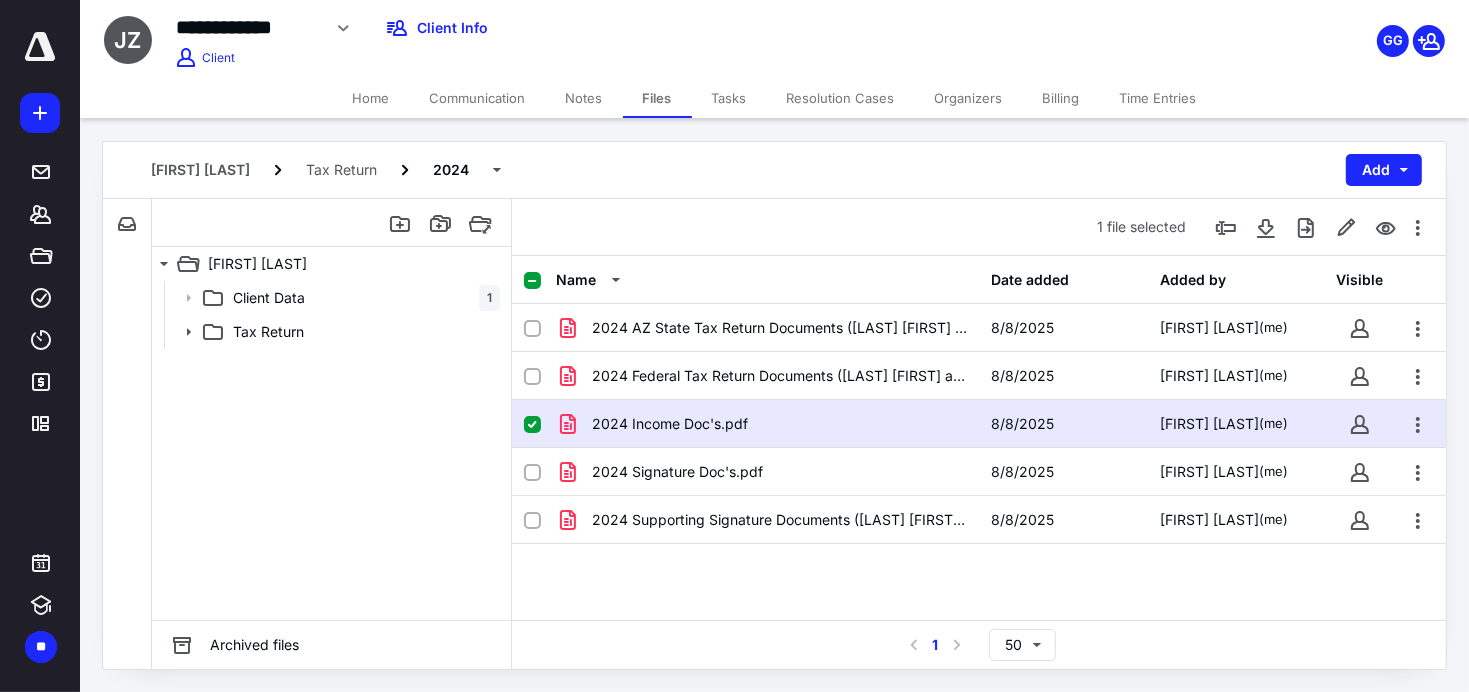 click 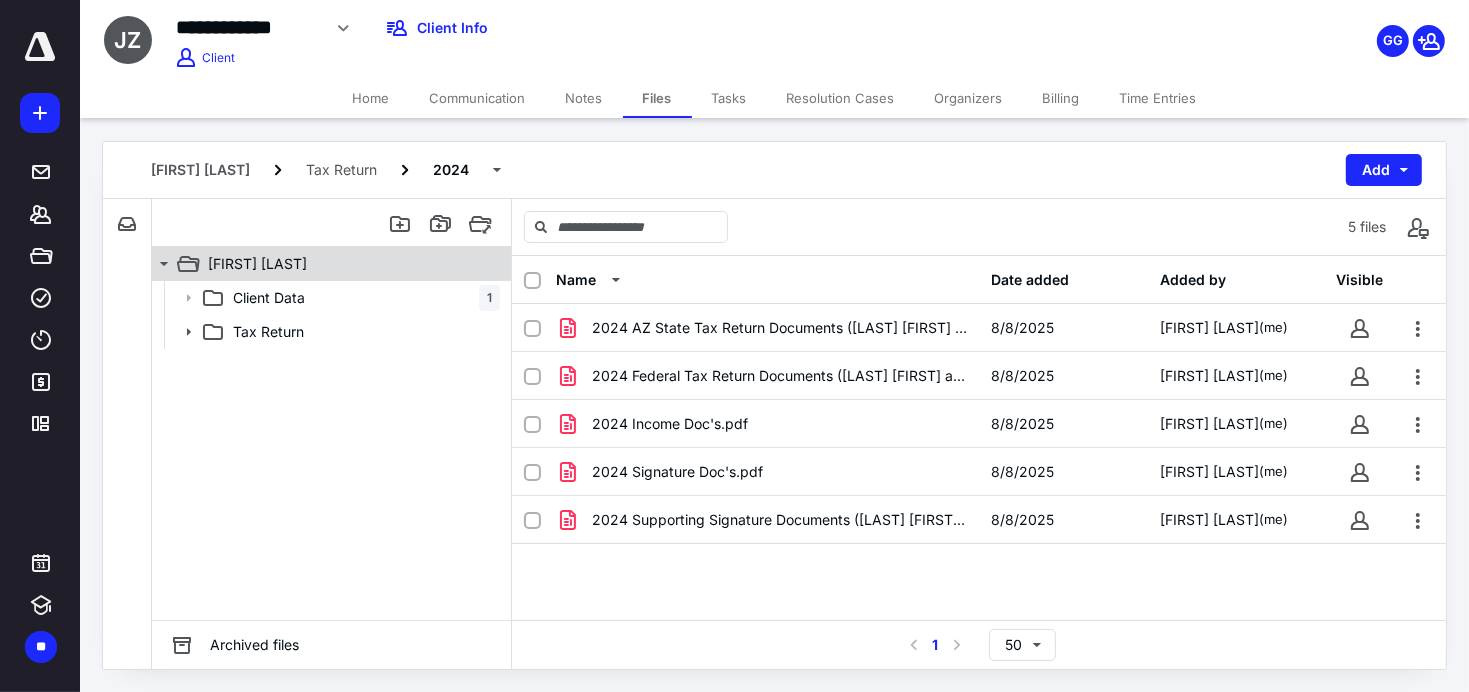 click 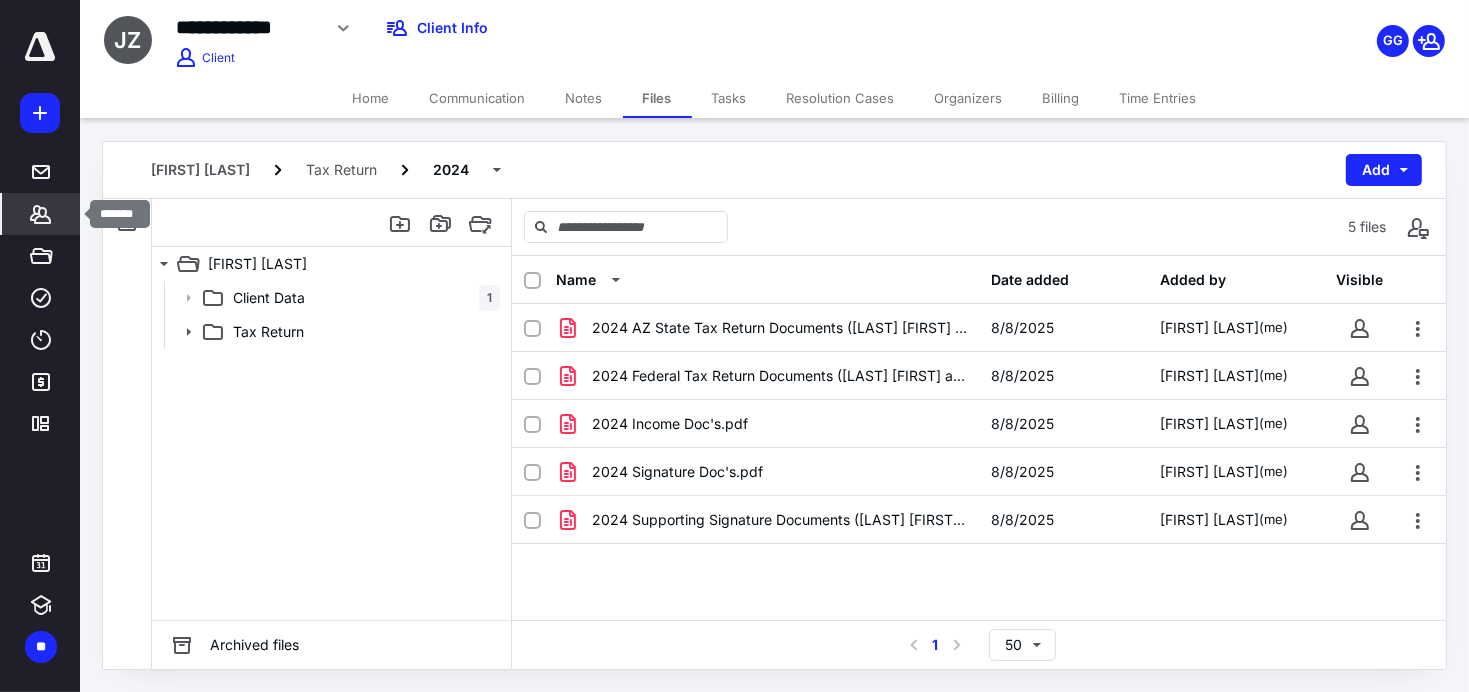 click 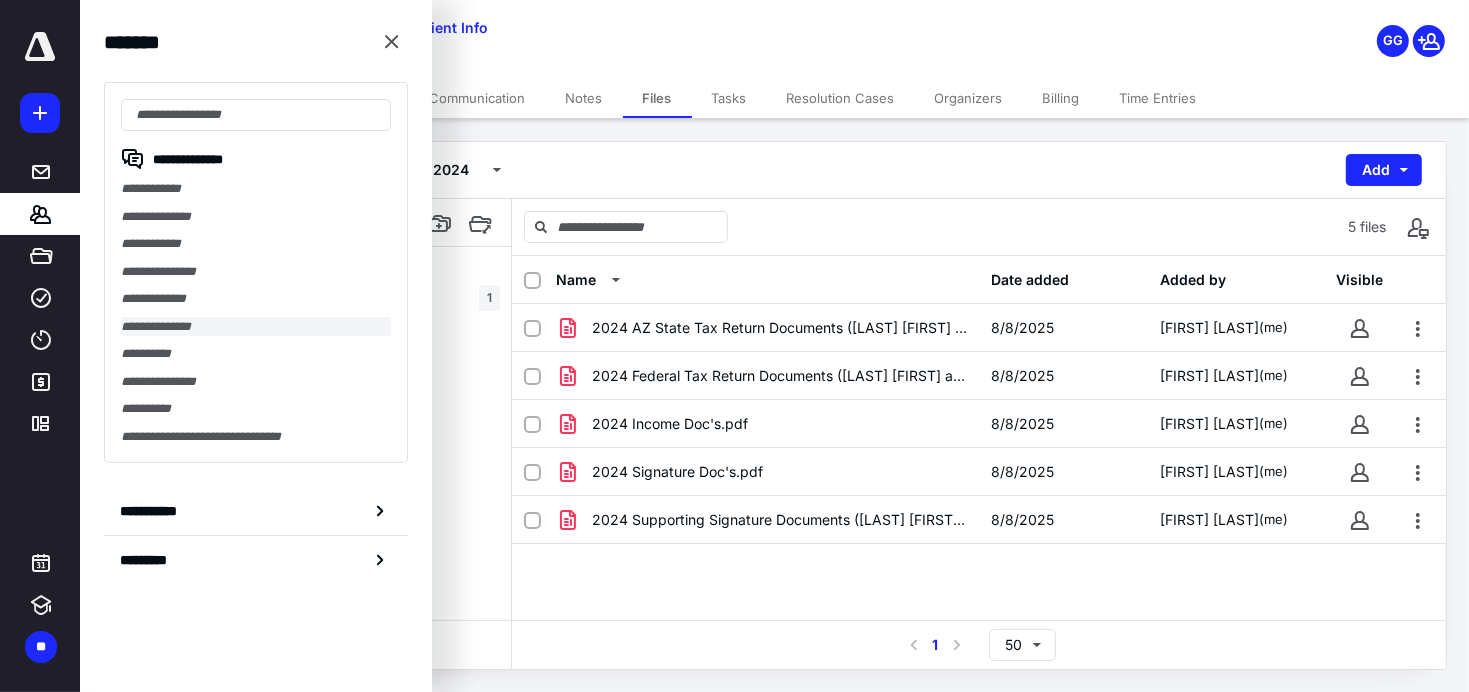 click on "**********" at bounding box center (256, 327) 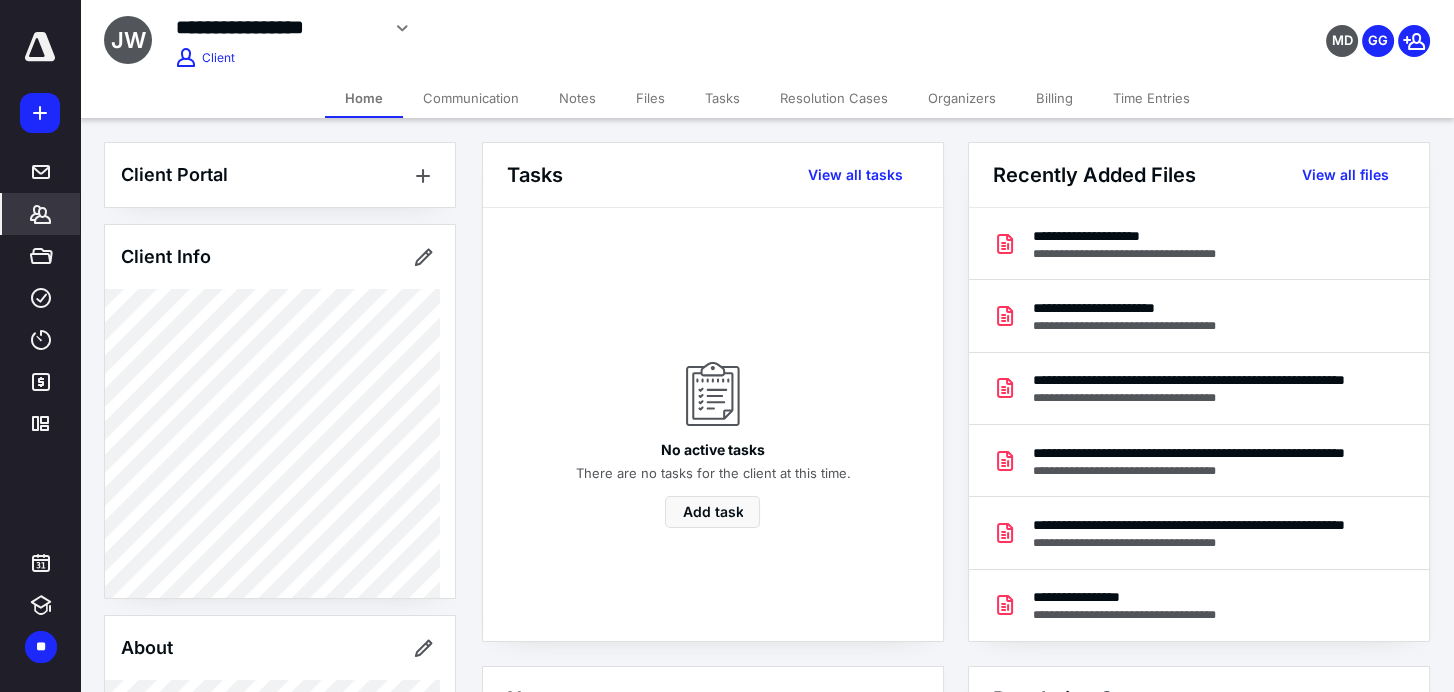 click on "Files" at bounding box center [650, 98] 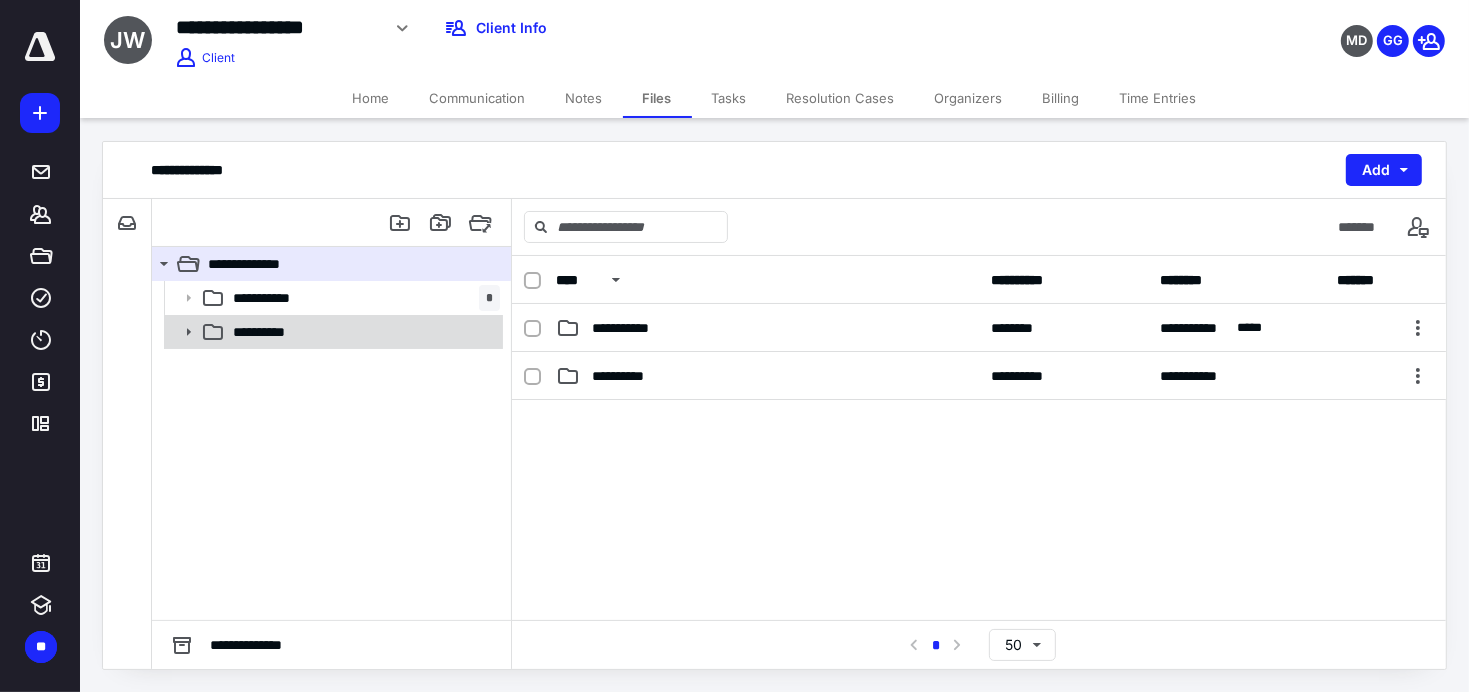 click 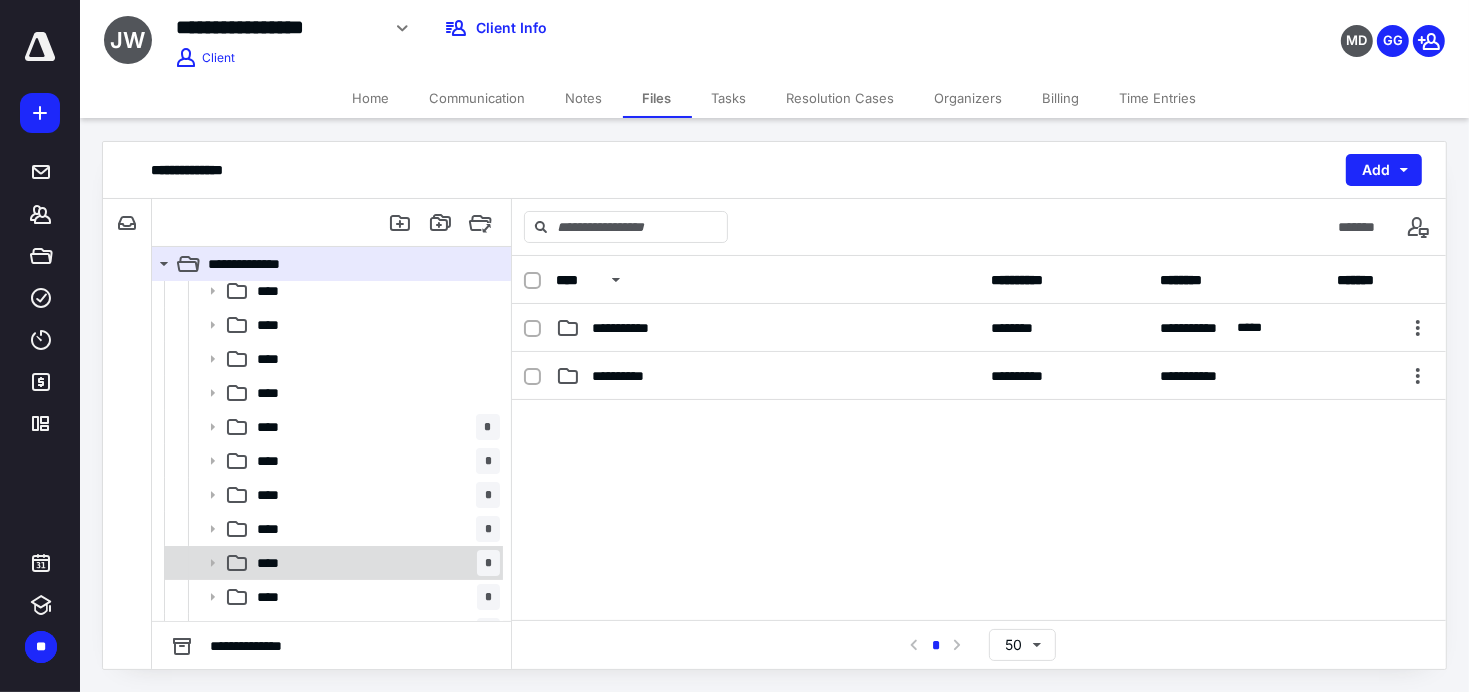 scroll, scrollTop: 169, scrollLeft: 0, axis: vertical 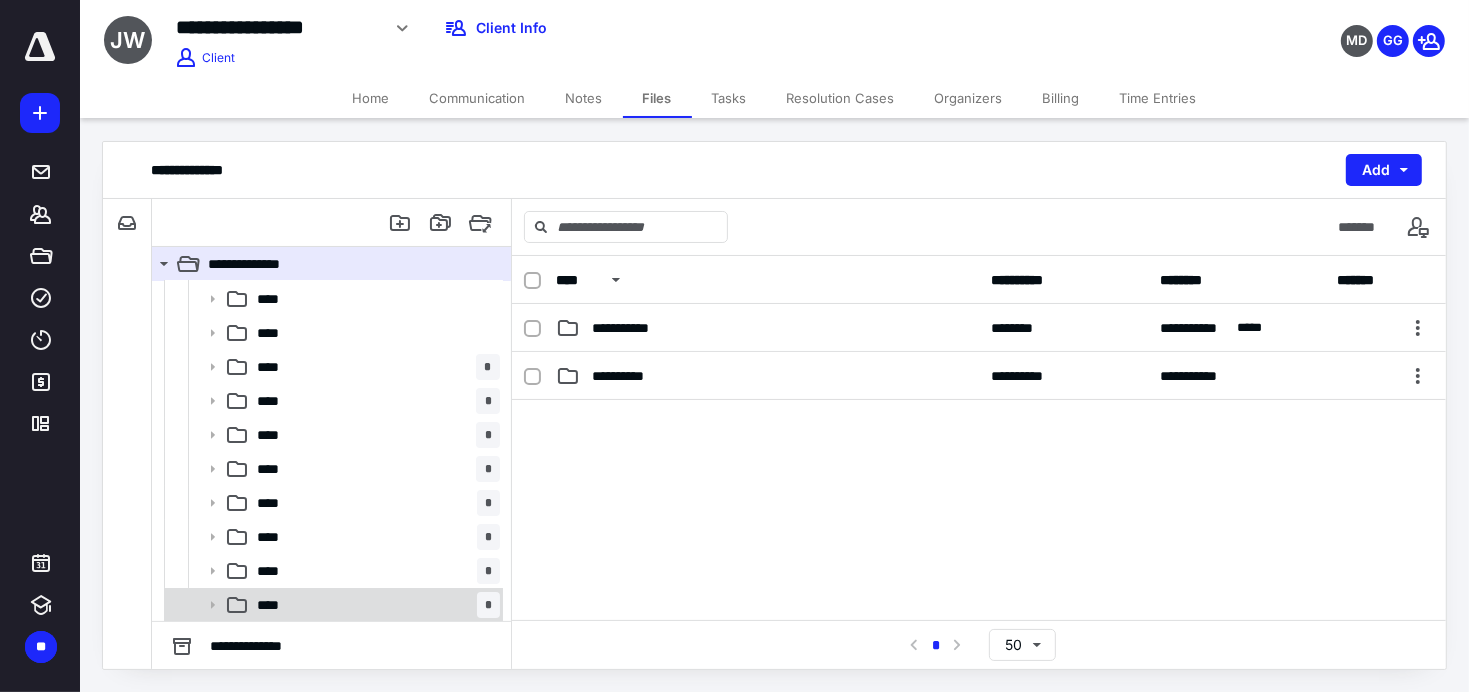 click on "**** *" at bounding box center (374, 605) 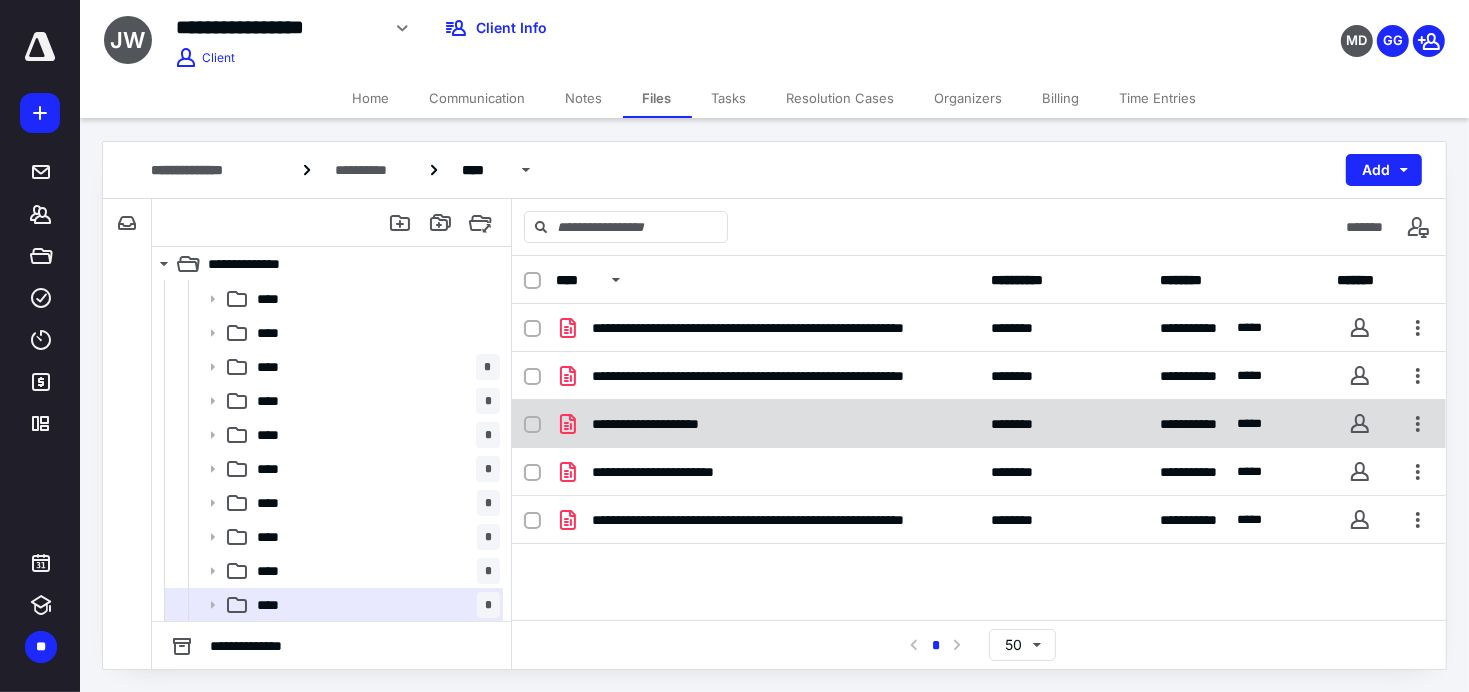 click on "**********" at bounding box center (670, 424) 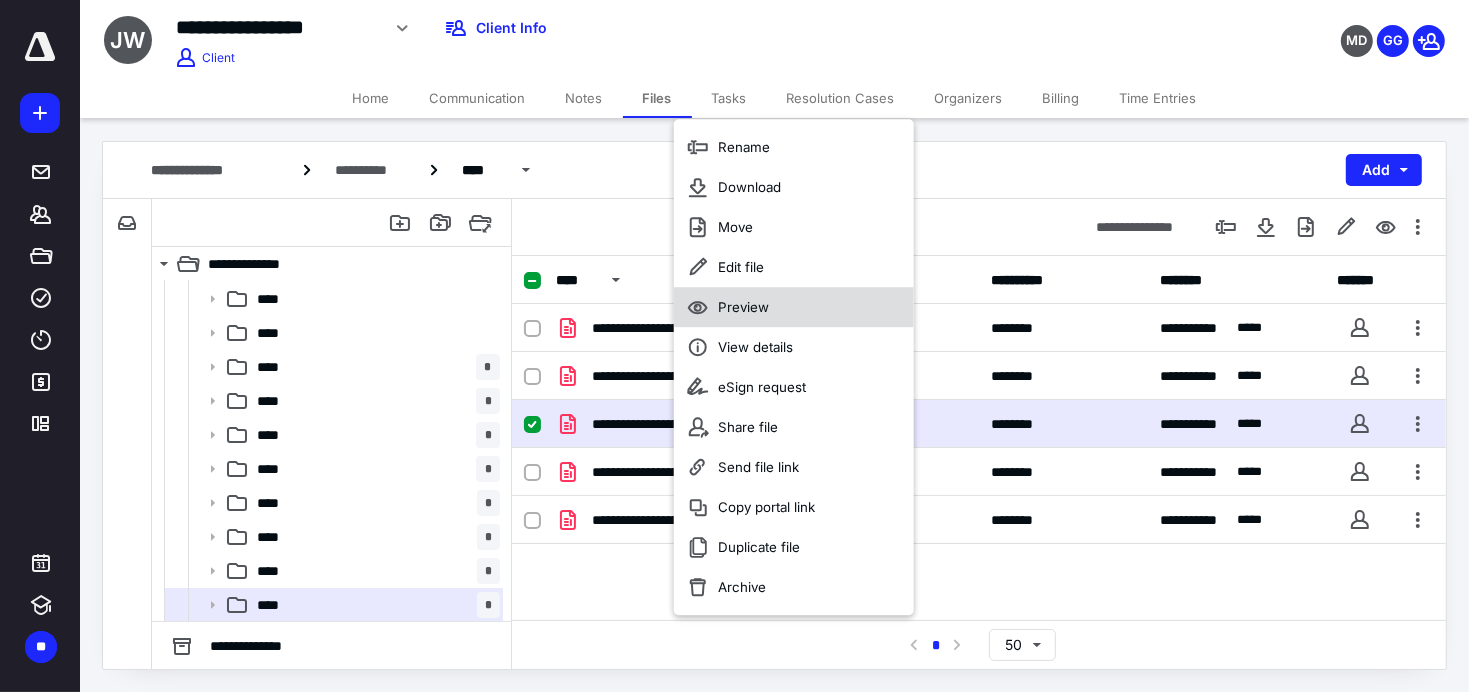 click on "Preview" at bounding box center [743, 307] 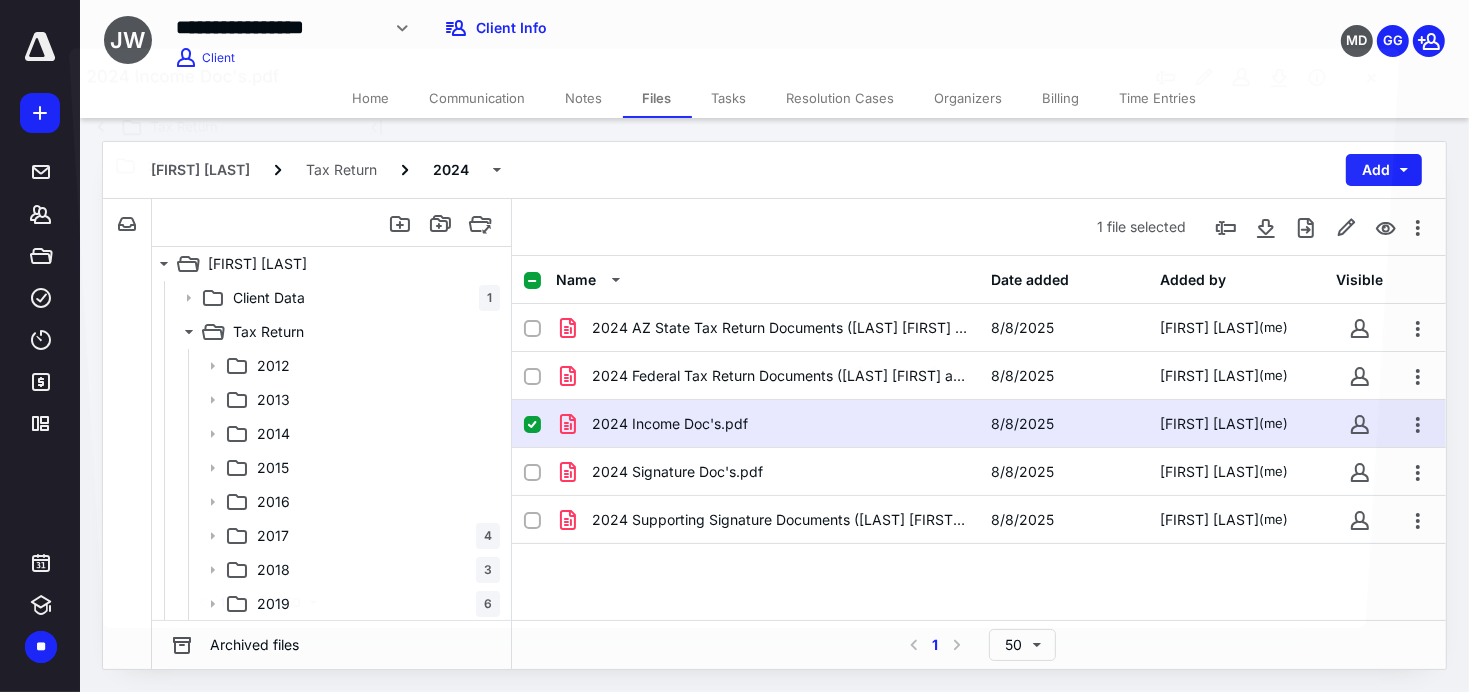 scroll, scrollTop: 169, scrollLeft: 0, axis: vertical 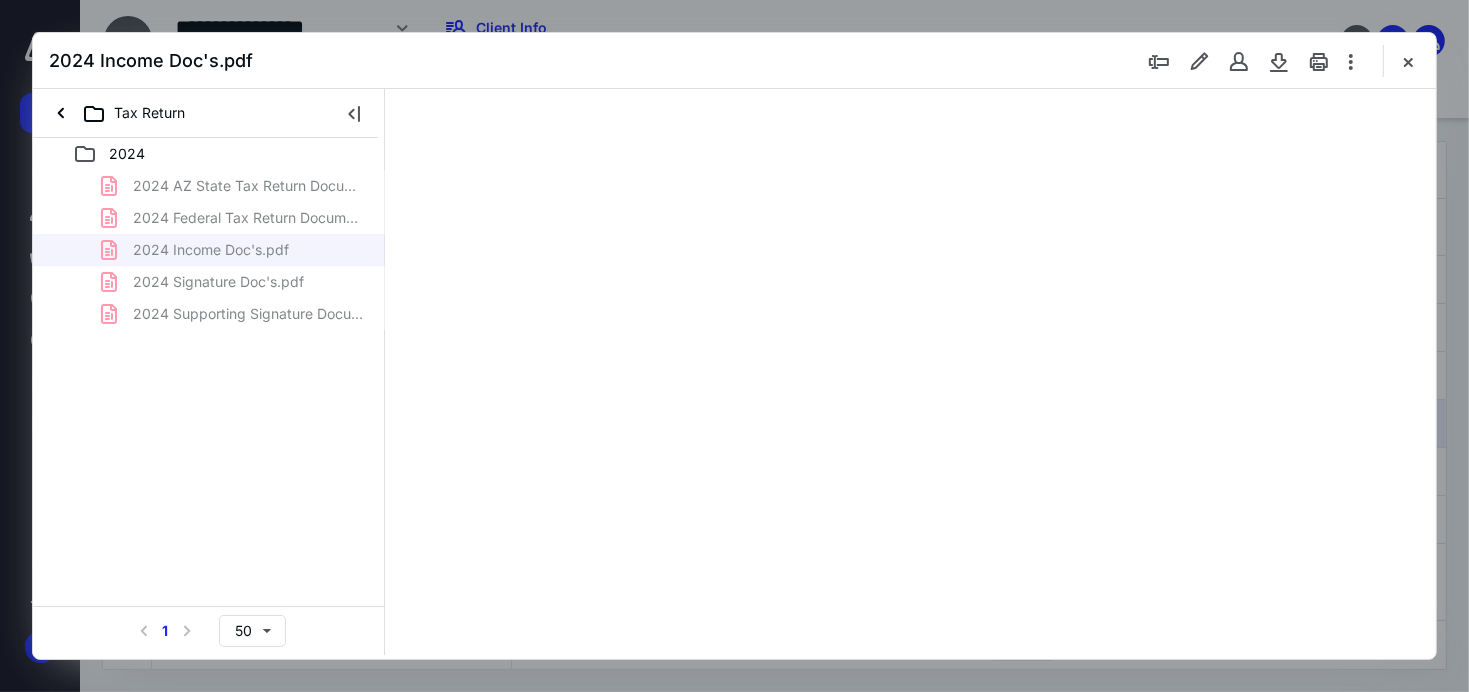 type on "80" 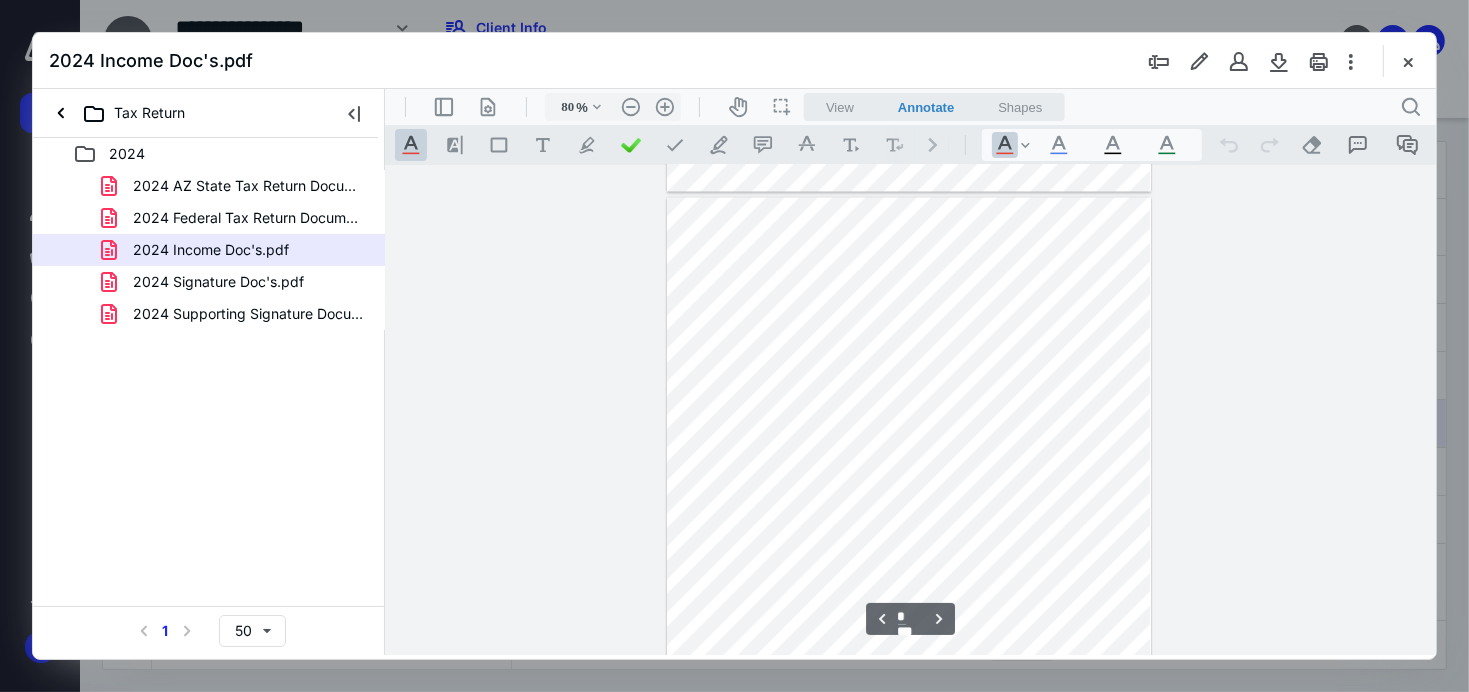 scroll, scrollTop: 3167, scrollLeft: 0, axis: vertical 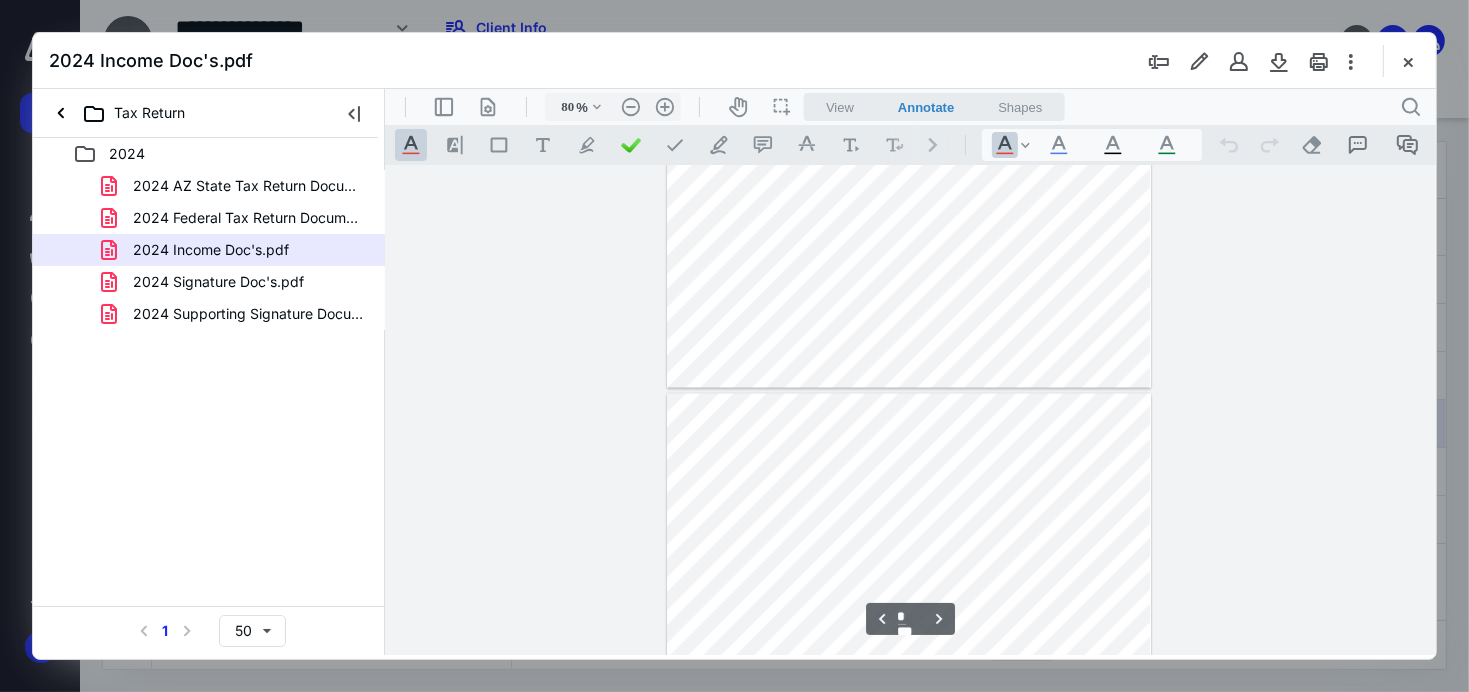 type on "*" 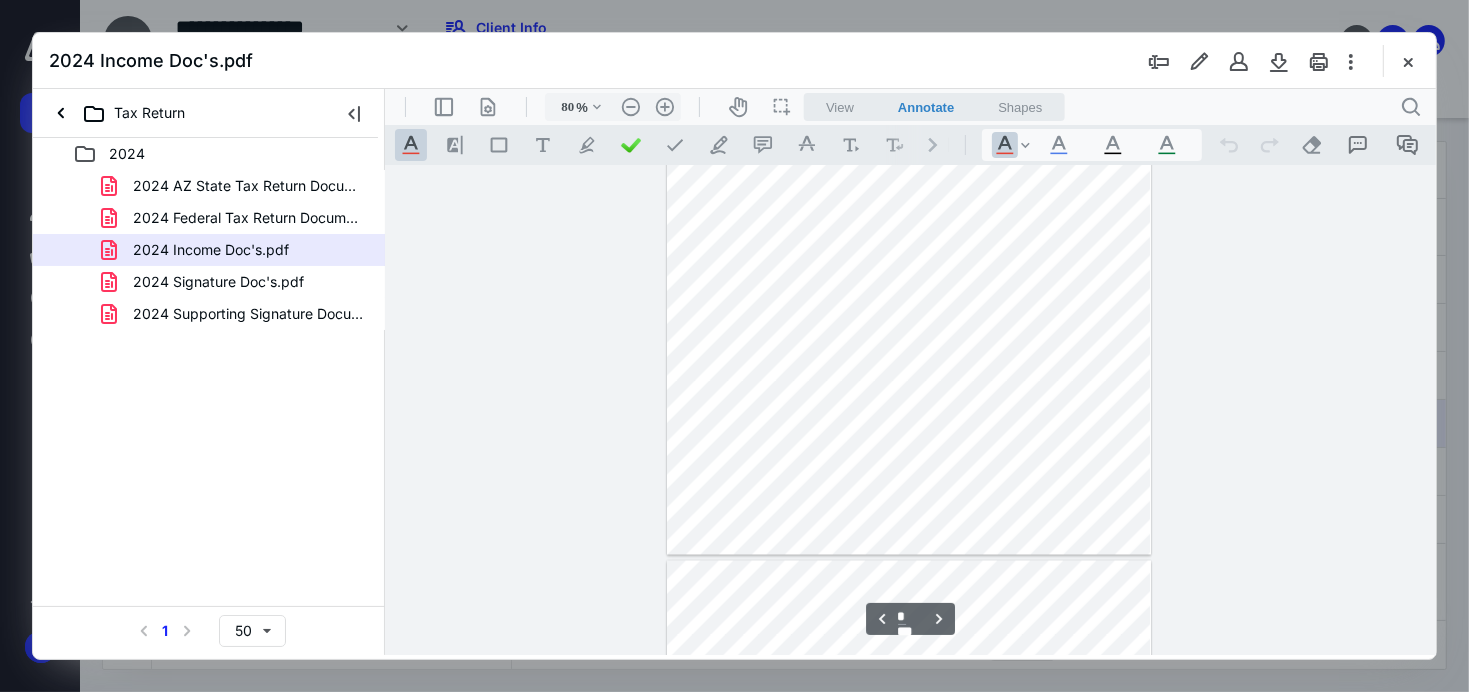 scroll, scrollTop: 2667, scrollLeft: 0, axis: vertical 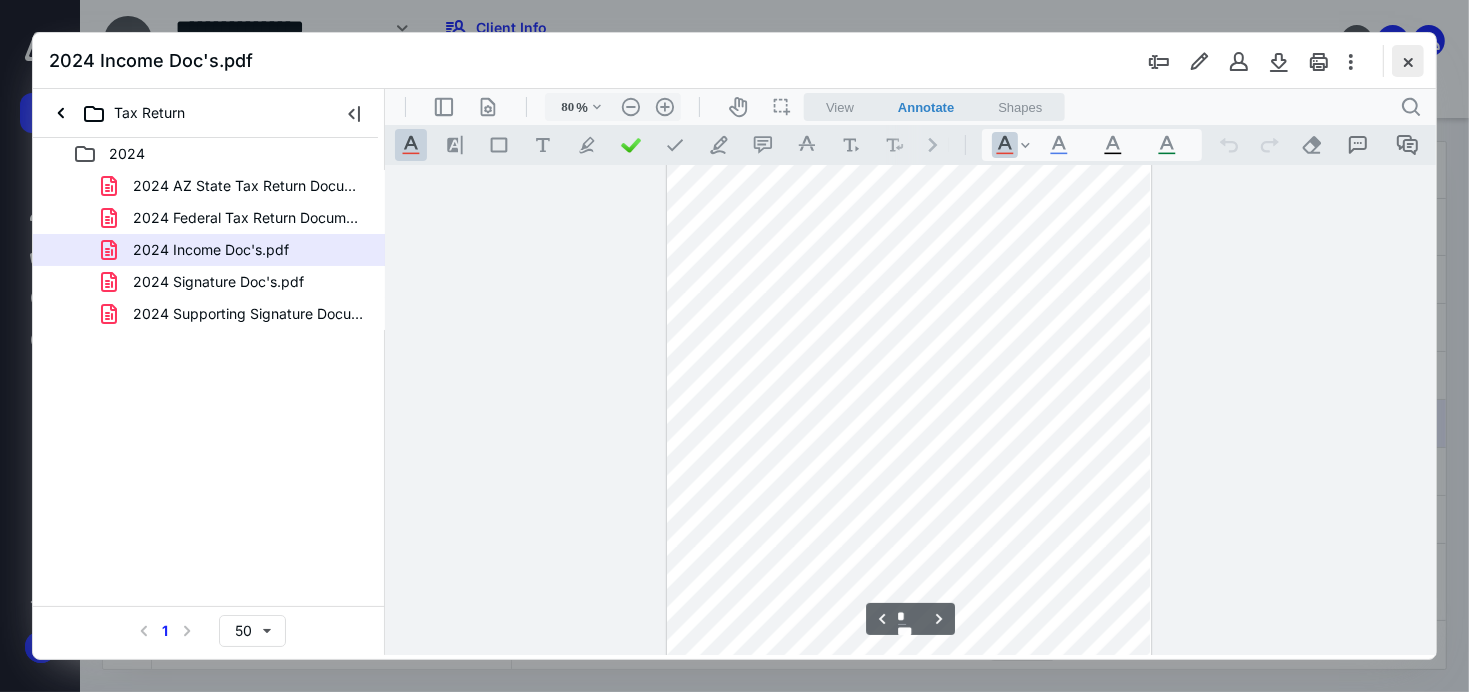 click at bounding box center [1408, 61] 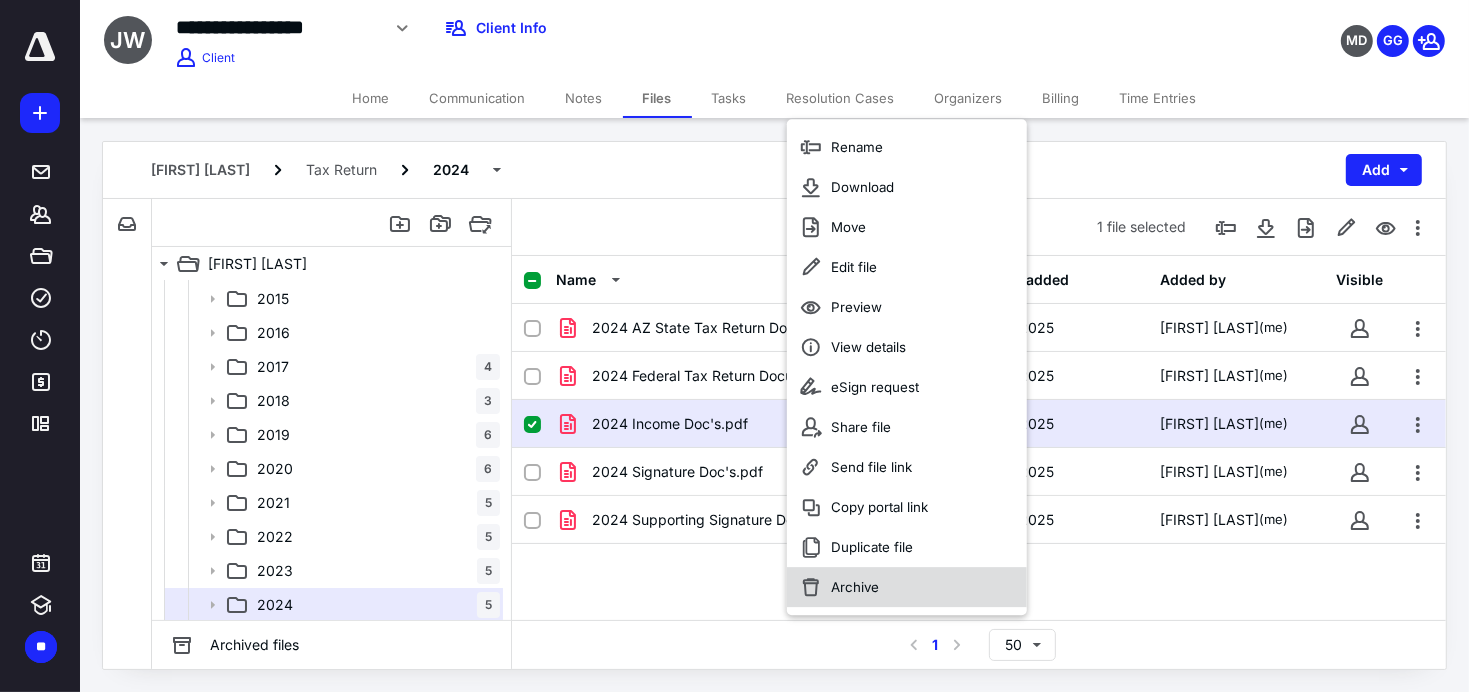 click on "Archive" at bounding box center (855, 587) 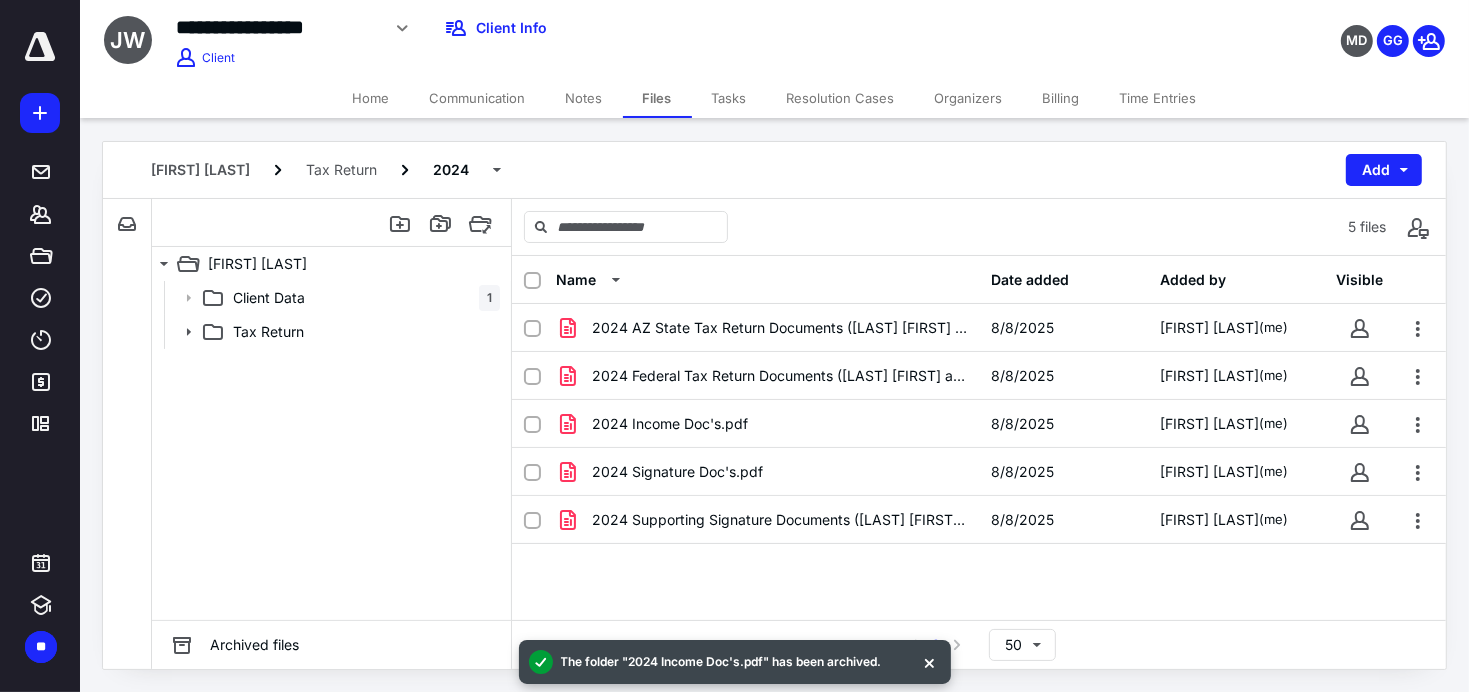 scroll, scrollTop: 0, scrollLeft: 0, axis: both 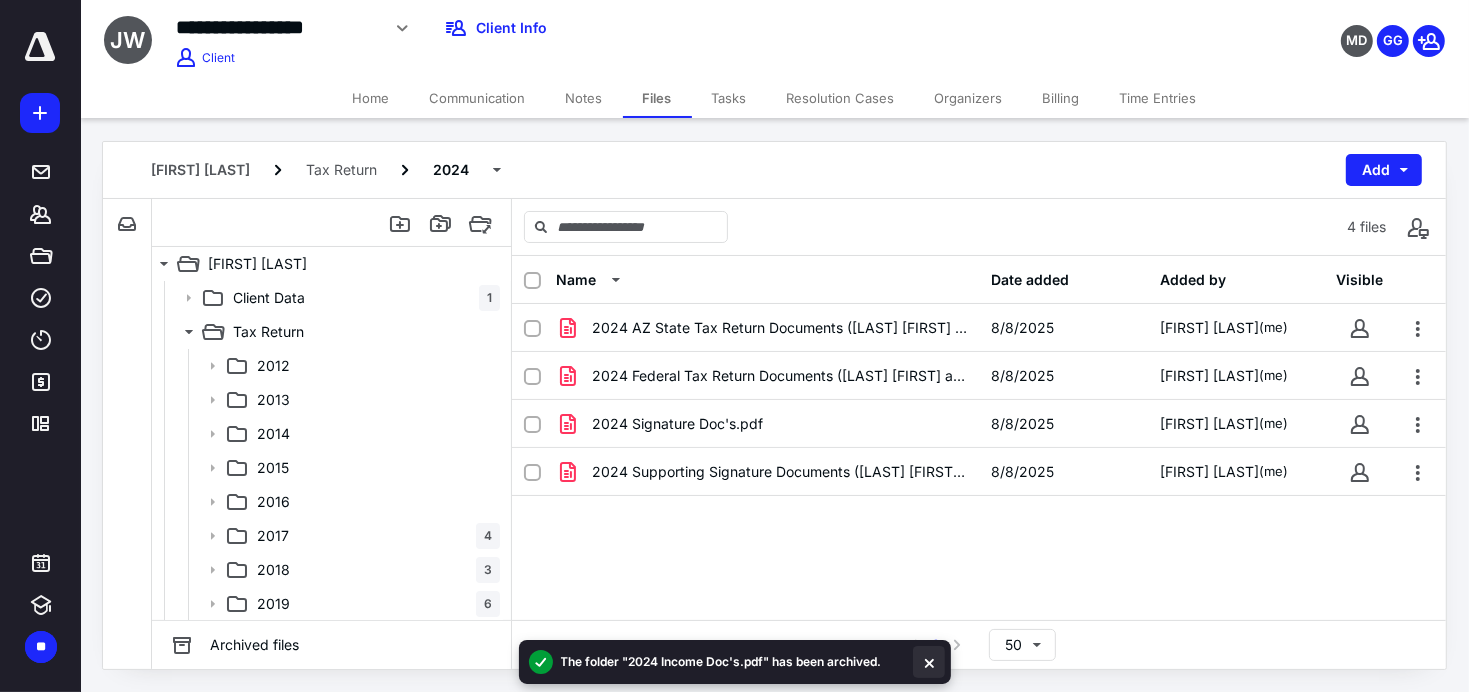 click at bounding box center [929, 662] 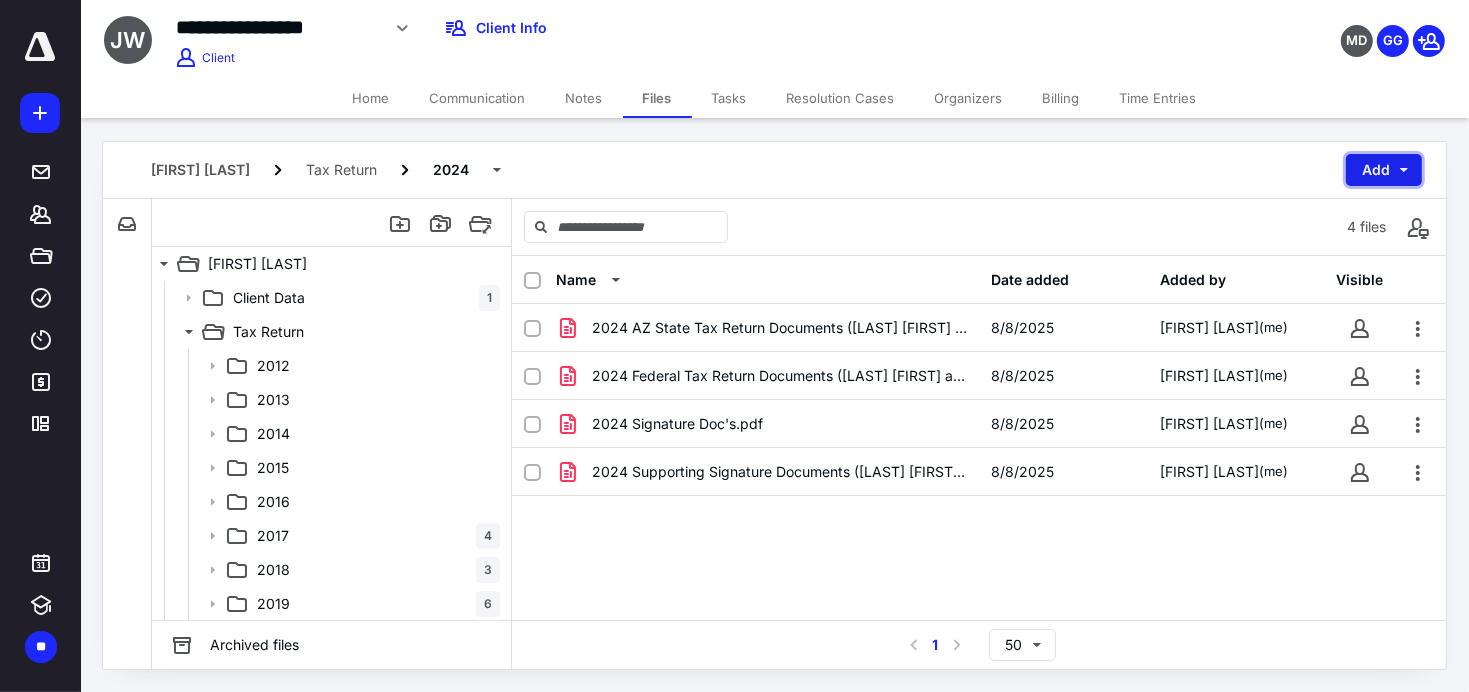 click on "Add" at bounding box center (1384, 170) 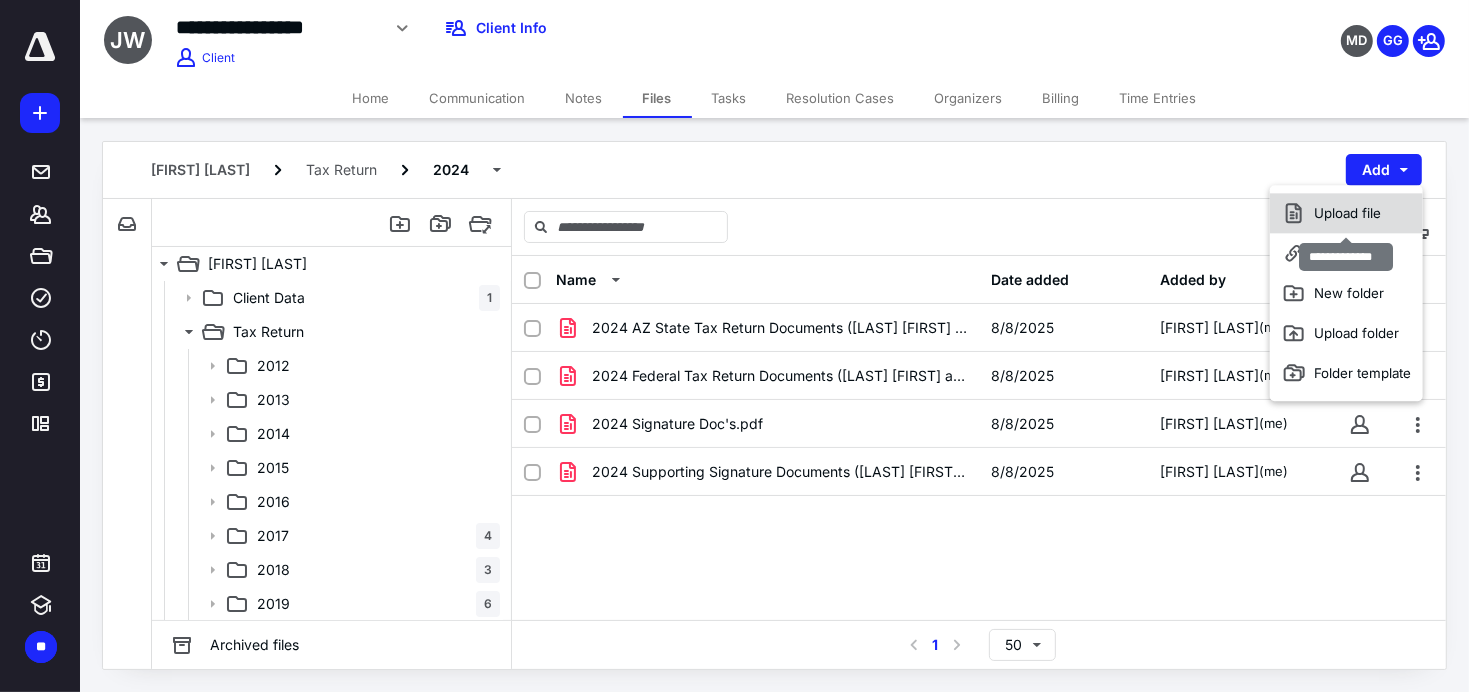 click on "Upload file" at bounding box center [1346, 213] 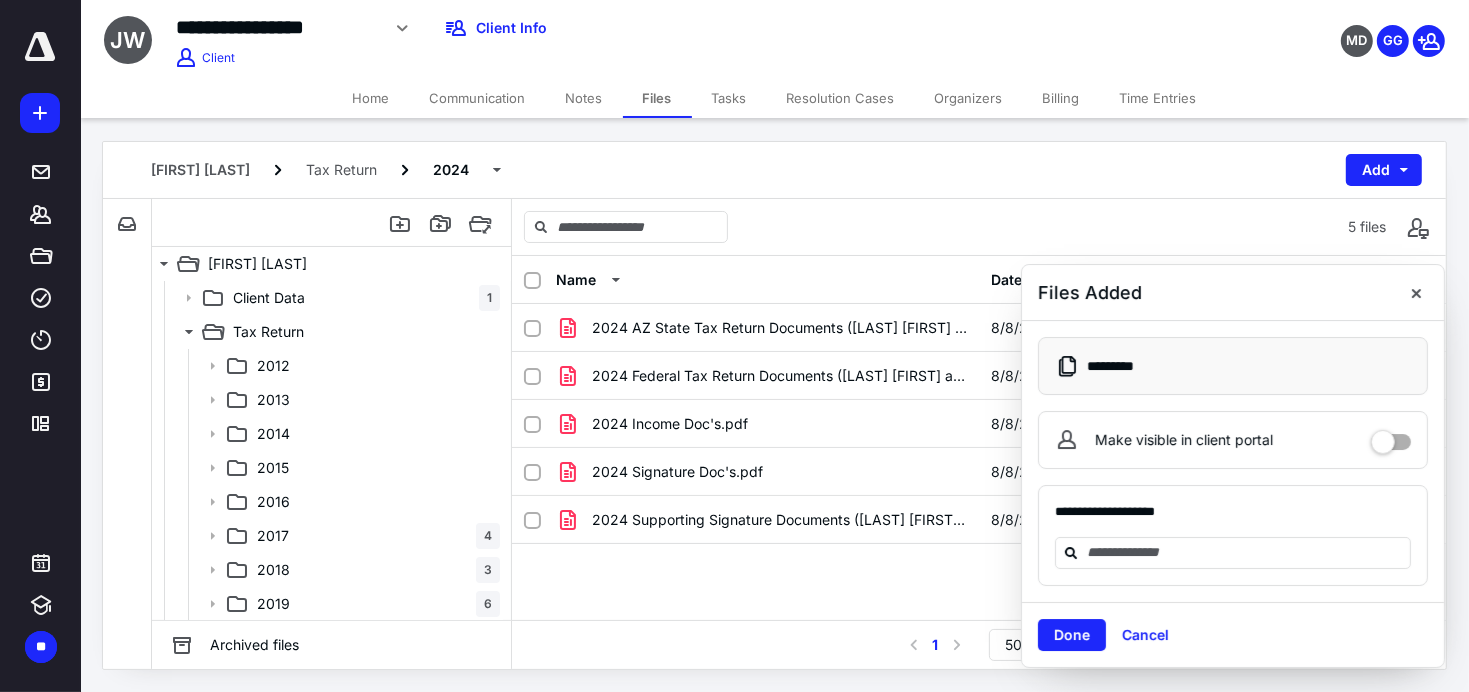 drag, startPoint x: 1426, startPoint y: 295, endPoint x: 1416, endPoint y: 294, distance: 10.049875 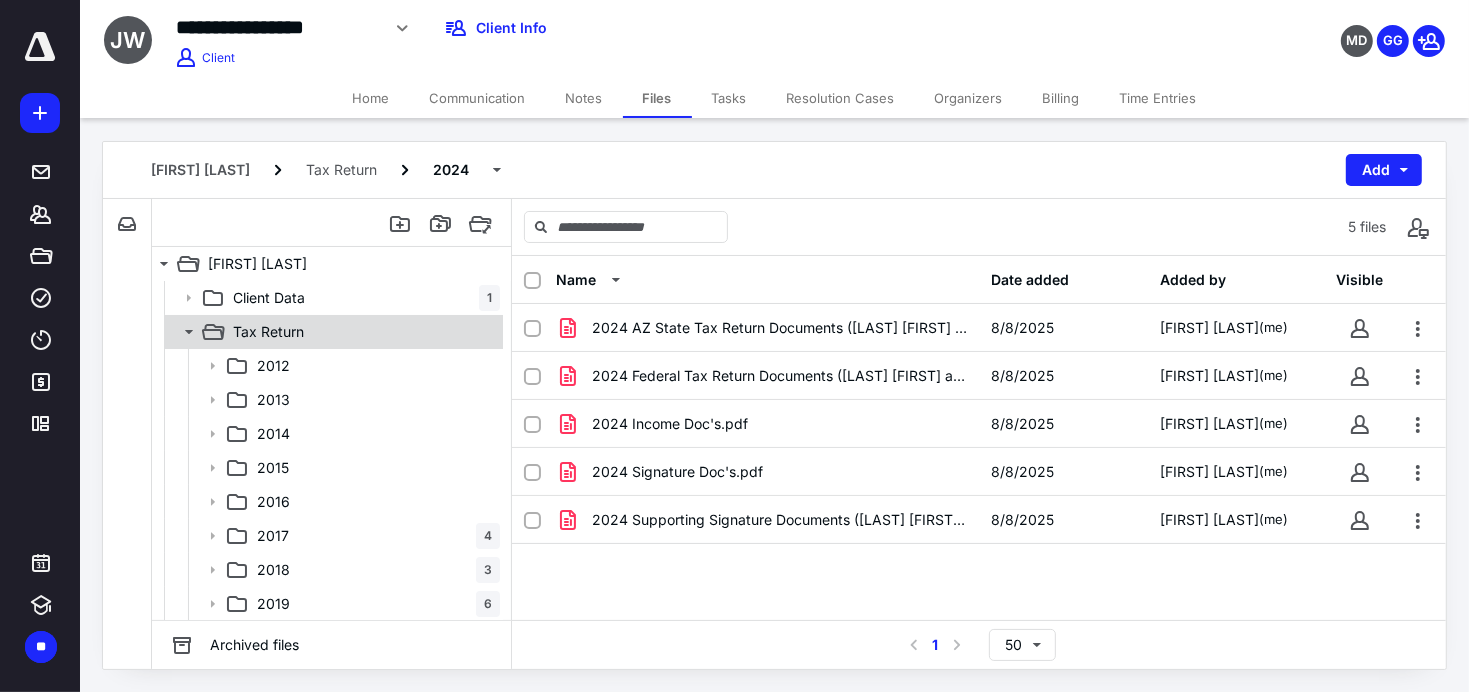 click 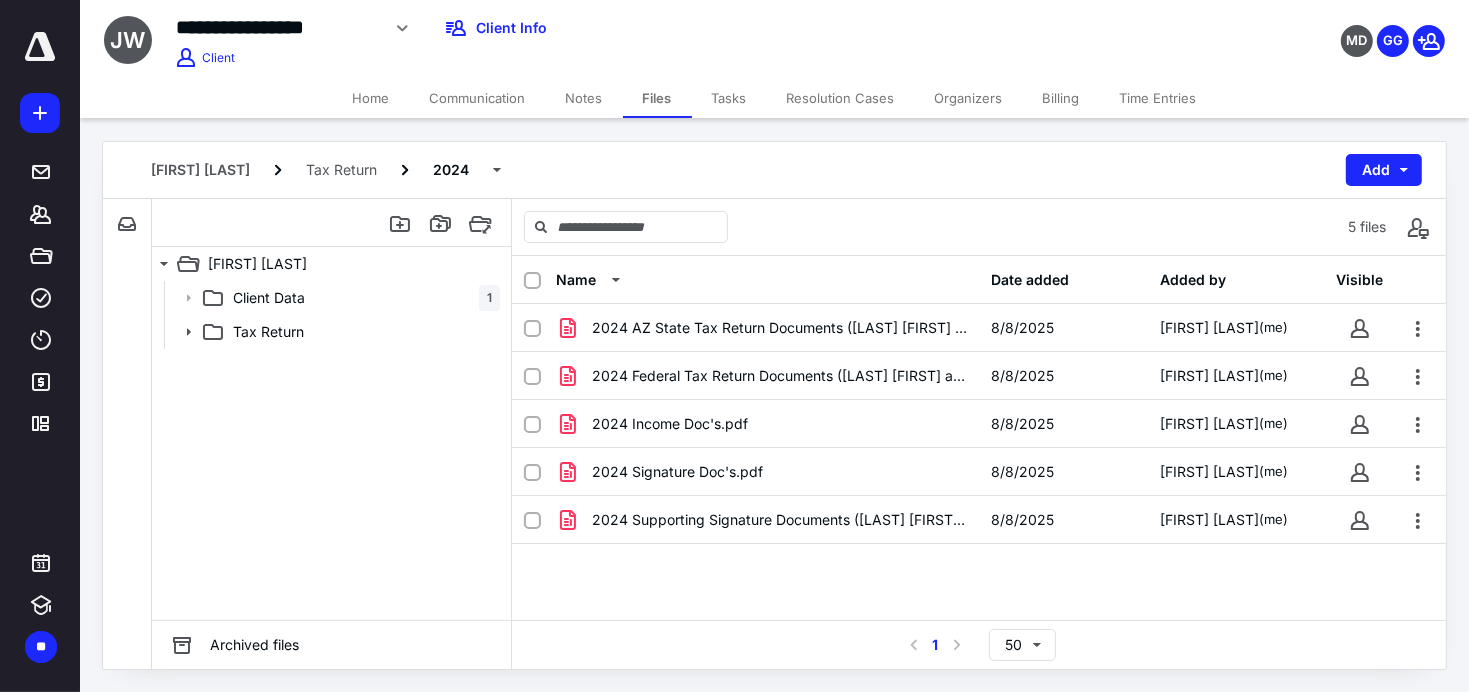click on "Home" at bounding box center (371, 98) 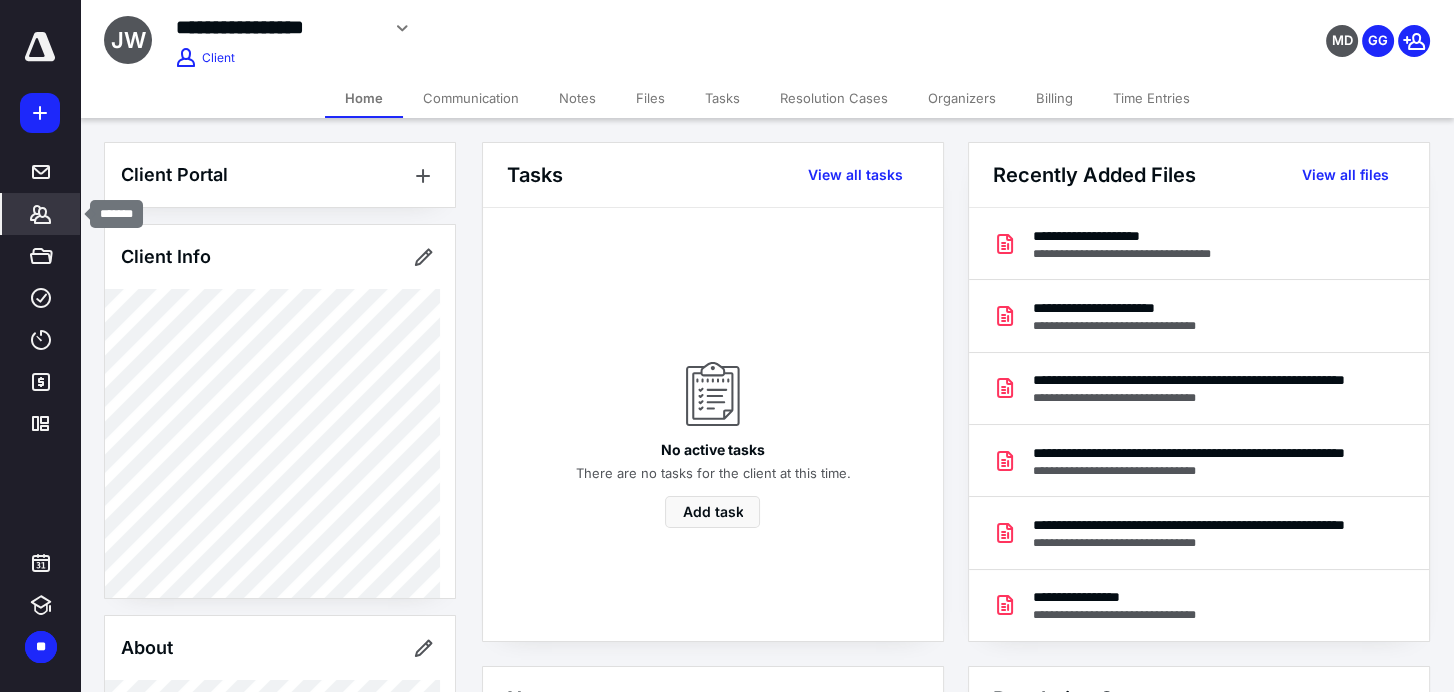 click 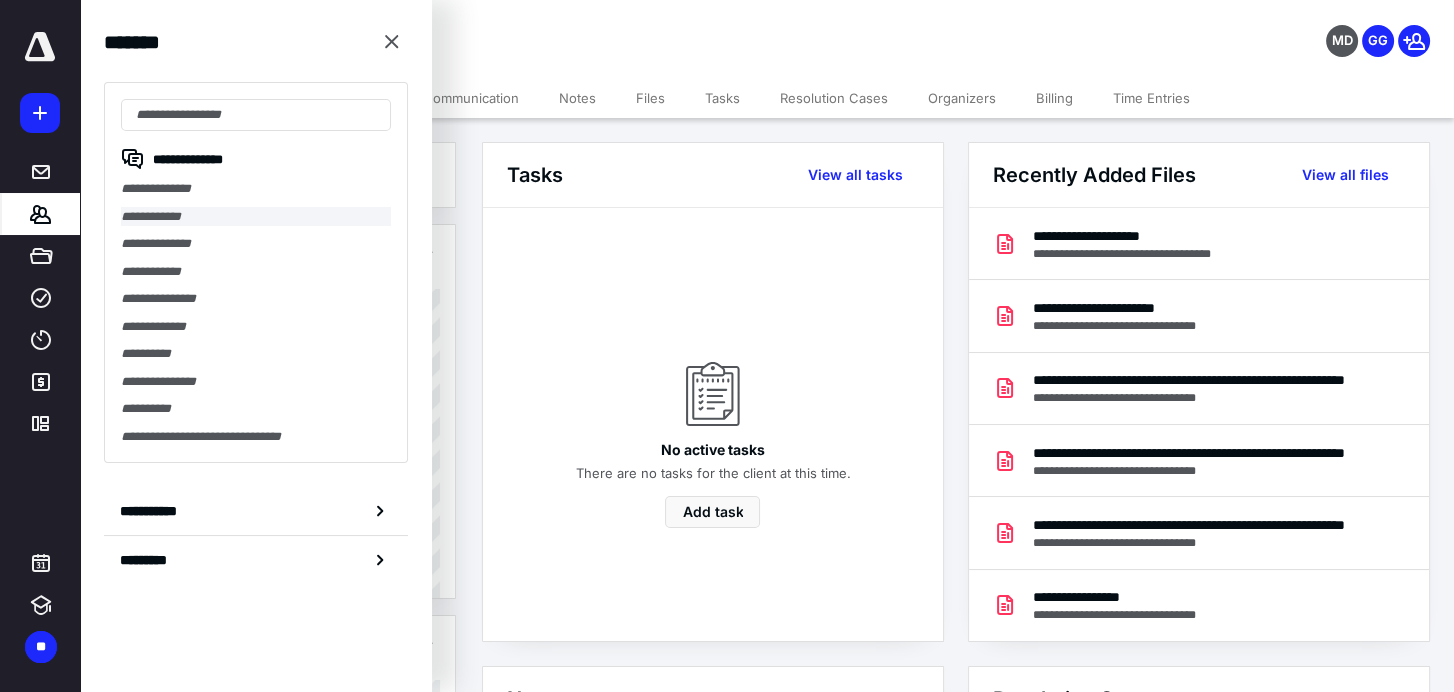 click on "**********" at bounding box center (256, 217) 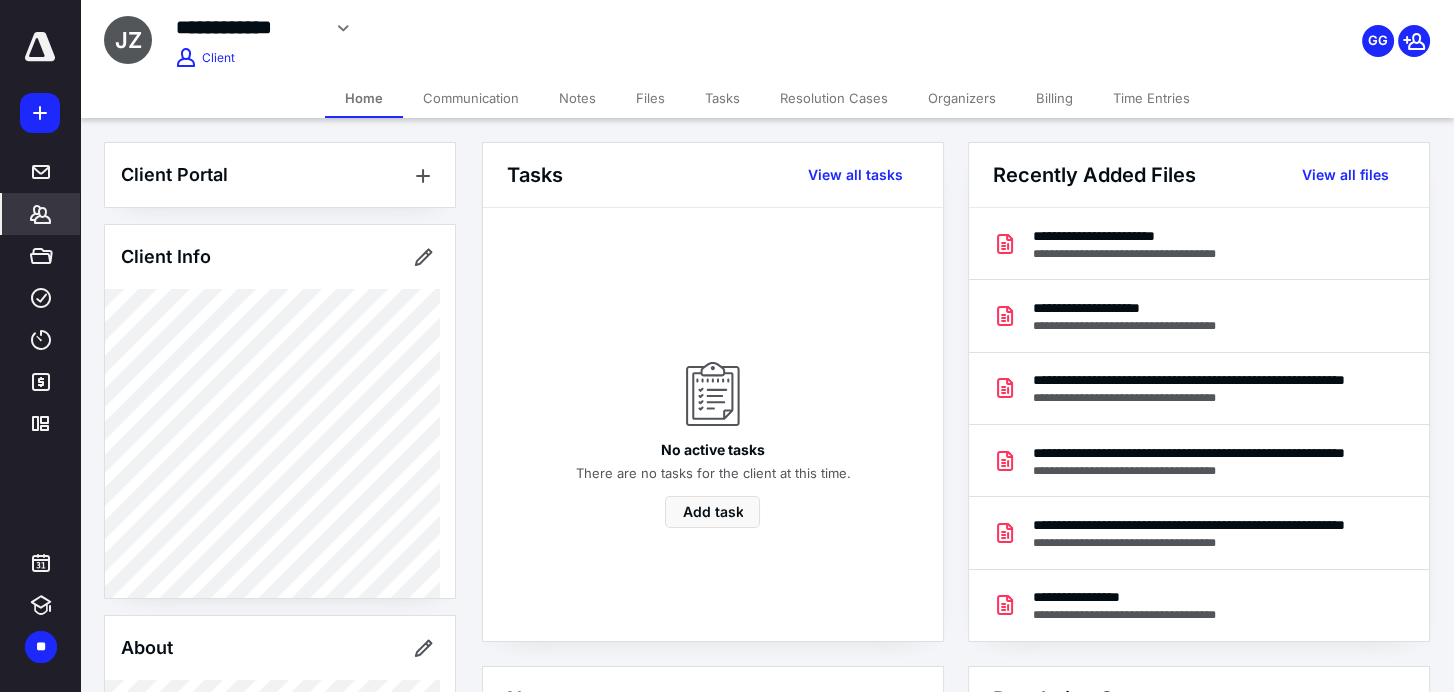 click on "Files" at bounding box center [650, 98] 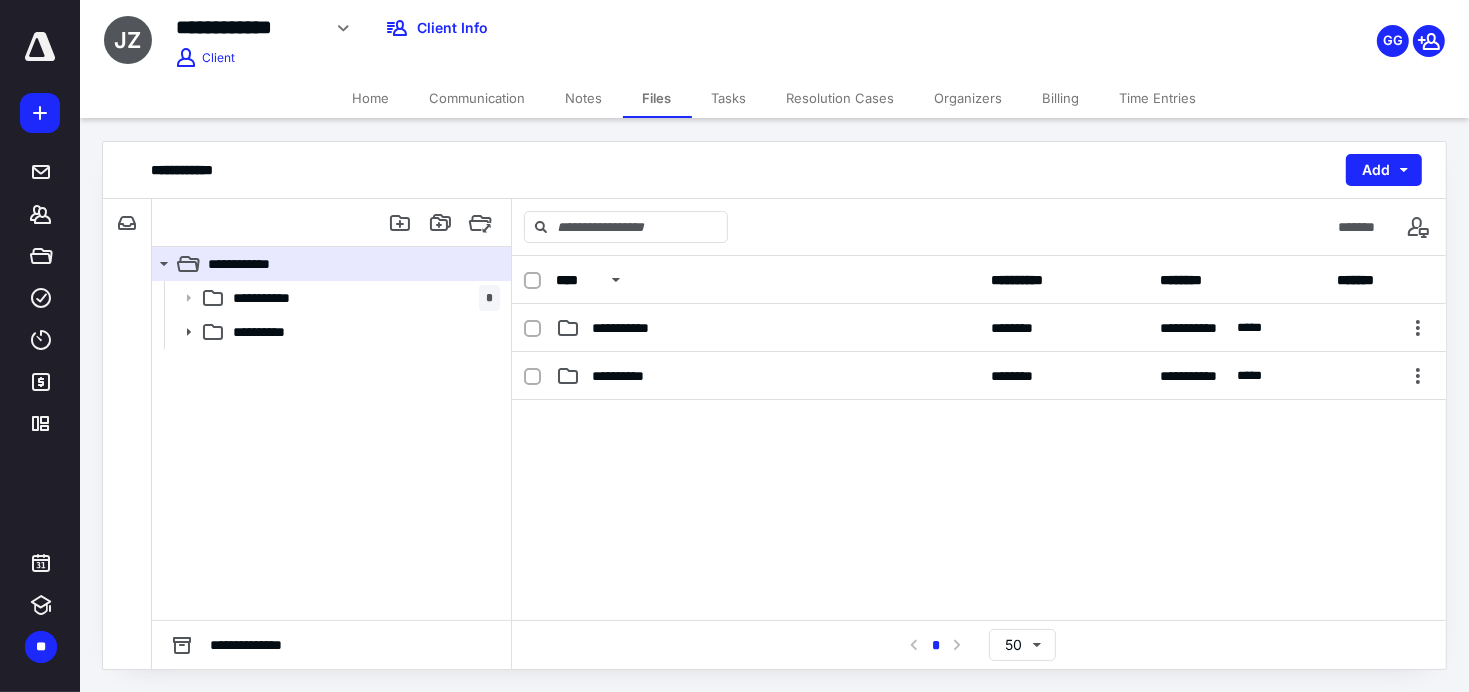 click 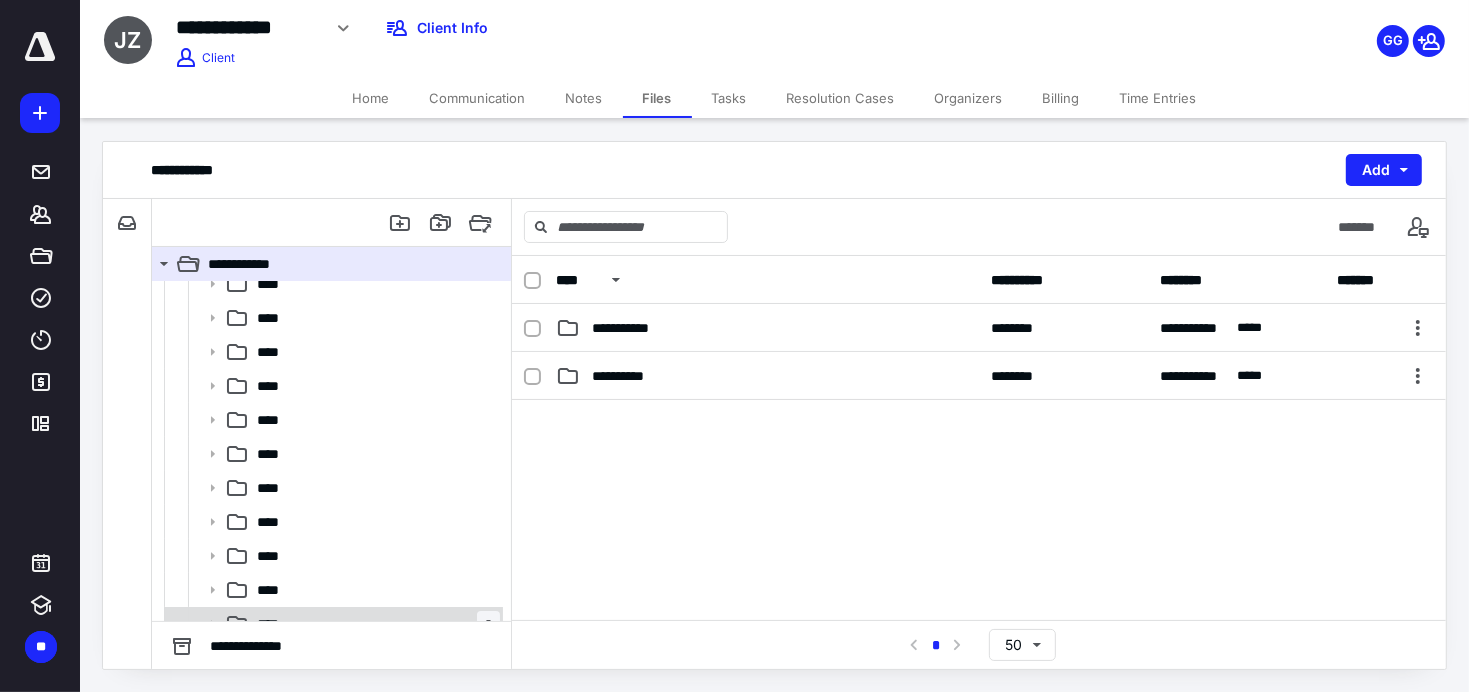 scroll, scrollTop: 169, scrollLeft: 0, axis: vertical 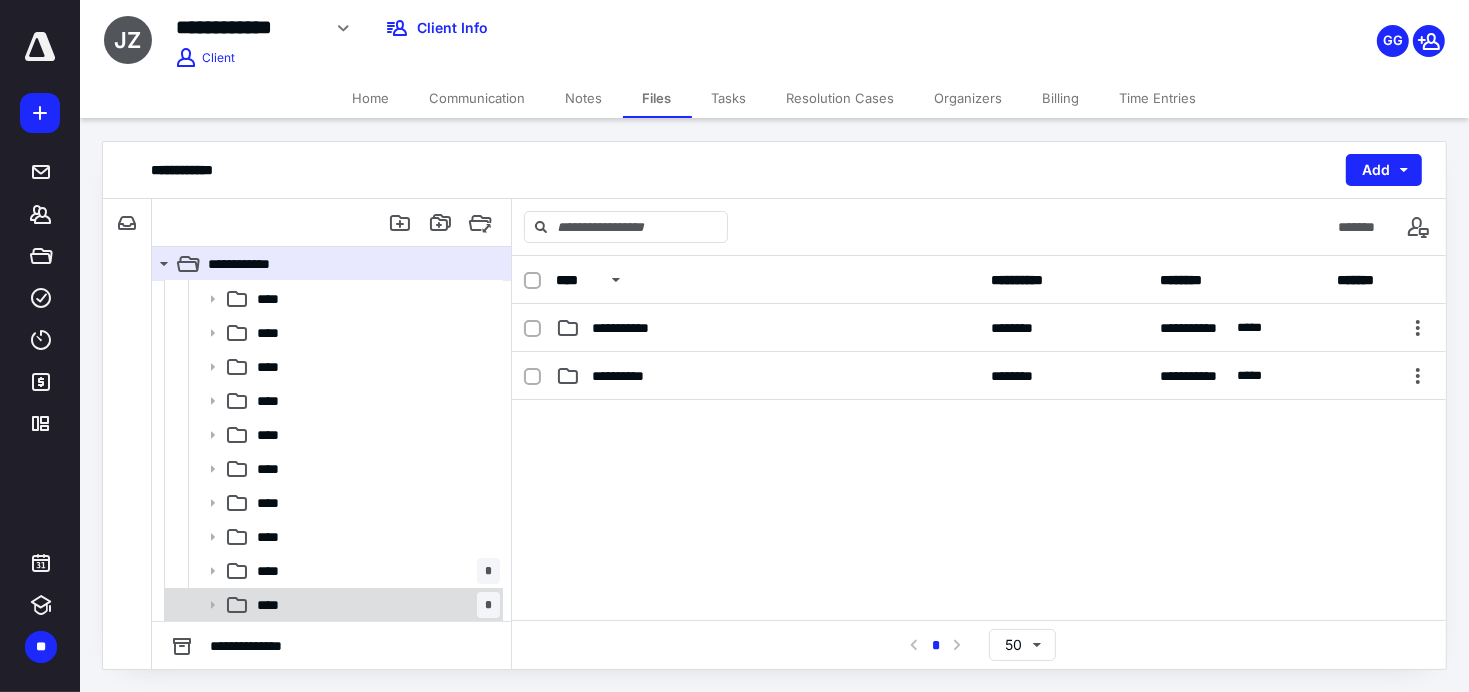click on "**** *" at bounding box center (374, 605) 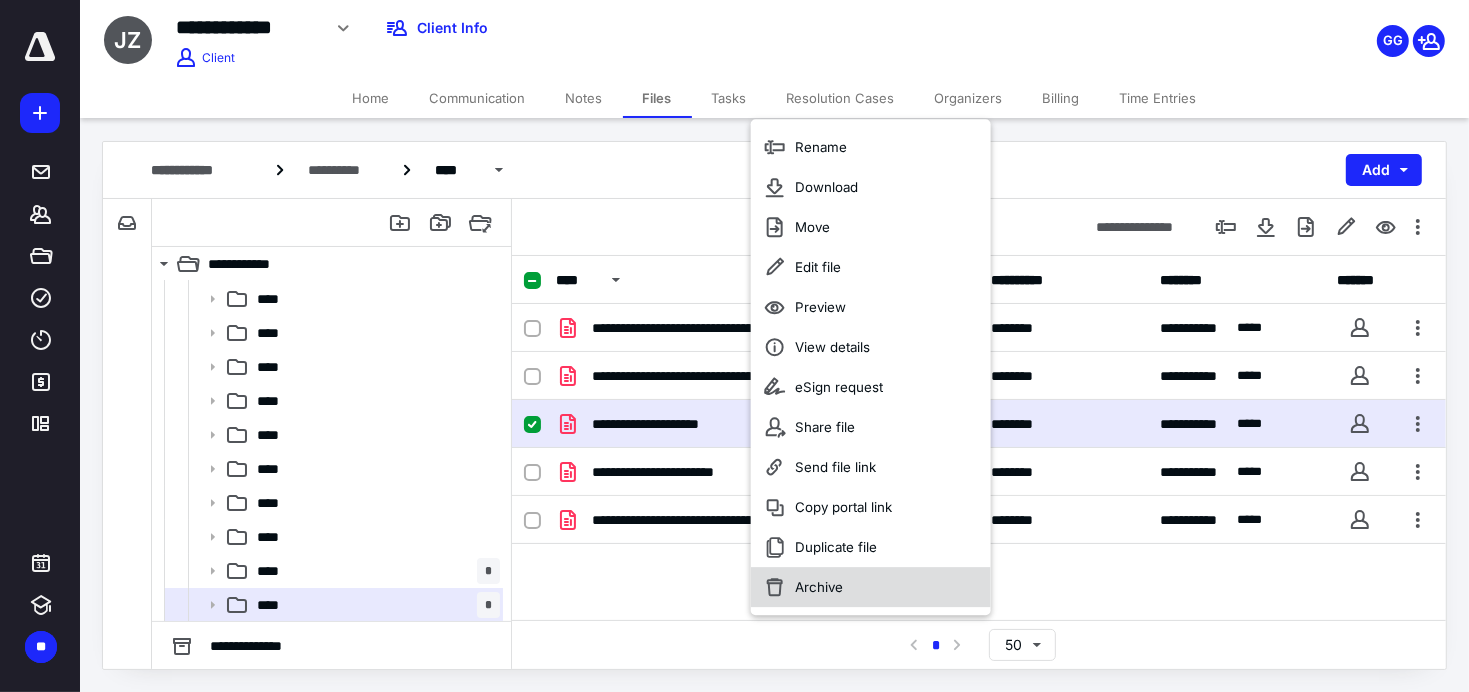 click on "Archive" at bounding box center (819, 587) 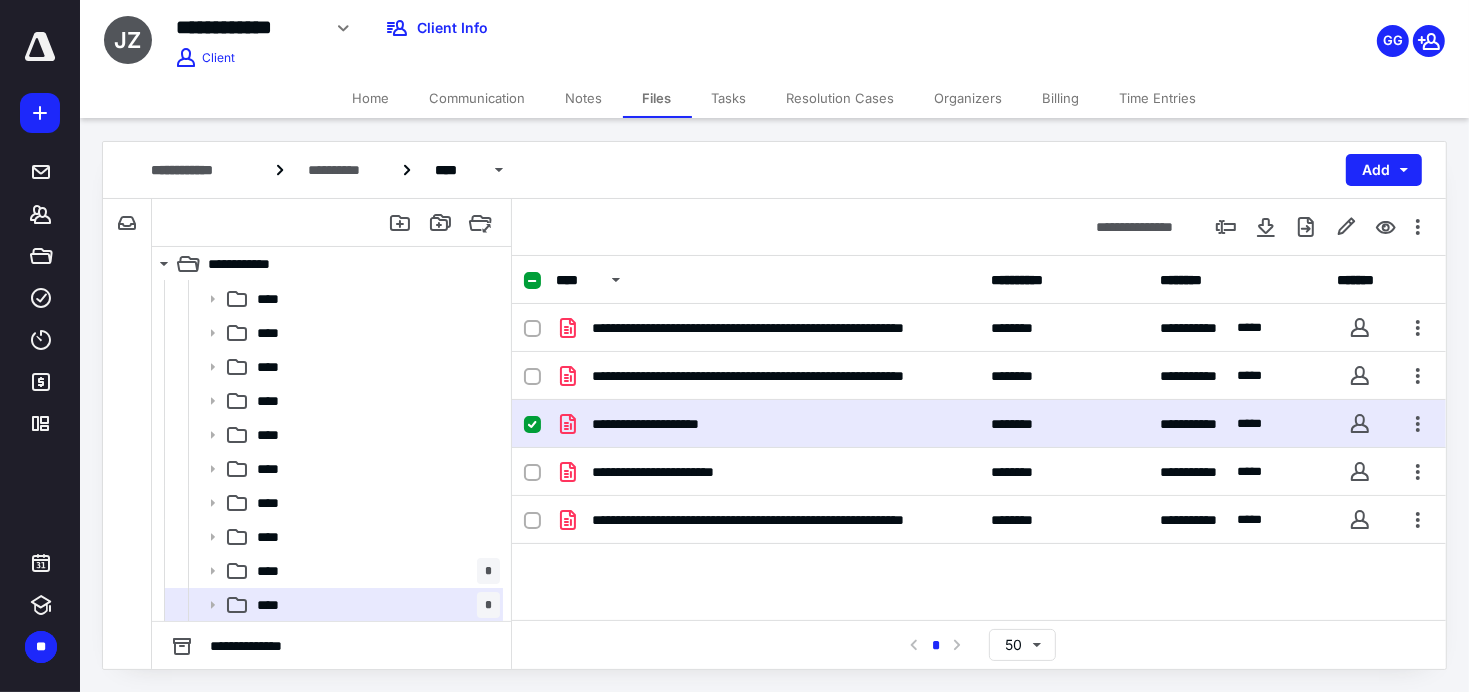 checkbox on "false" 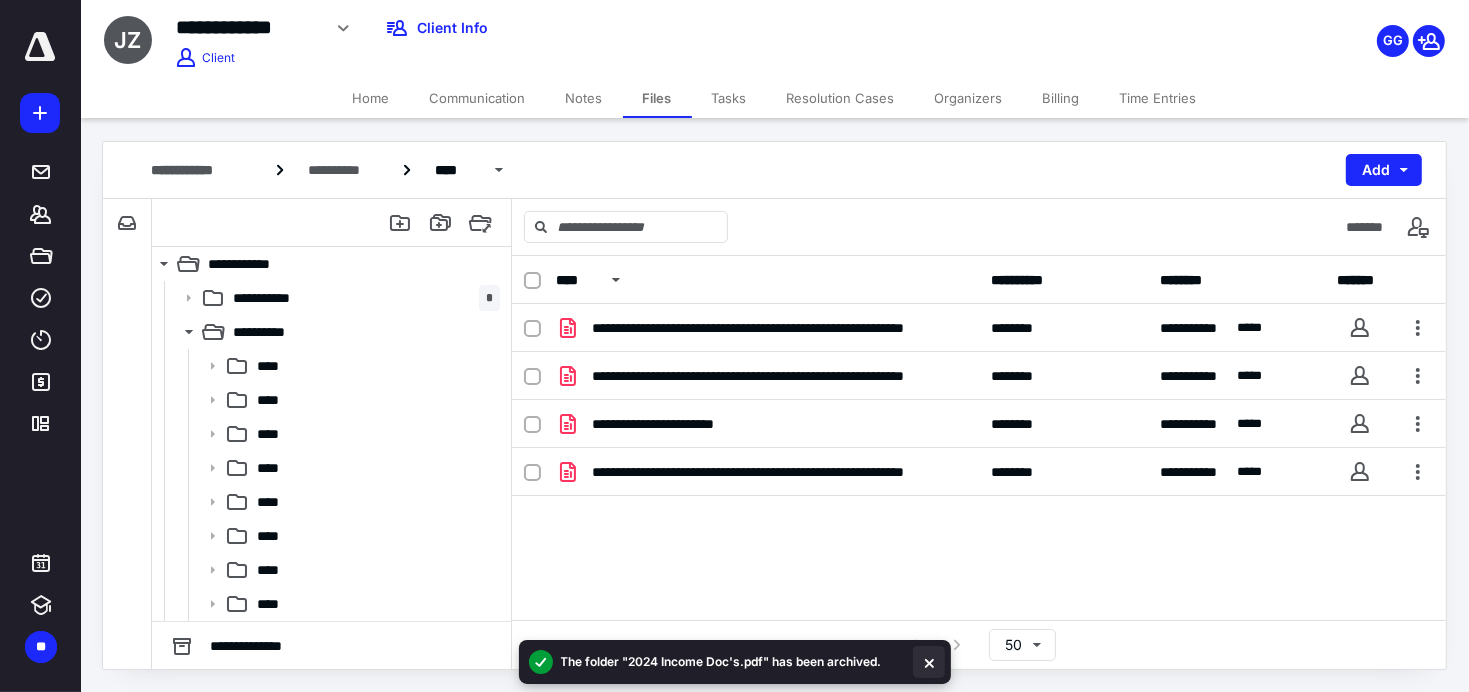 click at bounding box center [929, 662] 